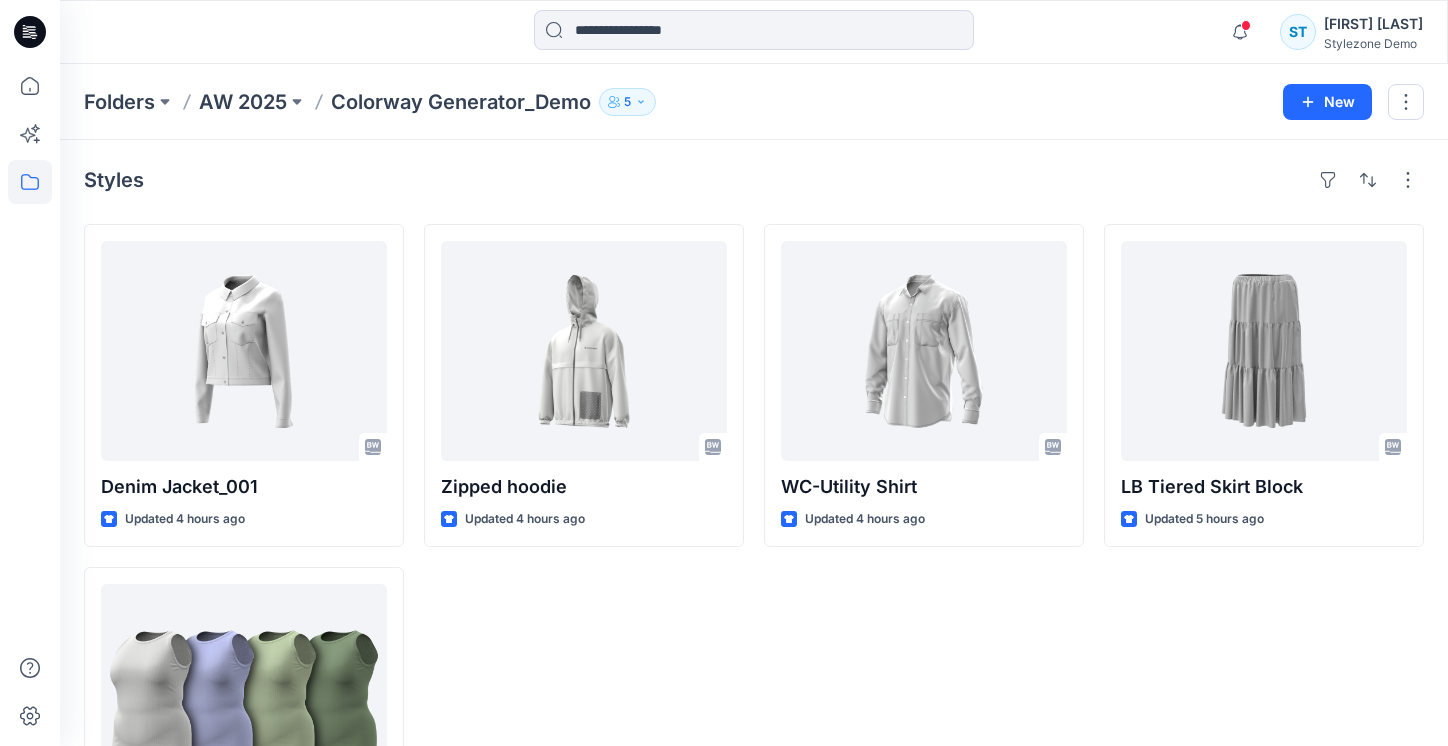 scroll, scrollTop: 0, scrollLeft: 0, axis: both 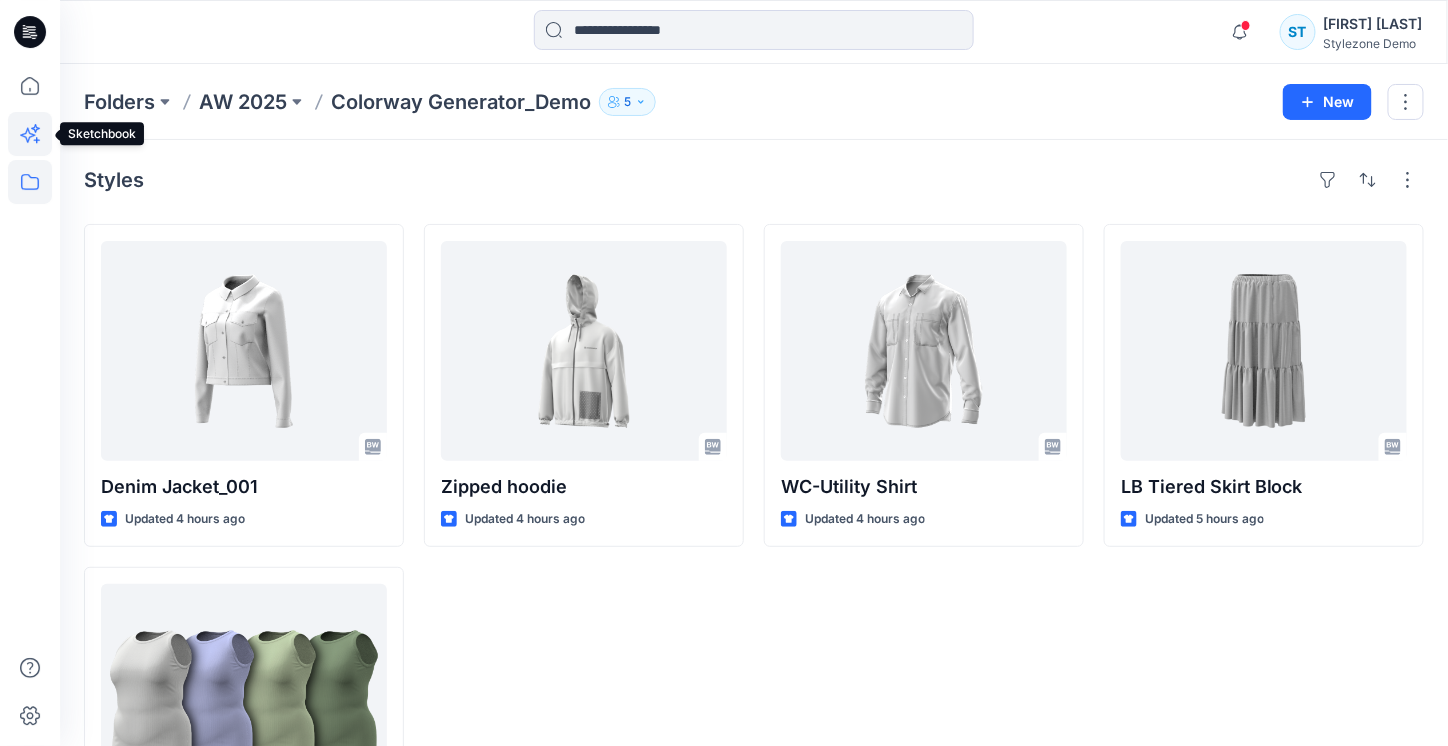 click 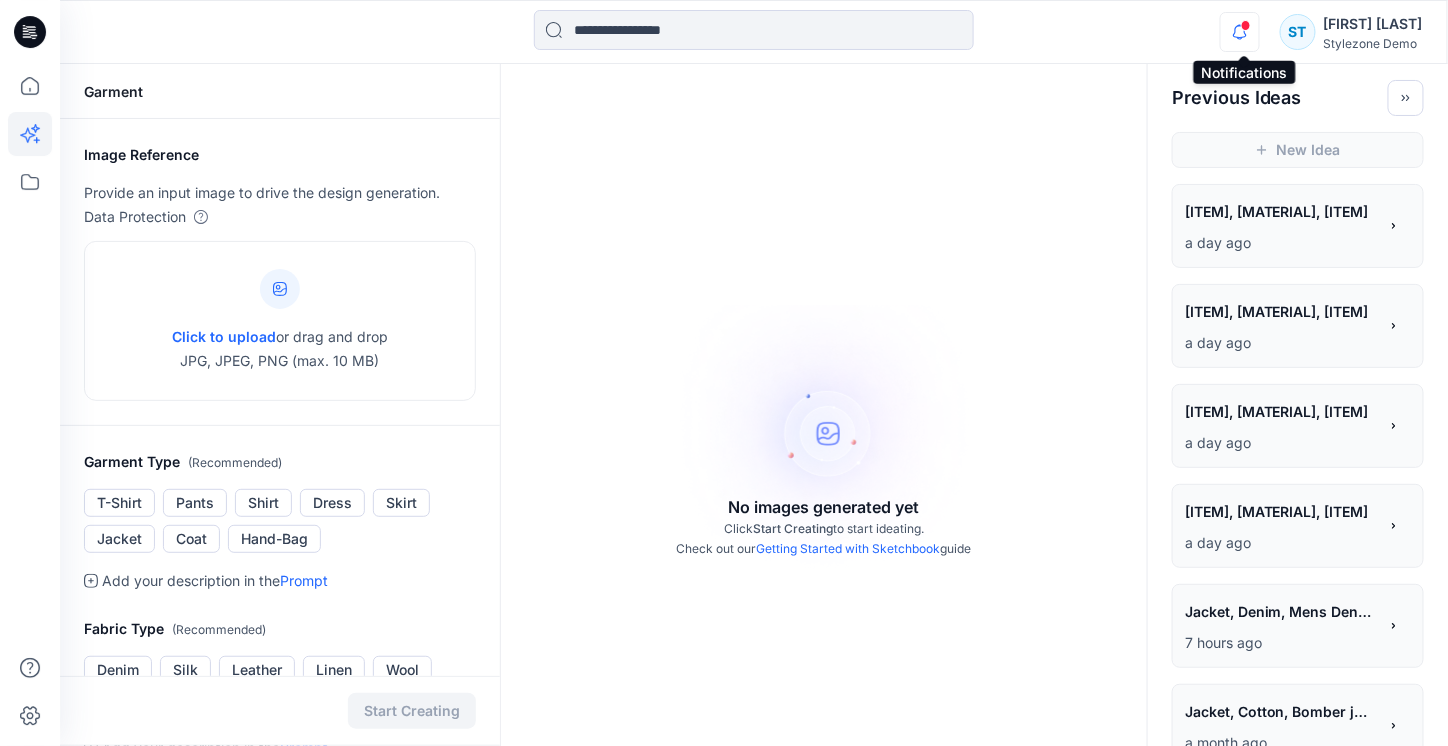 click 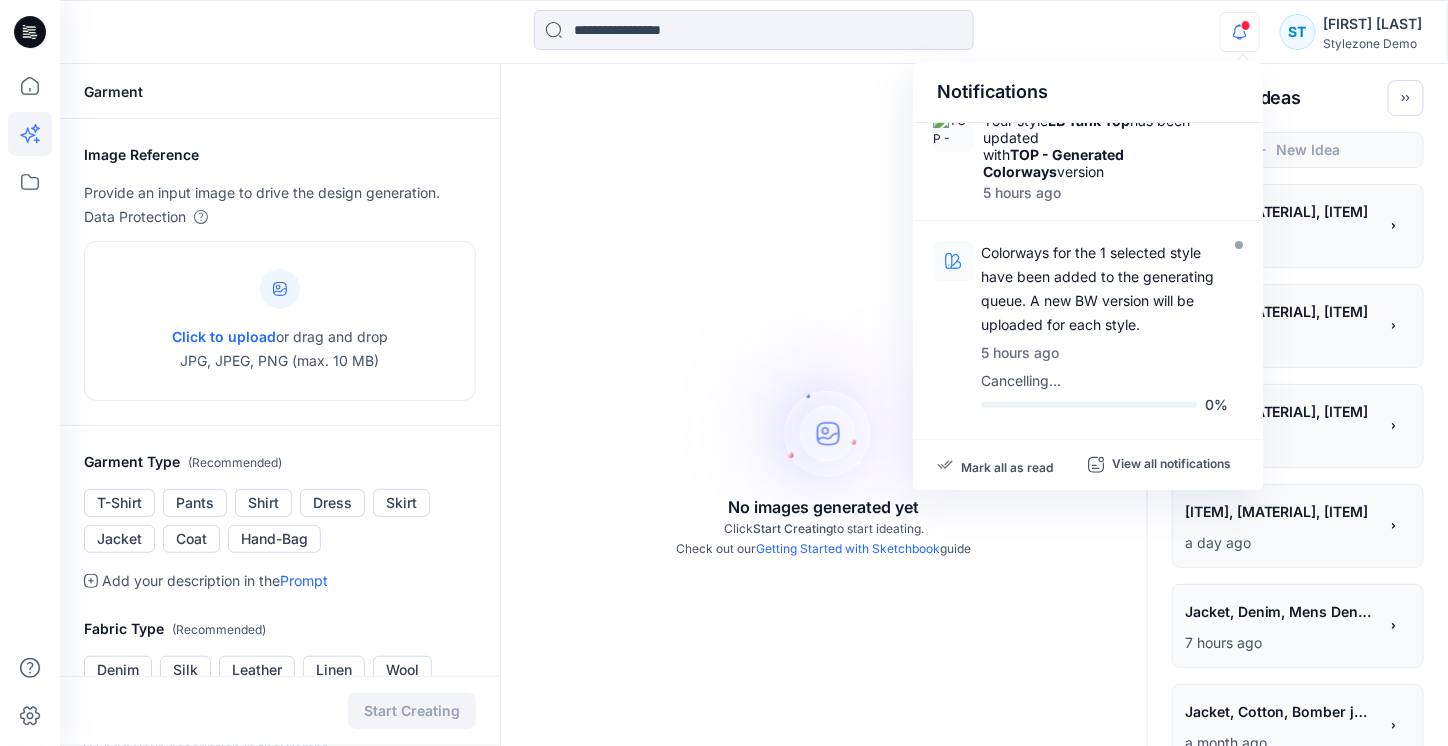 scroll, scrollTop: 300, scrollLeft: 0, axis: vertical 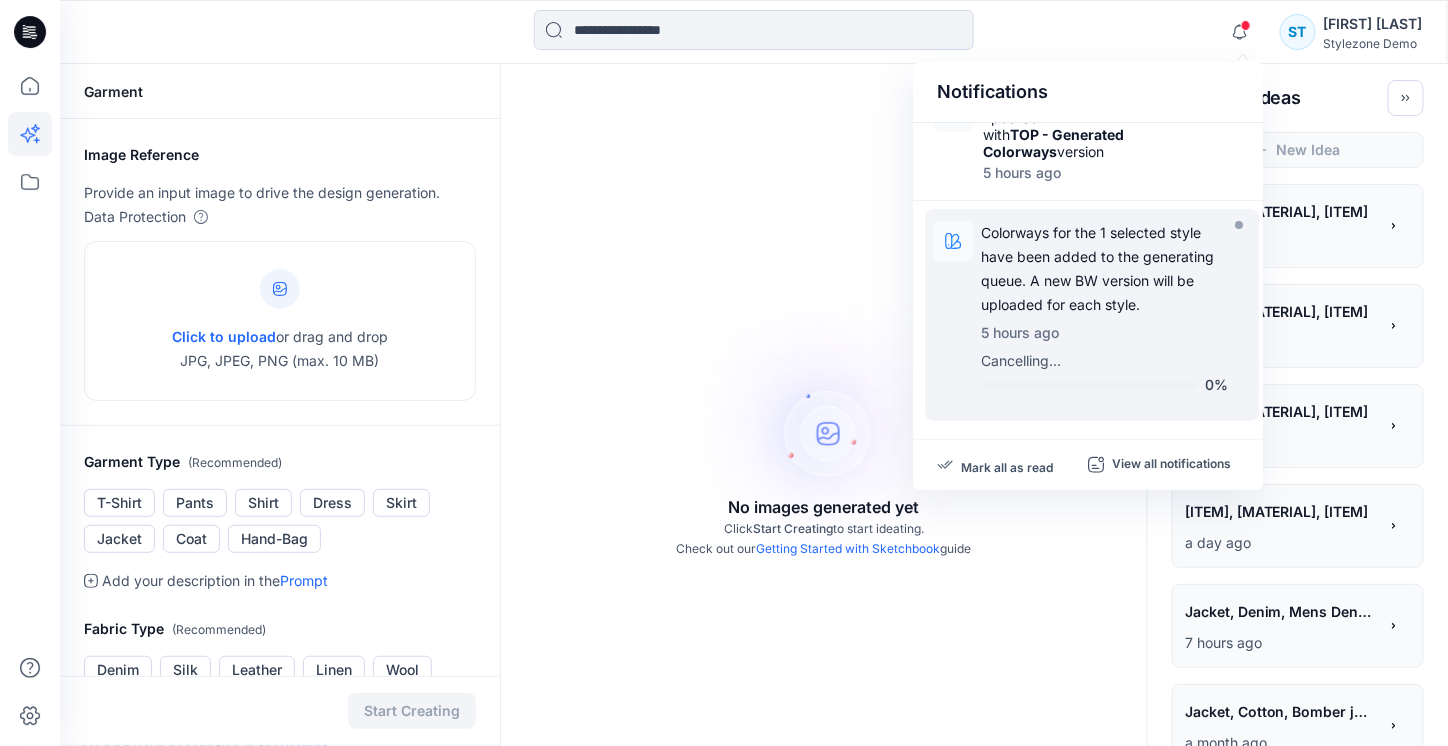 click on "Cancelling..." at bounding box center (1104, 361) 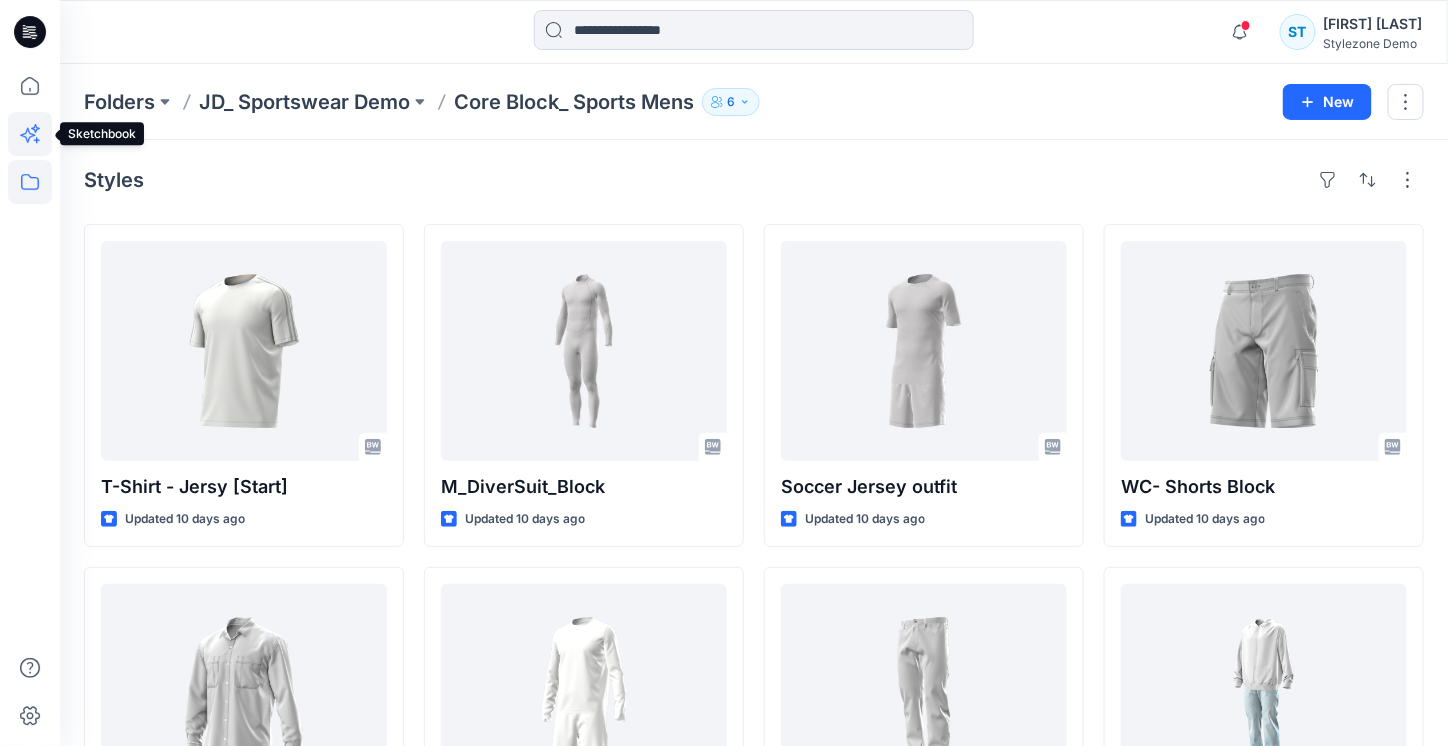 click 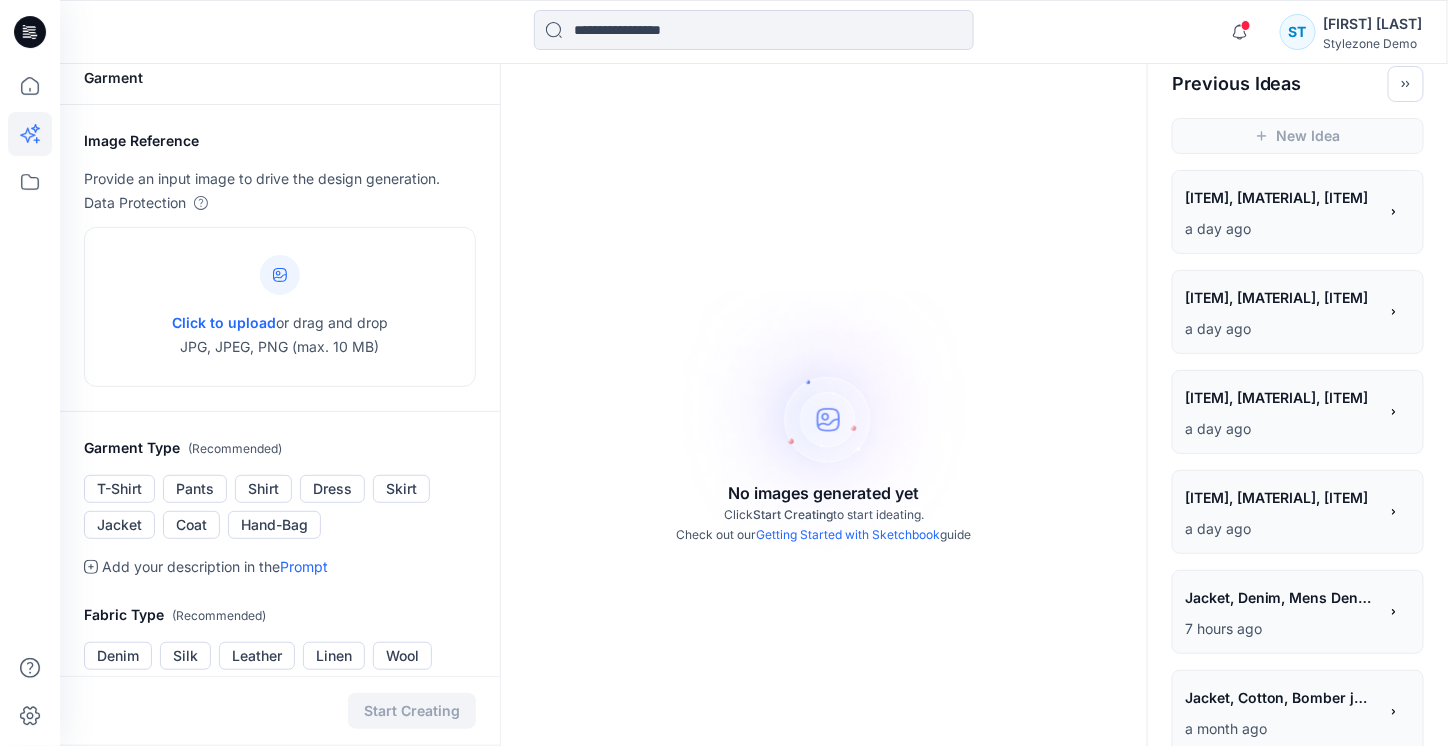 scroll, scrollTop: 0, scrollLeft: 0, axis: both 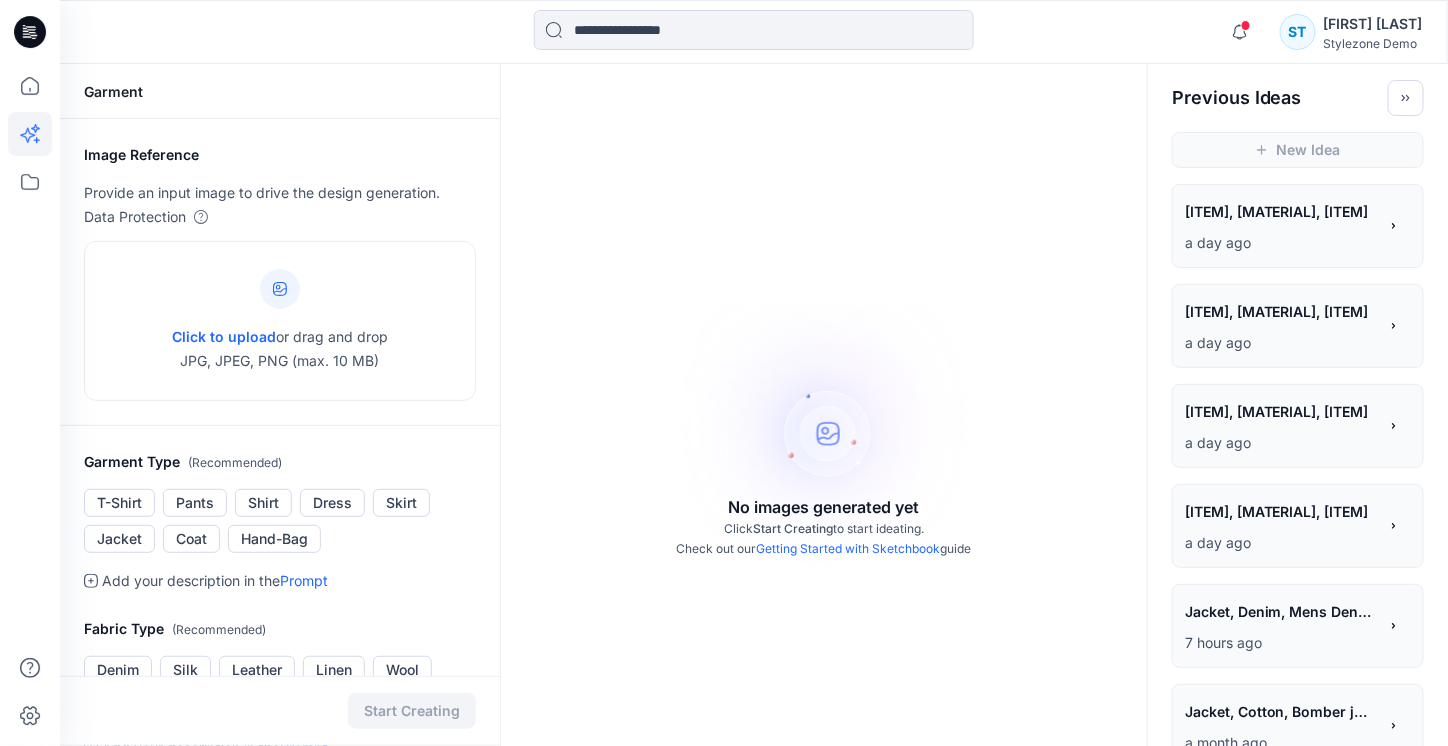click 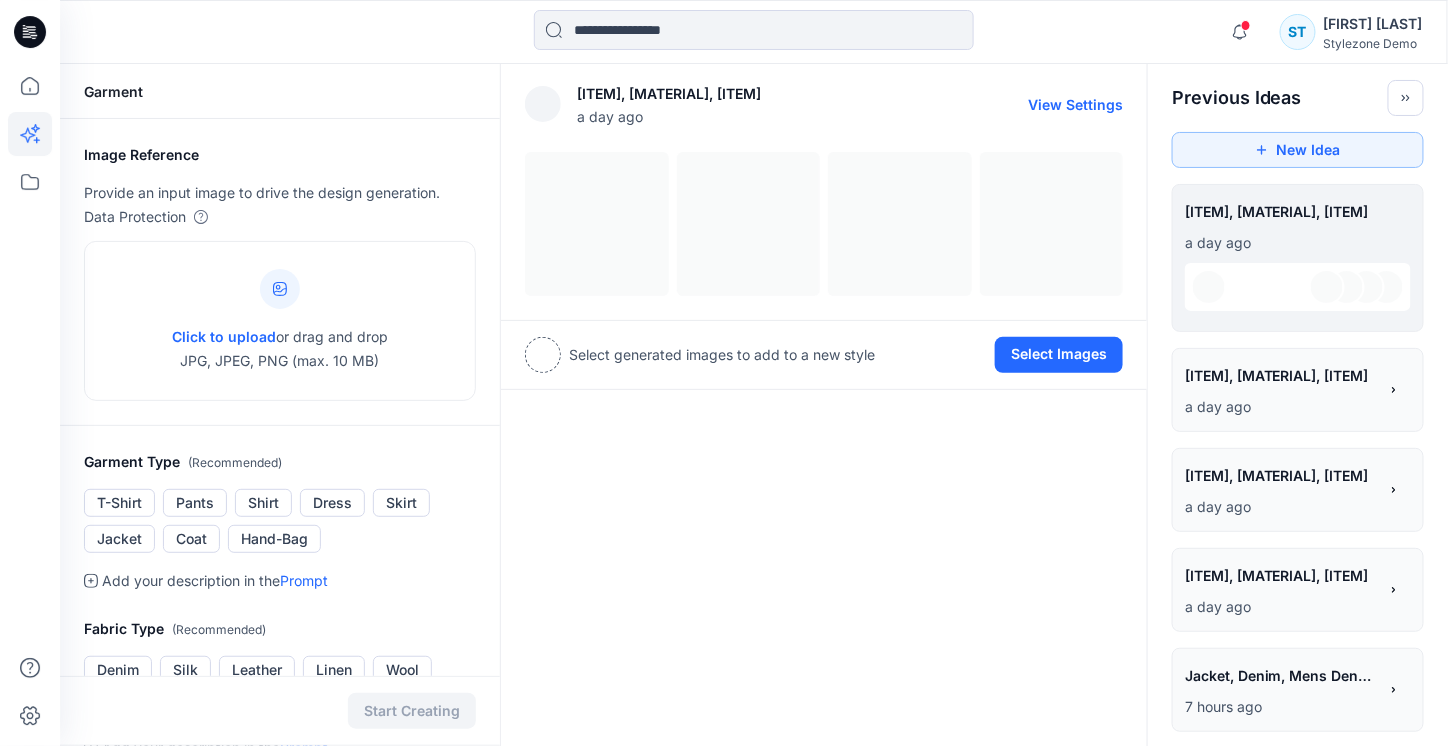 click on "View Settings" at bounding box center [1075, 104] 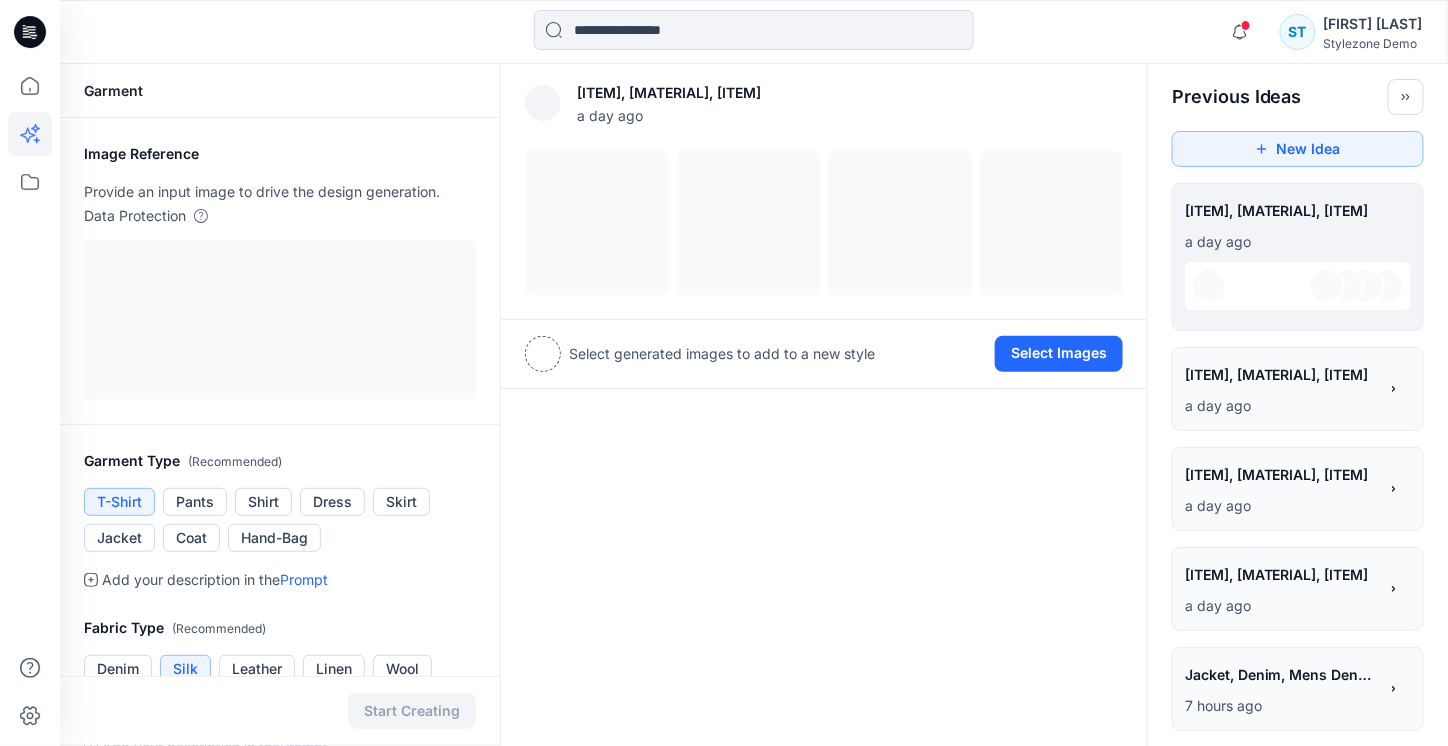 scroll, scrollTop: 0, scrollLeft: 0, axis: both 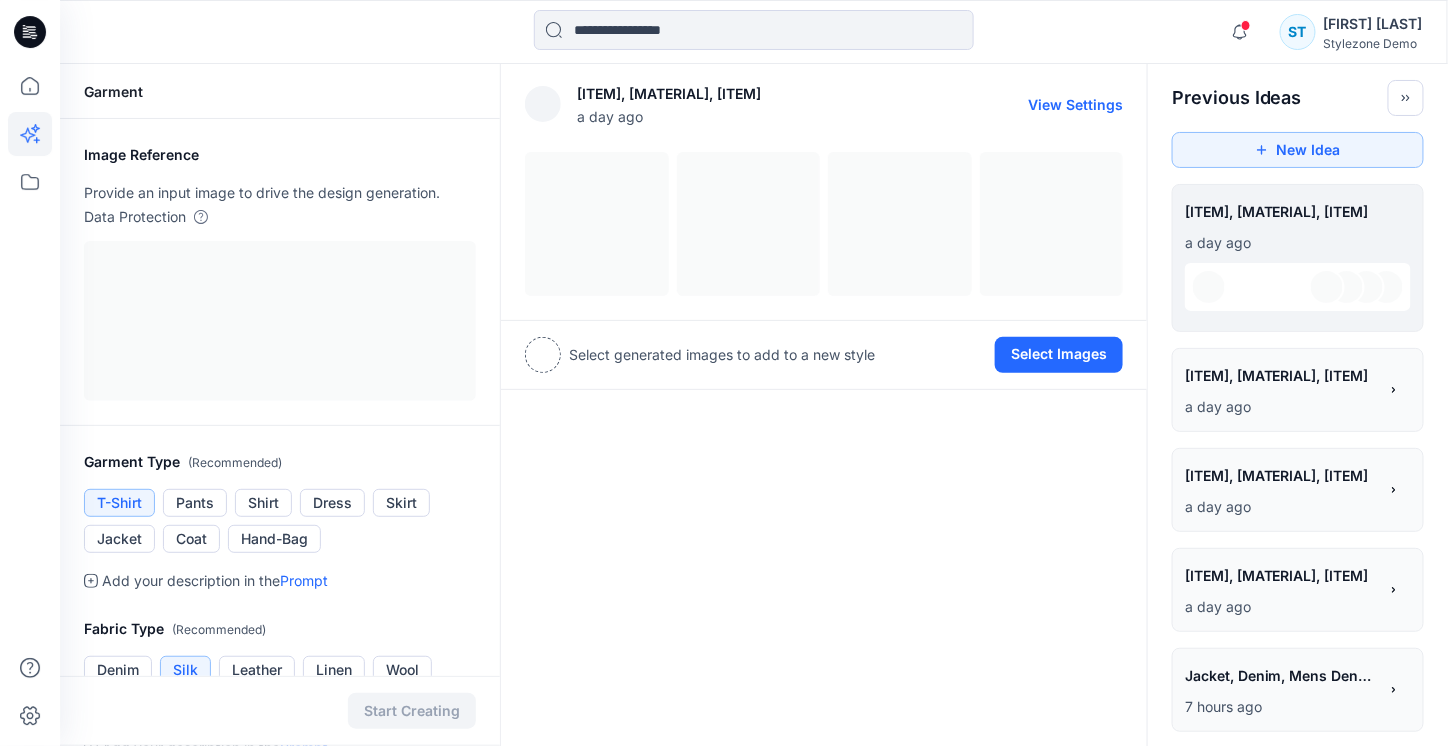 drag, startPoint x: 1097, startPoint y: 106, endPoint x: 1106, endPoint y: 99, distance: 11.401754 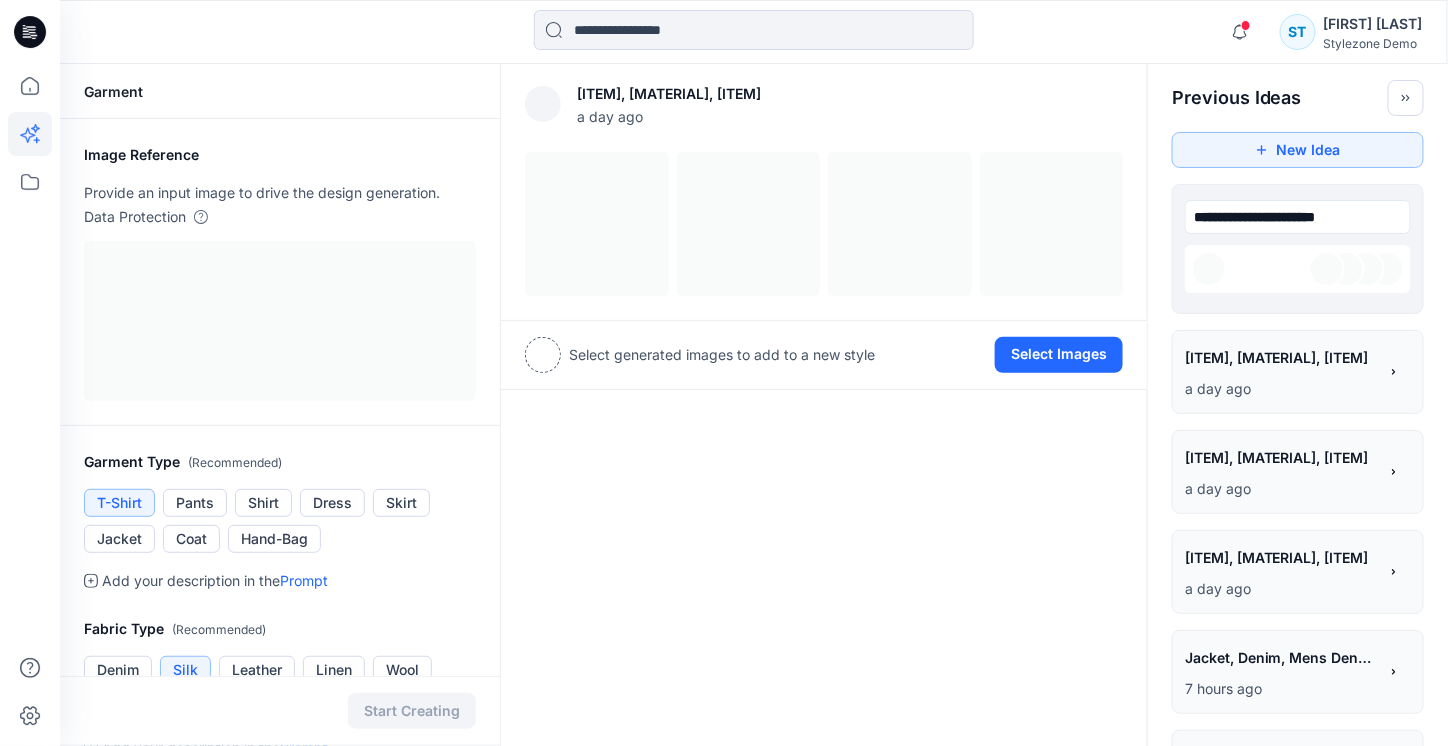 drag, startPoint x: 1325, startPoint y: 205, endPoint x: 1420, endPoint y: 200, distance: 95.131485 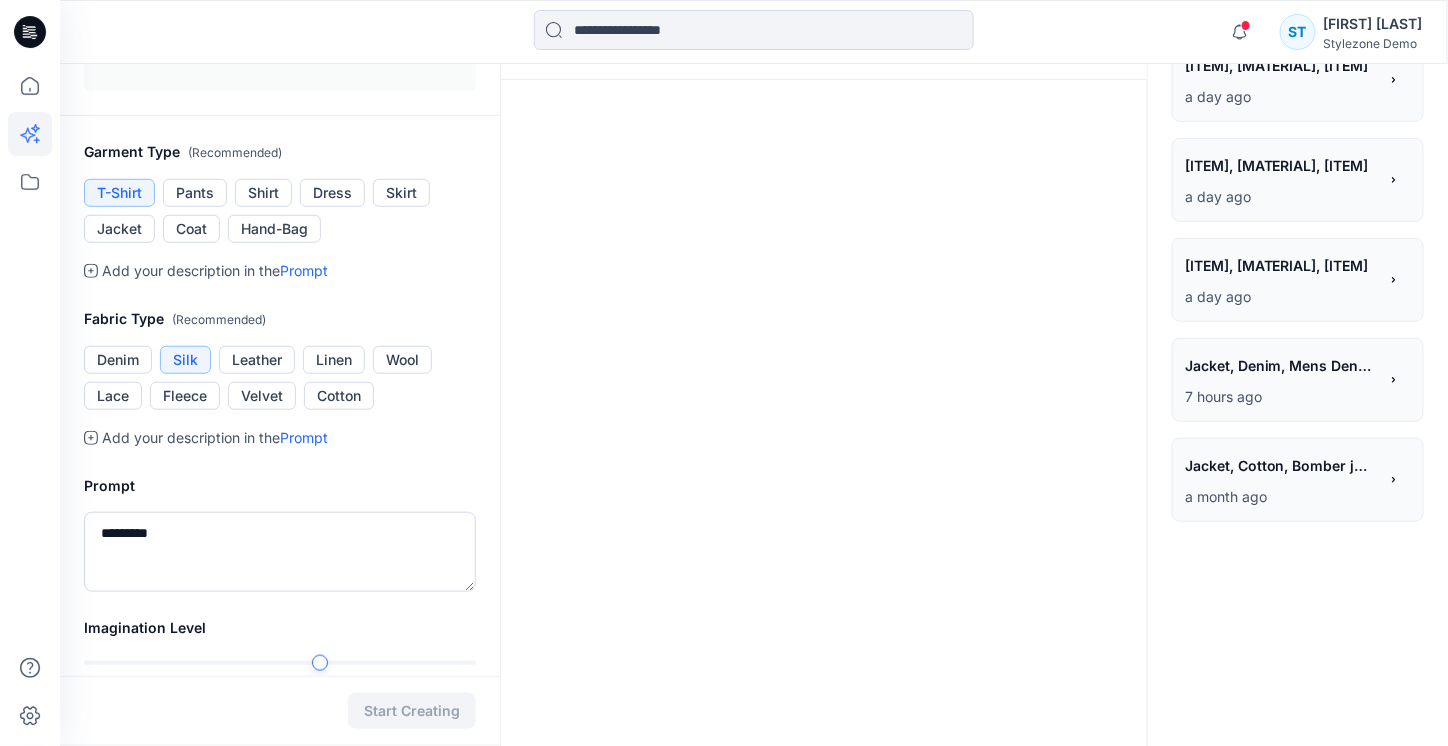 scroll, scrollTop: 300, scrollLeft: 0, axis: vertical 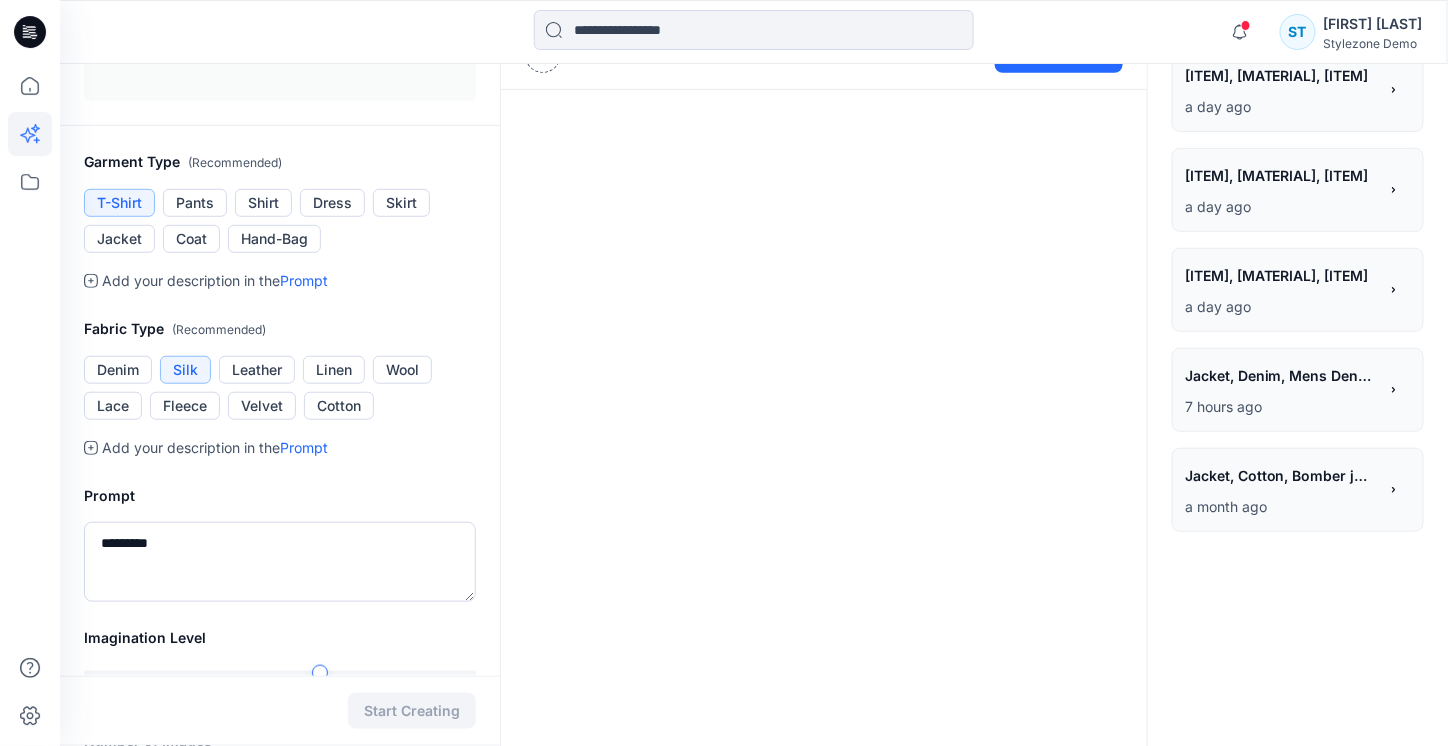 click on "Jacket, Denim, Mens Denim Jacket" at bounding box center (1280, 375) 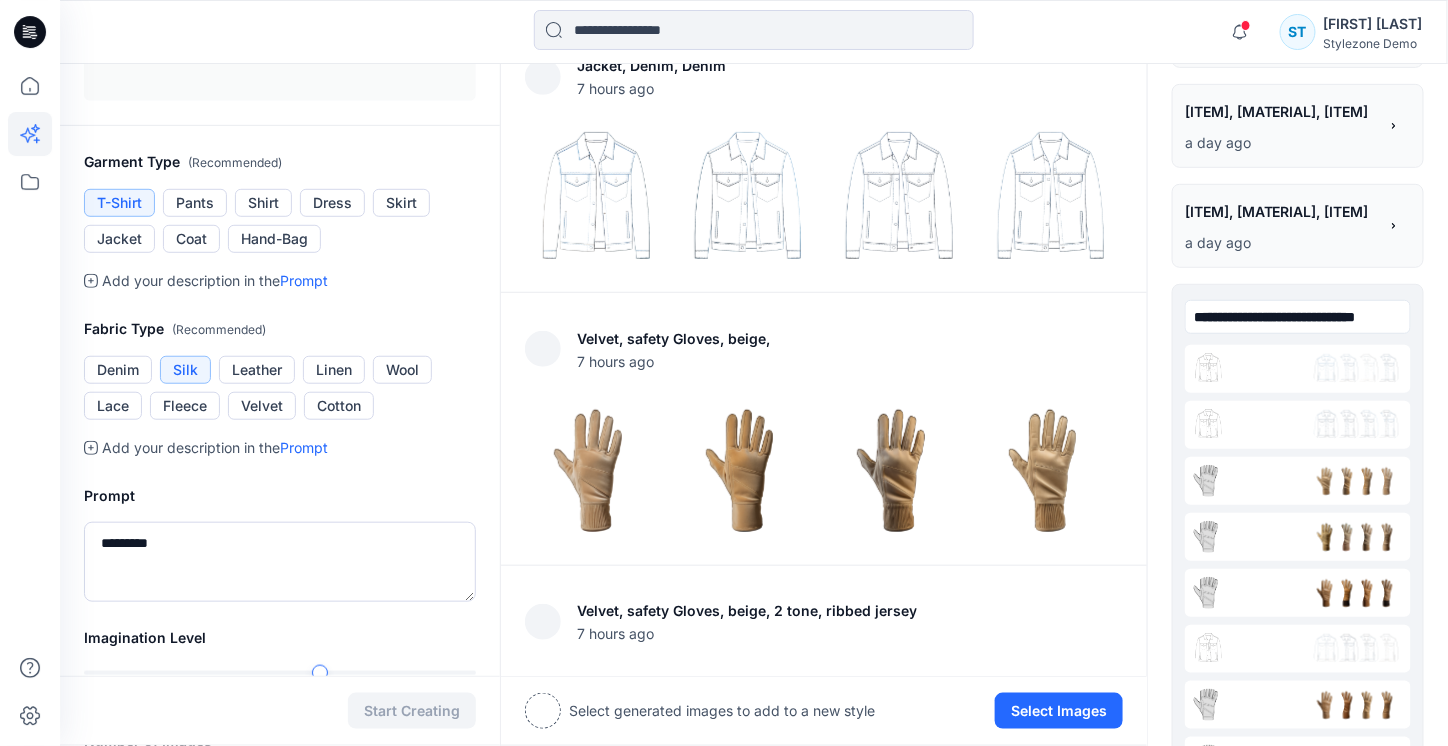click on "**********" at bounding box center (1298, 317) 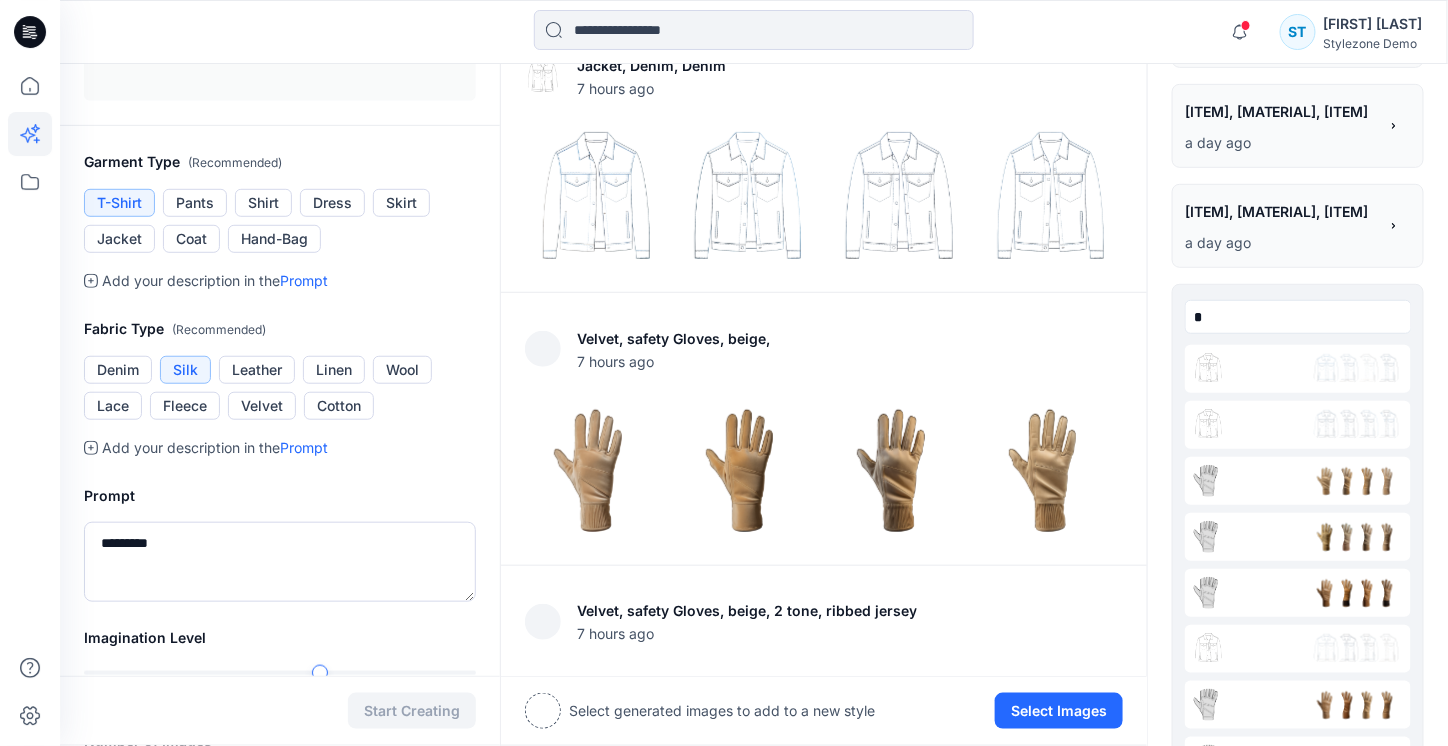 scroll, scrollTop: 0, scrollLeft: 0, axis: both 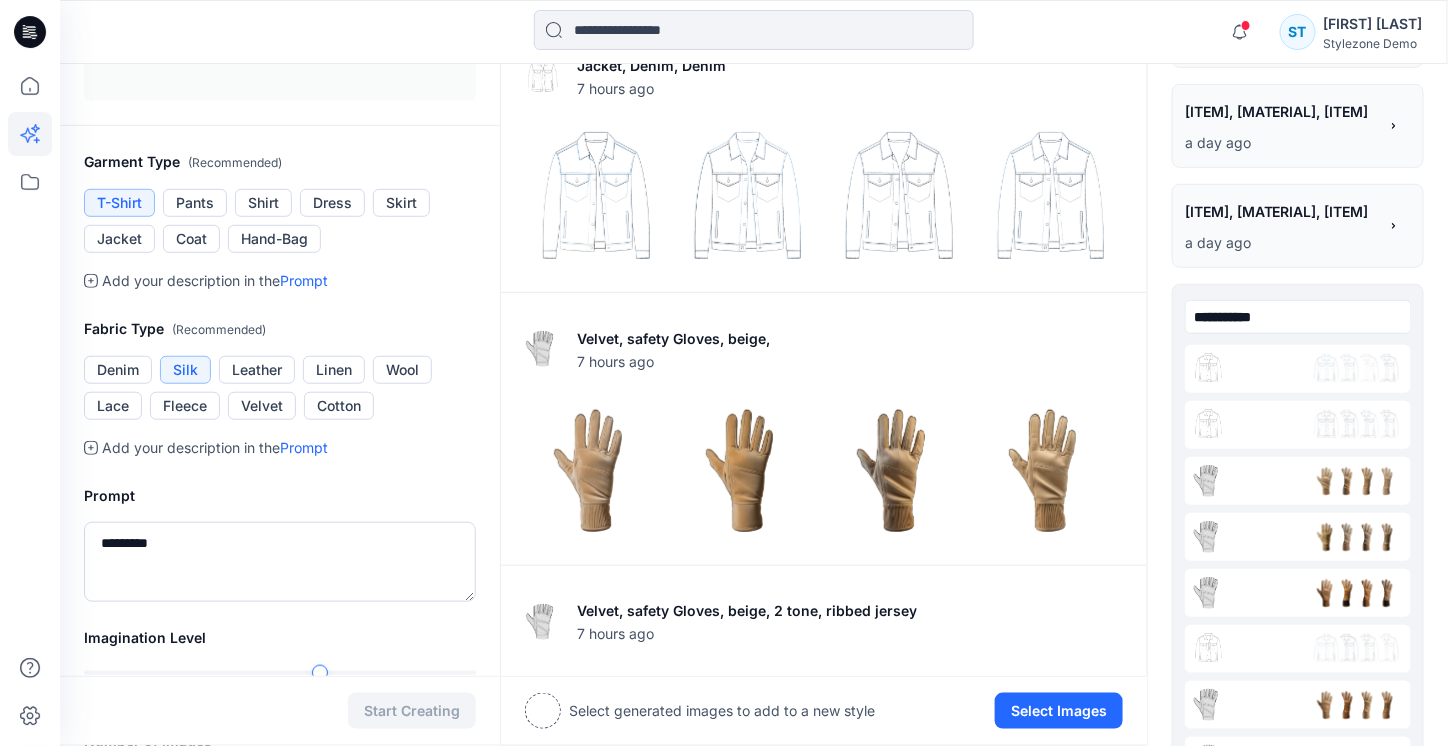 type on "**********" 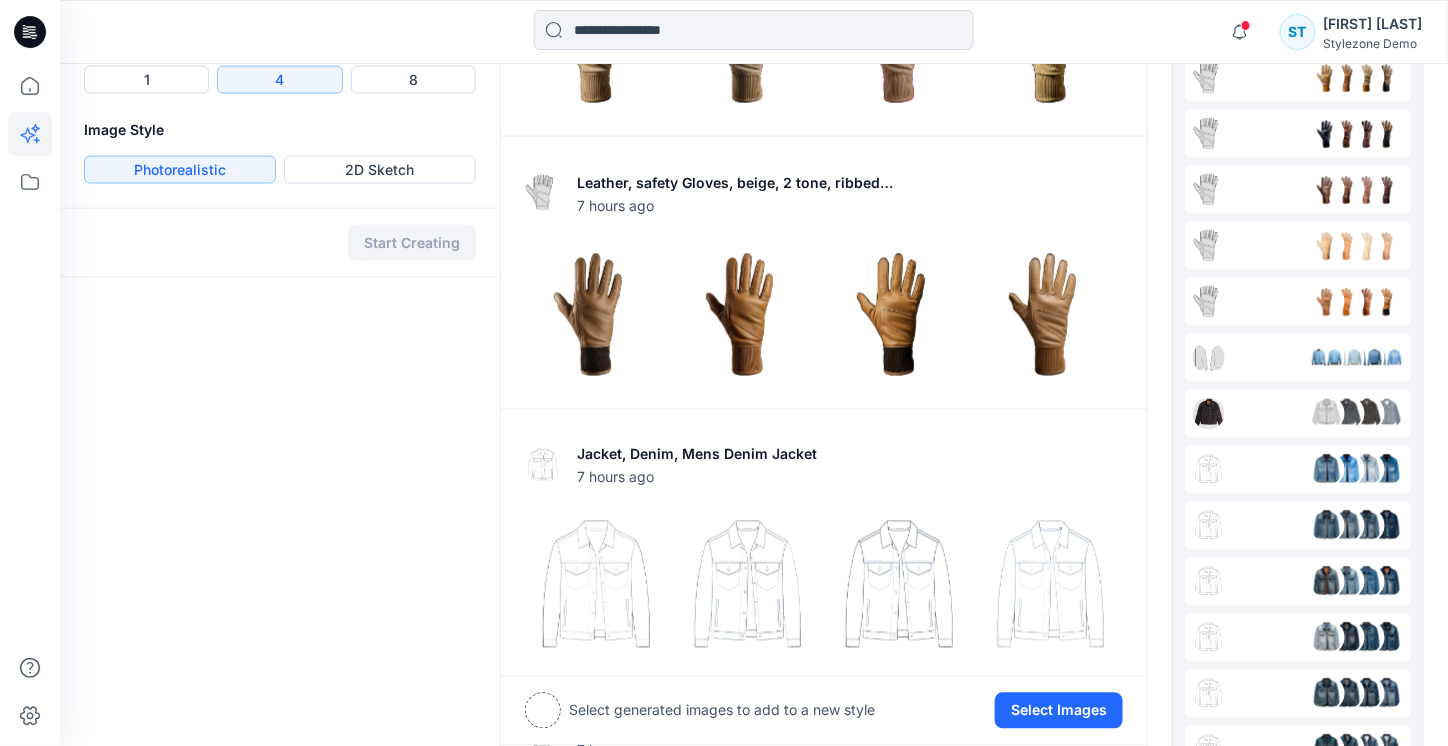 scroll, scrollTop: 1400, scrollLeft: 0, axis: vertical 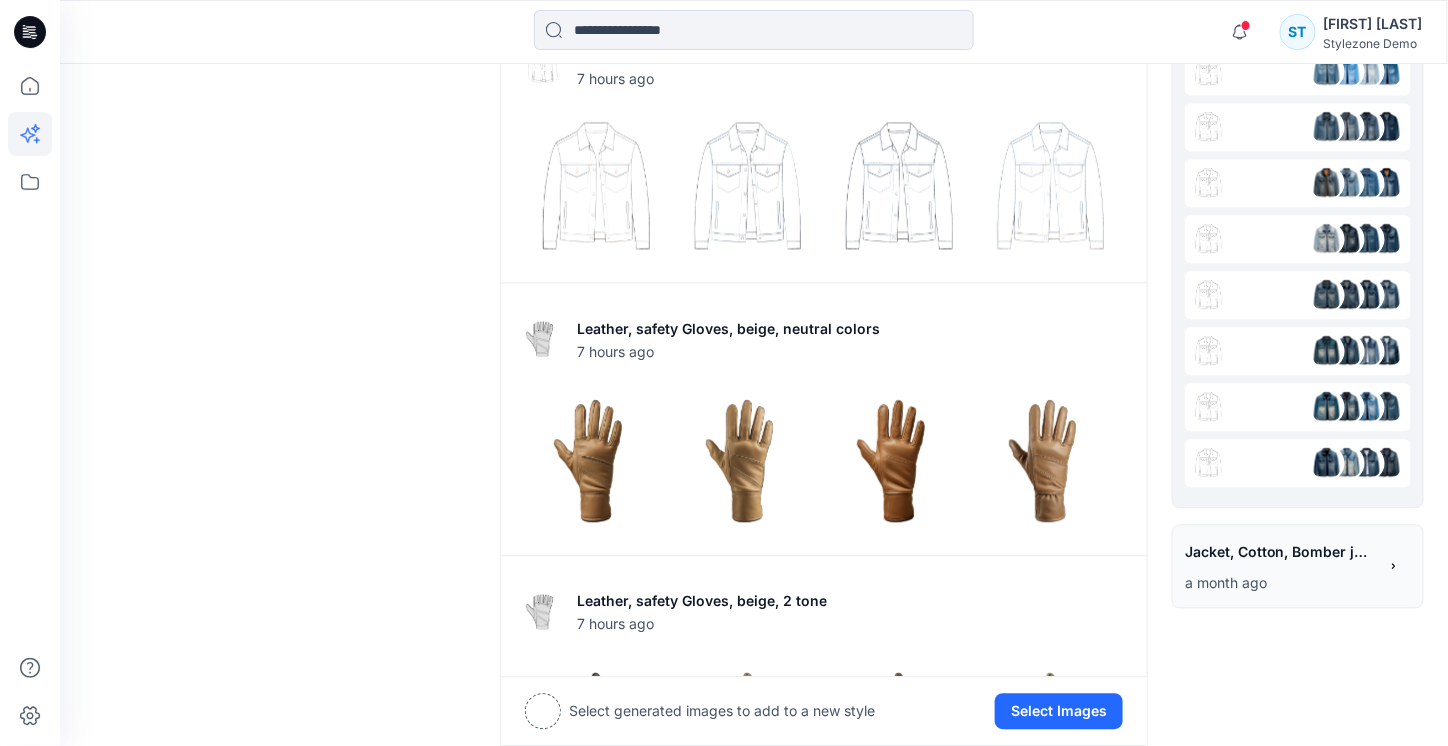 click at bounding box center [1298, 407] 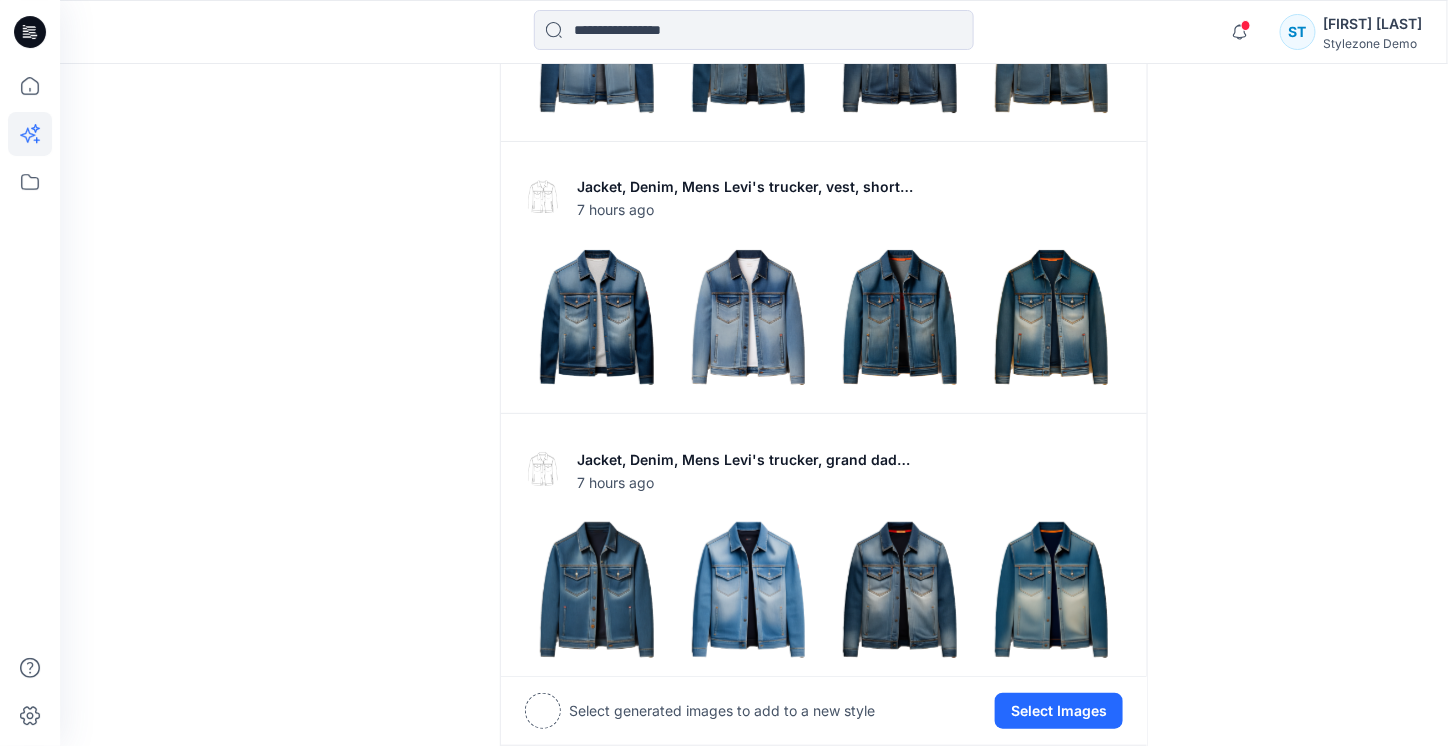 scroll, scrollTop: 5364, scrollLeft: 0, axis: vertical 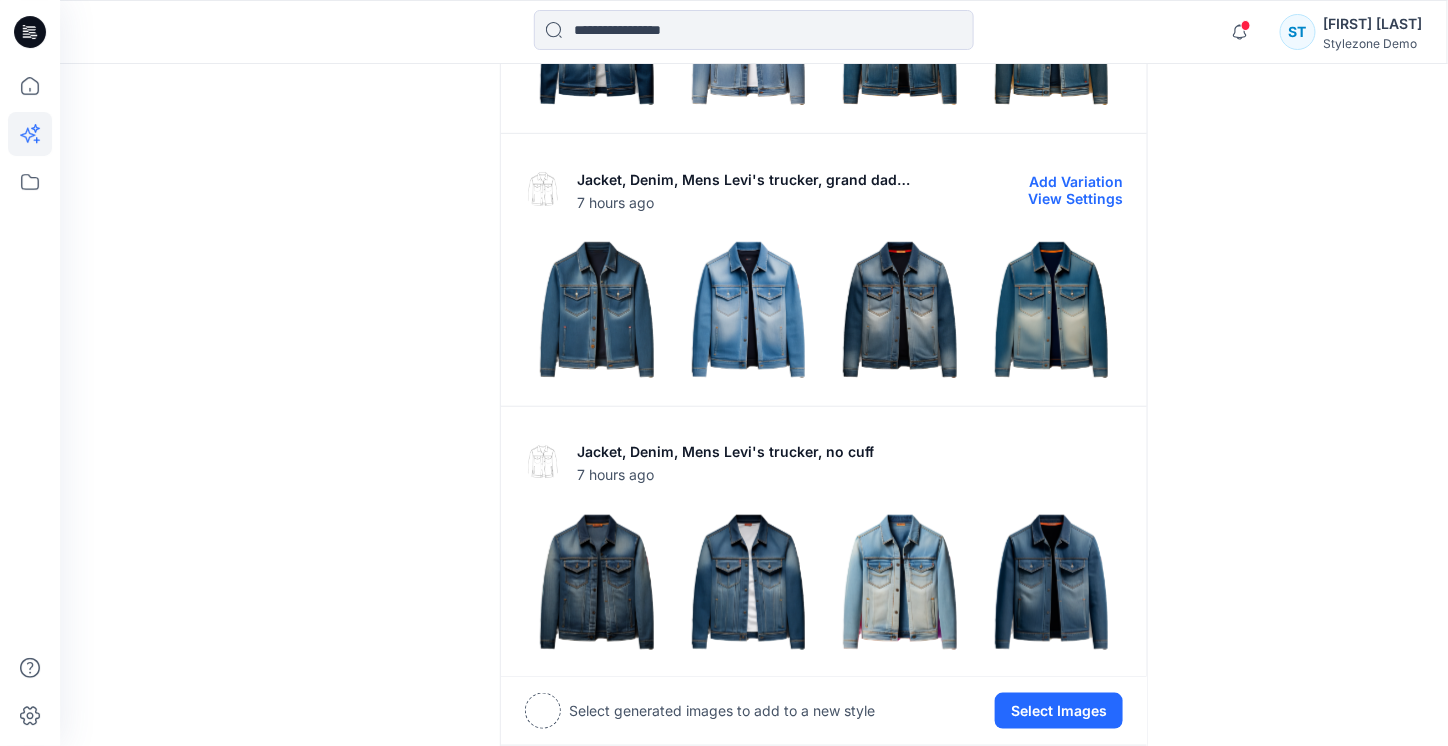 click on "Add Variation" at bounding box center [1076, 181] 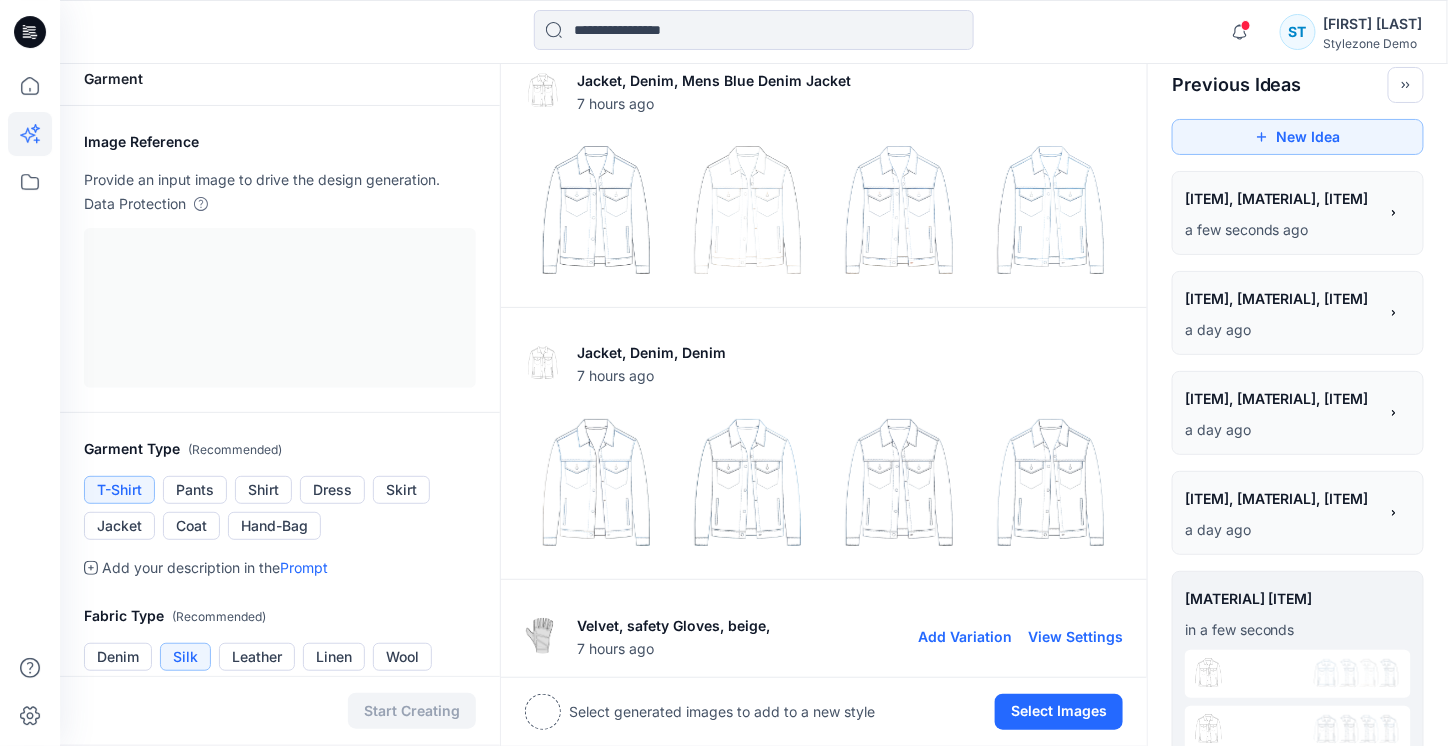 scroll, scrollTop: 0, scrollLeft: 0, axis: both 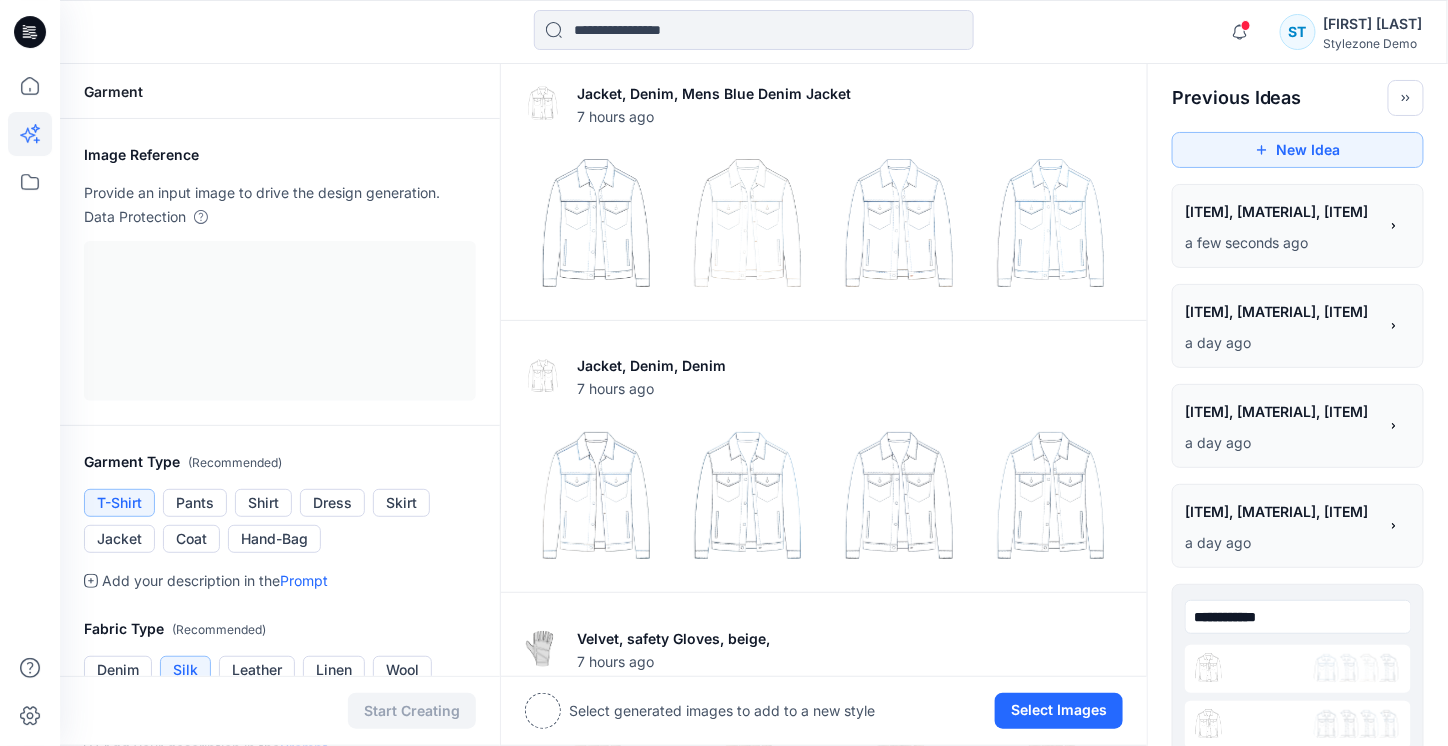 drag, startPoint x: 1329, startPoint y: 600, endPoint x: 1326, endPoint y: 560, distance: 40.112343 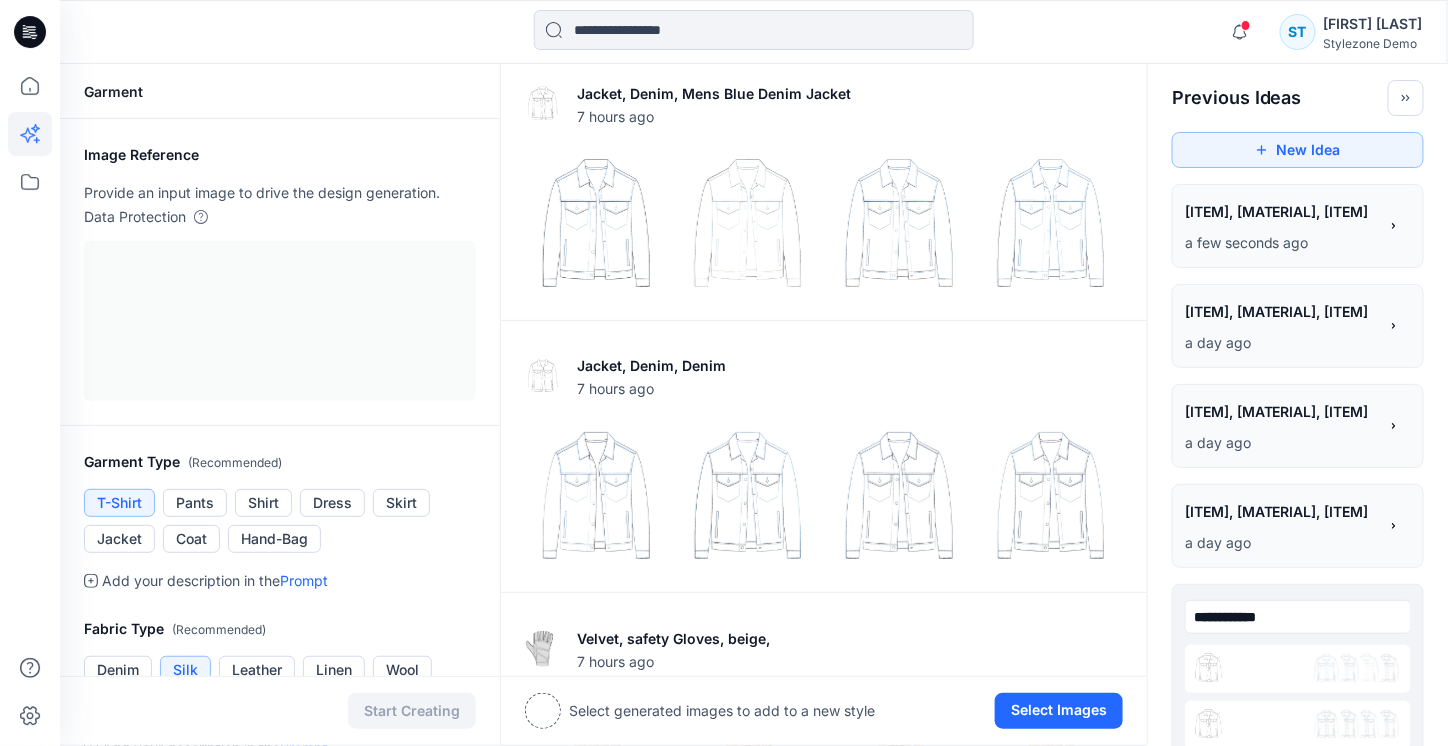 click on "**********" at bounding box center [1298, 1099] 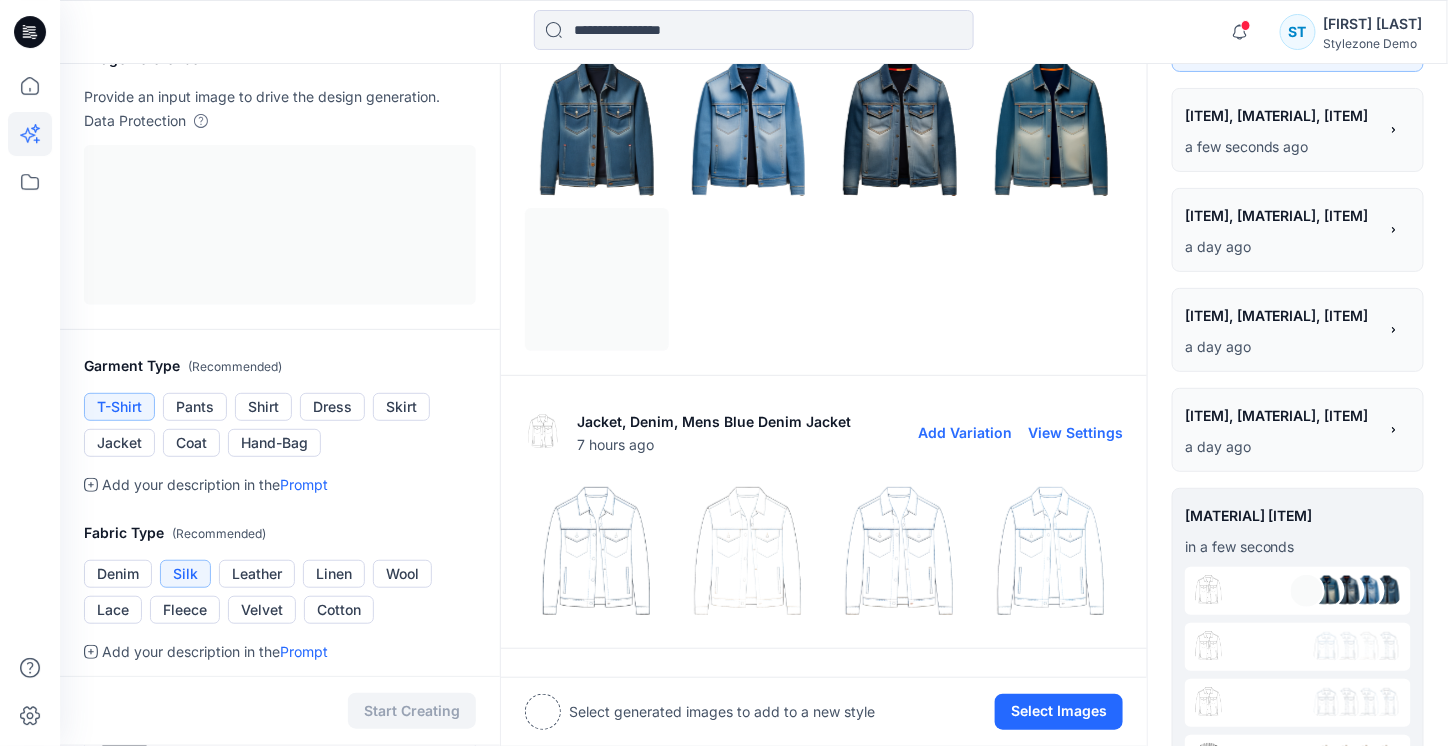 scroll, scrollTop: 0, scrollLeft: 0, axis: both 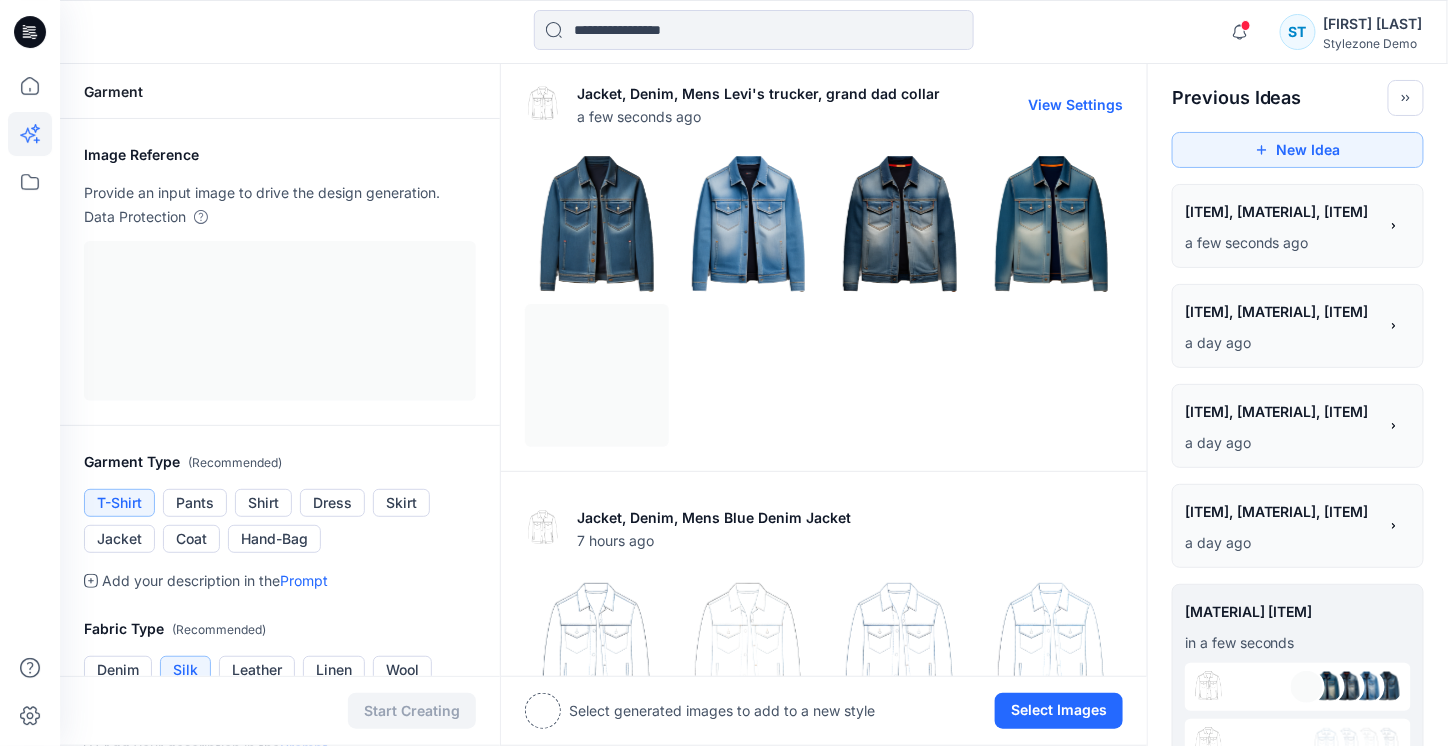 click at bounding box center [824, 299] 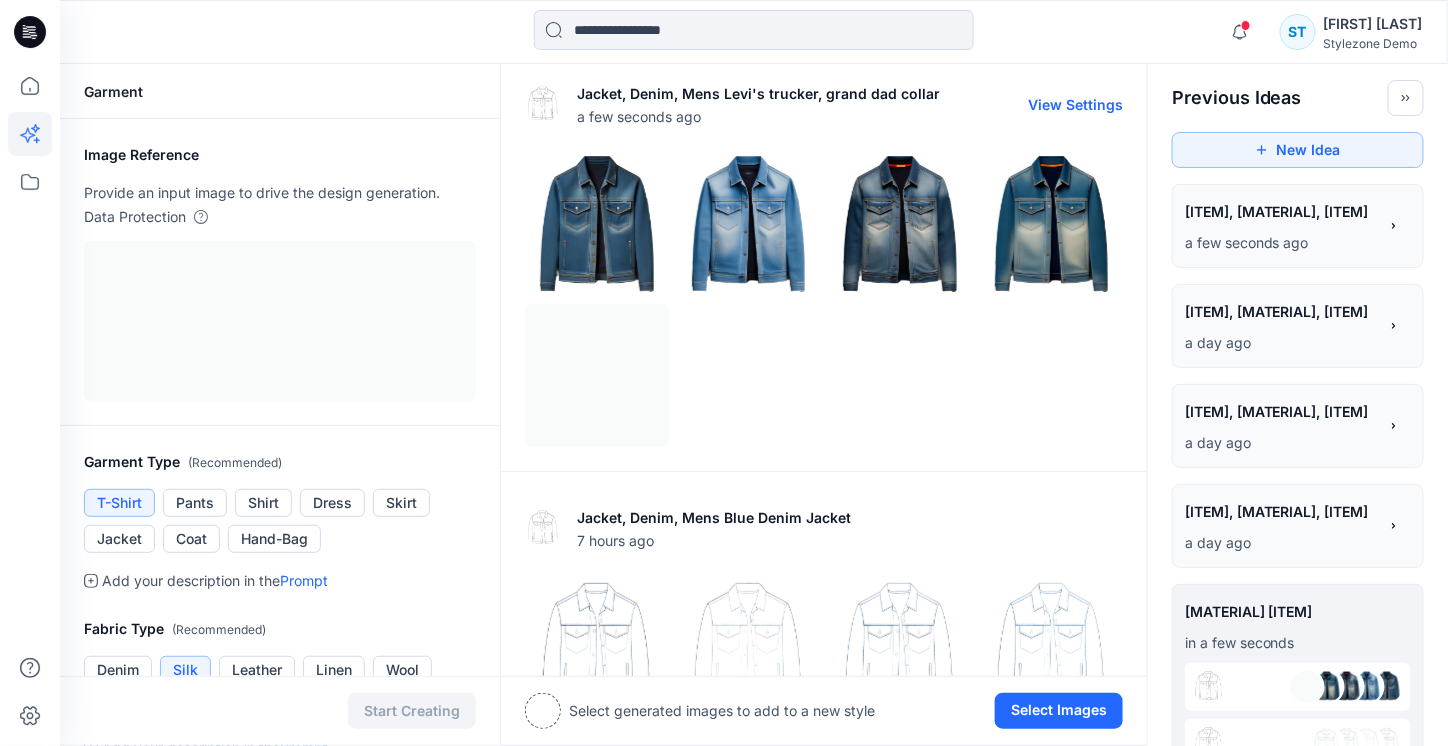 click on "View Settings" at bounding box center [1075, 104] 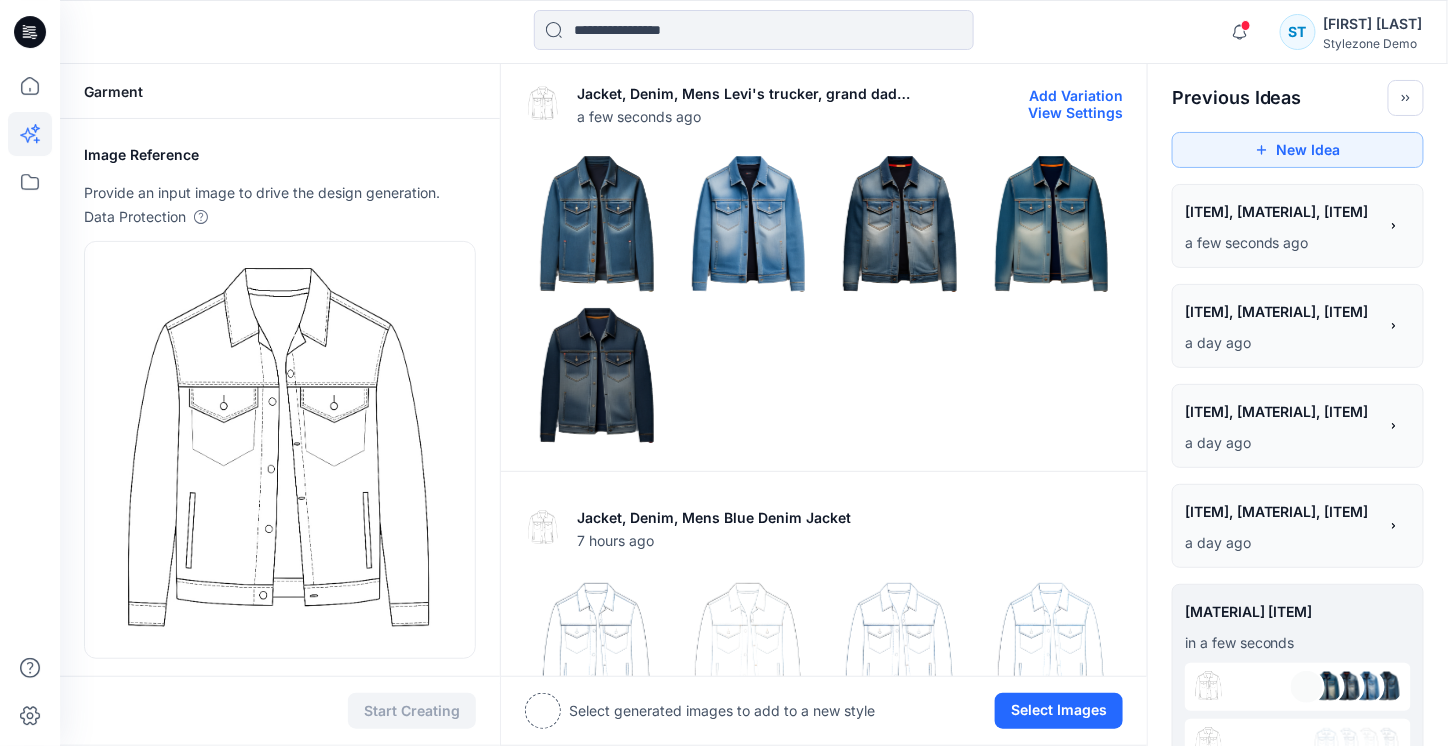 type 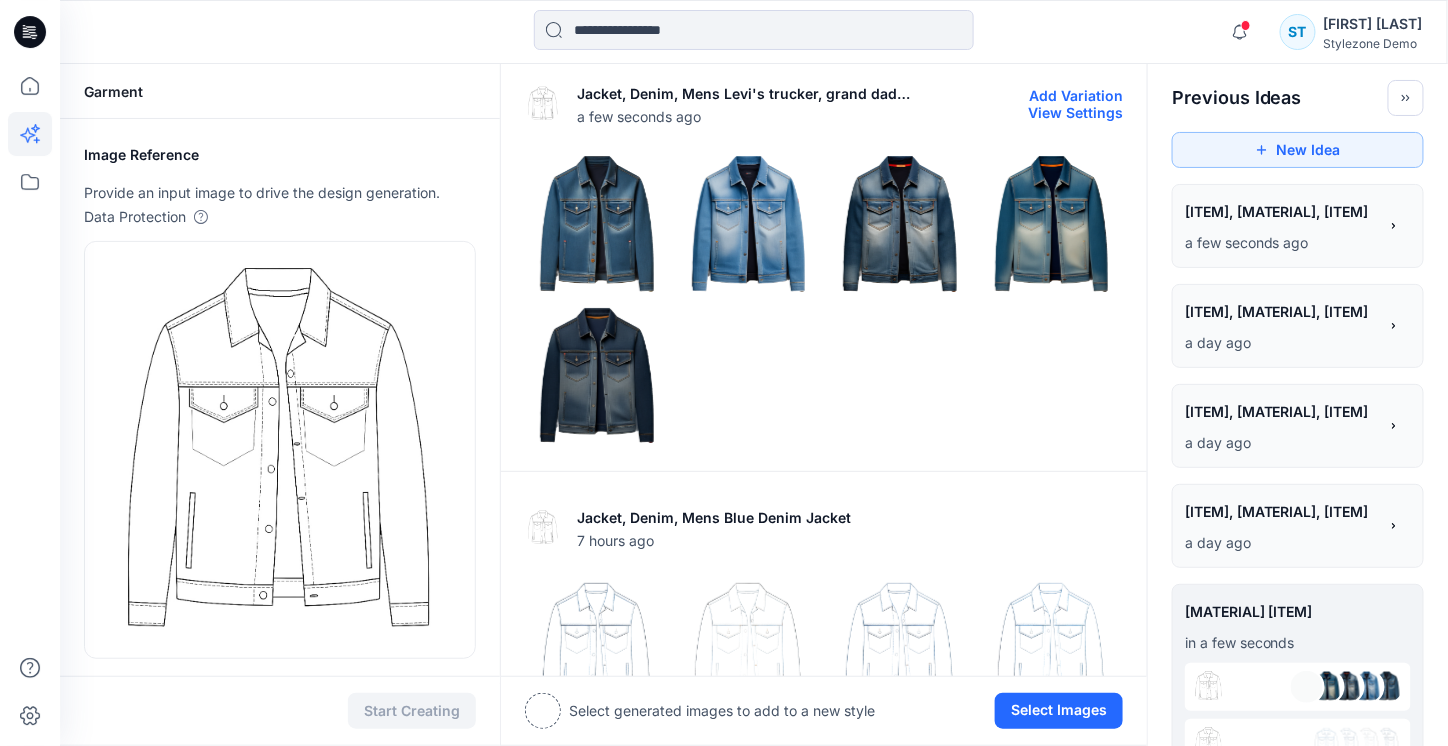 click at bounding box center (900, 224) 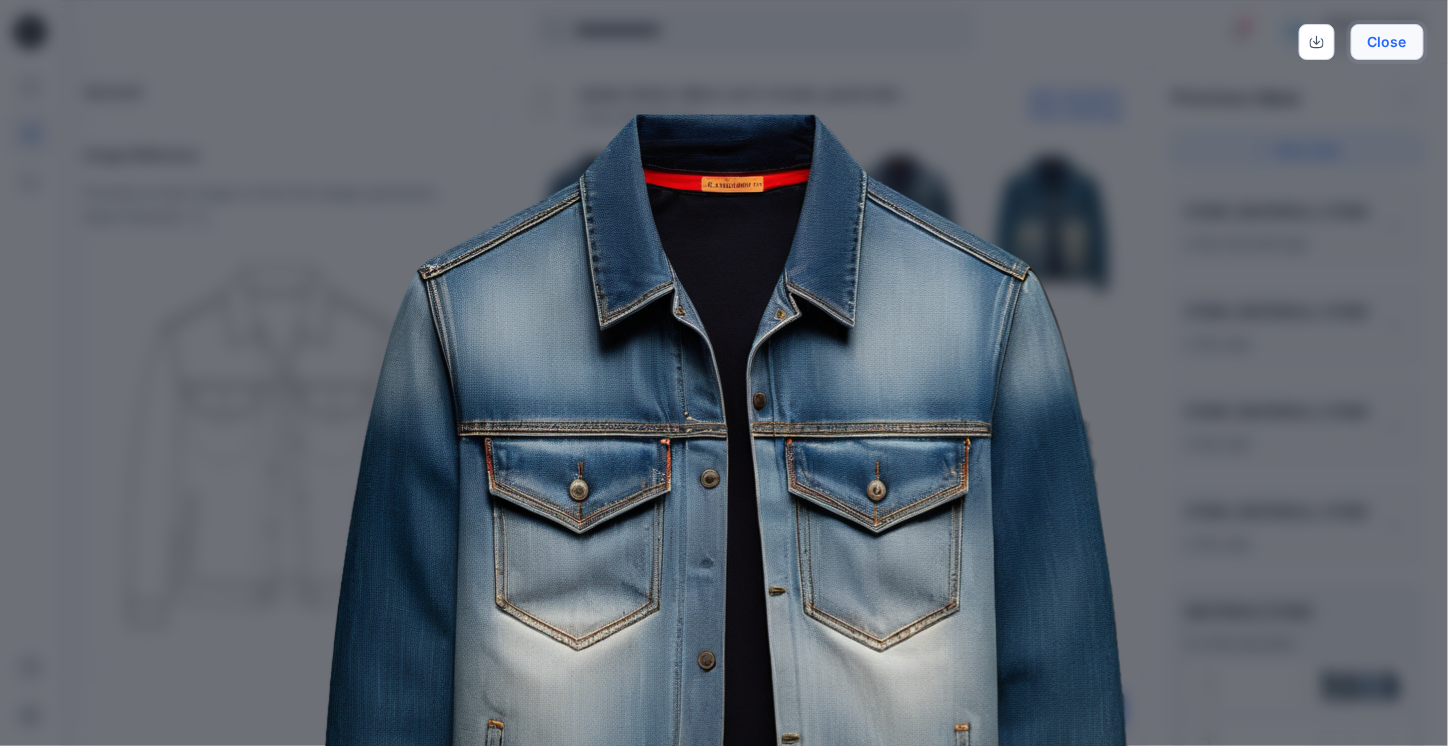 click on "Close" at bounding box center (1387, 42) 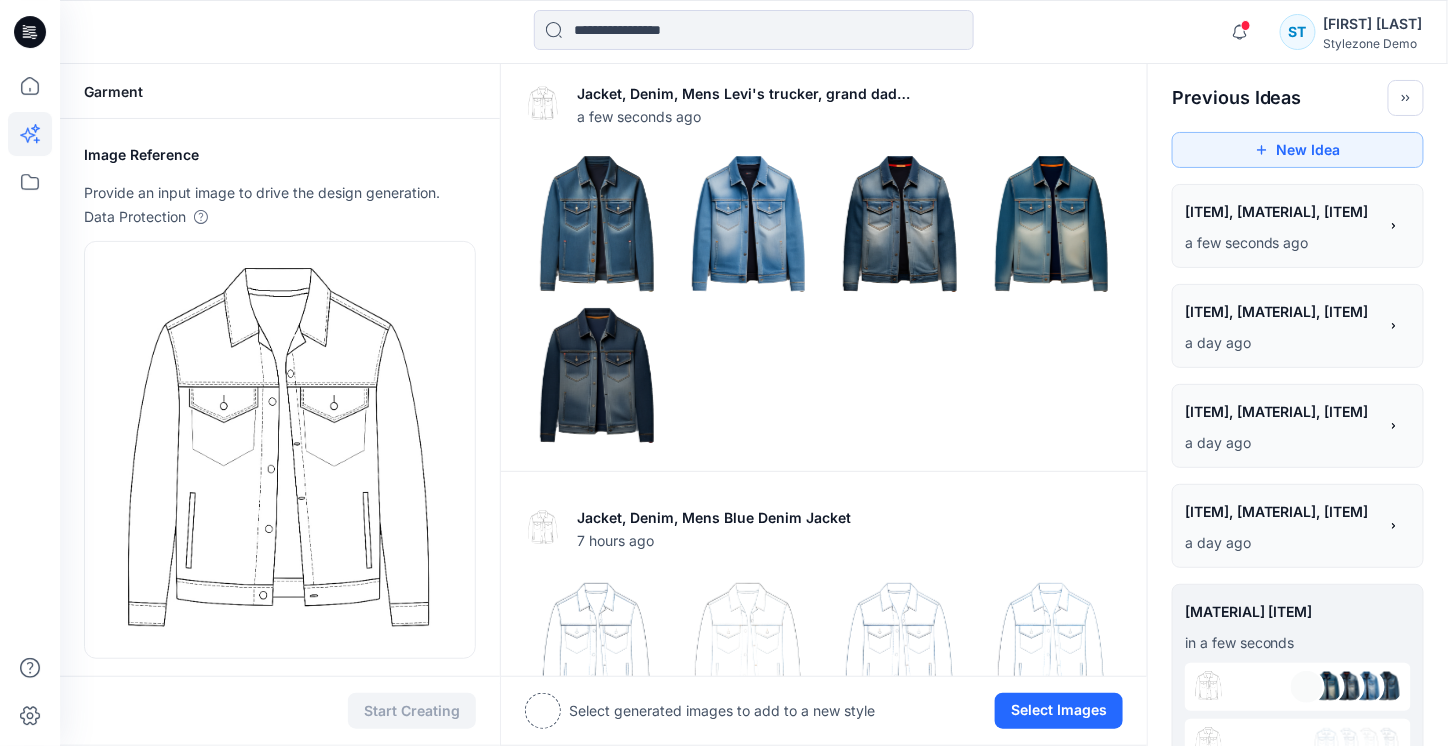 click at bounding box center [543, 711] 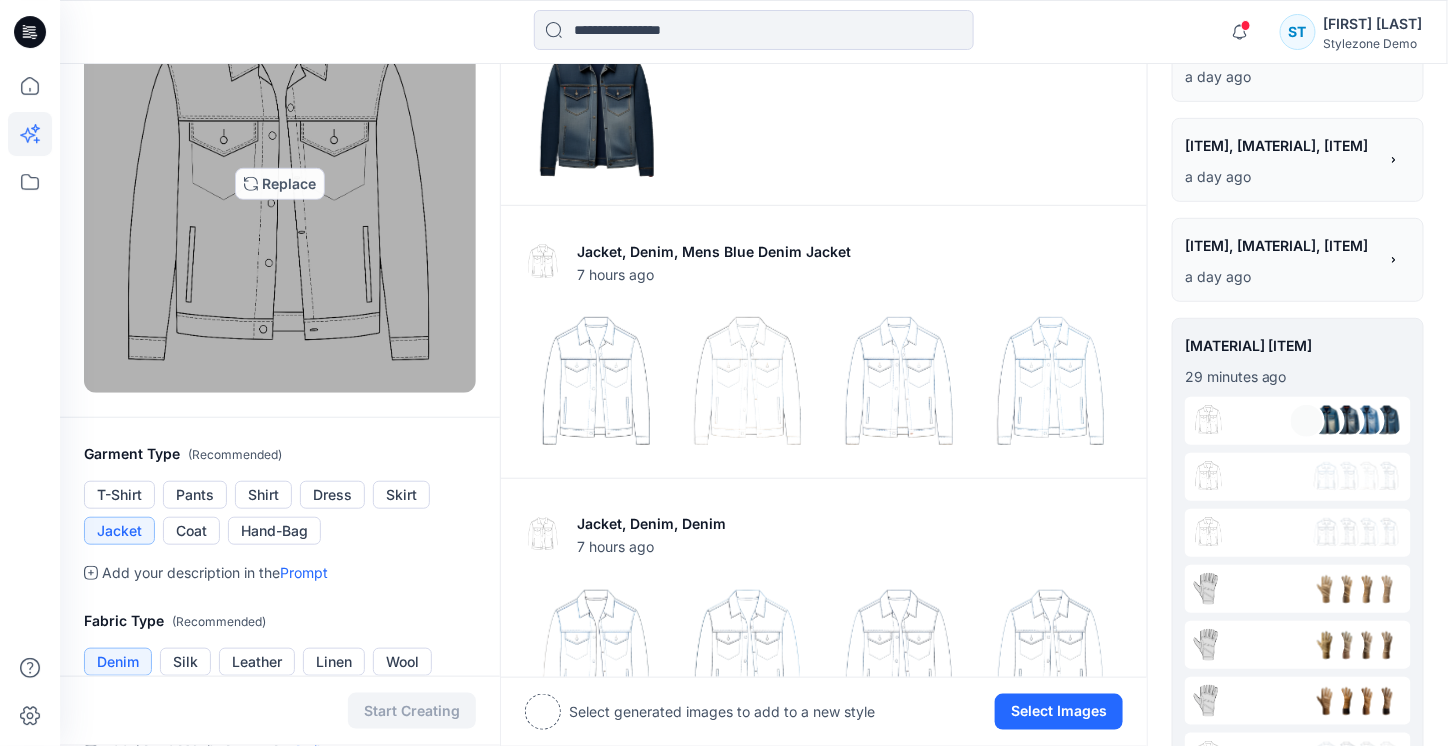 scroll, scrollTop: 0, scrollLeft: 0, axis: both 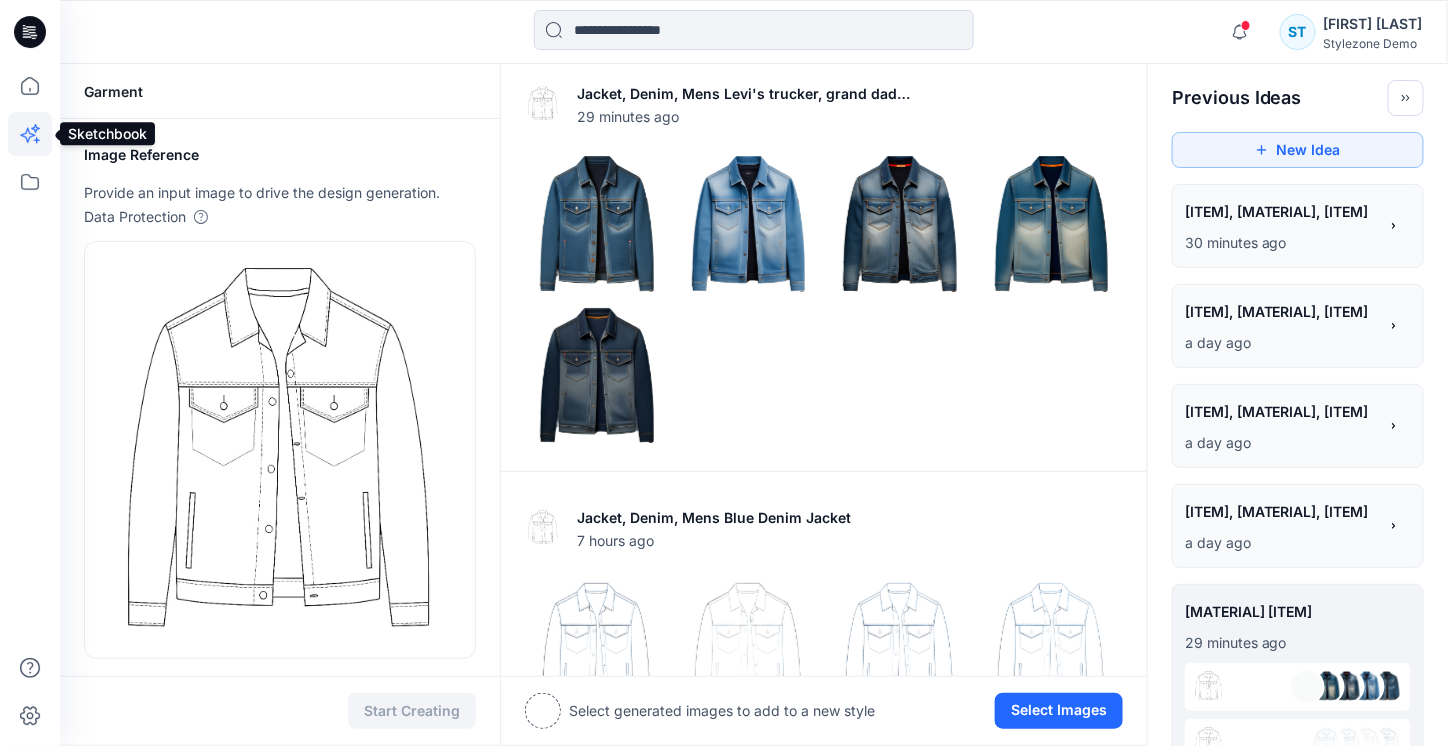 click 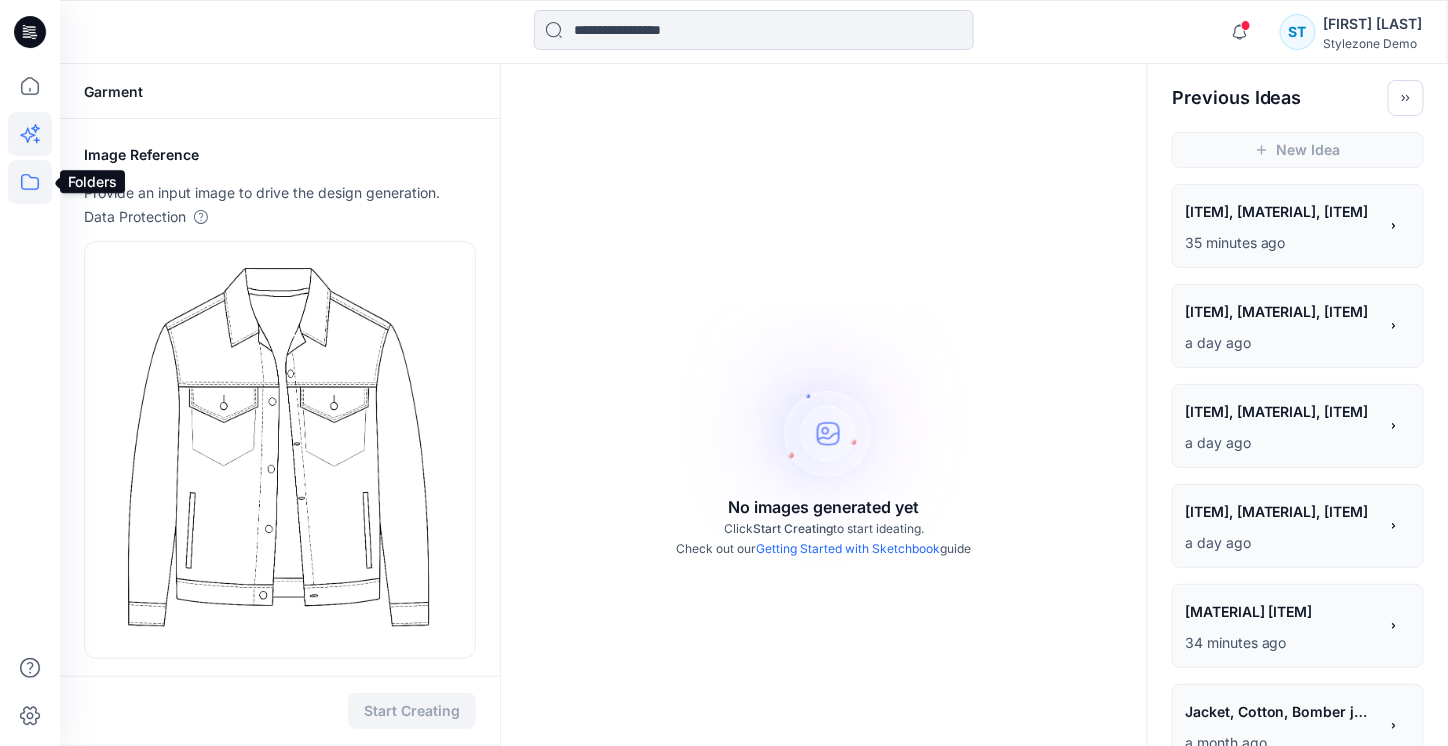 click 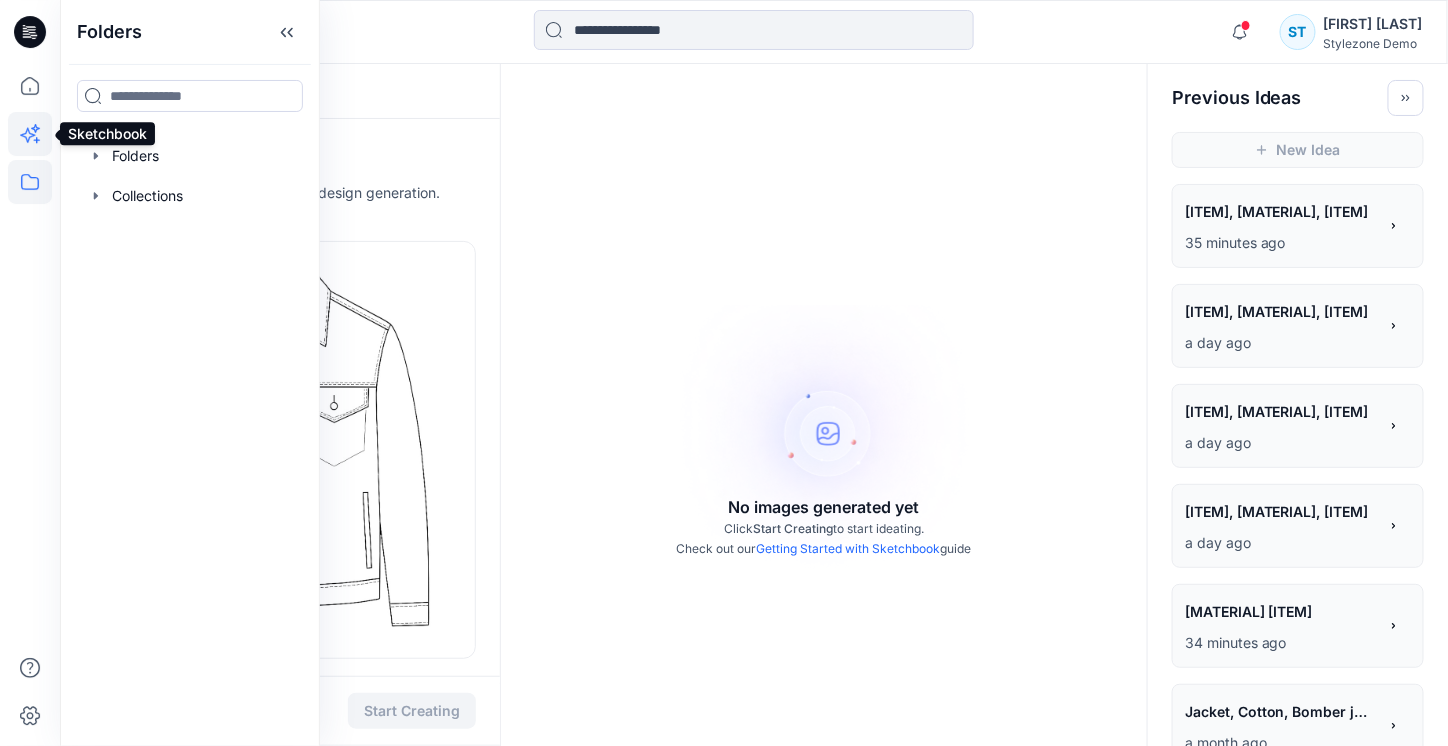 click 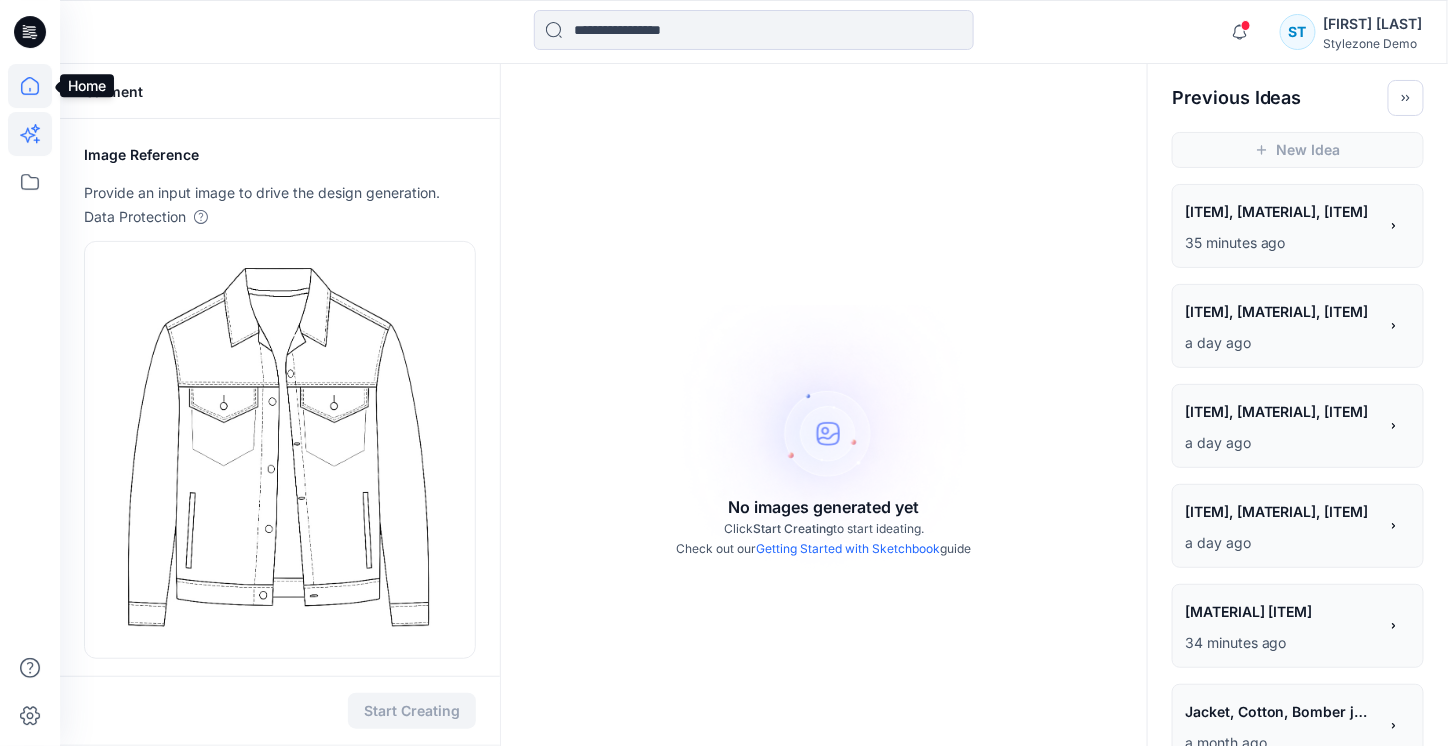 click 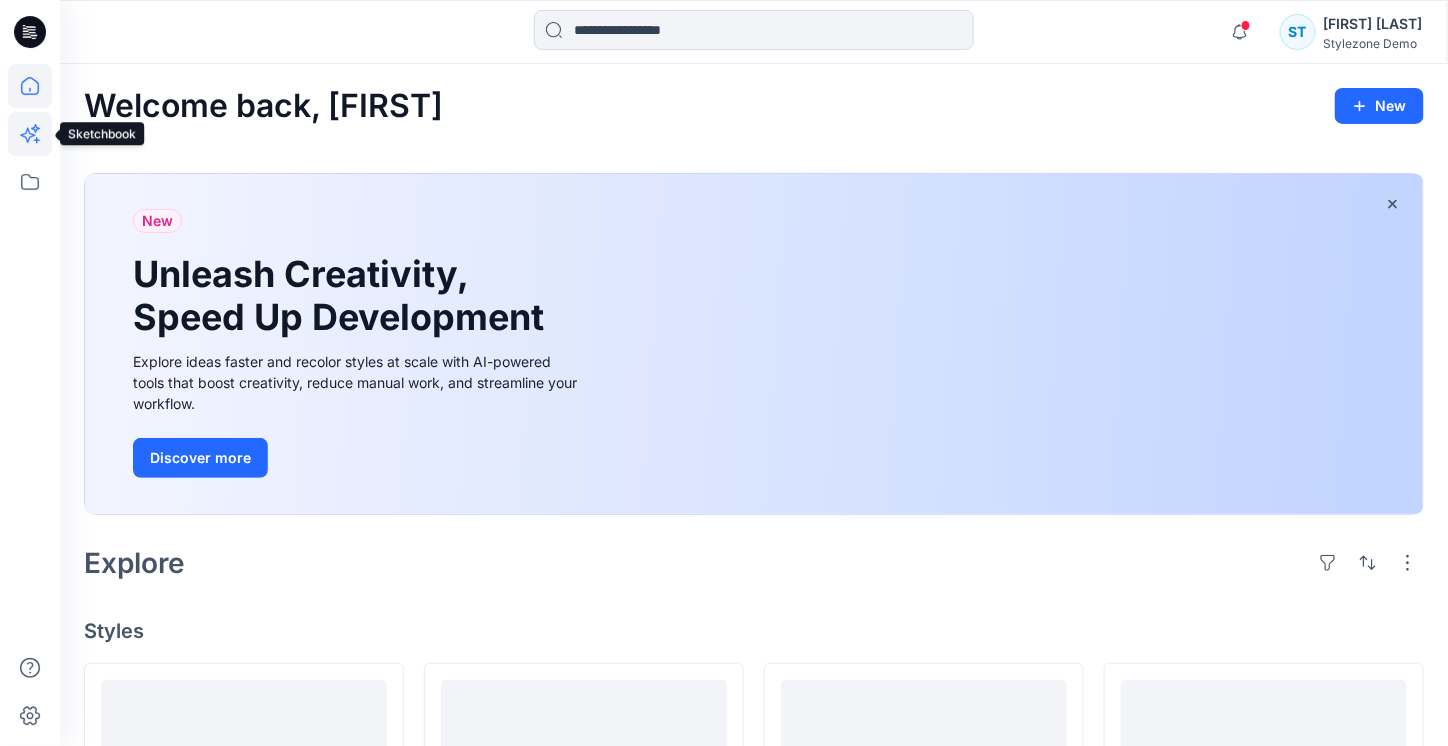 click 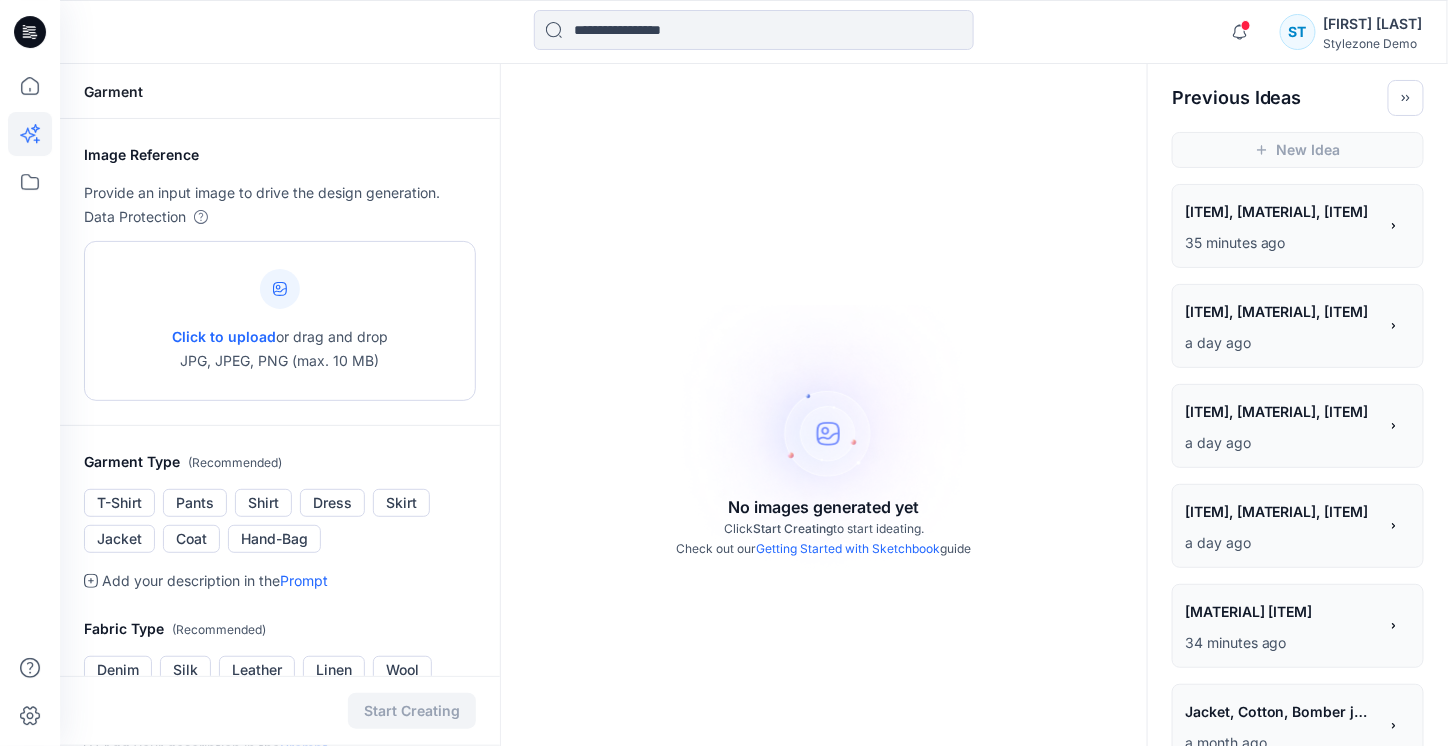 click on "Click to upload  or drag and drop  JPG, JPEG, PNG (max. 10 MB)" at bounding box center (280, 321) 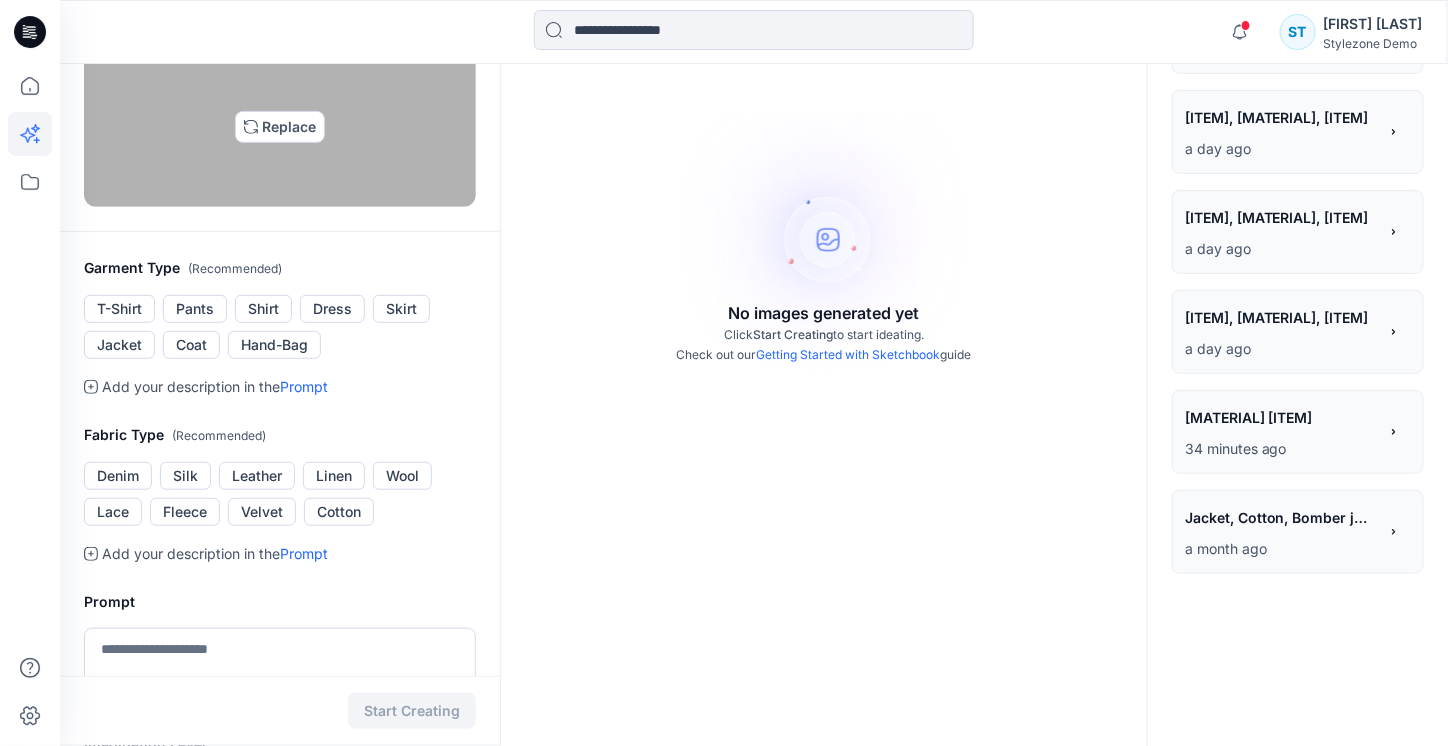 scroll, scrollTop: 200, scrollLeft: 0, axis: vertical 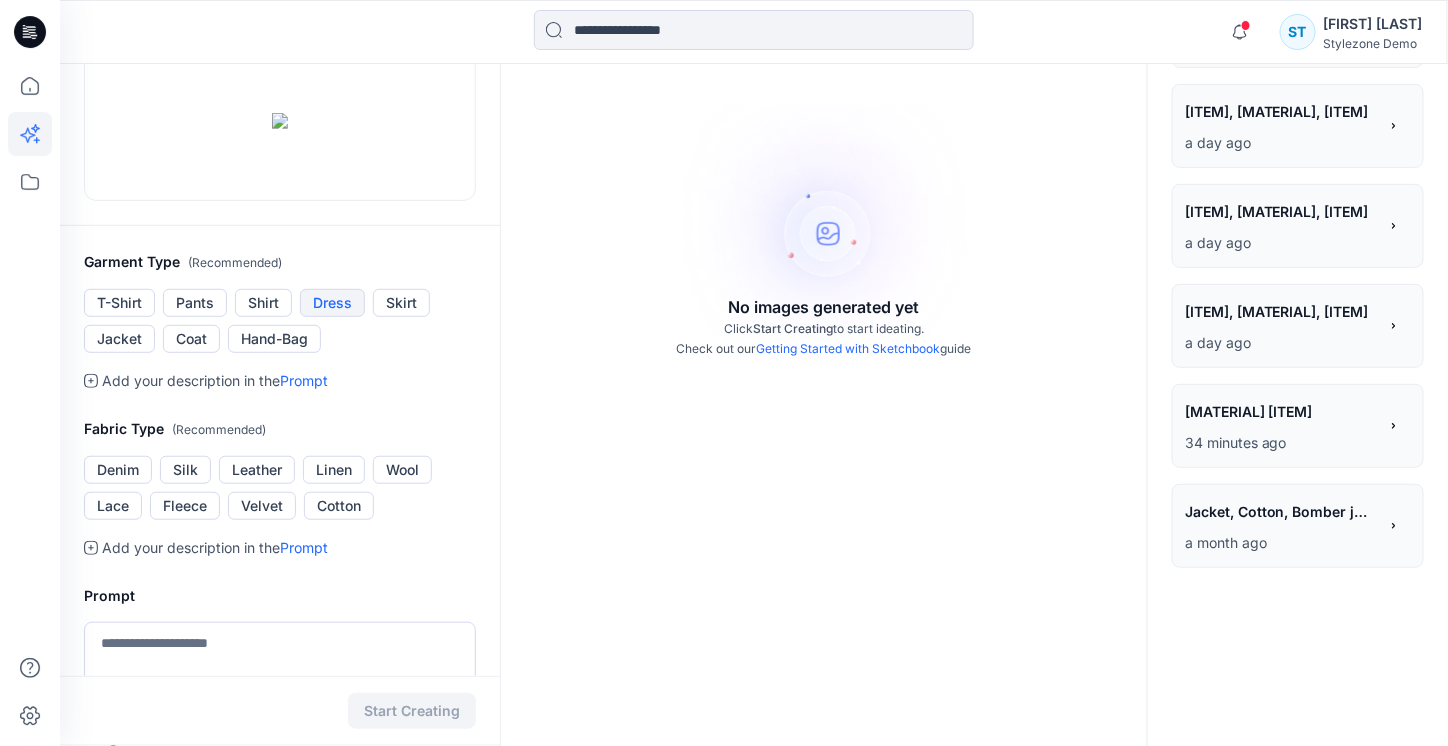 click on "Dress" at bounding box center (332, 303) 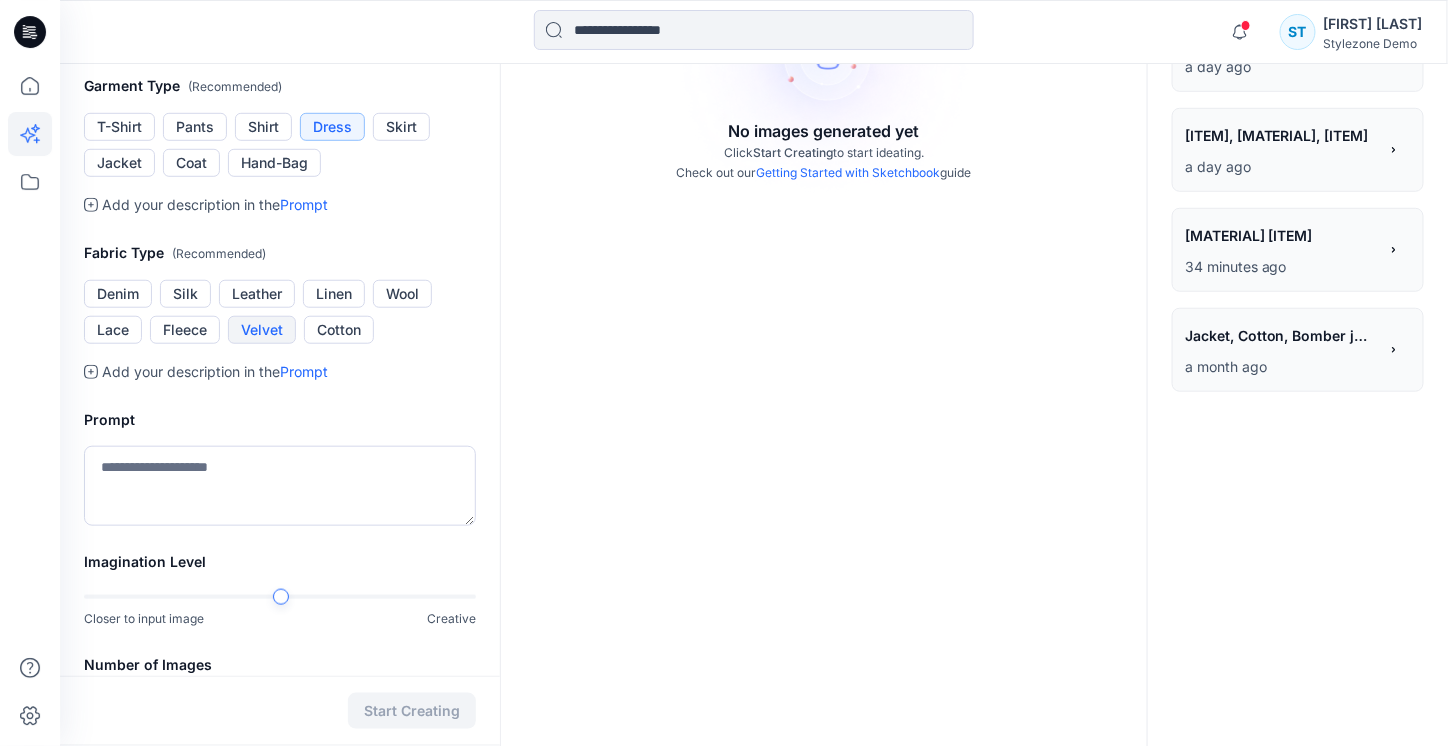 scroll, scrollTop: 400, scrollLeft: 0, axis: vertical 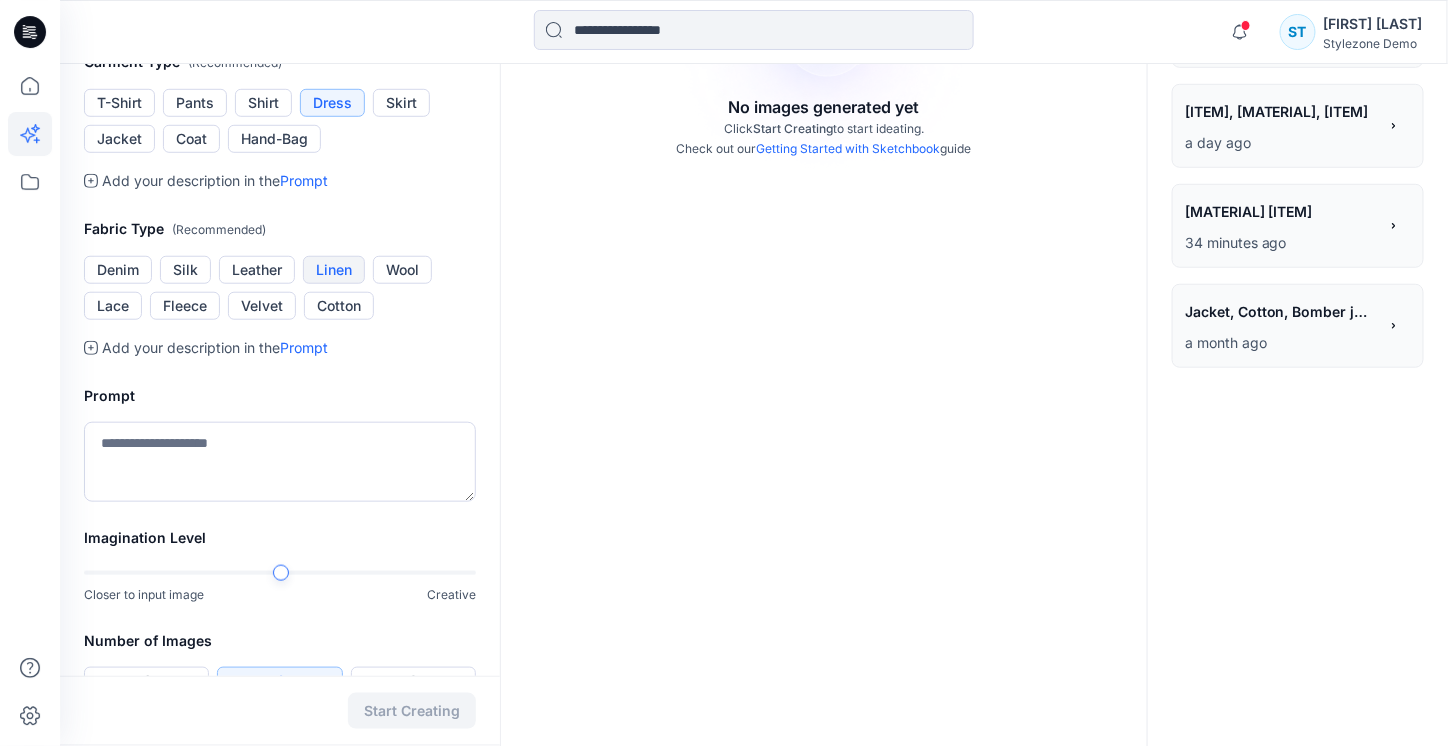 click on "Linen" at bounding box center [334, 270] 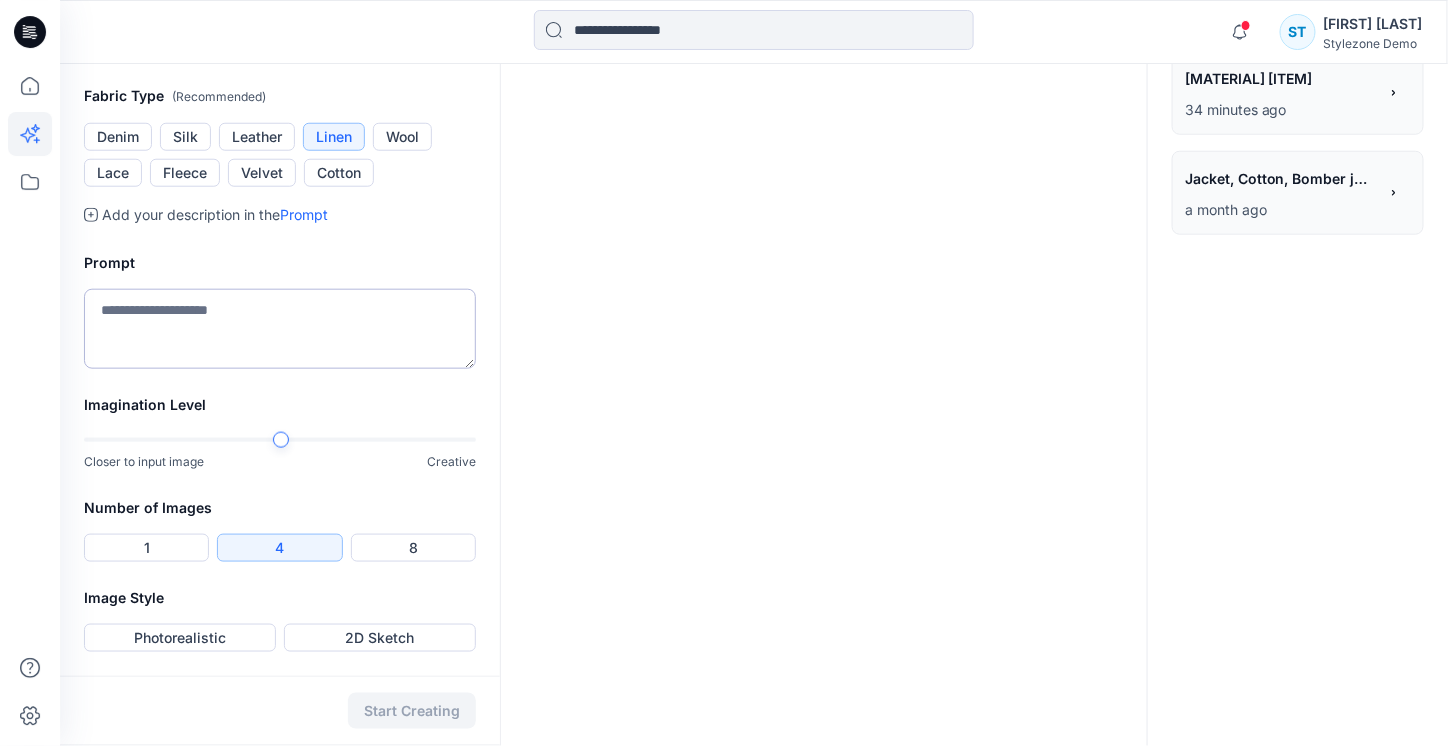 scroll, scrollTop: 600, scrollLeft: 0, axis: vertical 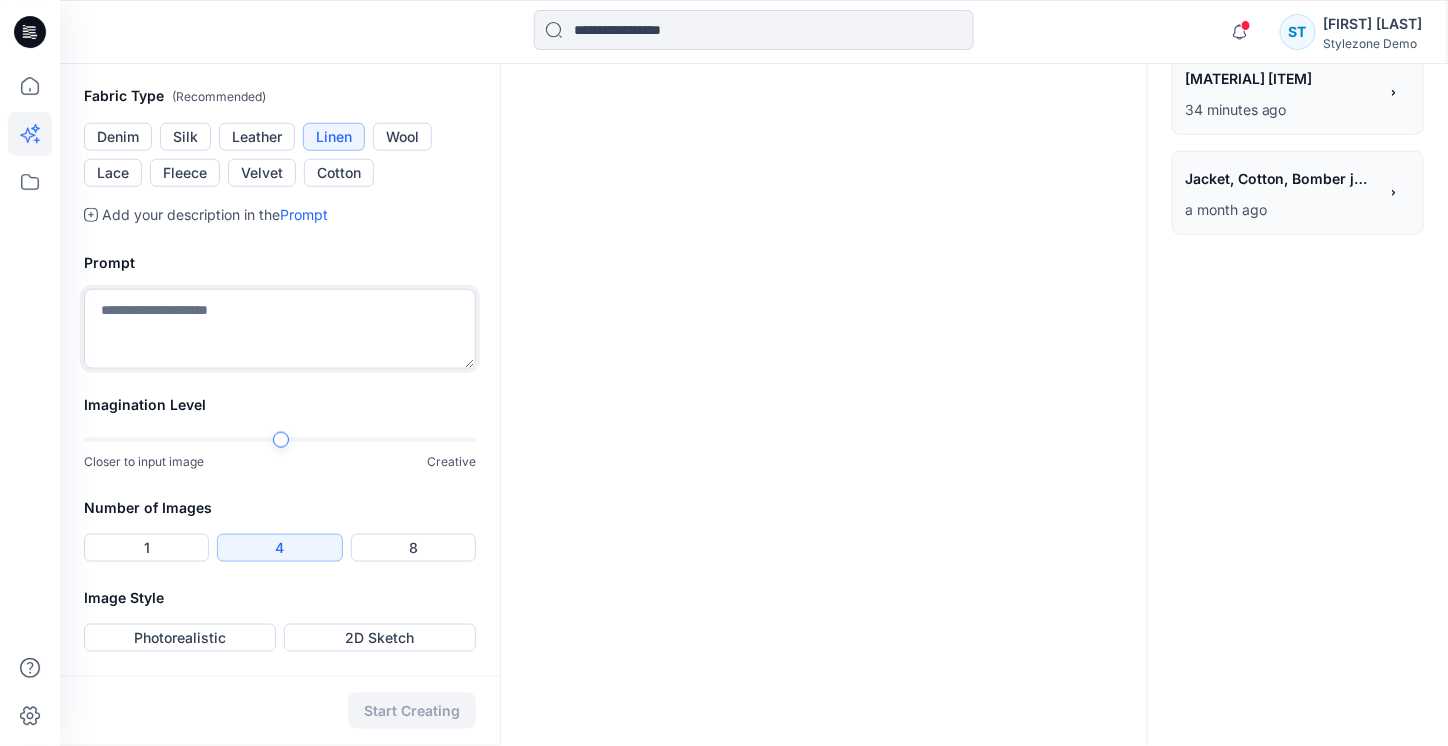 click at bounding box center (280, 329) 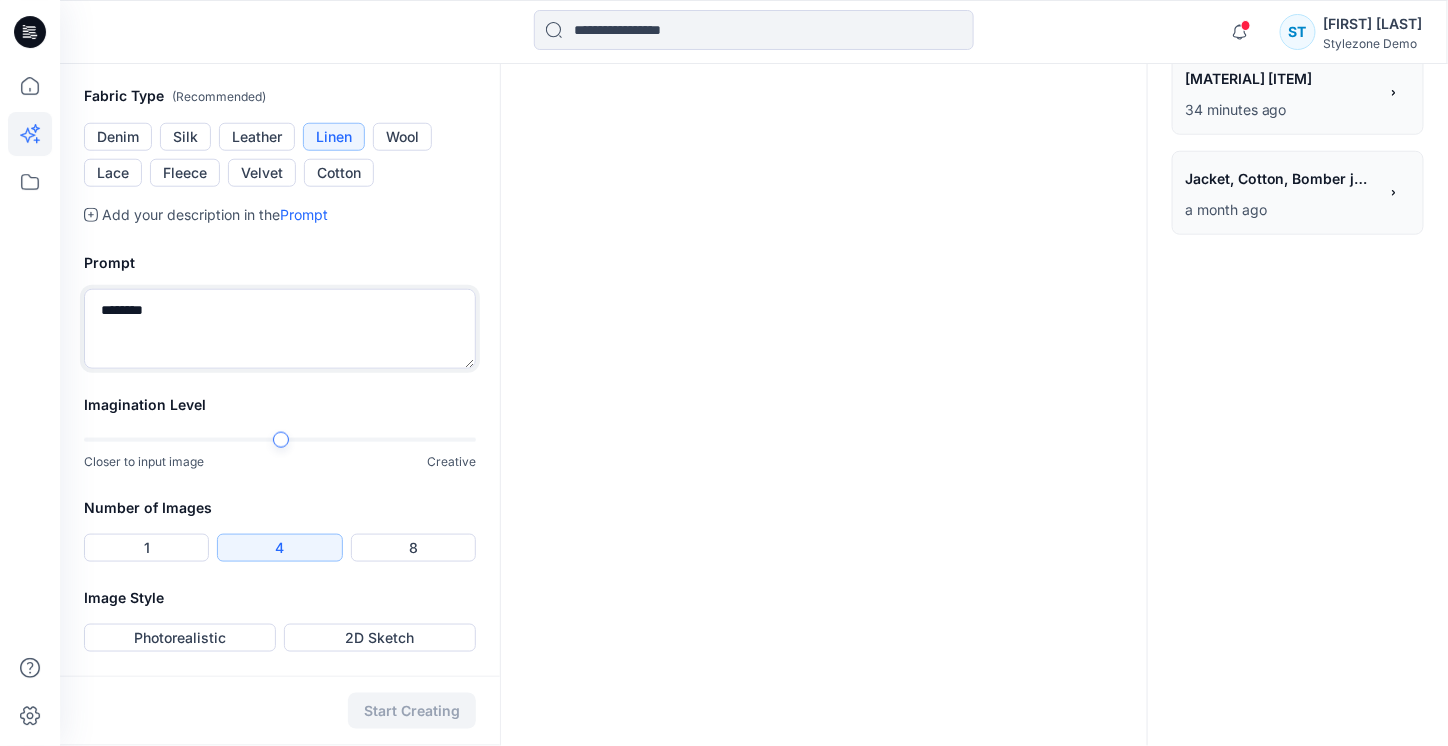 click on "*******" at bounding box center [280, 329] 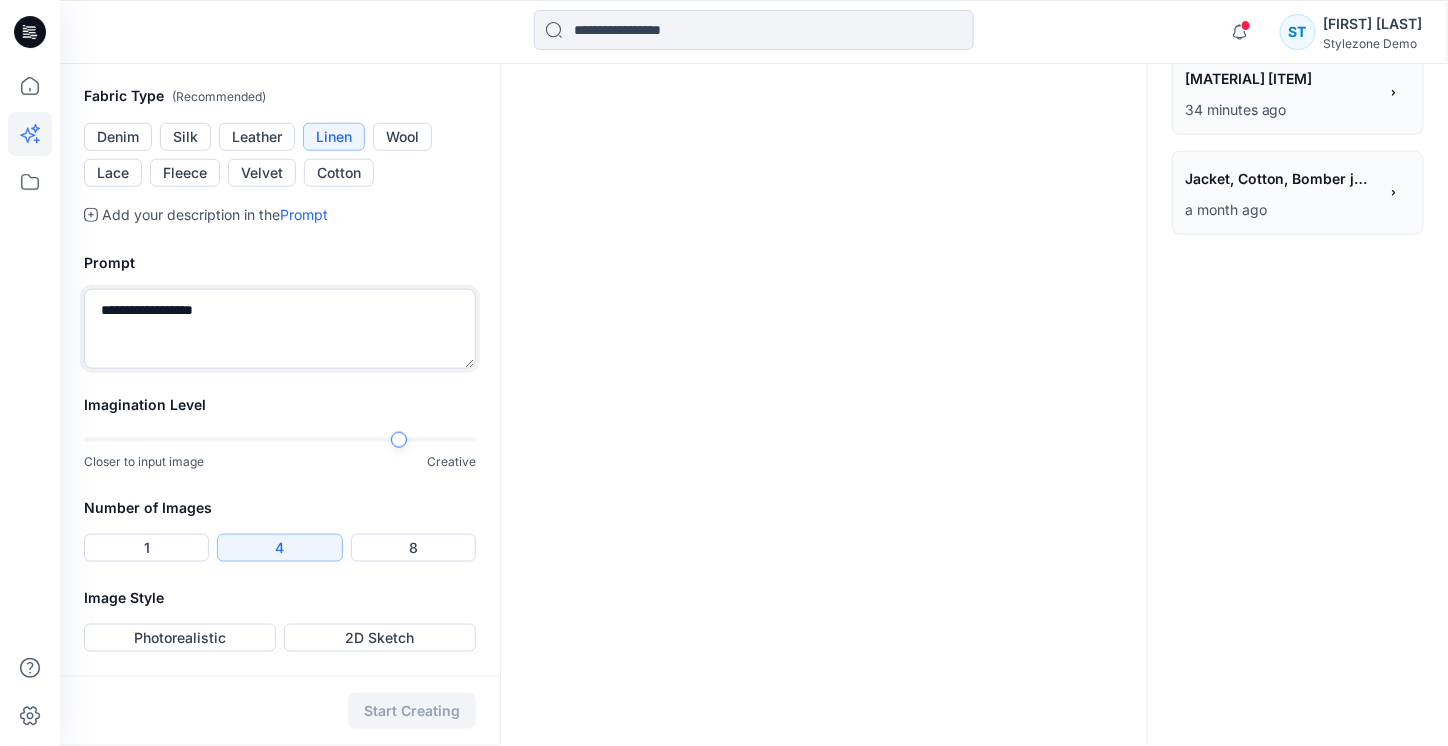 click on "Imagination Level Closer to input image Creative" at bounding box center (280, 444) 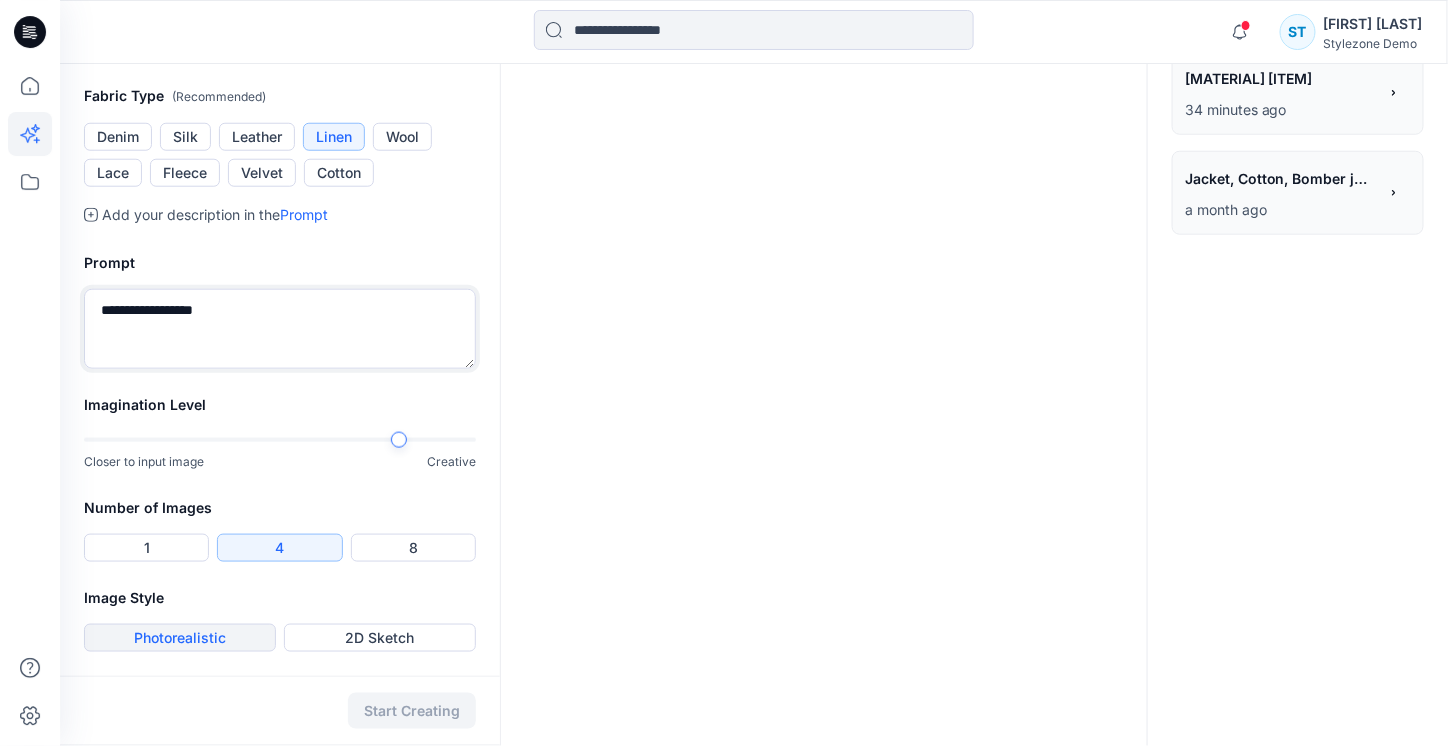 type on "**********" 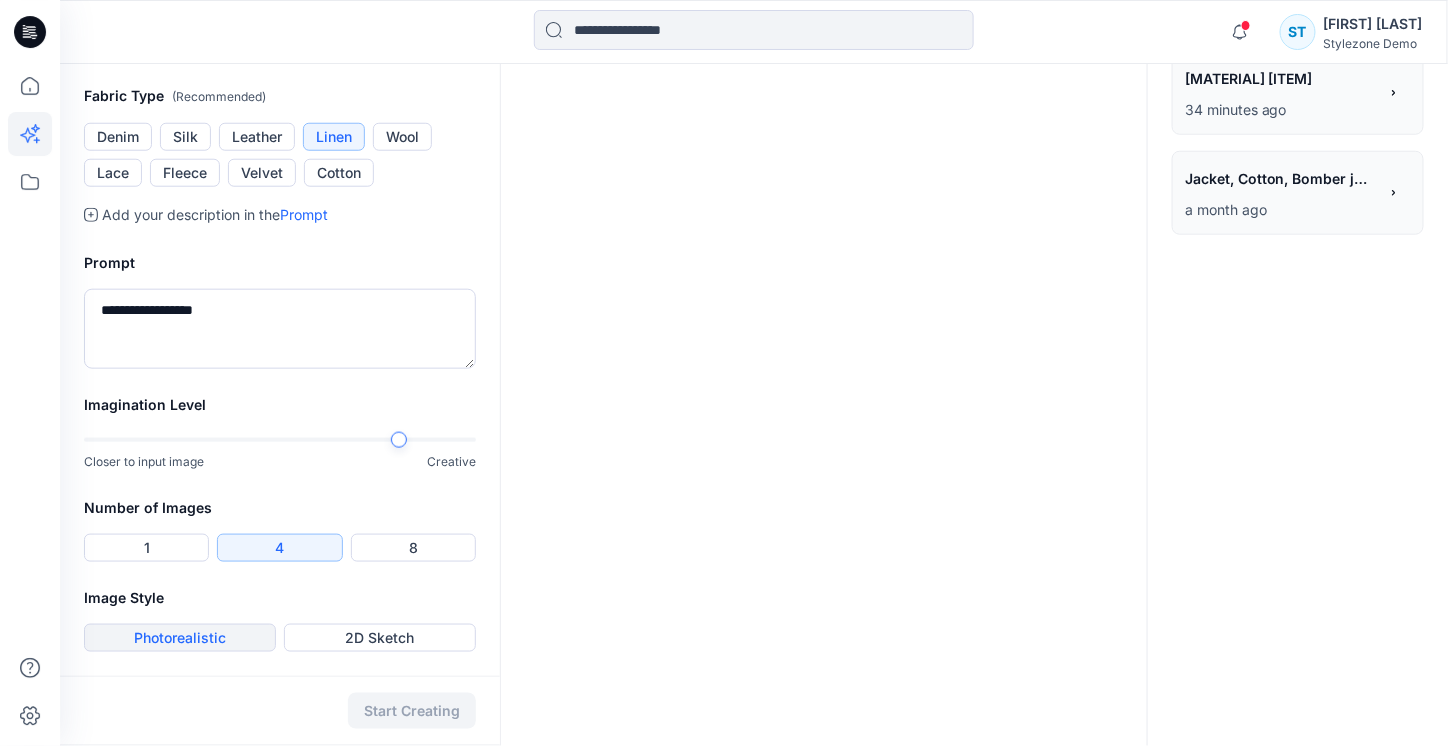 click on "Photorealistic" at bounding box center (180, 638) 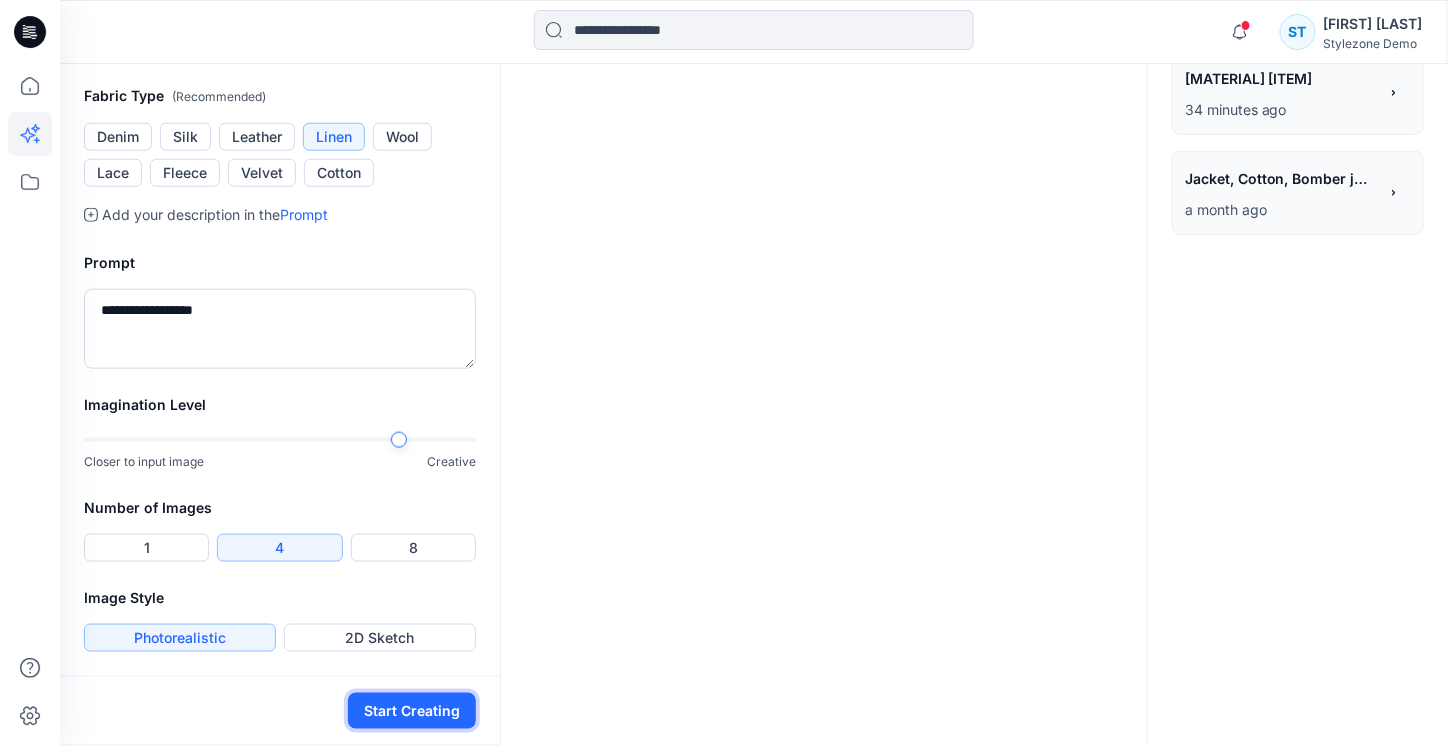 click on "Start Creating" at bounding box center (412, 711) 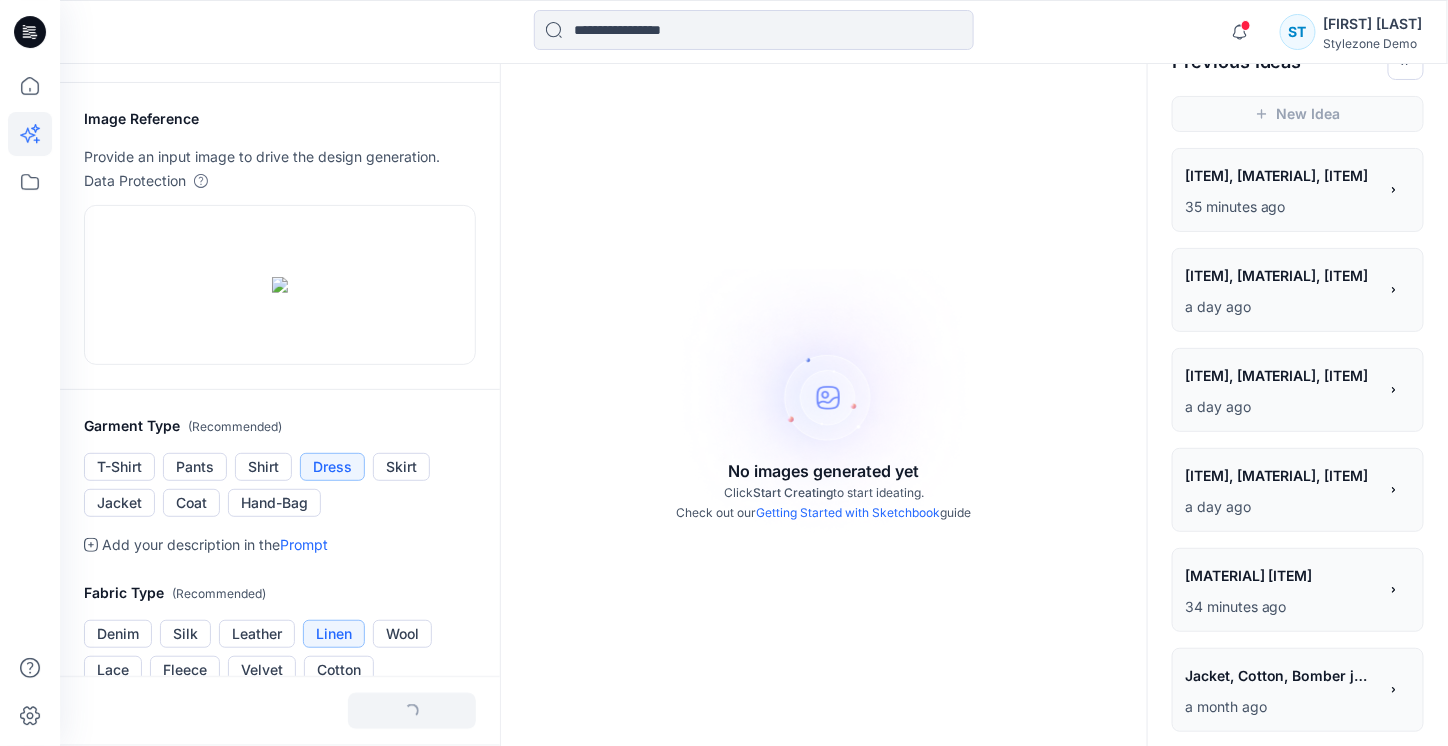 scroll, scrollTop: 0, scrollLeft: 0, axis: both 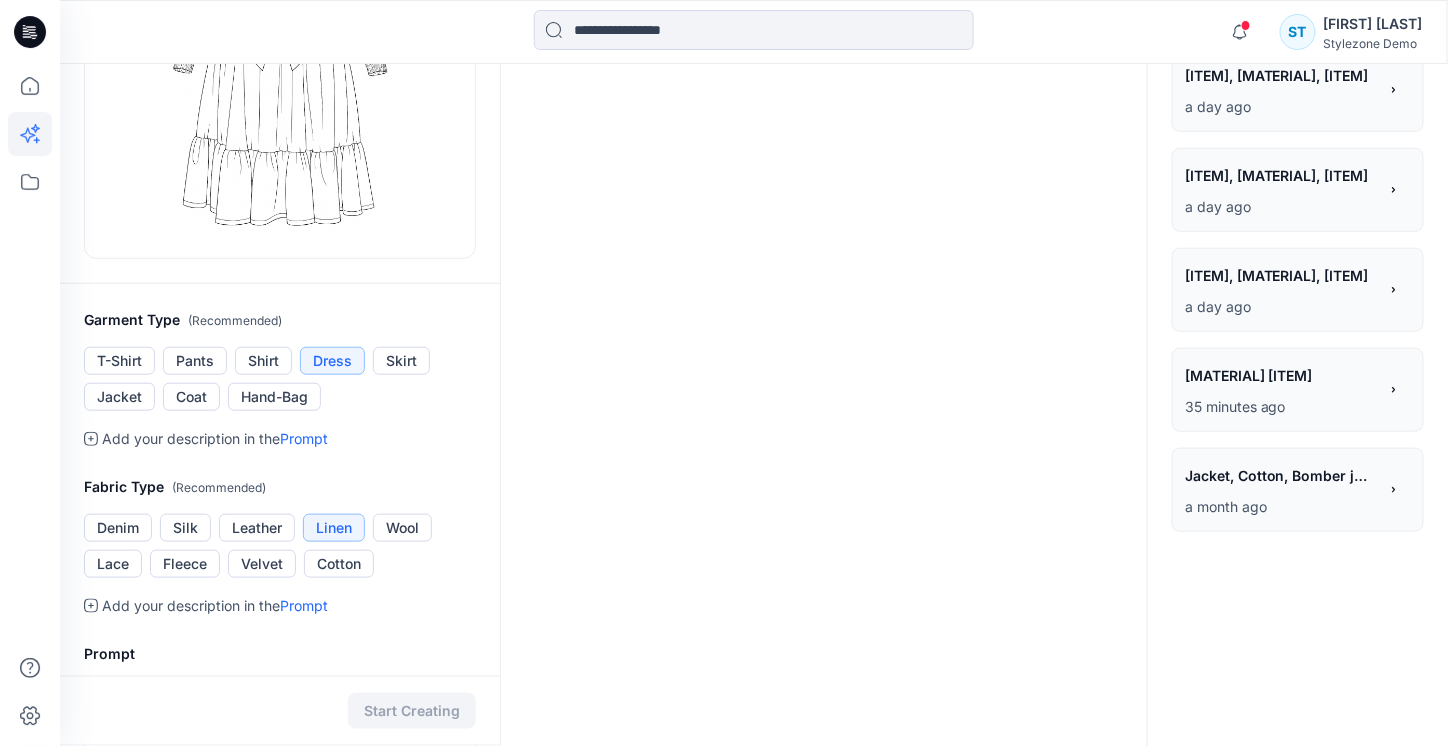 click on "[MATERIAL] [ITEM]" at bounding box center [1280, 375] 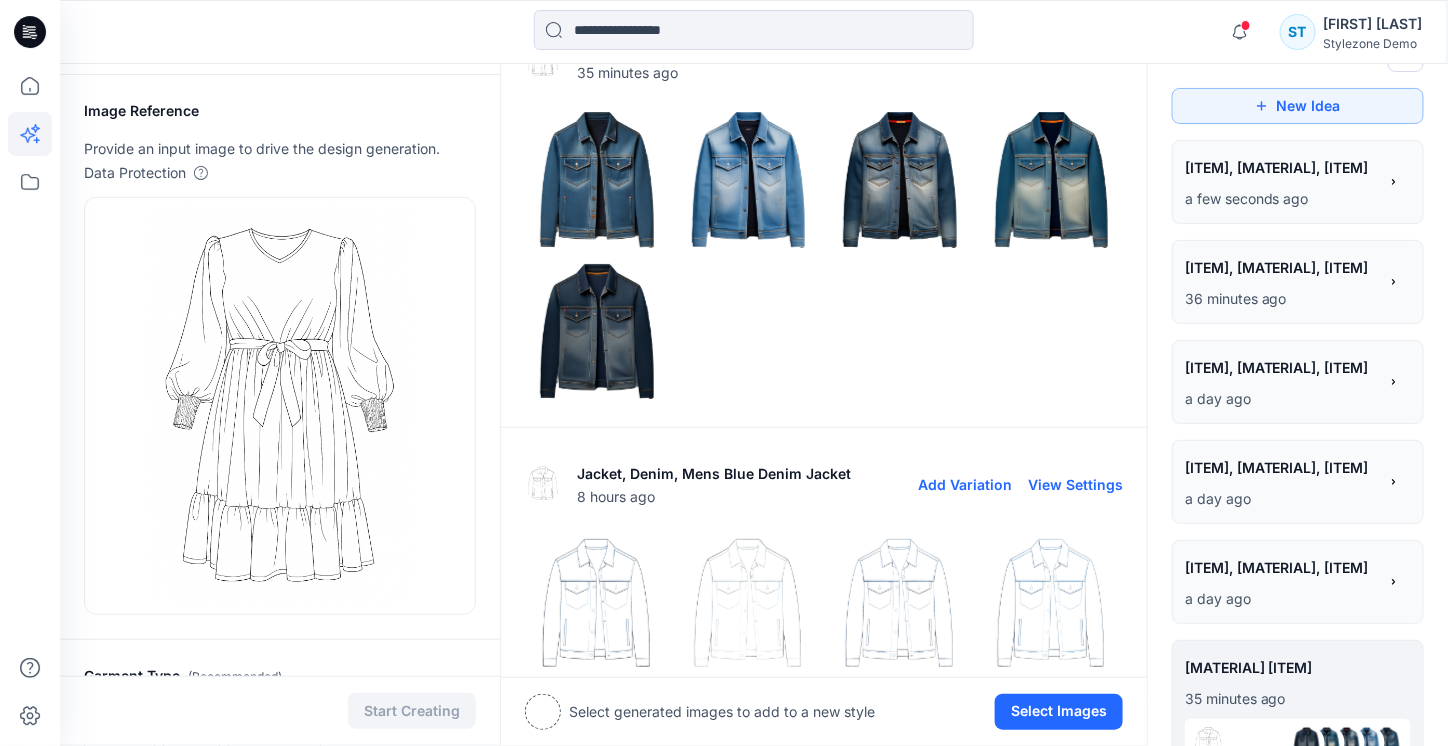 scroll, scrollTop: 0, scrollLeft: 0, axis: both 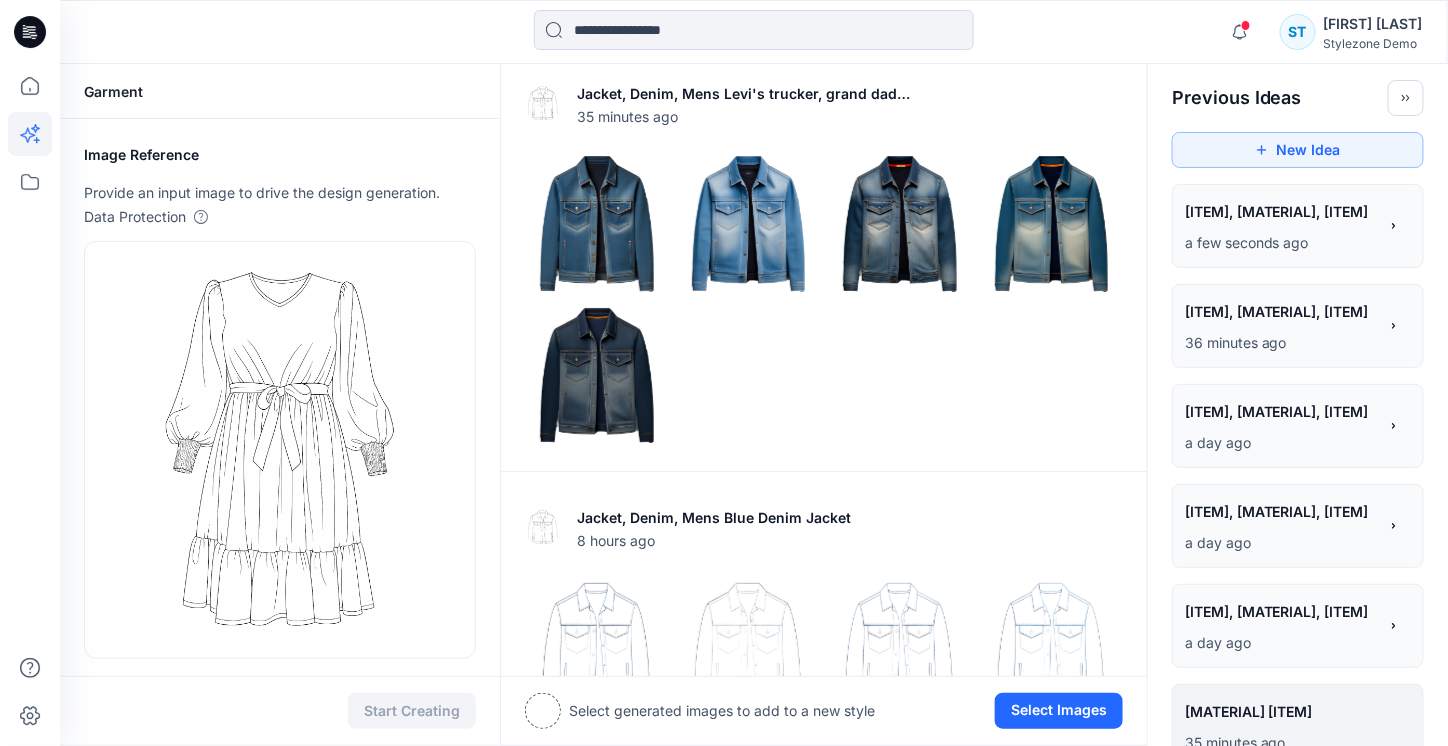click on "[ITEM], [MATERIAL], [ITEM]" at bounding box center (1280, 211) 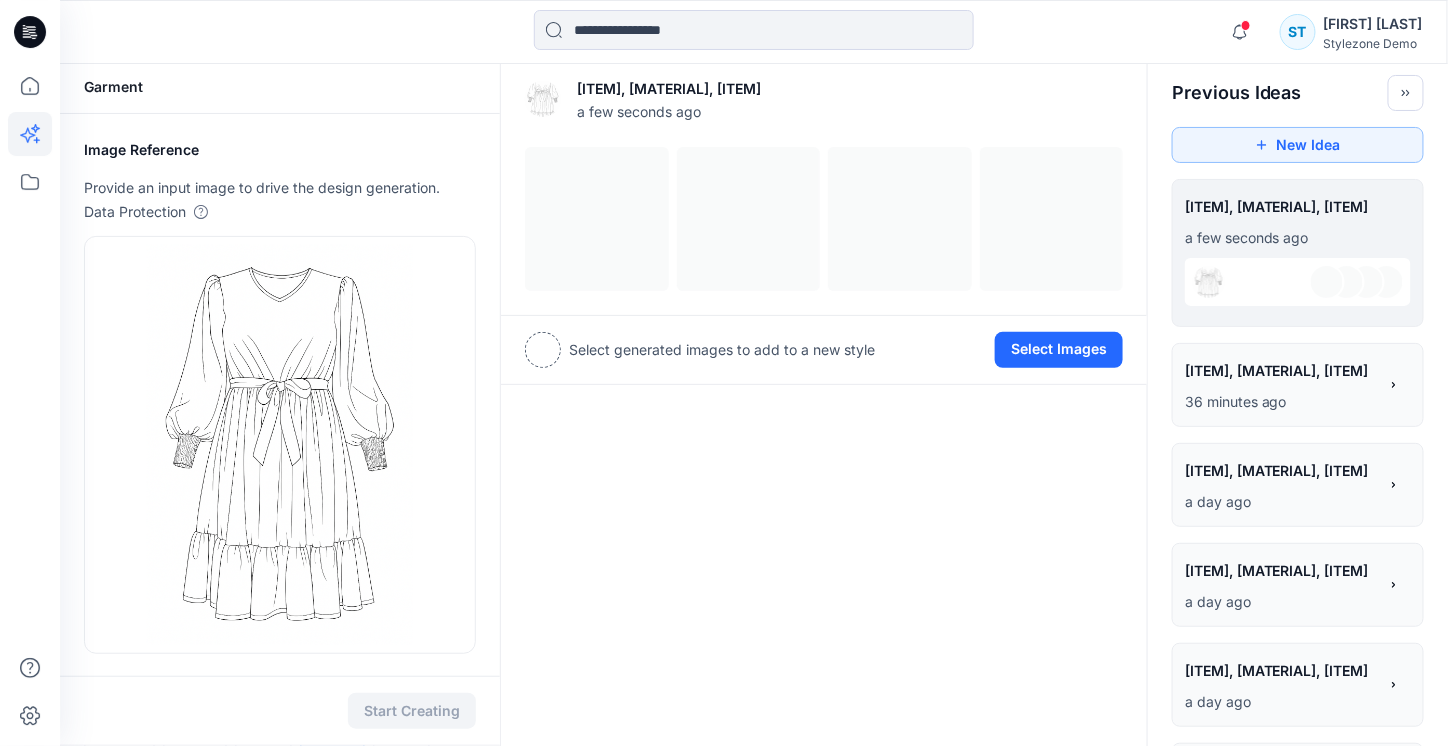 scroll, scrollTop: 0, scrollLeft: 0, axis: both 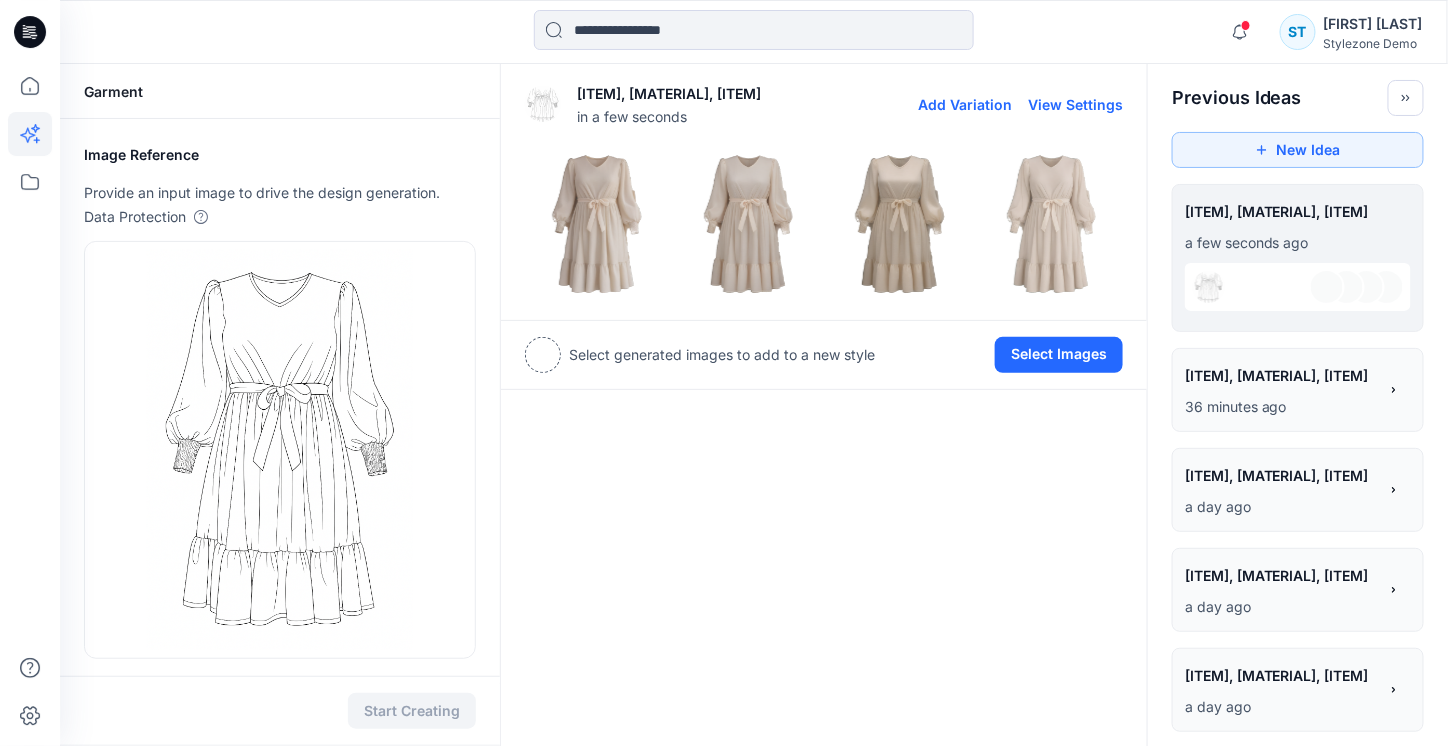 click at bounding box center [597, 224] 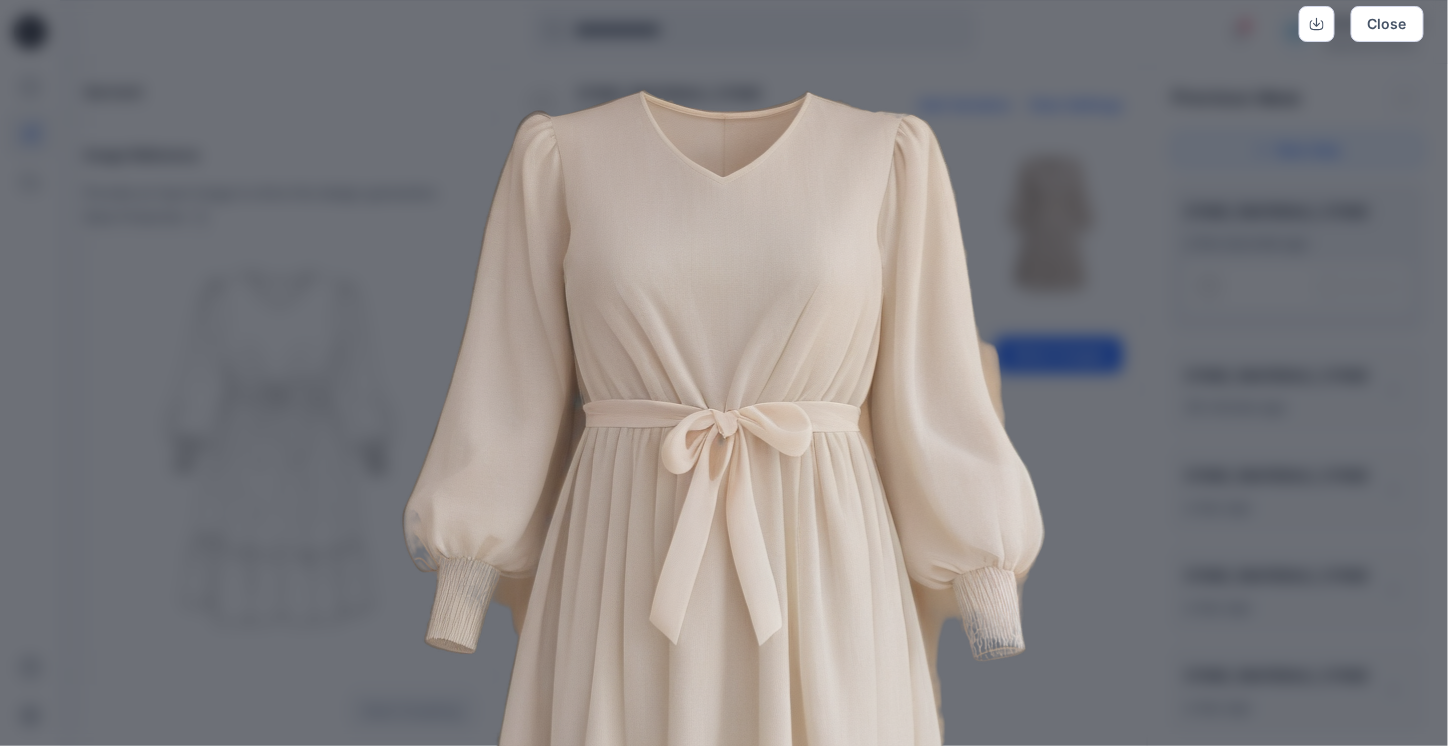 scroll, scrollTop: 0, scrollLeft: 0, axis: both 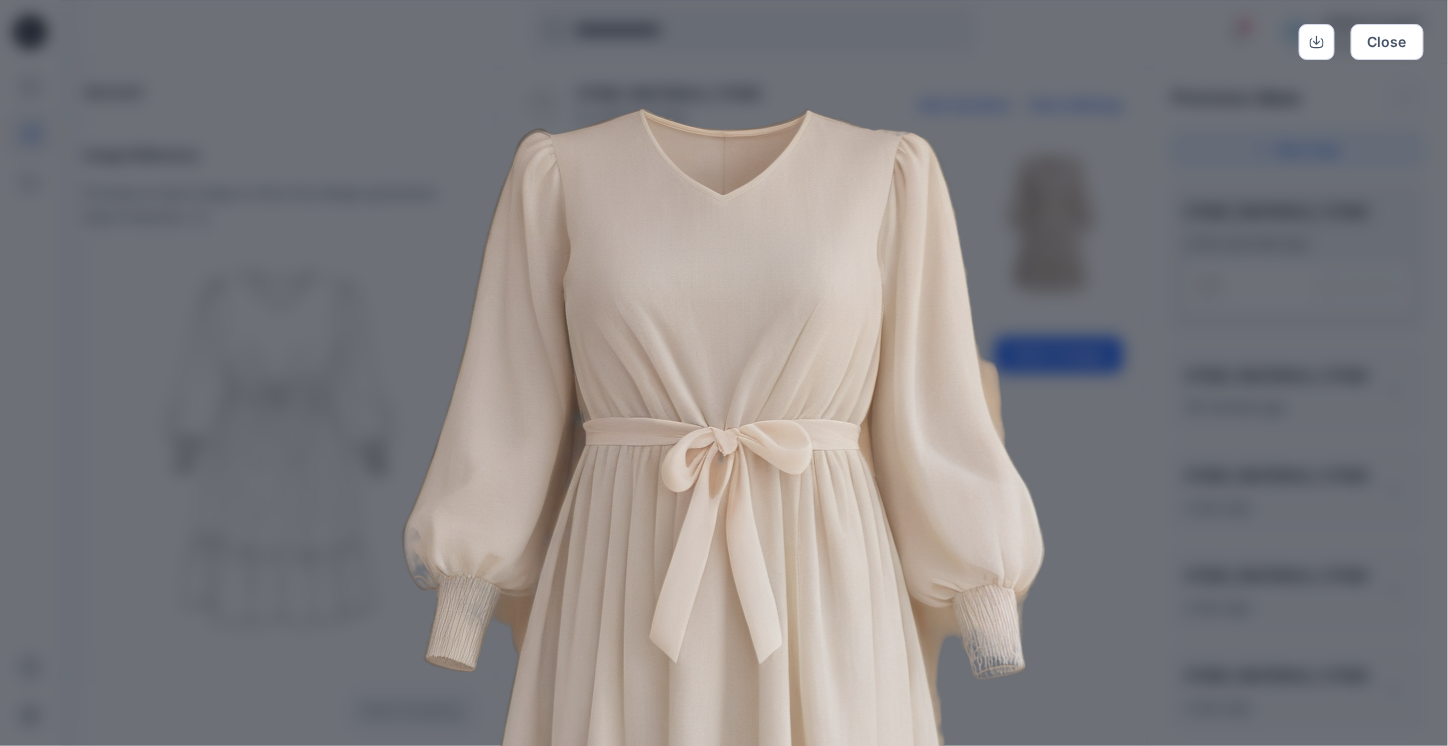 click at bounding box center [724, 604] 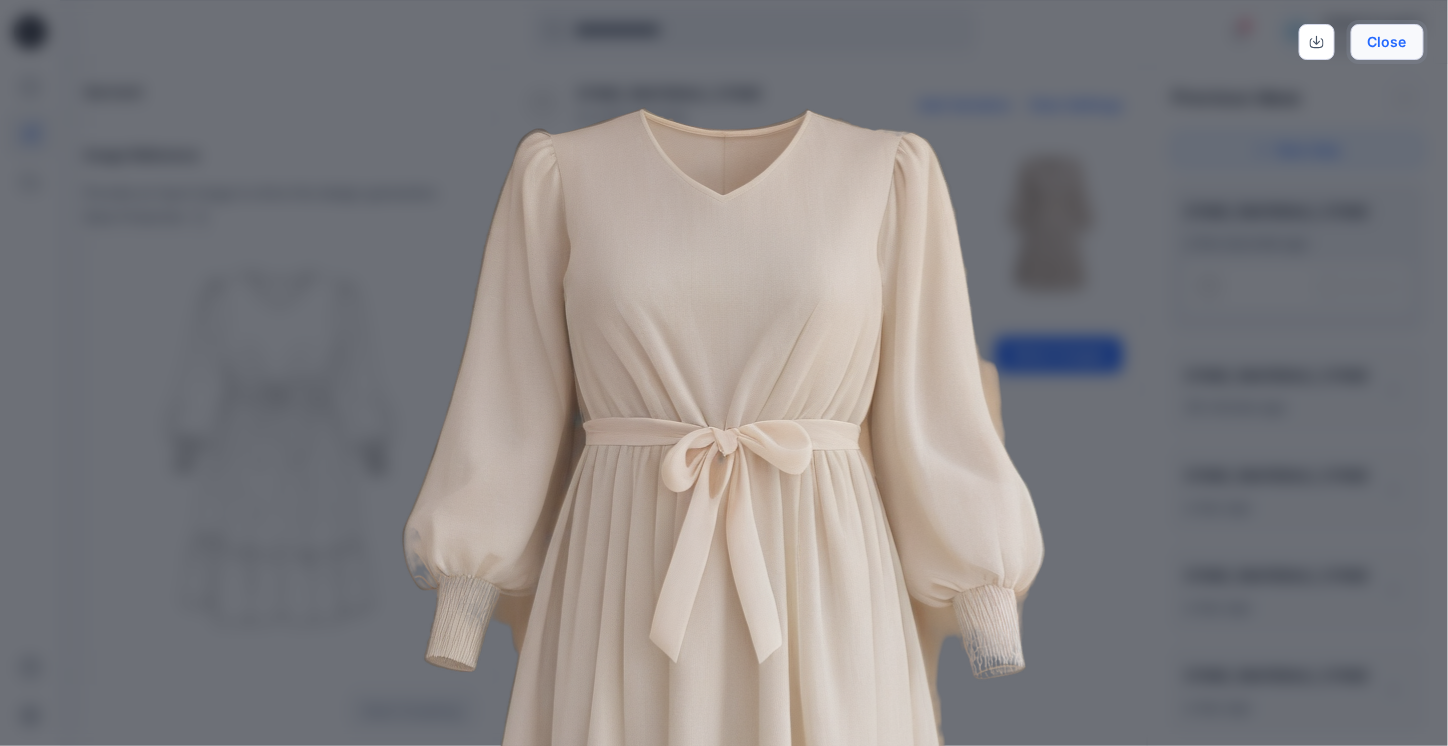 click on "Close" at bounding box center [1387, 42] 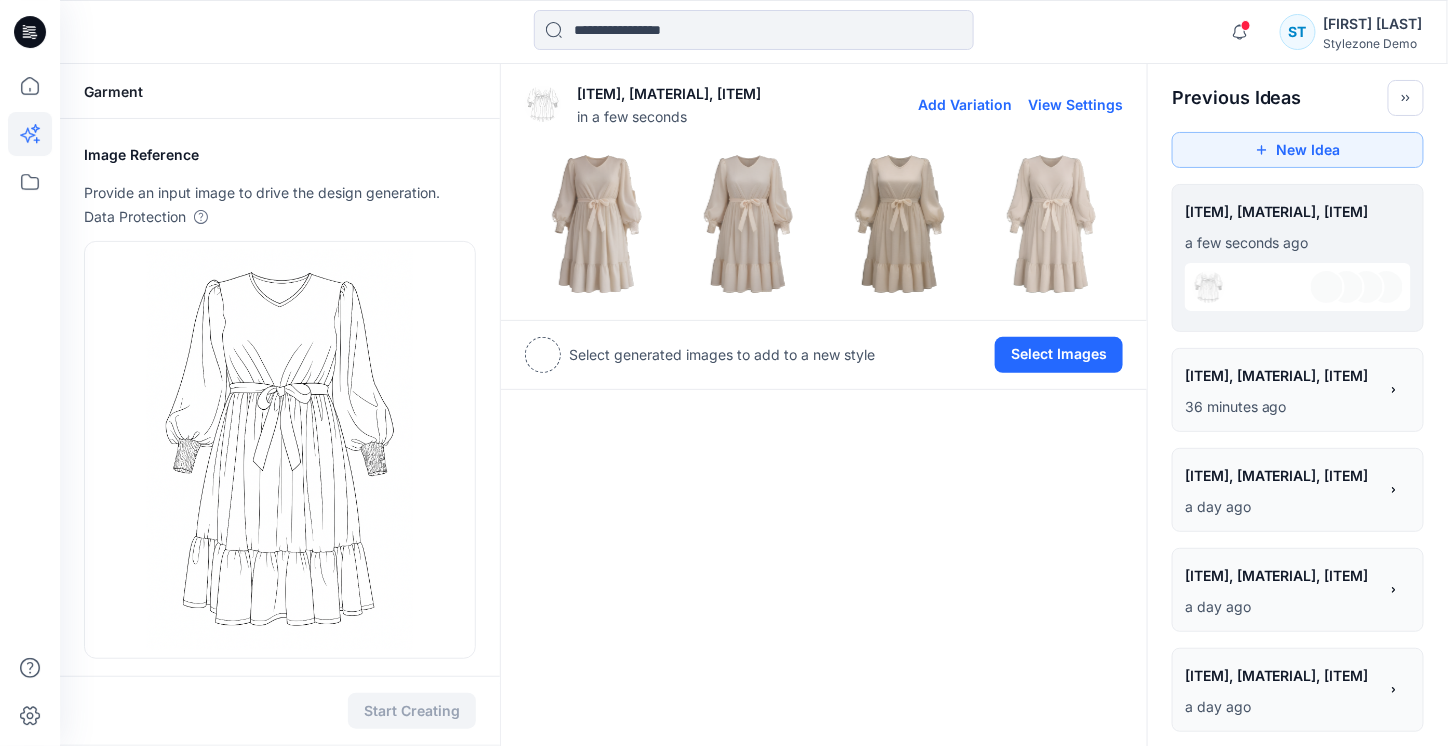 click at bounding box center [749, 224] 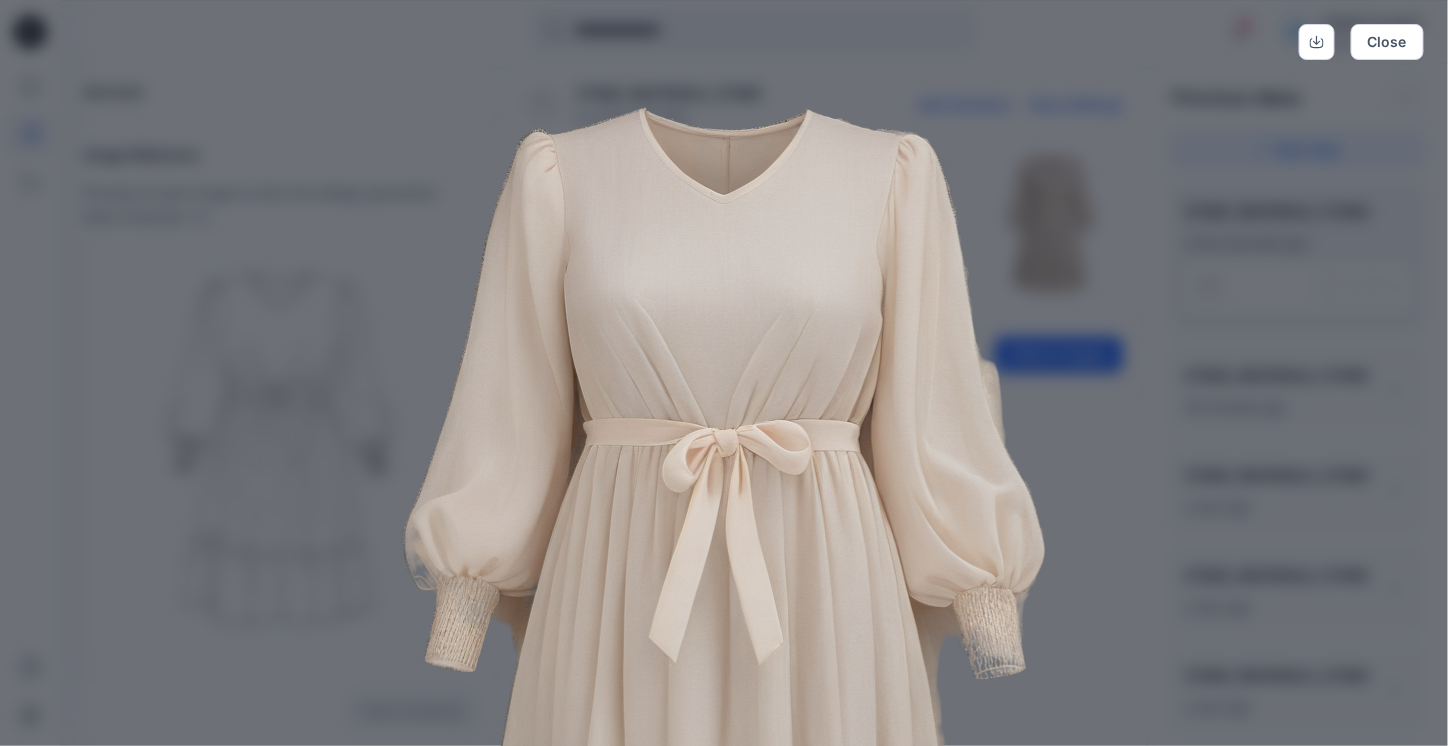 click at bounding box center (724, 604) 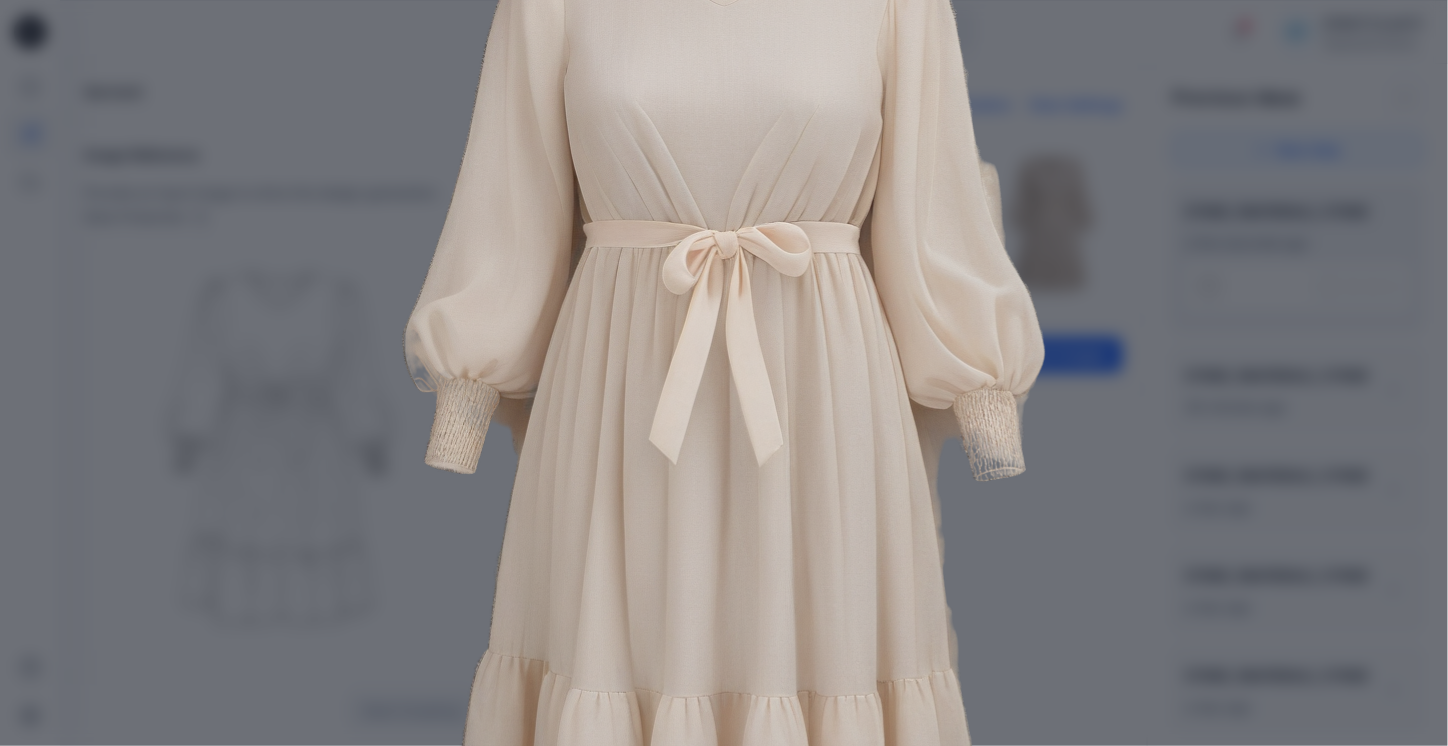 scroll, scrollTop: 200, scrollLeft: 0, axis: vertical 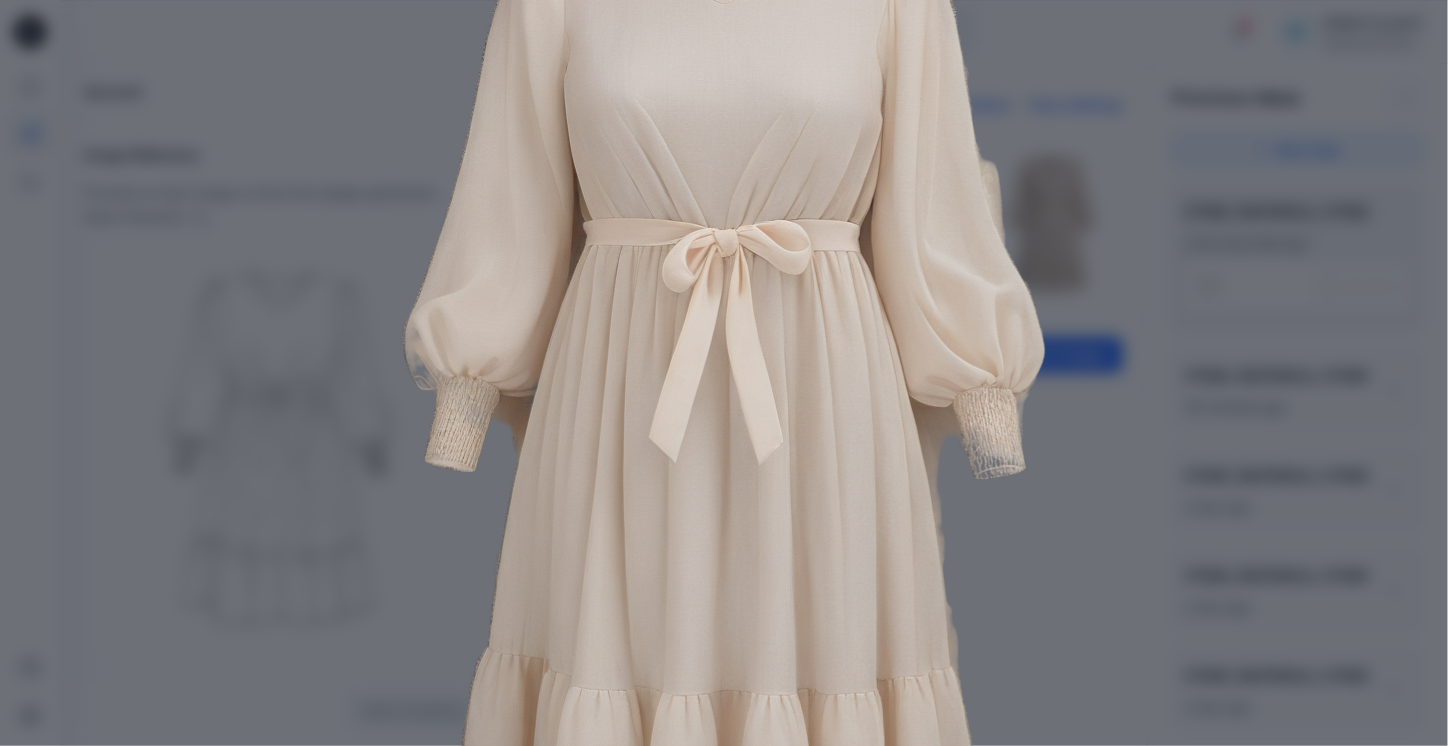 click at bounding box center (724, 404) 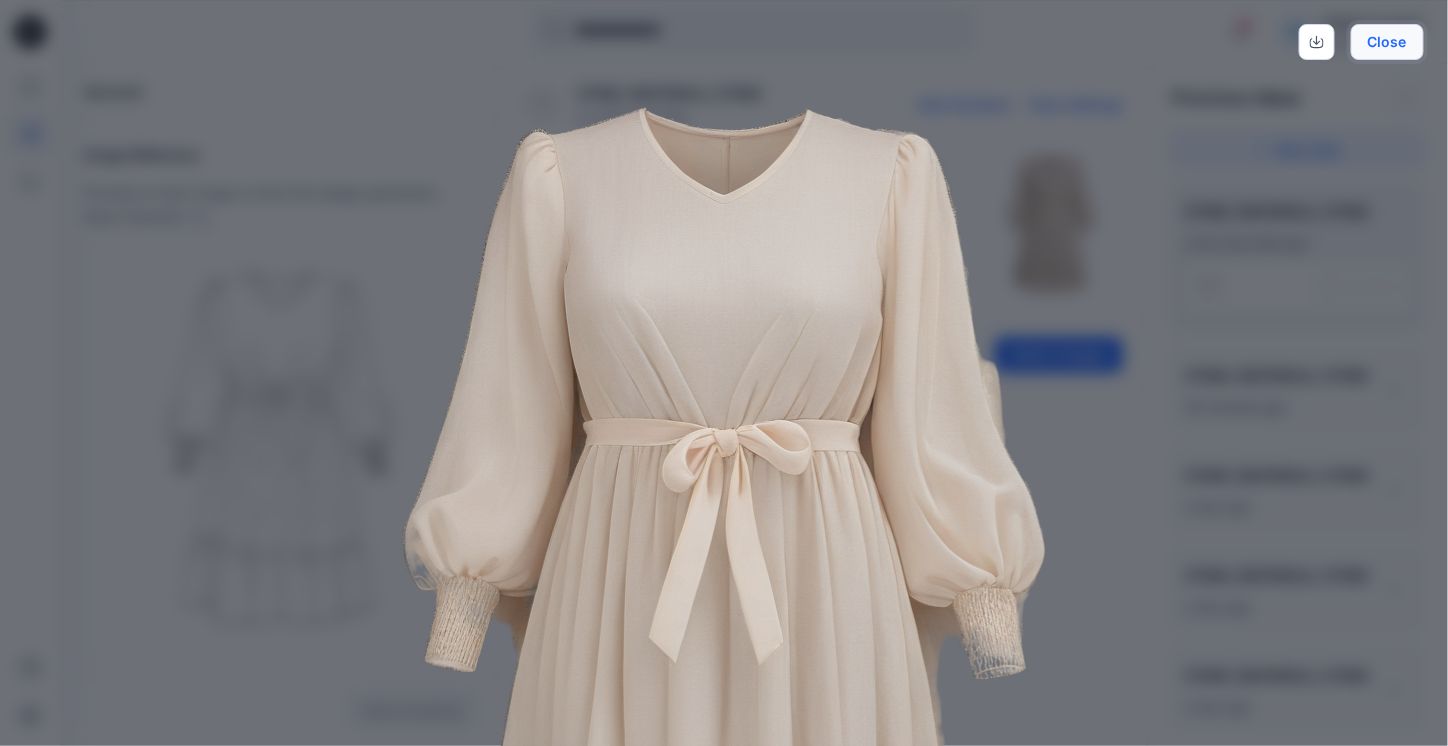 click on "Close" at bounding box center (1387, 42) 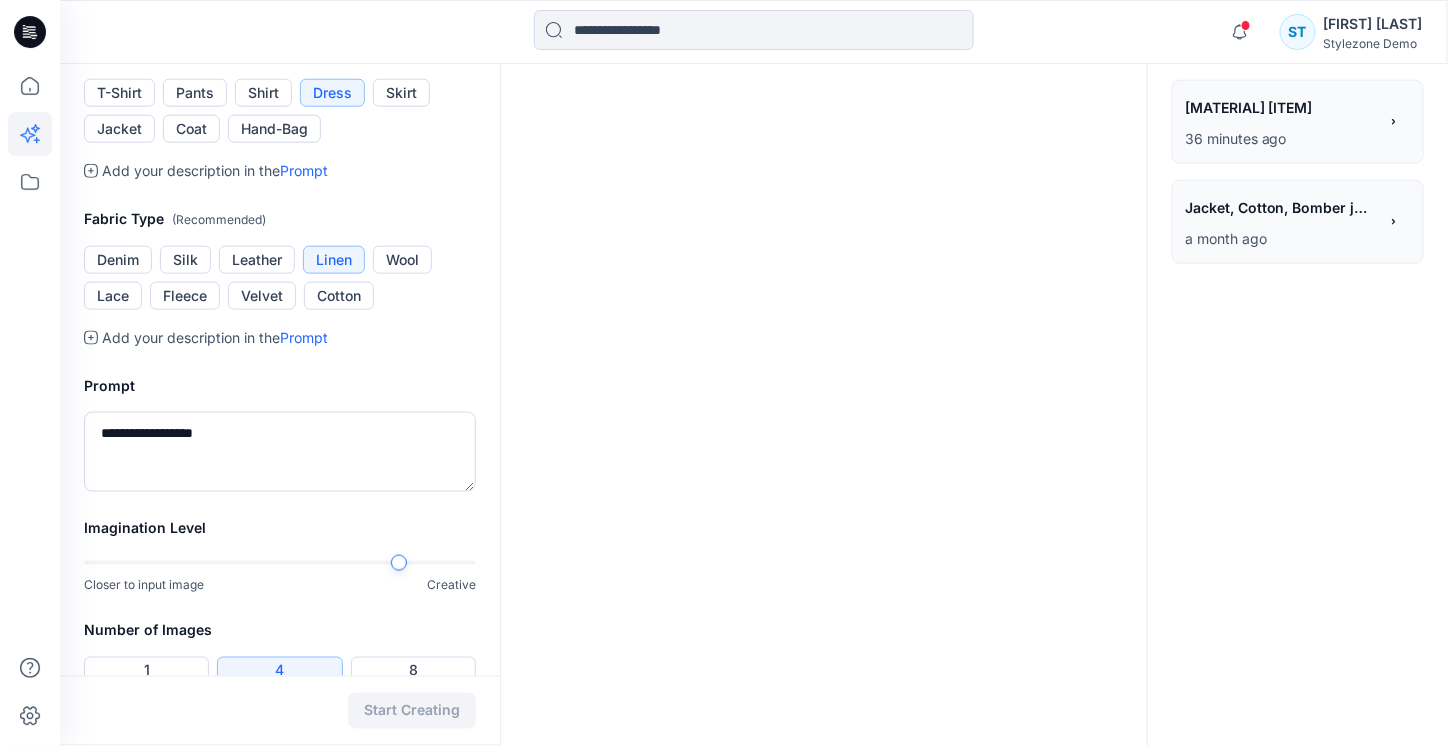 scroll, scrollTop: 700, scrollLeft: 0, axis: vertical 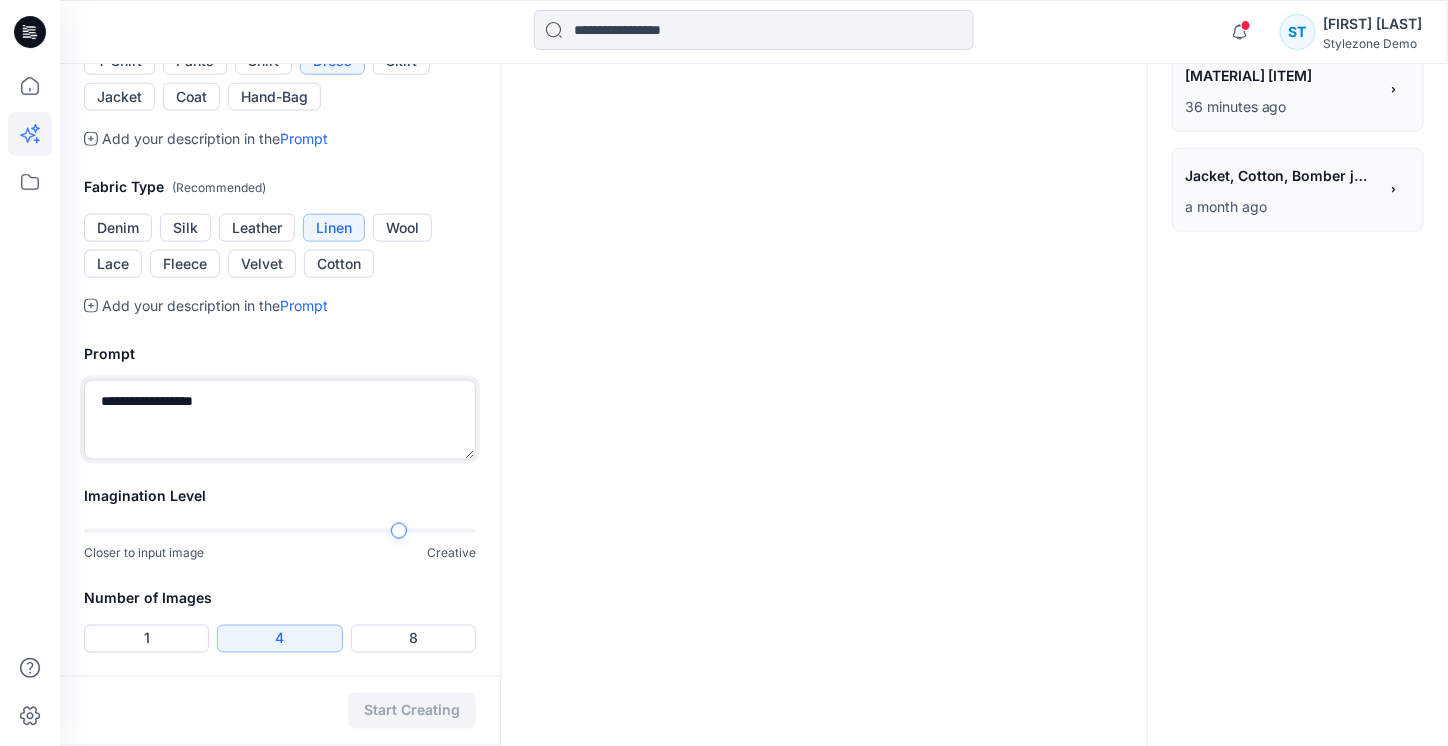 click on "**********" at bounding box center [280, 420] 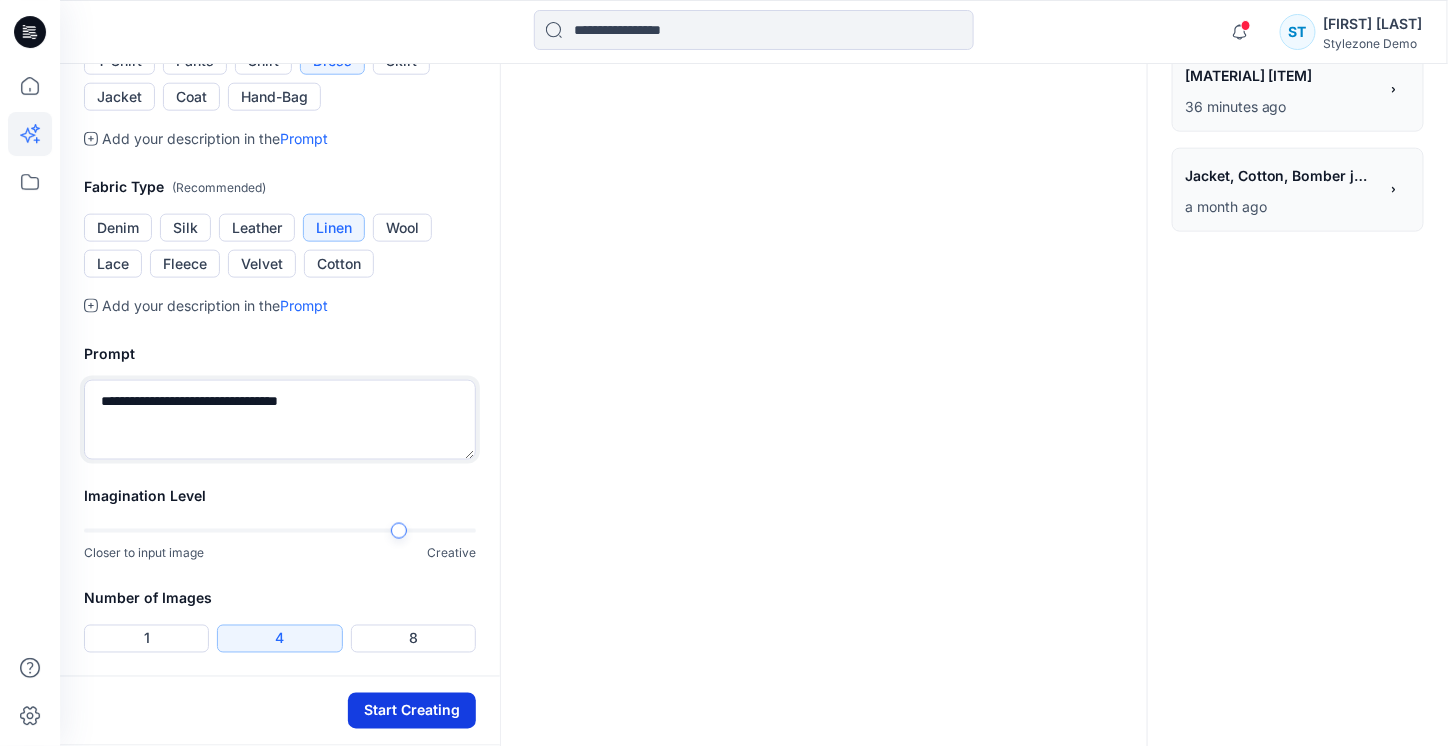 type on "**********" 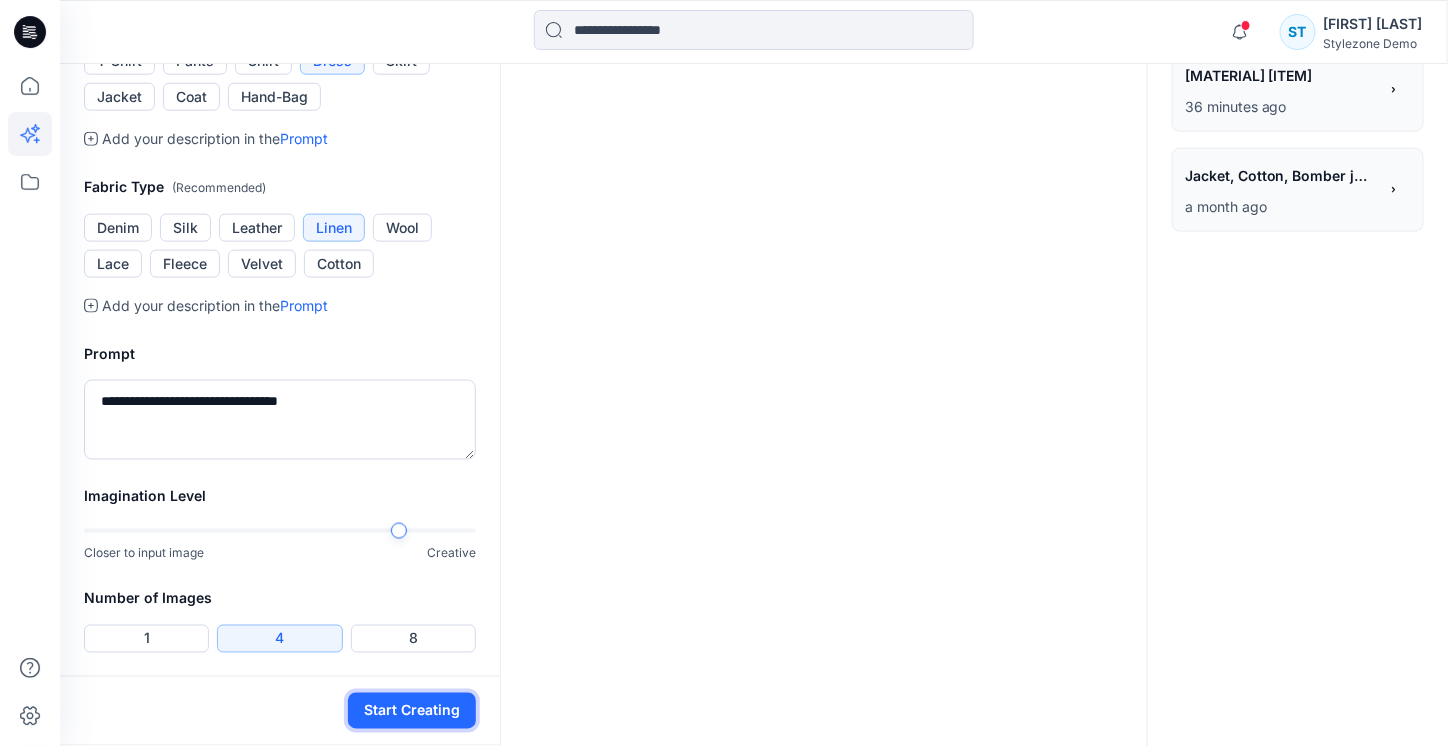 click on "Start Creating" at bounding box center [412, 711] 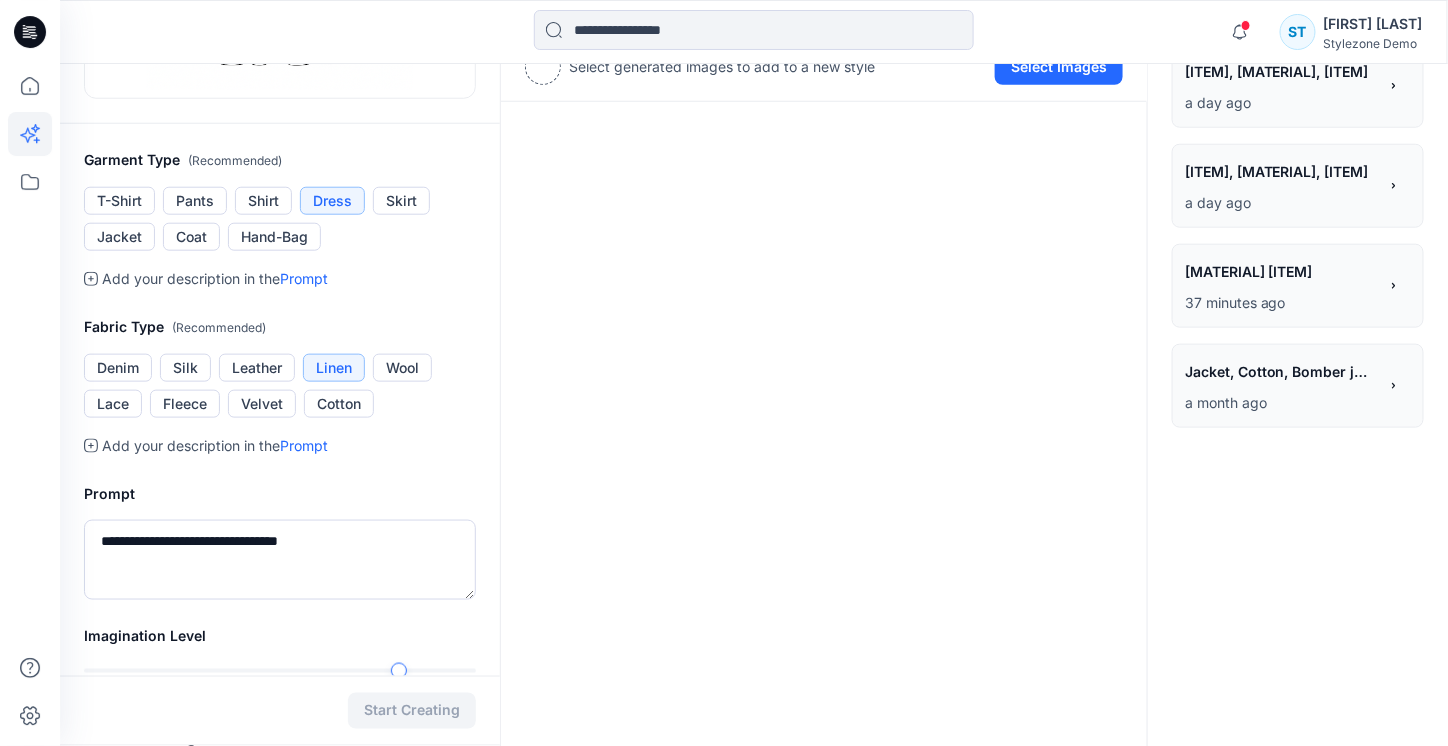 scroll, scrollTop: 600, scrollLeft: 0, axis: vertical 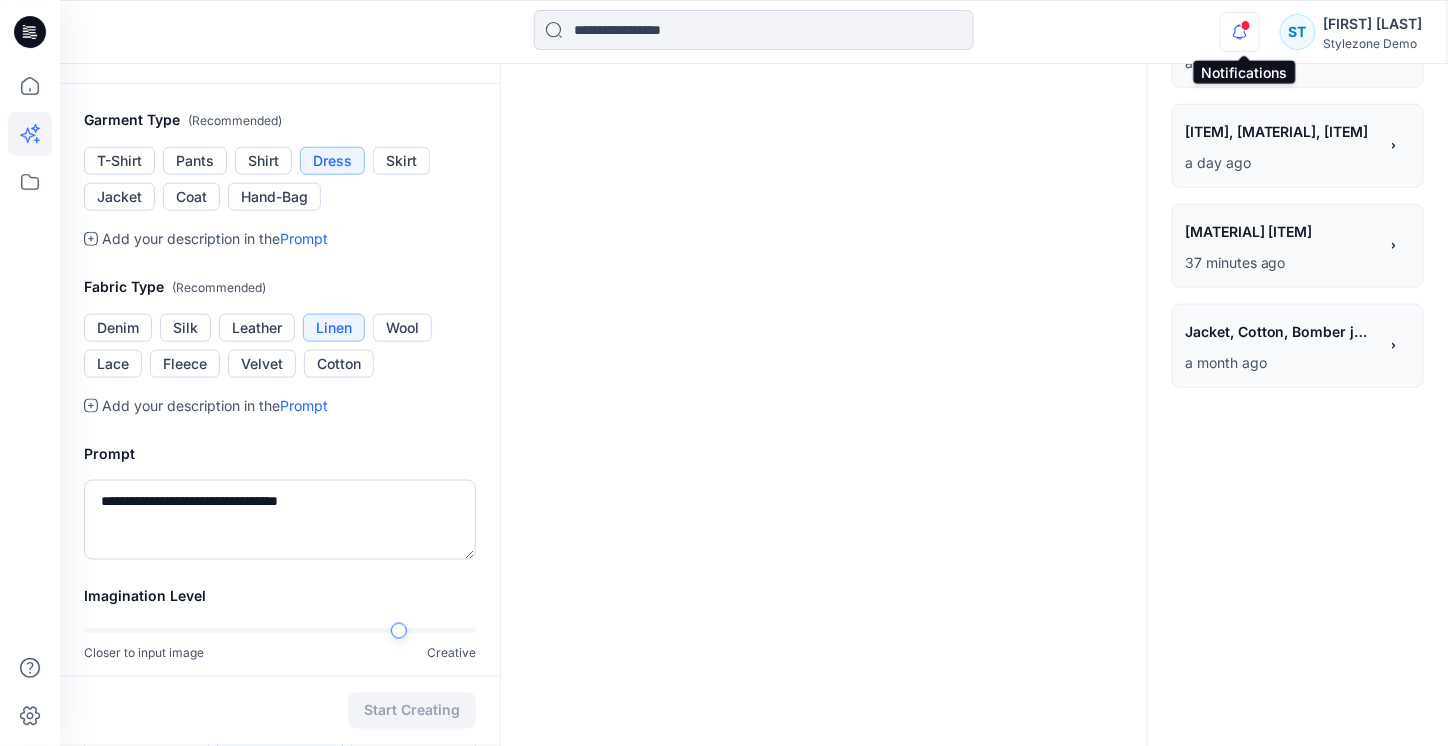 click 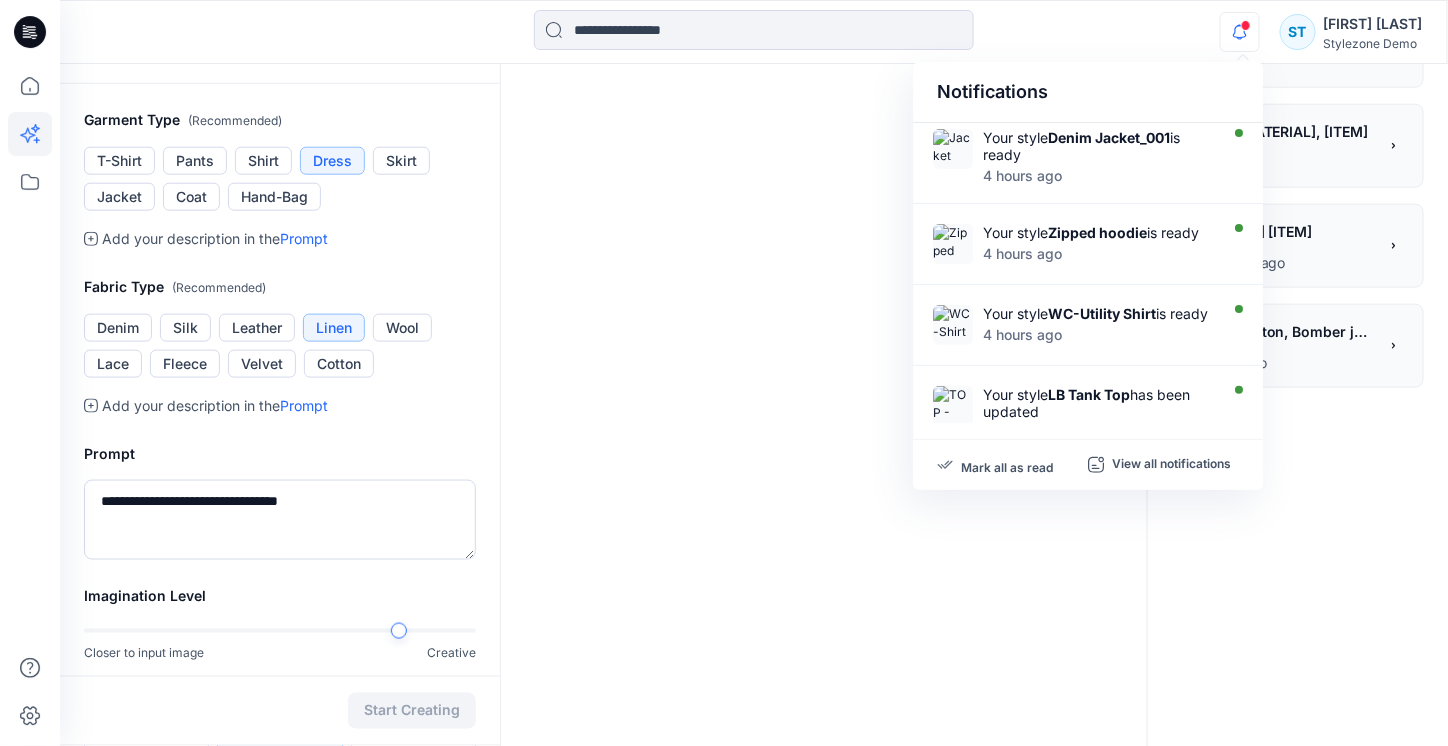 scroll, scrollTop: 0, scrollLeft: 0, axis: both 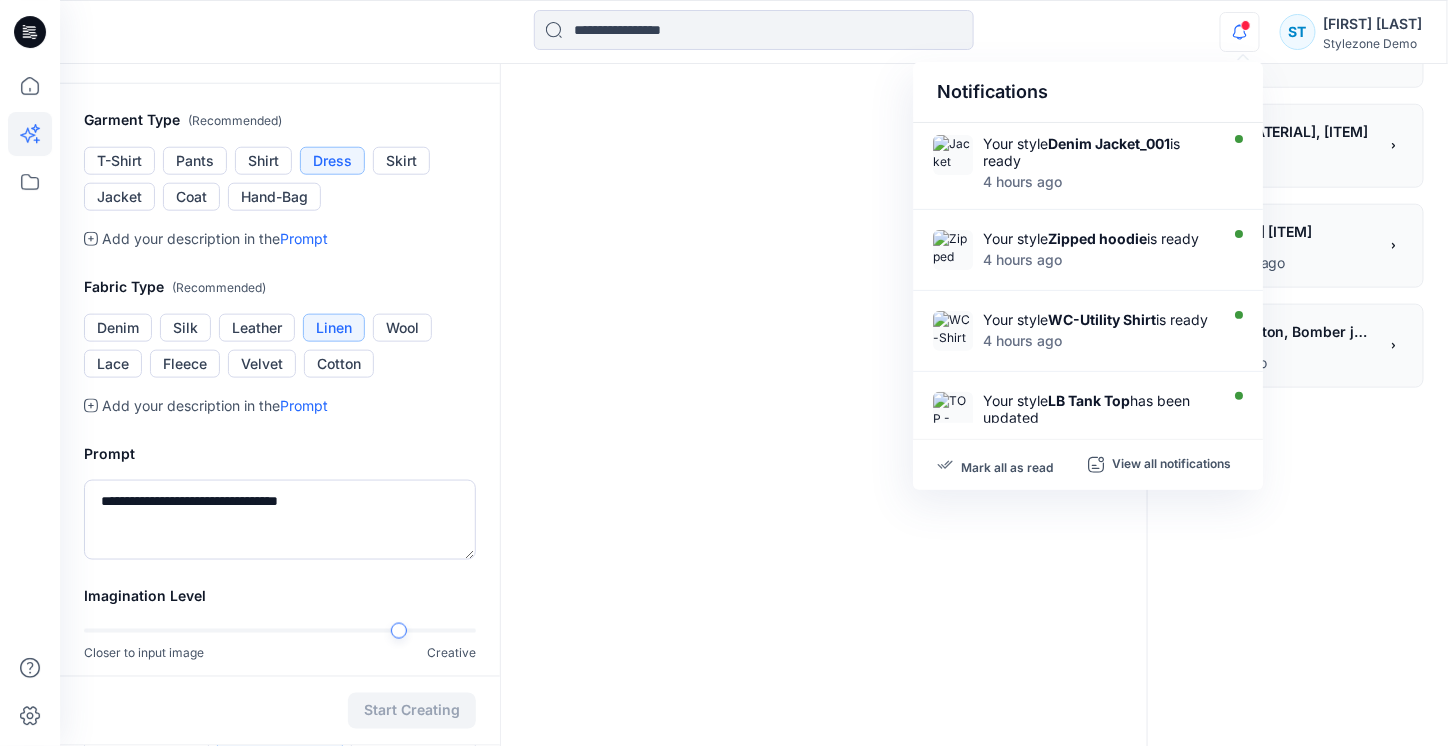 click on "[ITEM], [MATERIAL], [ITEM], [PATTERN]
a [TIME] ago View Settings [ITEM], [MATERIAL], [ITEM] a [TIME] ago Add Variation View Settings Select generated images to add to a new style Select Images" at bounding box center (824, 200) 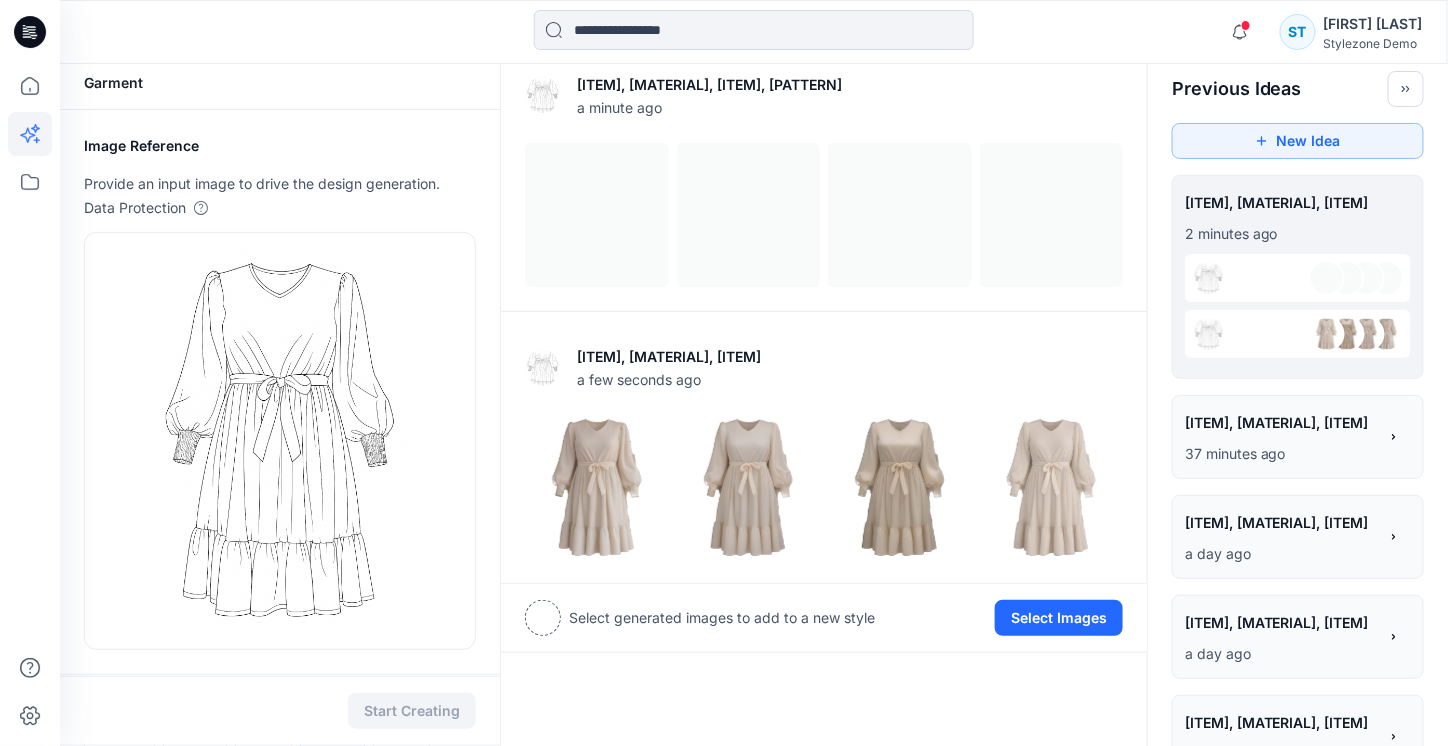 scroll, scrollTop: 0, scrollLeft: 0, axis: both 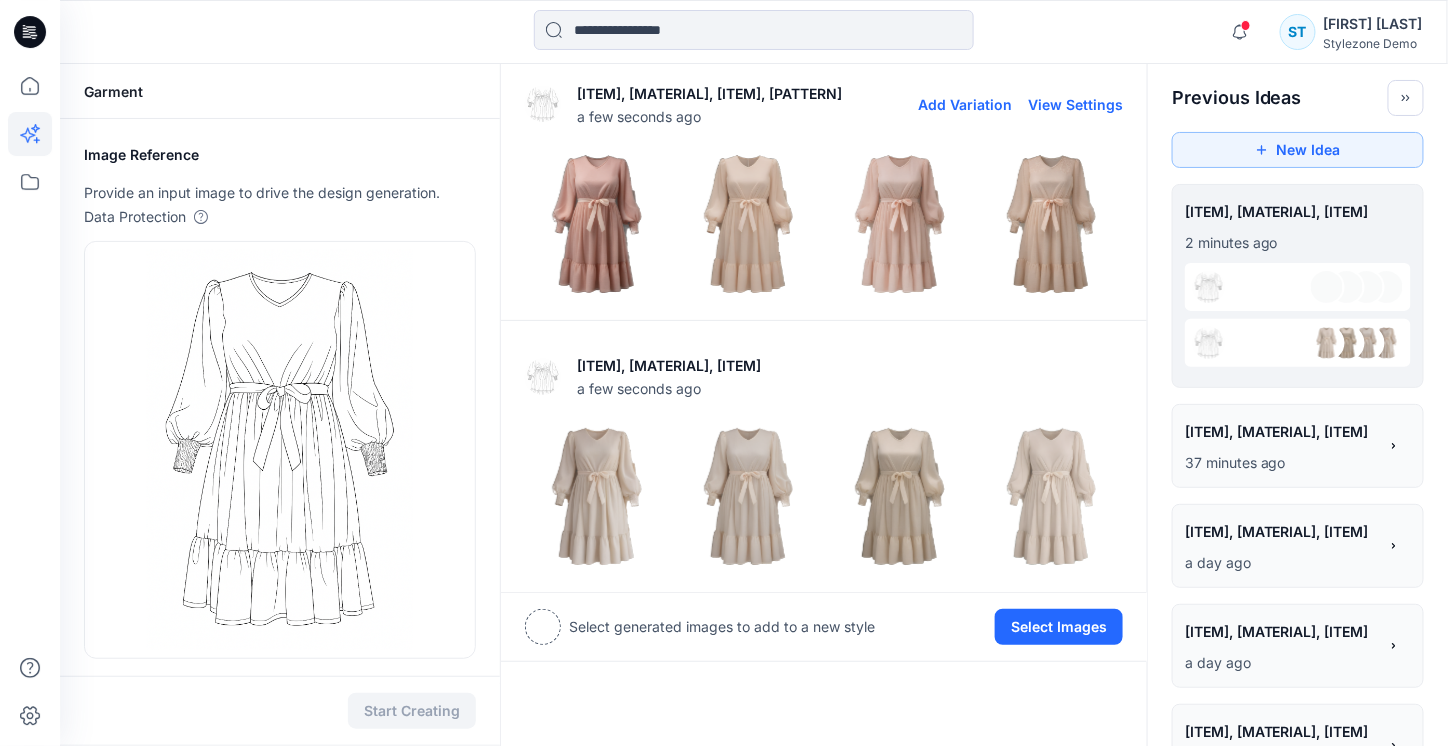 click at bounding box center (597, 224) 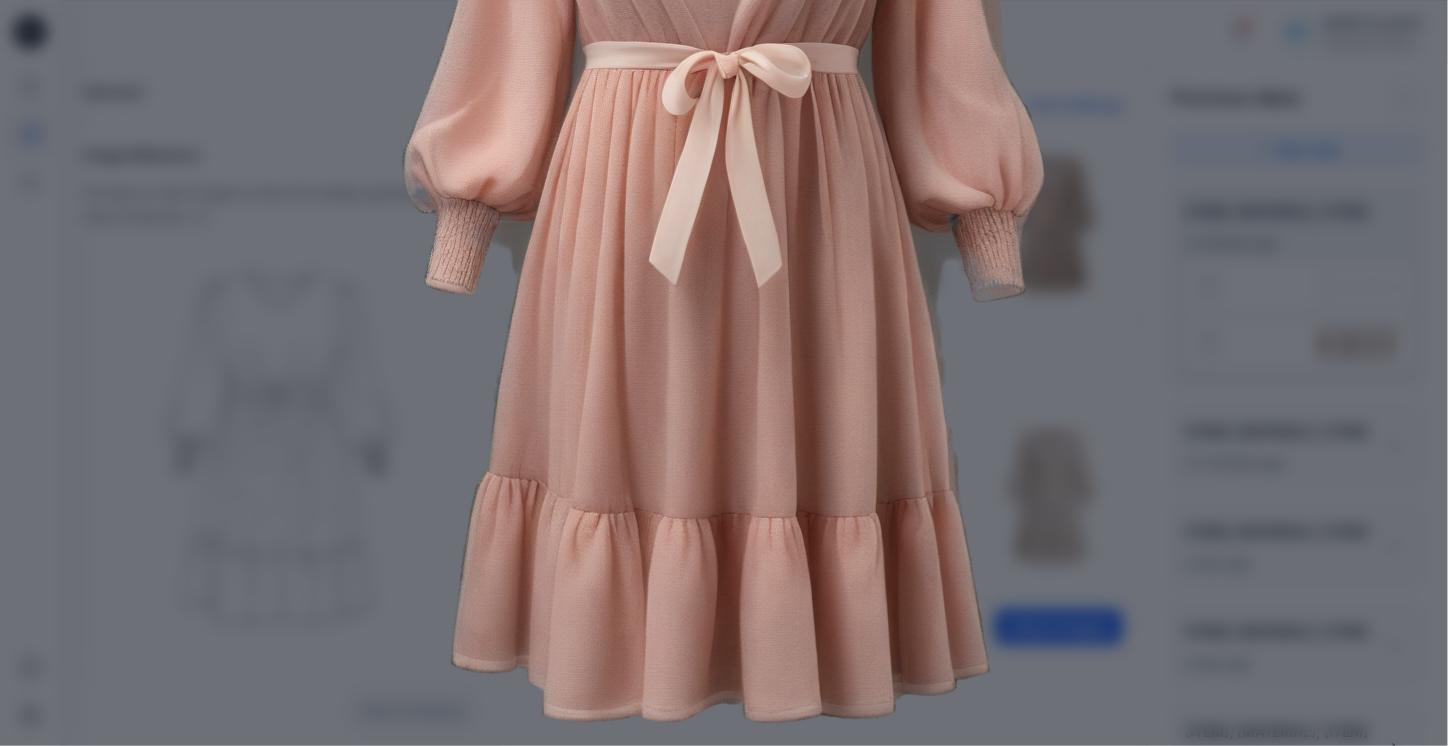 scroll, scrollTop: 0, scrollLeft: 0, axis: both 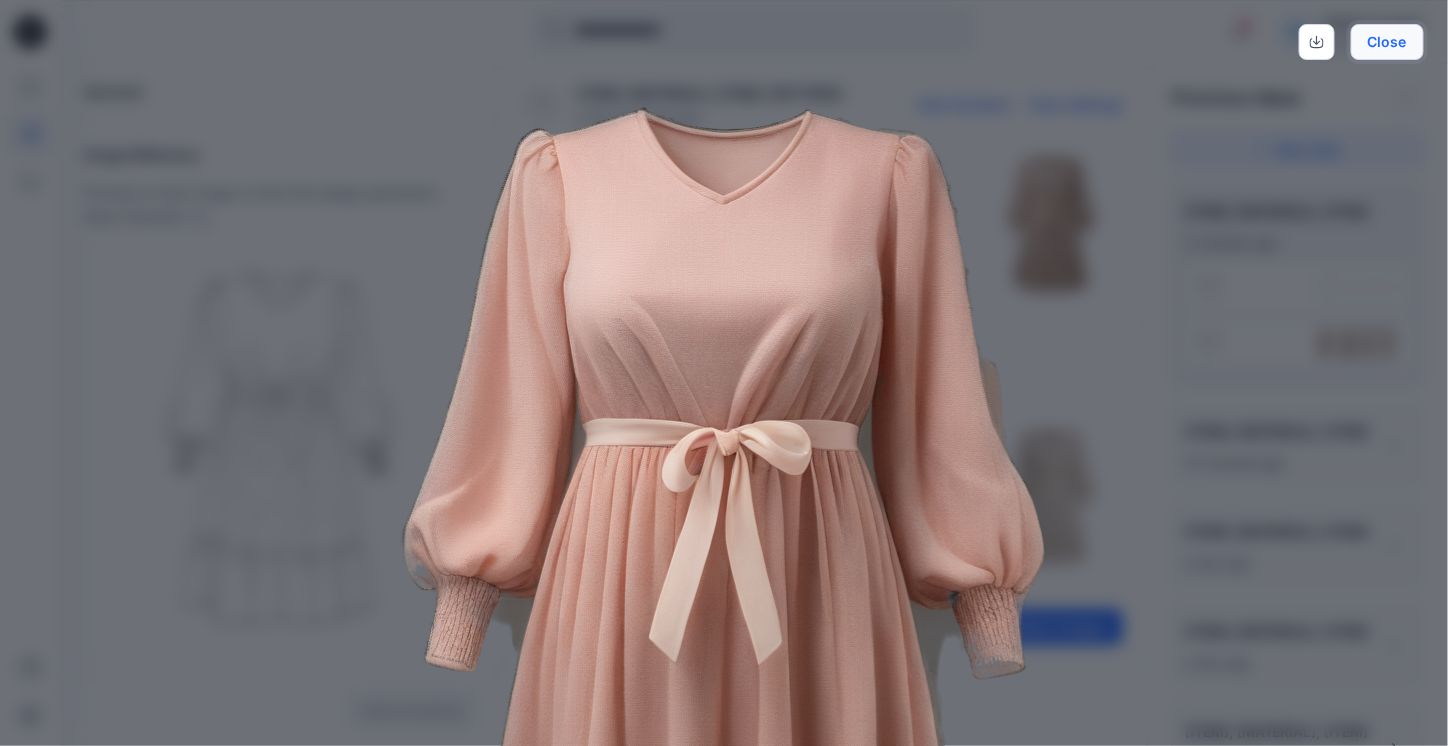 click on "Close" at bounding box center [1387, 42] 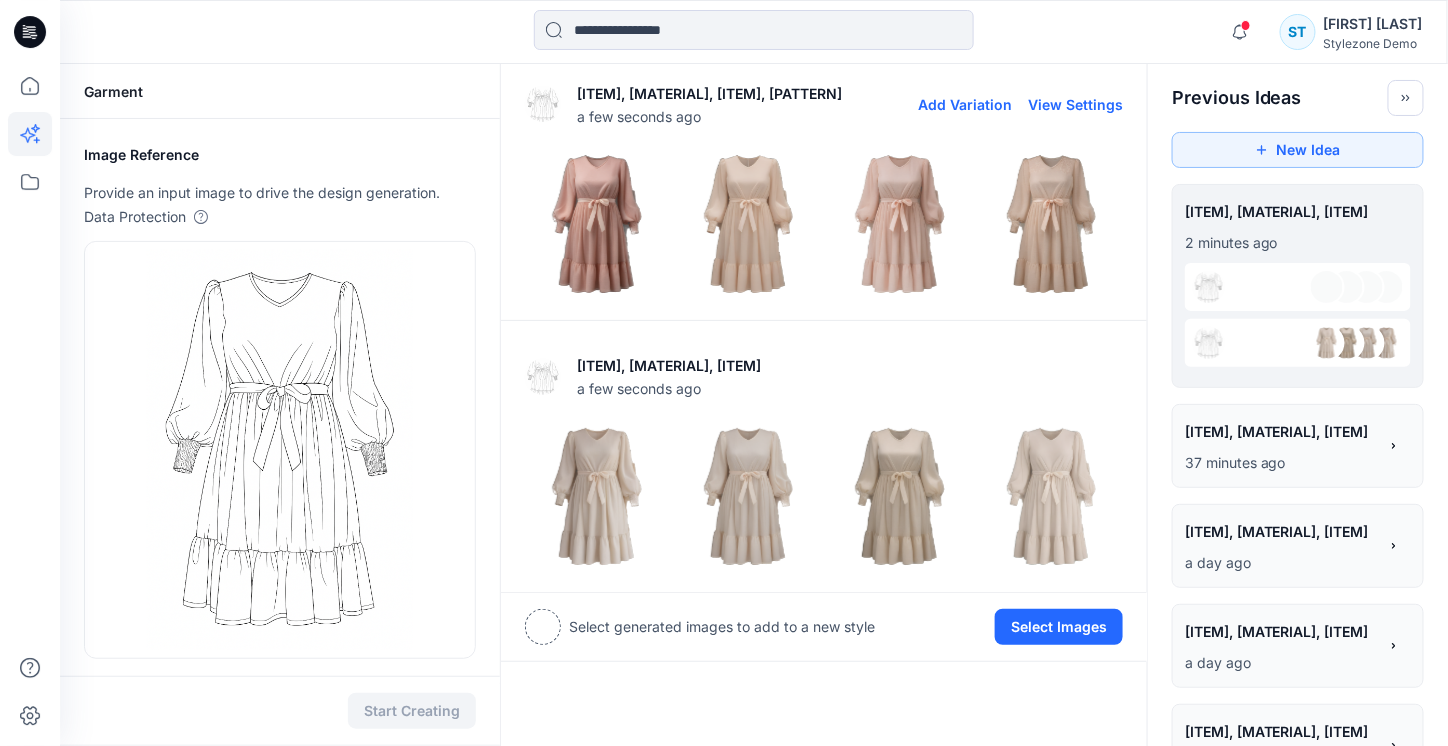 click at bounding box center [900, 224] 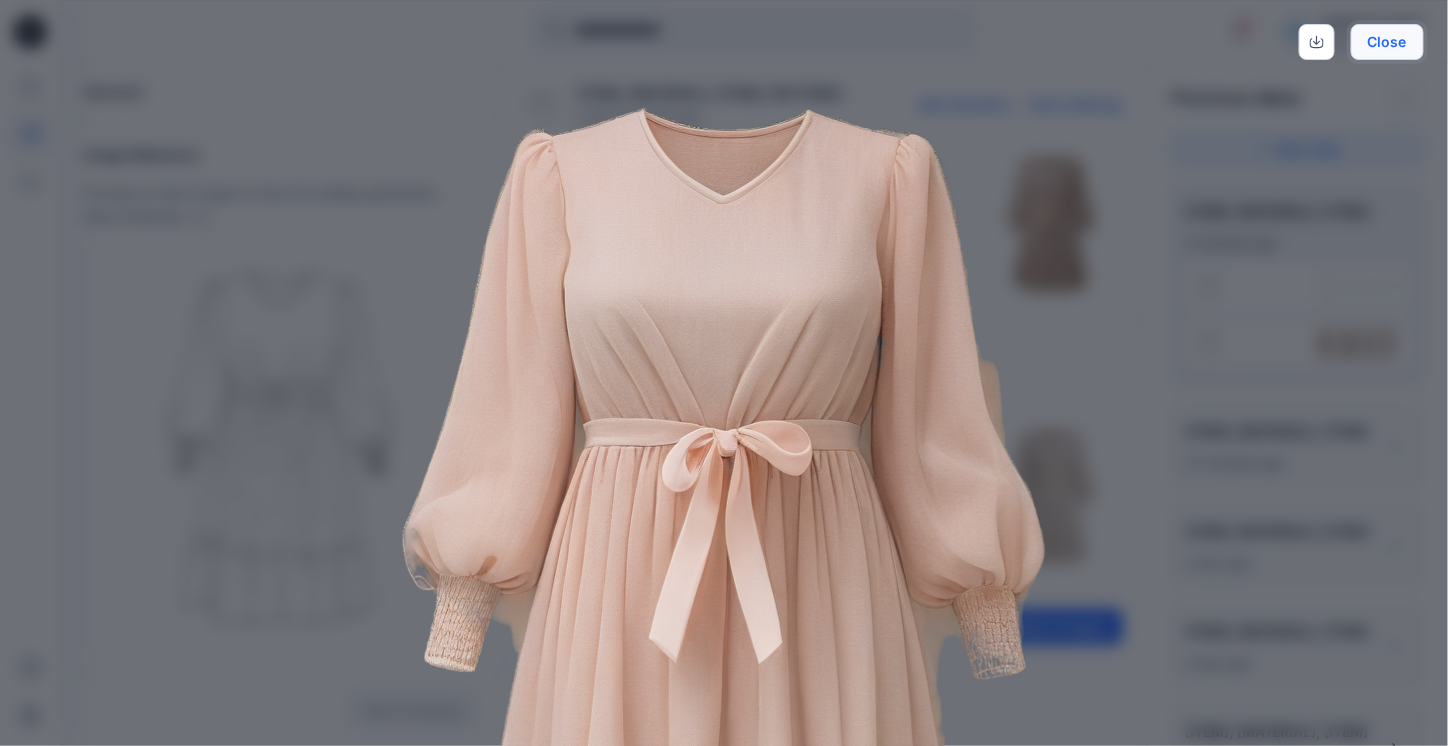 click on "Close" at bounding box center (1387, 42) 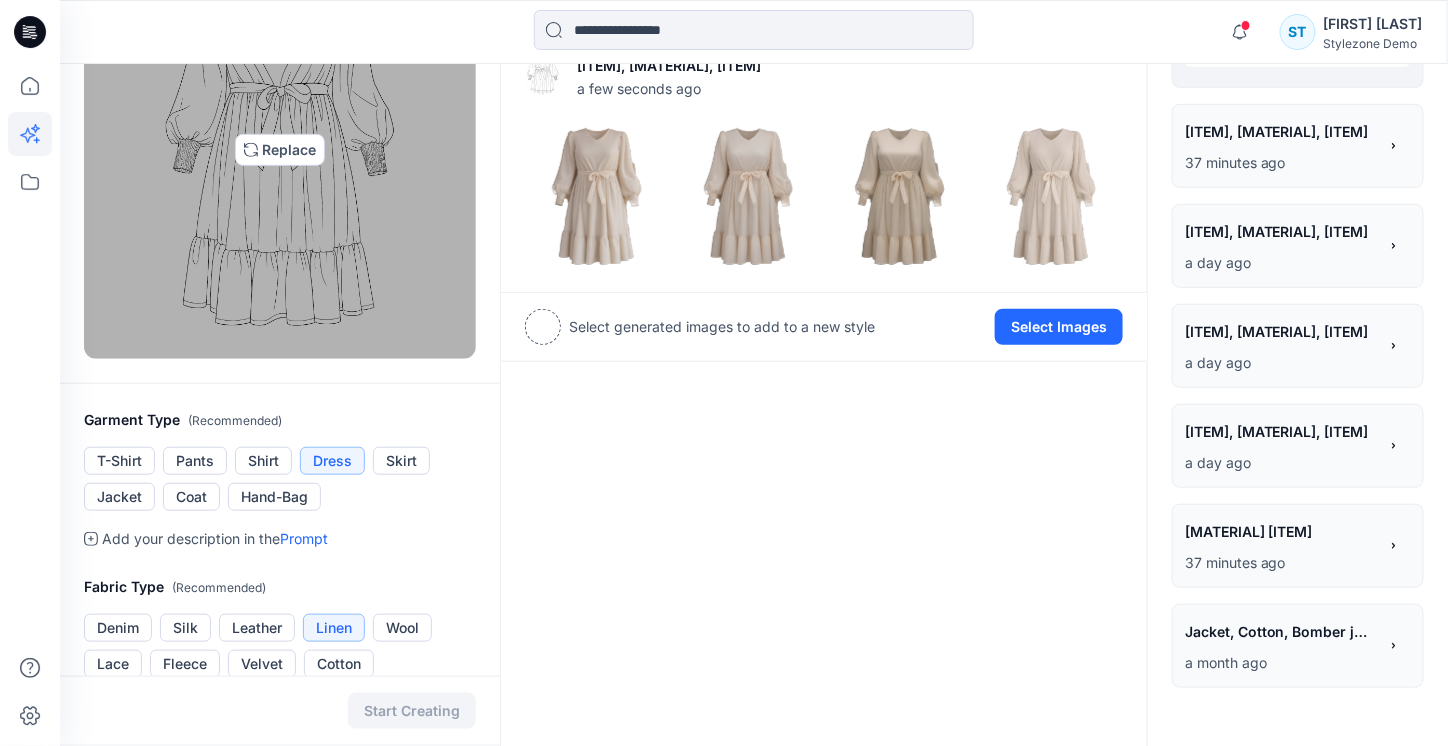scroll, scrollTop: 500, scrollLeft: 0, axis: vertical 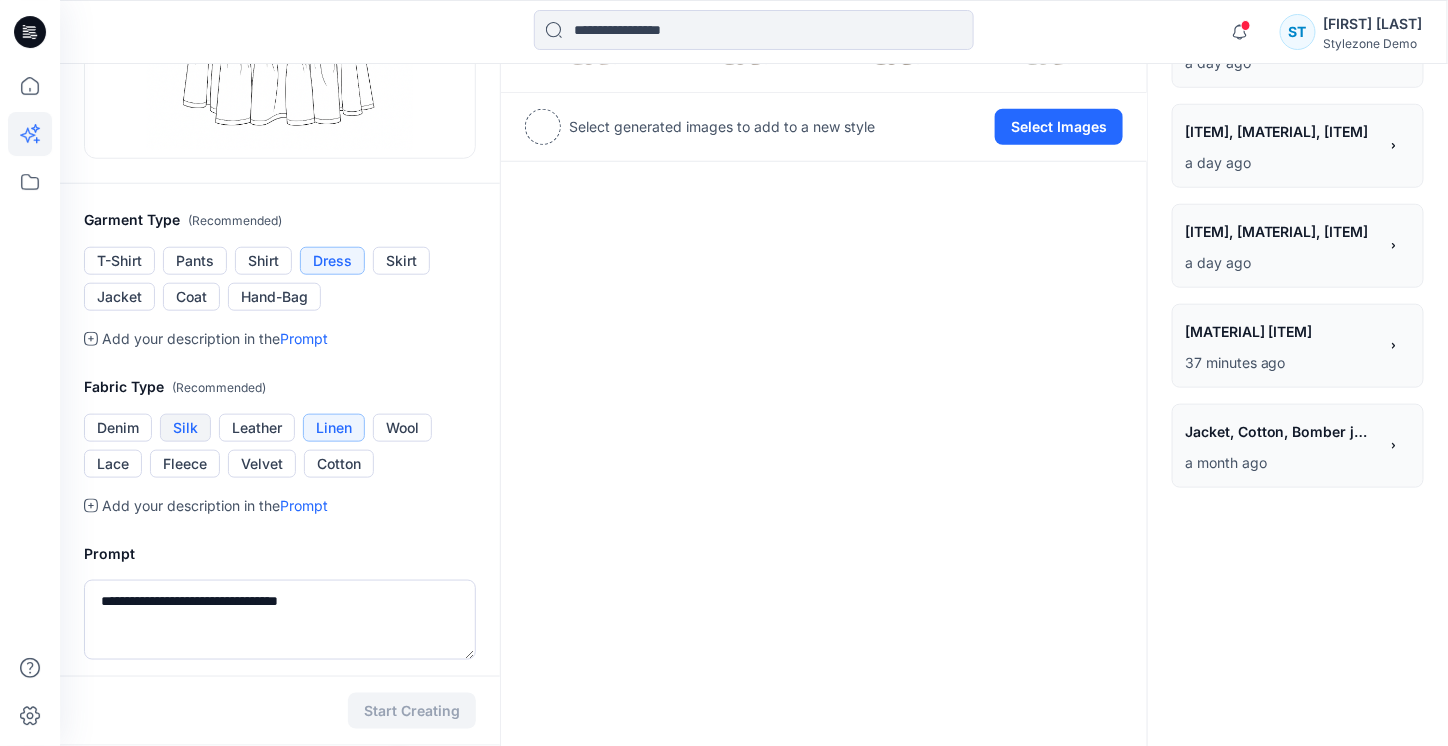 click on "Silk" at bounding box center (185, 428) 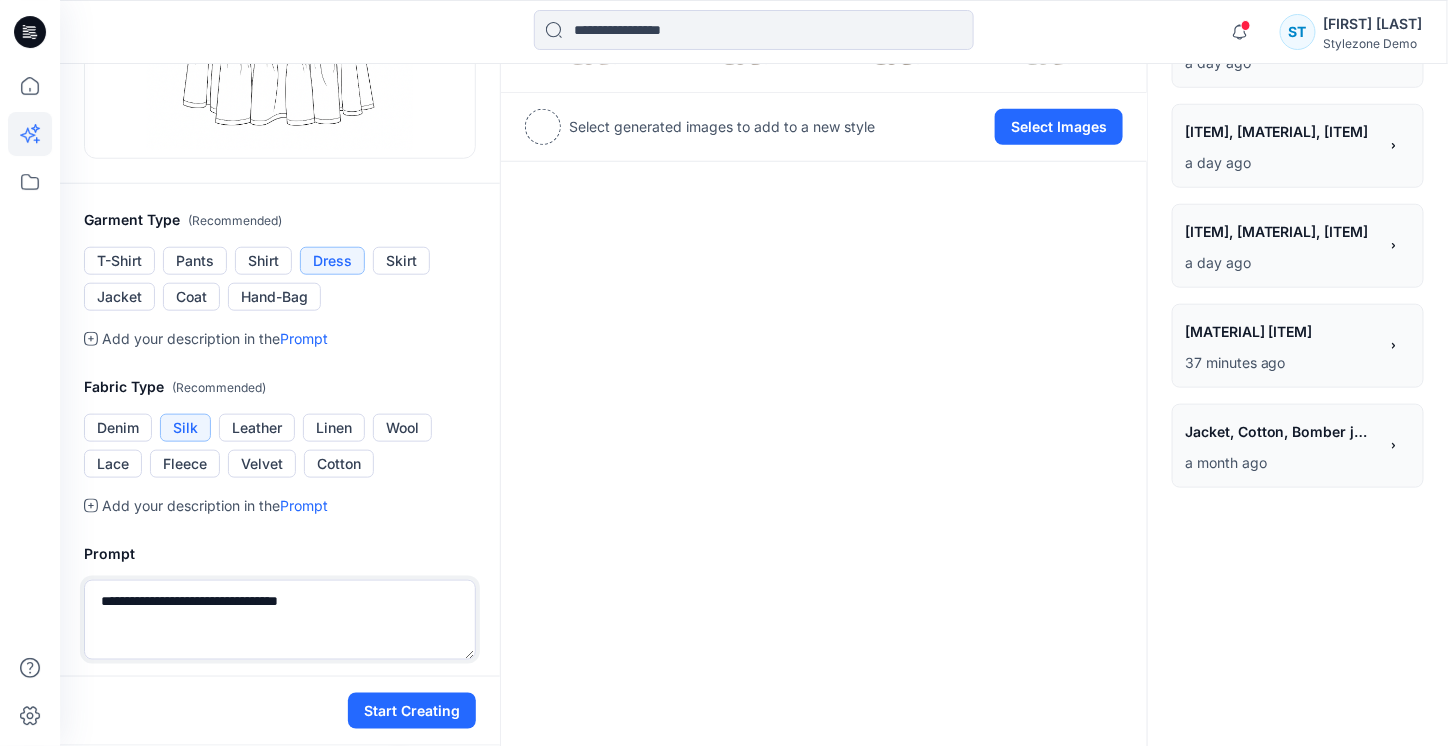 drag, startPoint x: 295, startPoint y: 601, endPoint x: 241, endPoint y: 607, distance: 54.33231 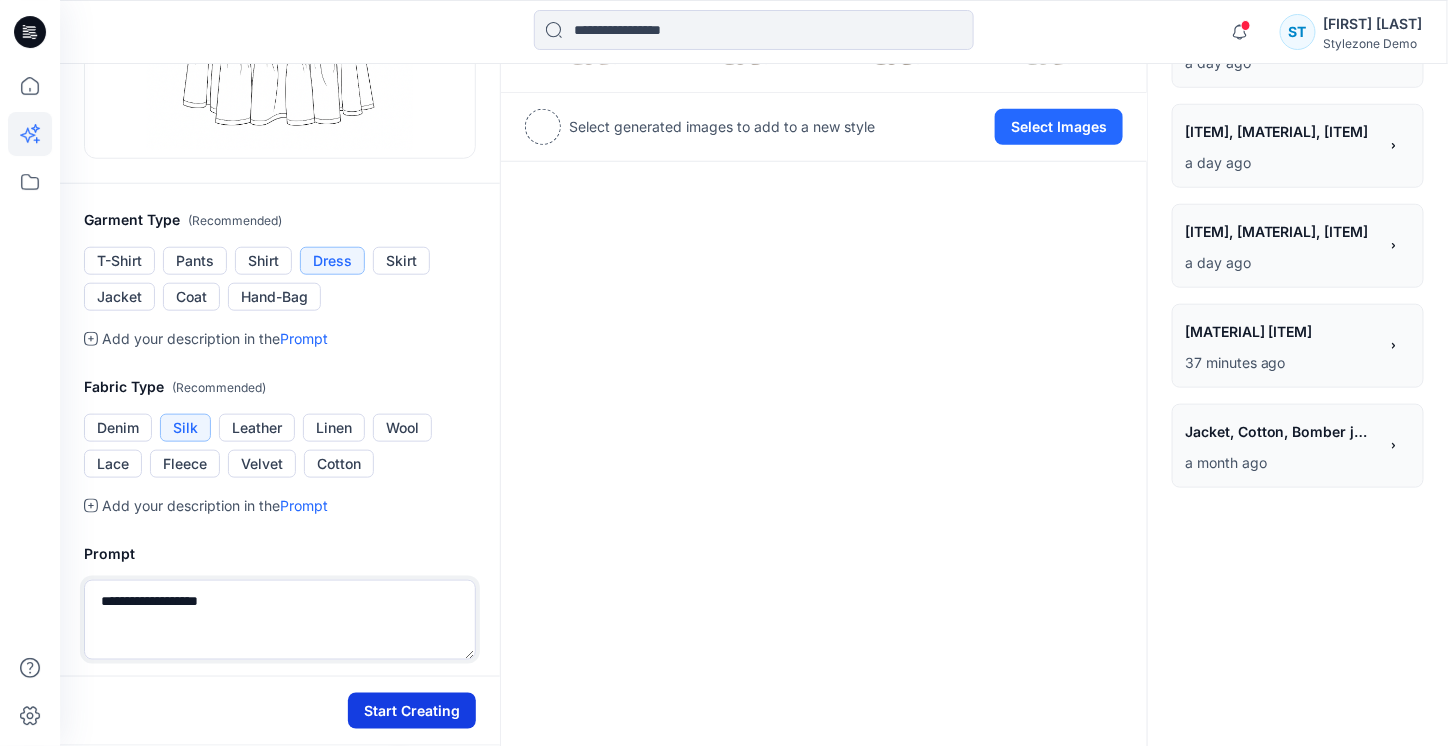 type on "**********" 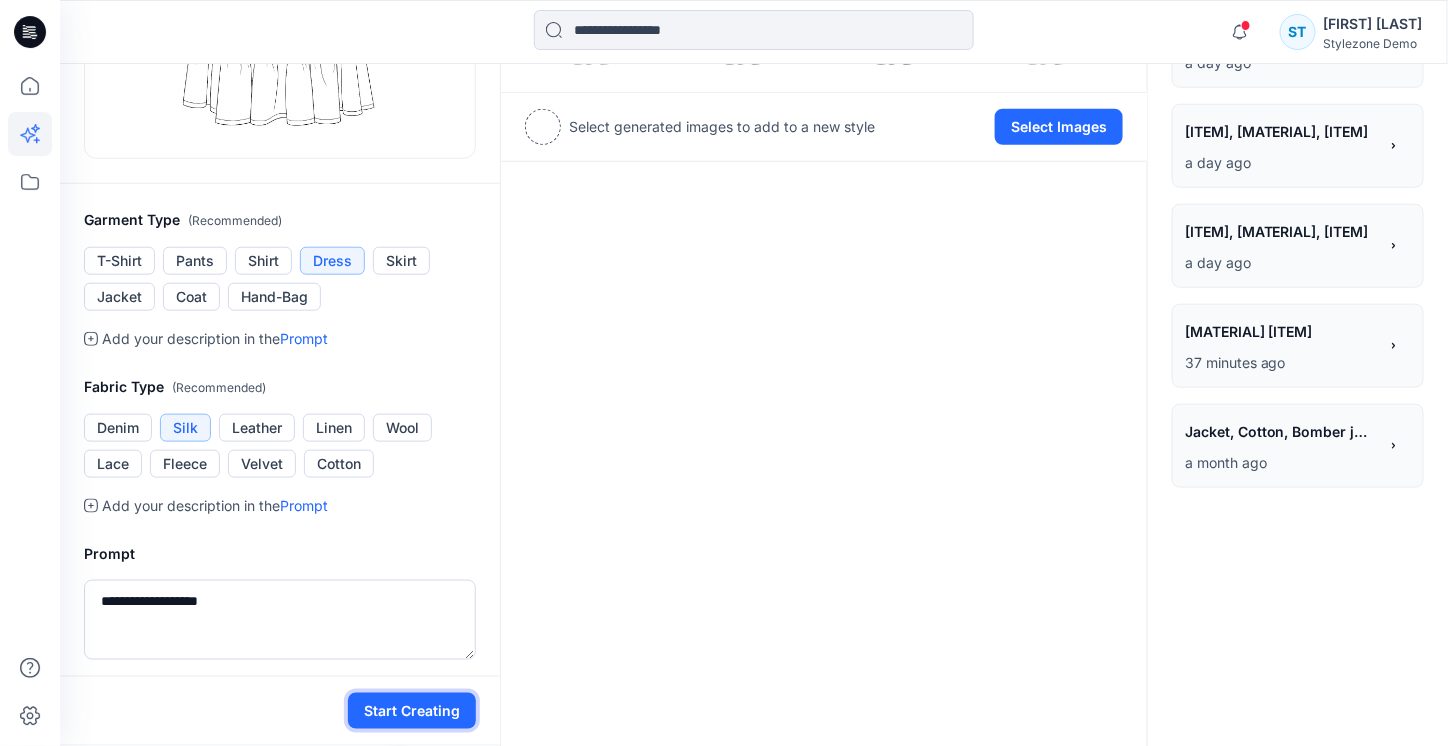 click on "Start Creating" at bounding box center [412, 711] 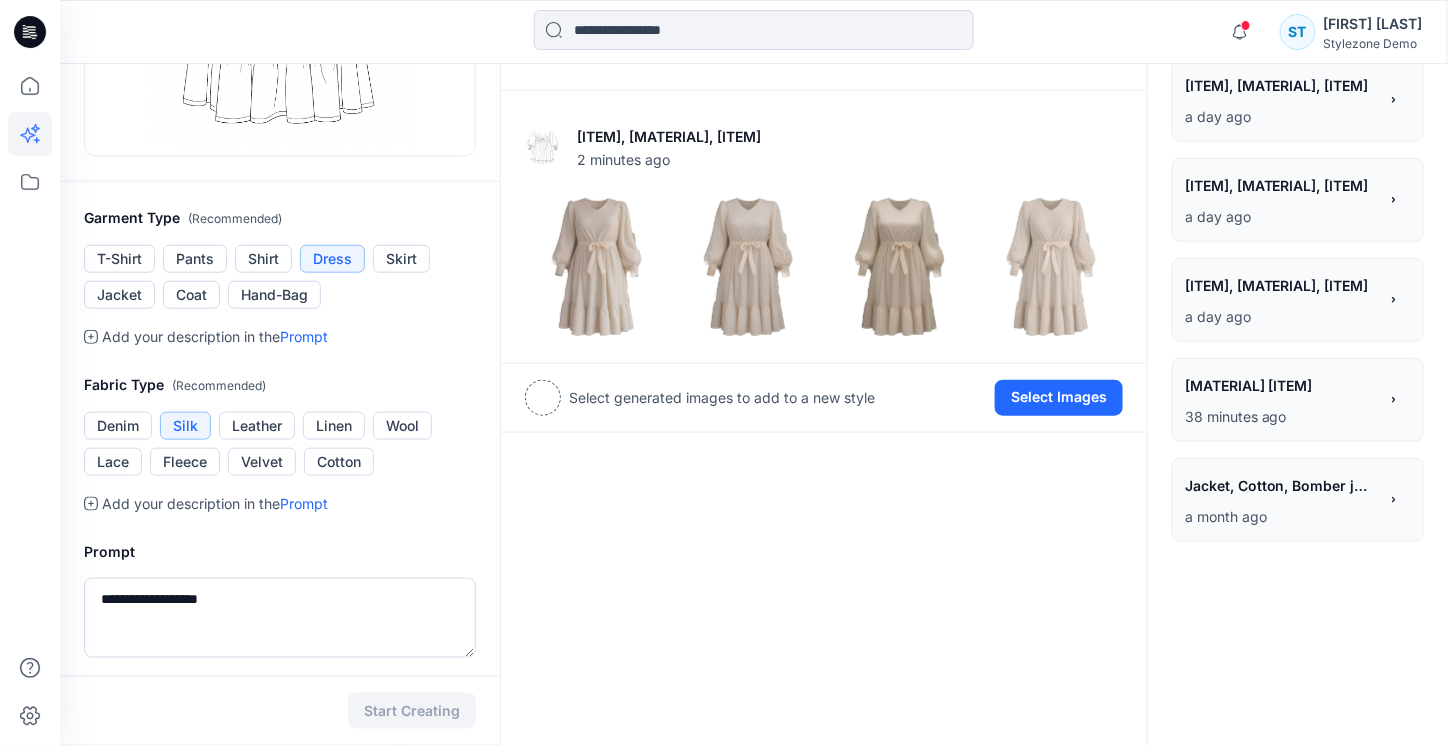 scroll, scrollTop: 508, scrollLeft: 0, axis: vertical 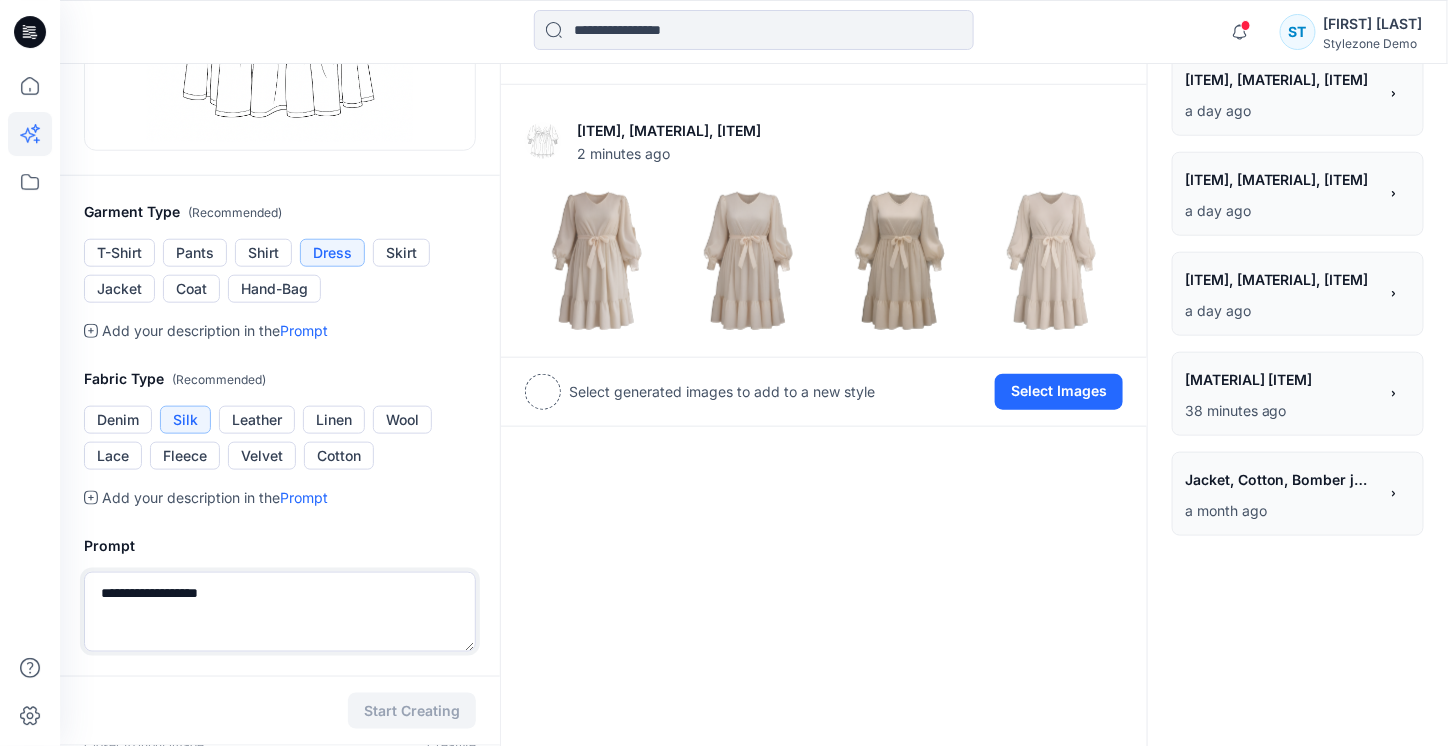 click on "**********" at bounding box center (280, 612) 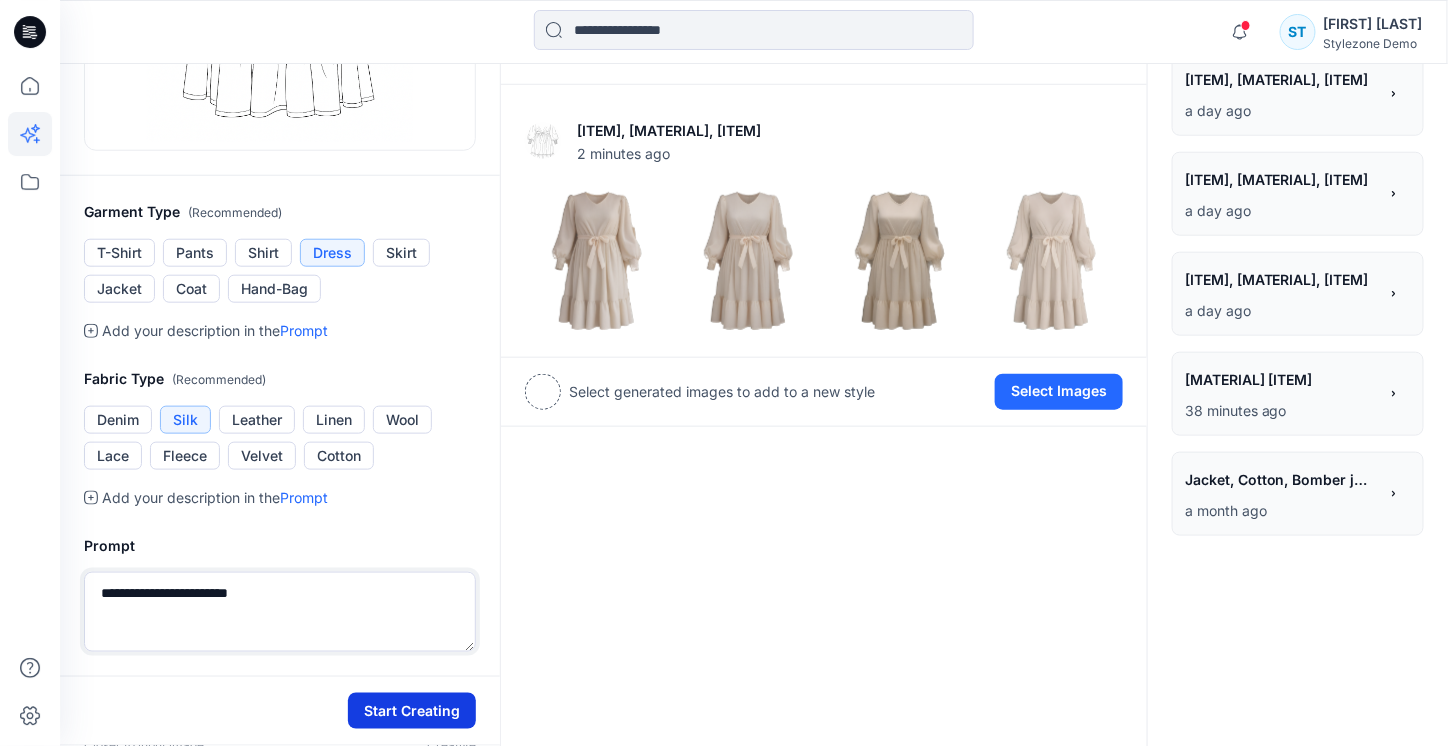type on "**********" 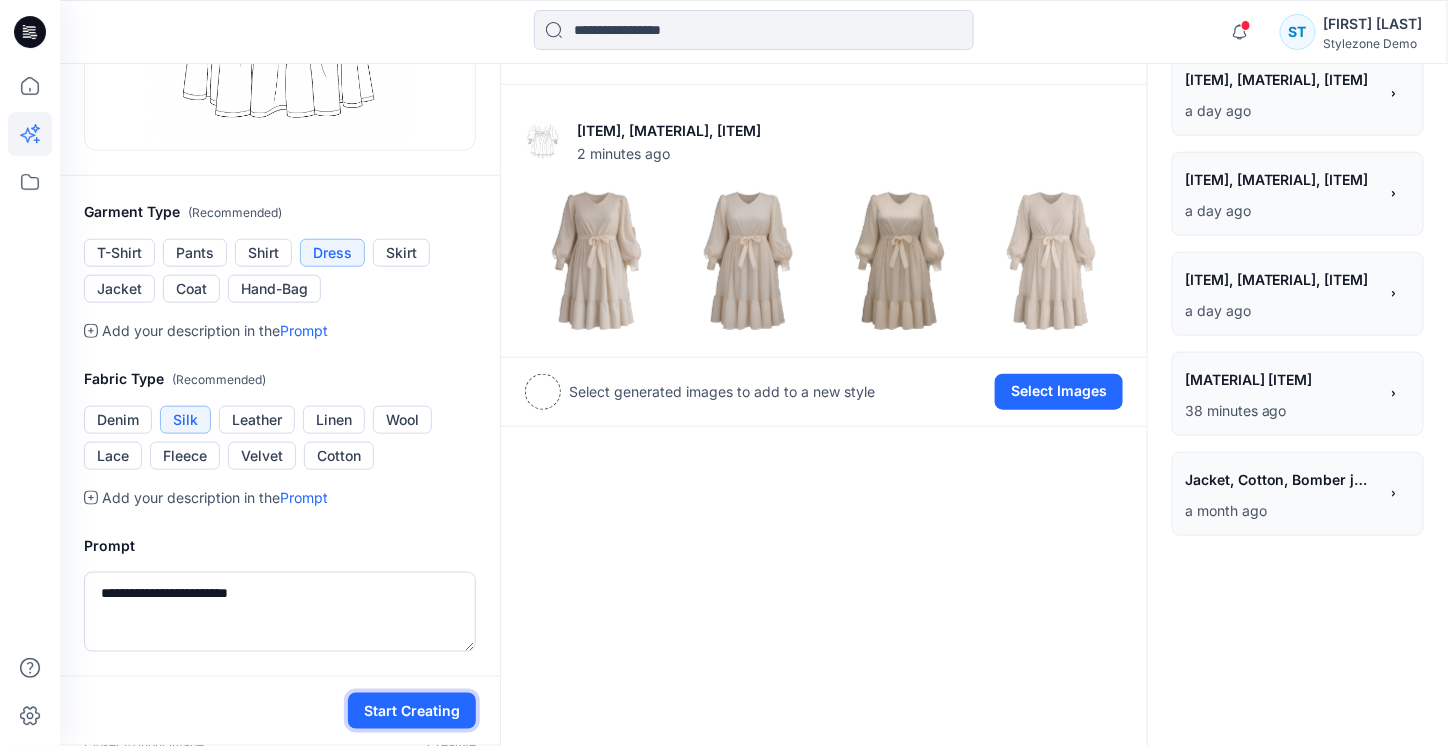 click on "Start Creating" at bounding box center [412, 711] 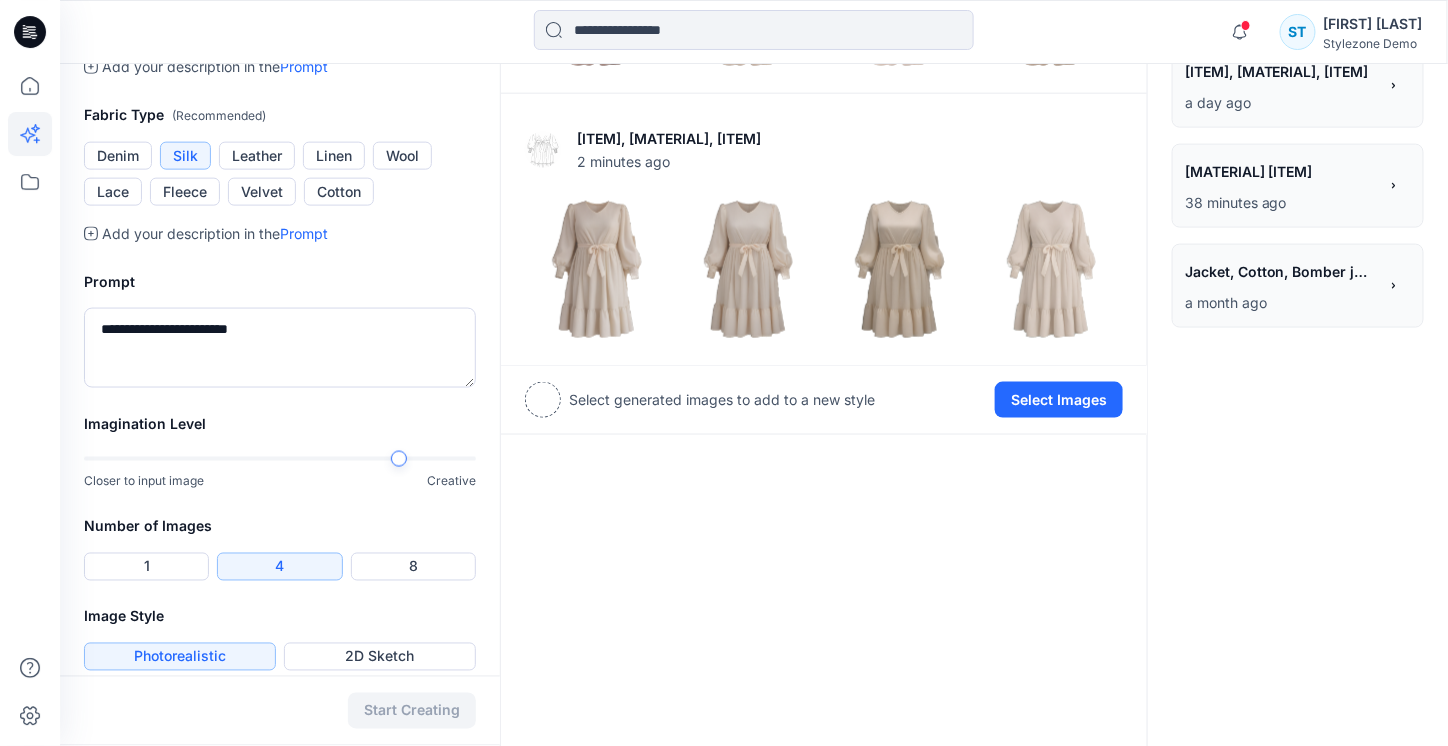 scroll, scrollTop: 788, scrollLeft: 0, axis: vertical 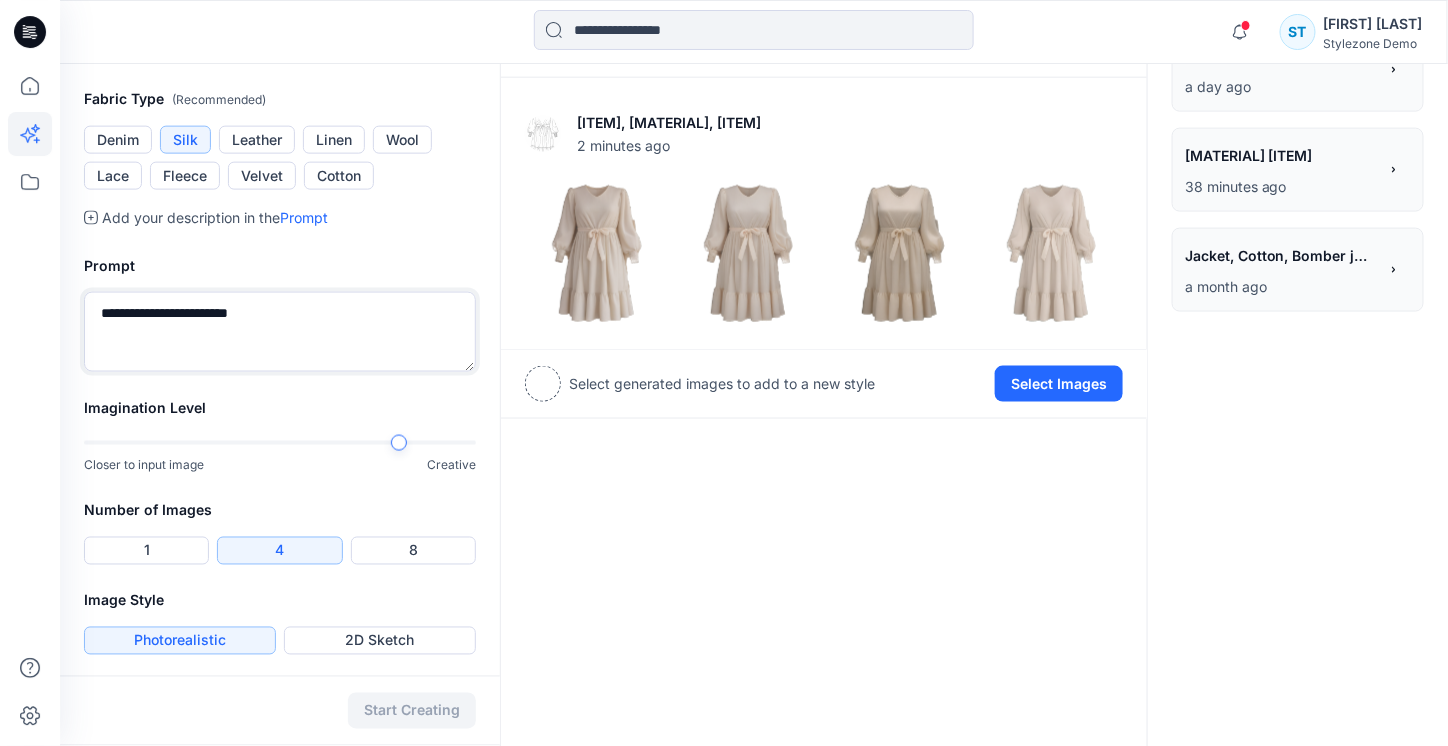 click on "**********" at bounding box center [280, 332] 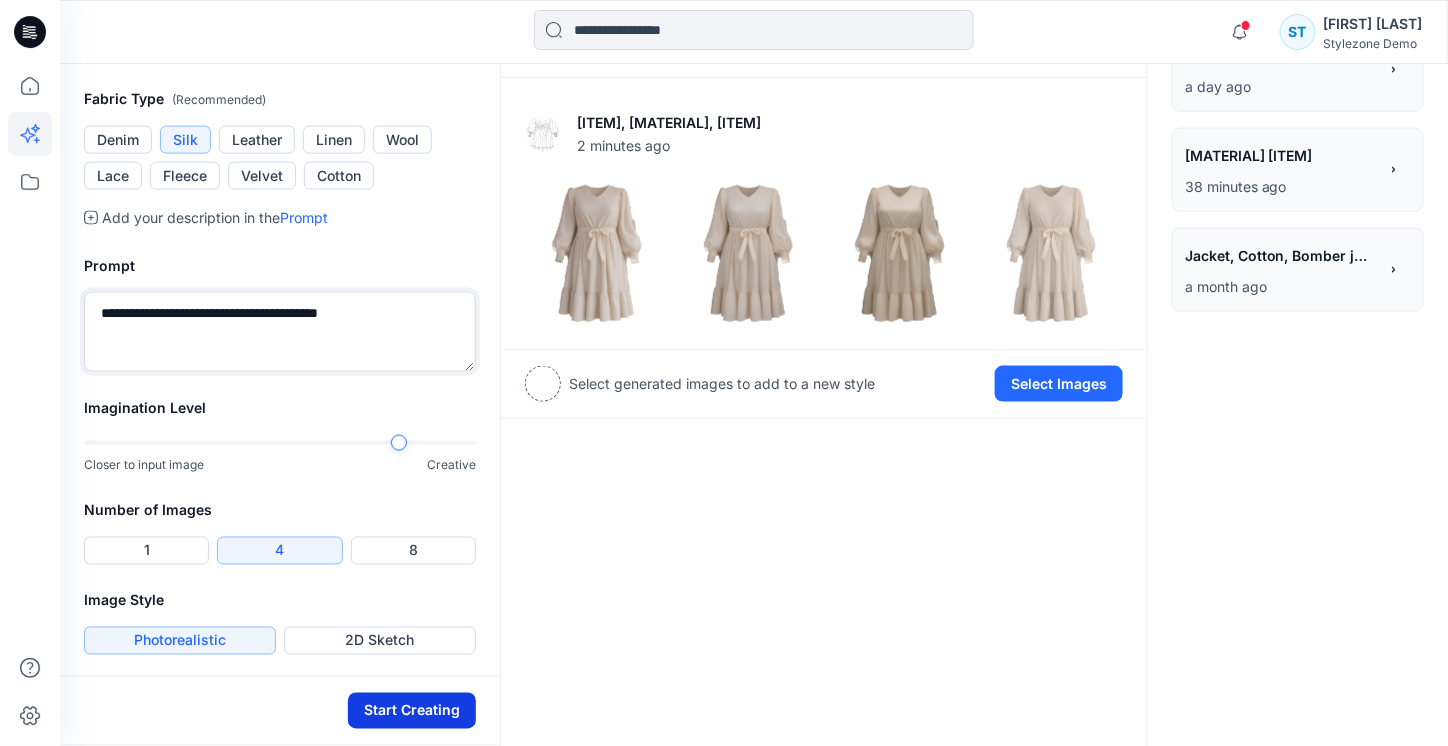 type on "**********" 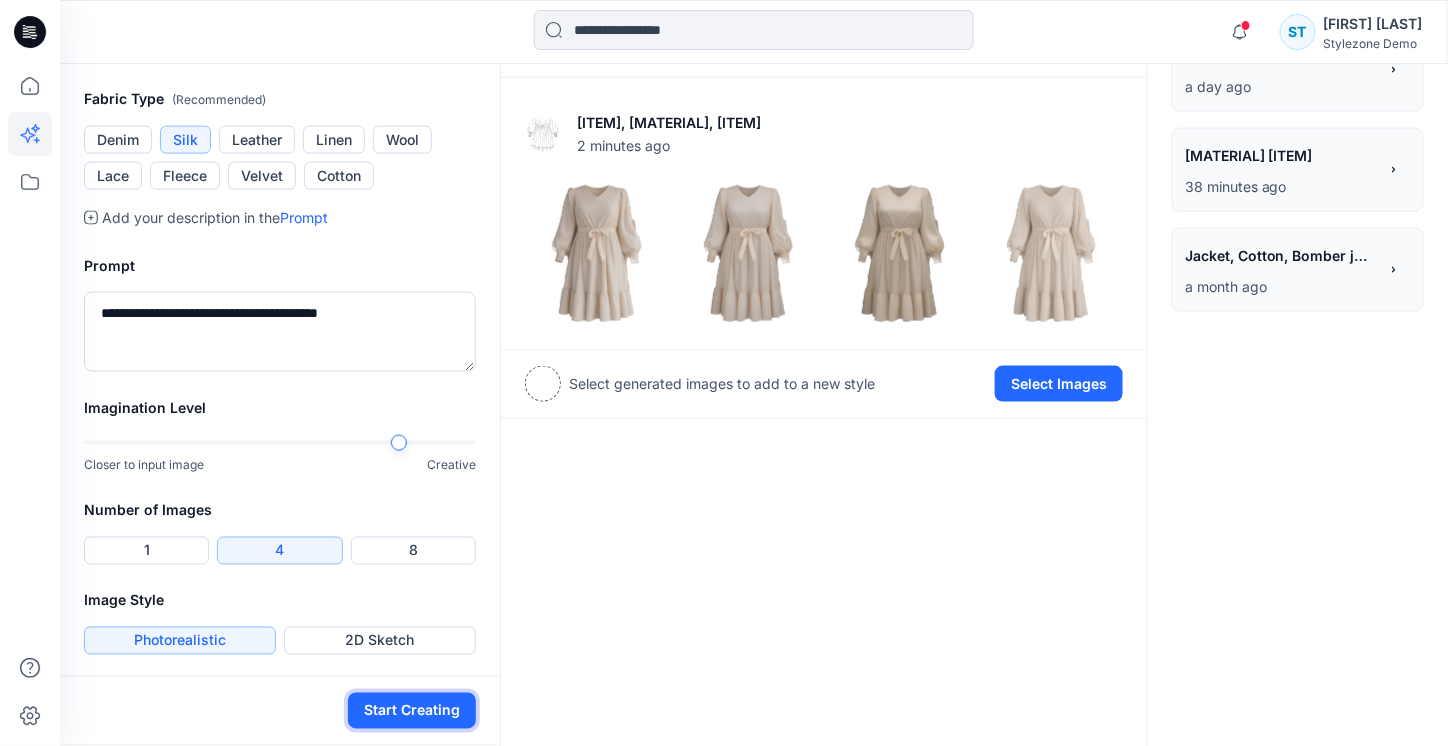 click on "Start Creating" at bounding box center (412, 711) 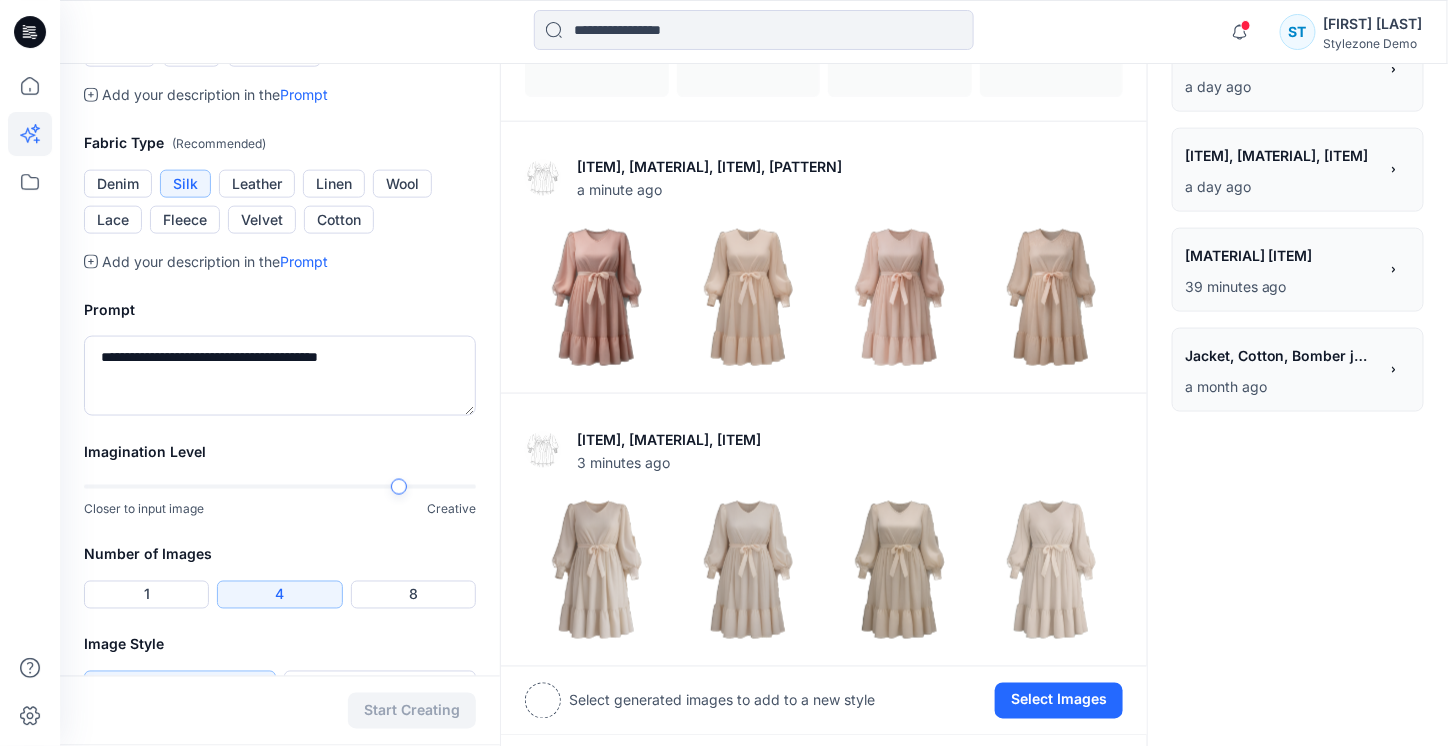 scroll, scrollTop: 788, scrollLeft: 0, axis: vertical 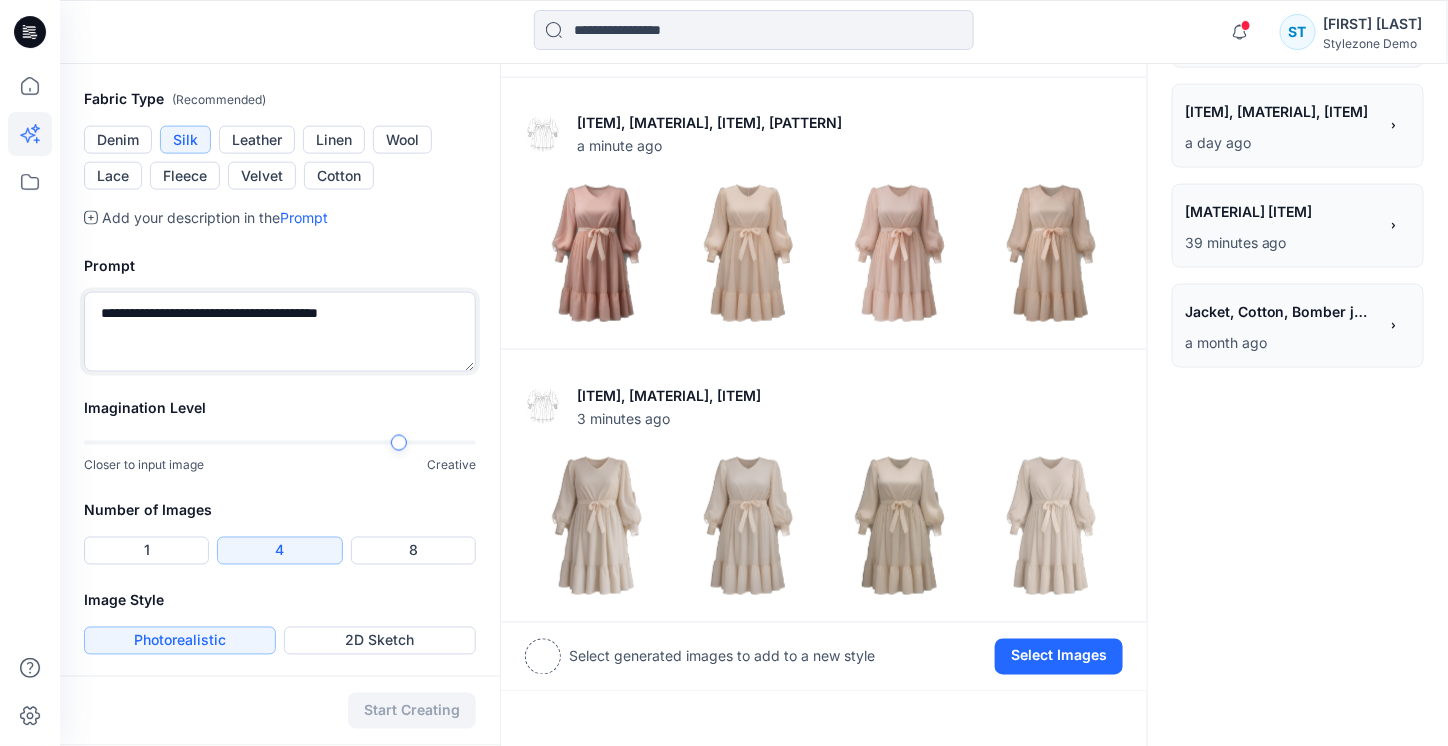 drag, startPoint x: 398, startPoint y: 314, endPoint x: 241, endPoint y: 314, distance: 157 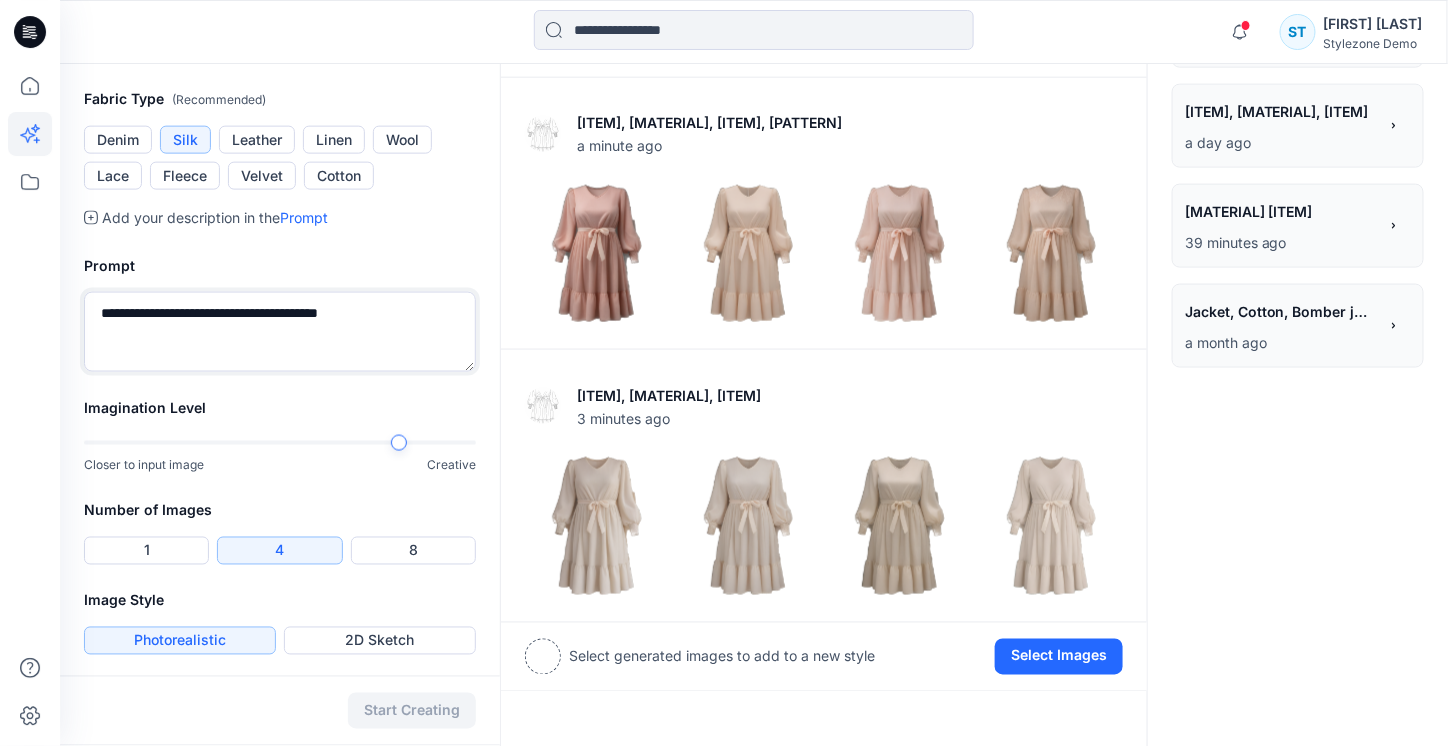 click on "**********" at bounding box center [280, 332] 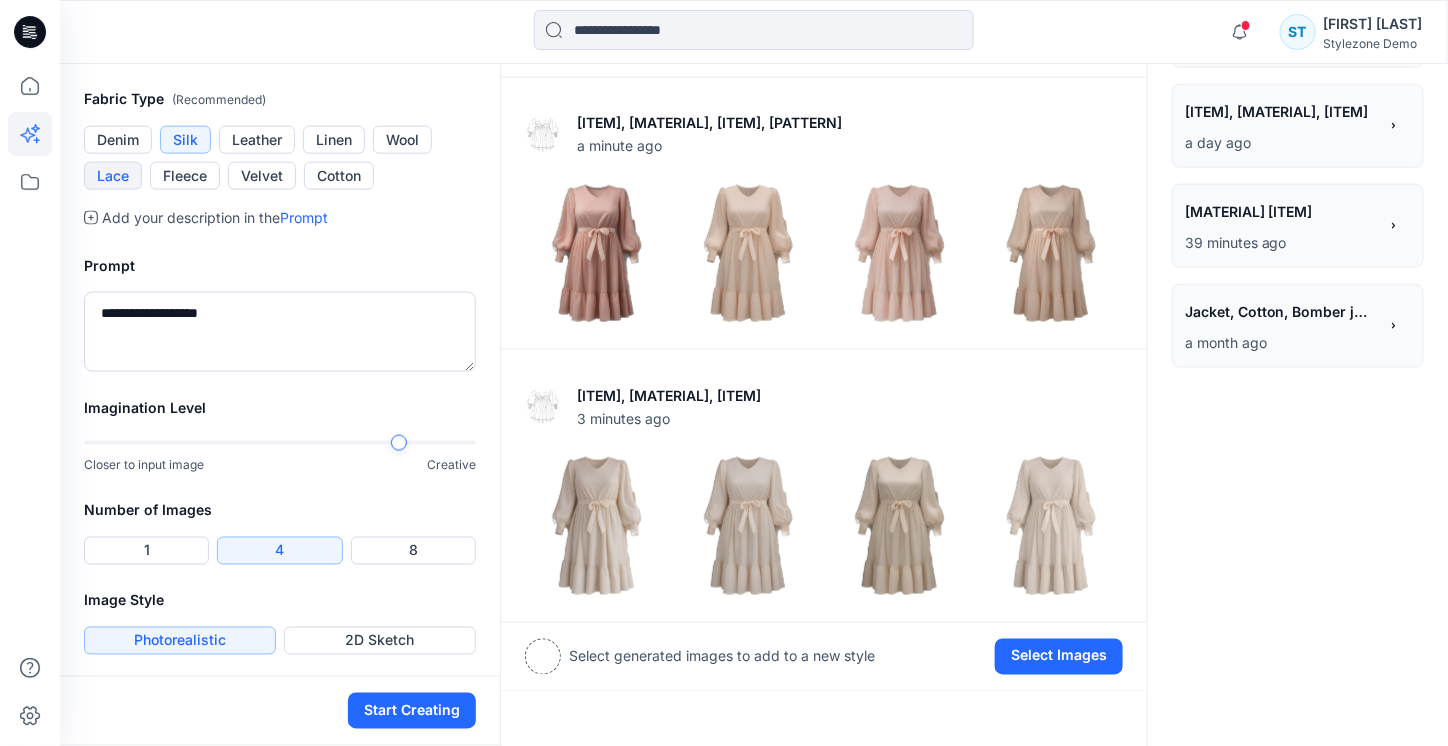 click on "Lace" at bounding box center [113, 176] 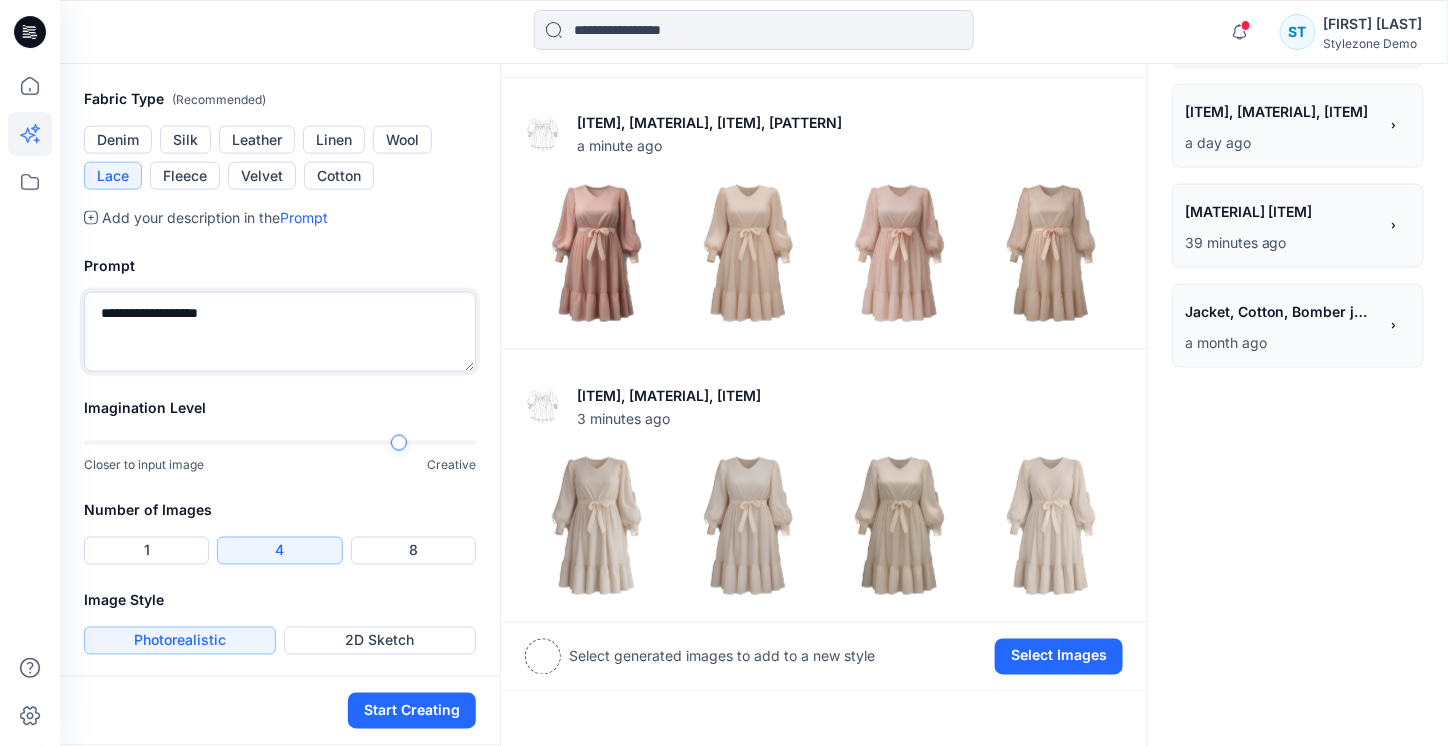 click on "**********" at bounding box center [280, 332] 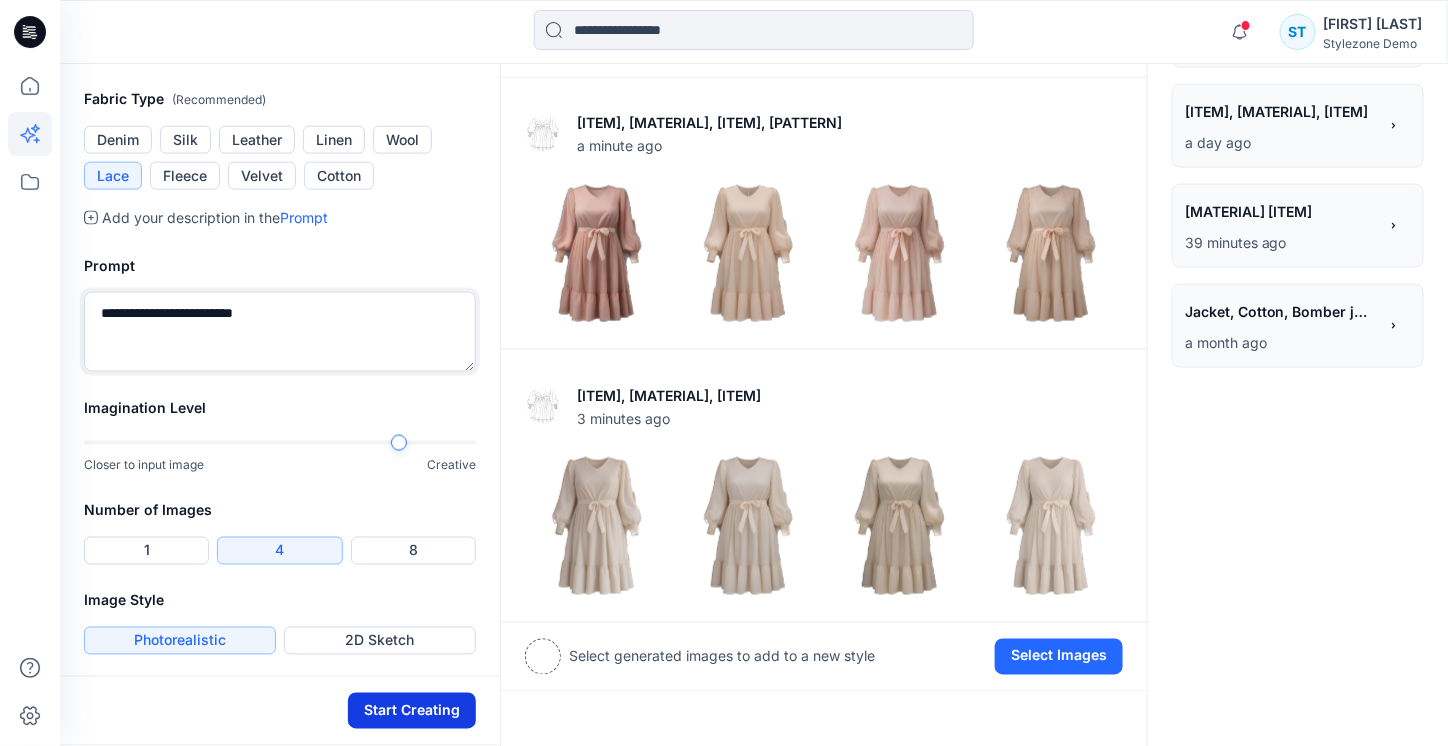 type on "**********" 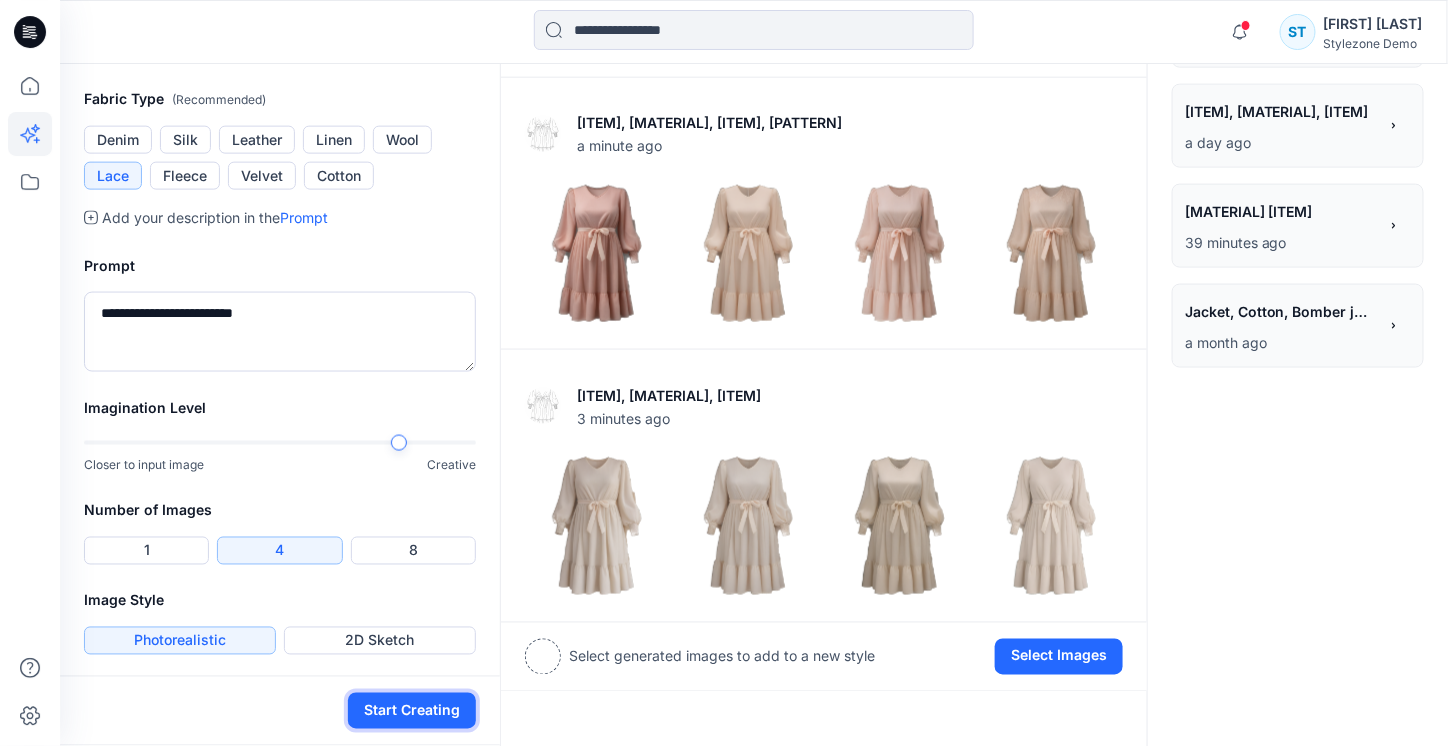 click on "Start Creating" at bounding box center (412, 711) 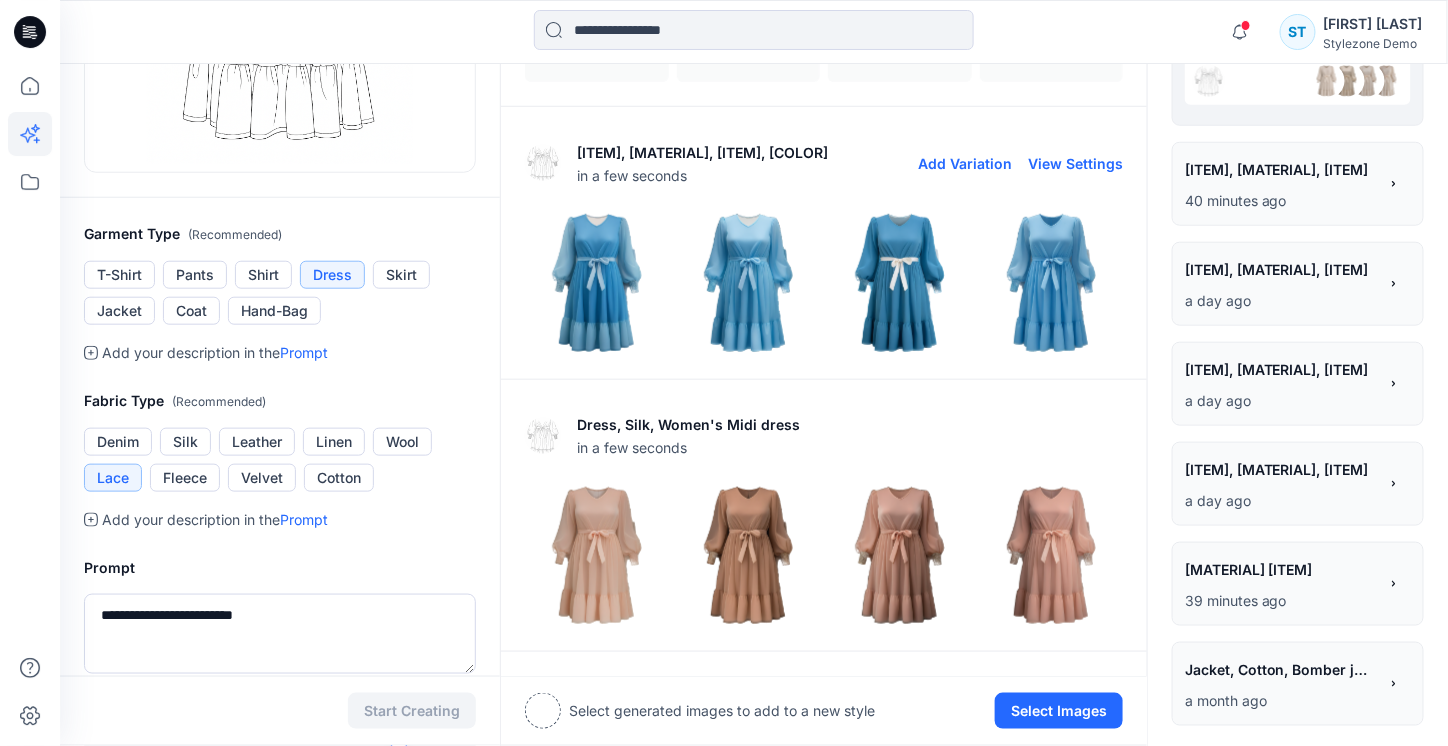 scroll, scrollTop: 500, scrollLeft: 0, axis: vertical 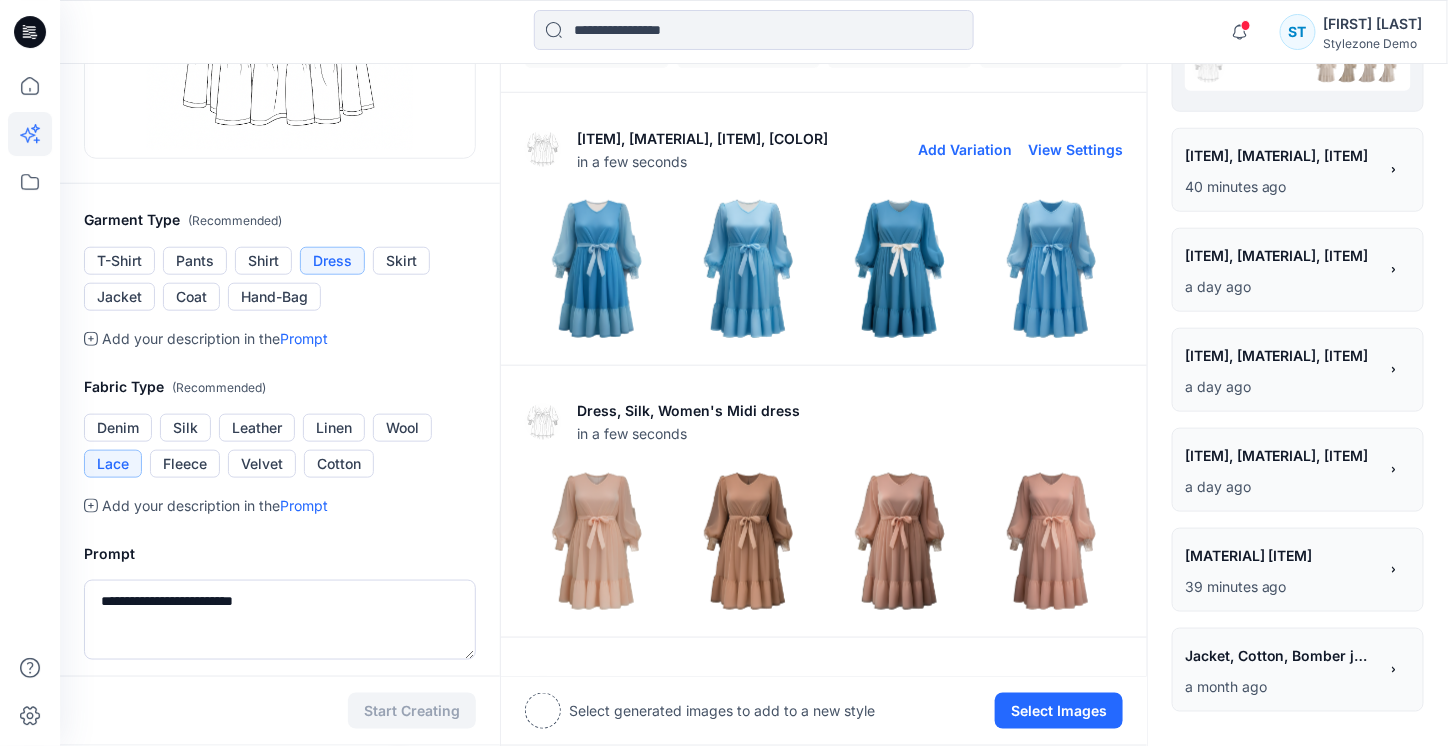 click at bounding box center (597, 269) 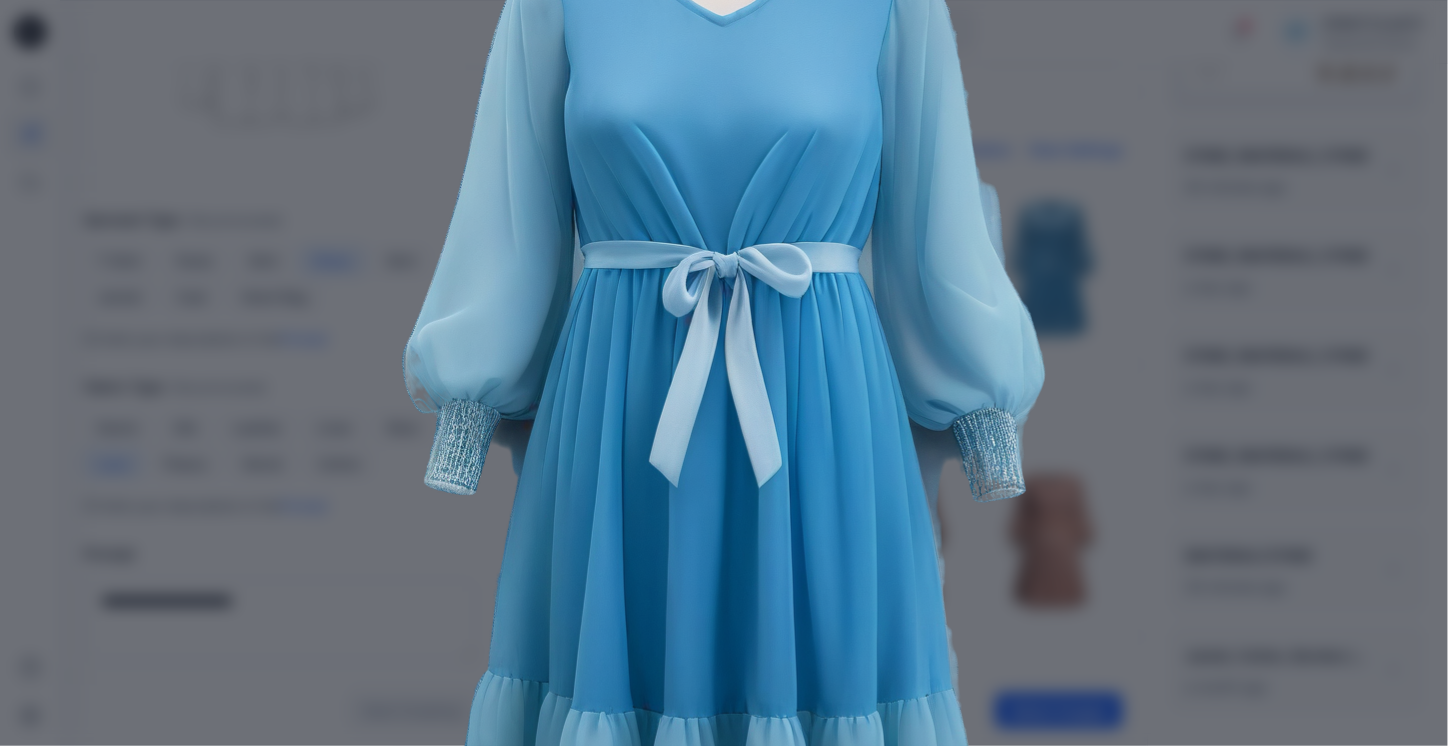 scroll, scrollTop: 0, scrollLeft: 0, axis: both 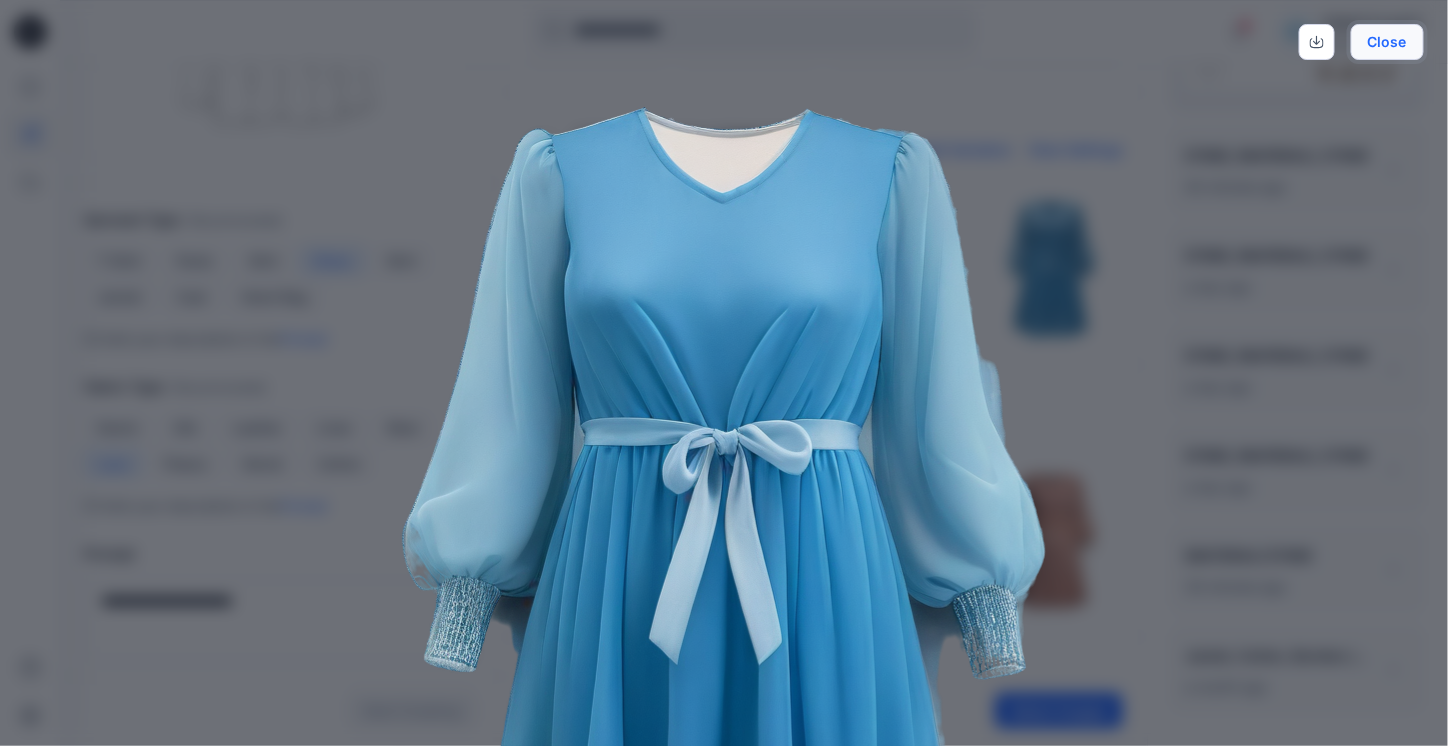 click on "Close" at bounding box center (1387, 42) 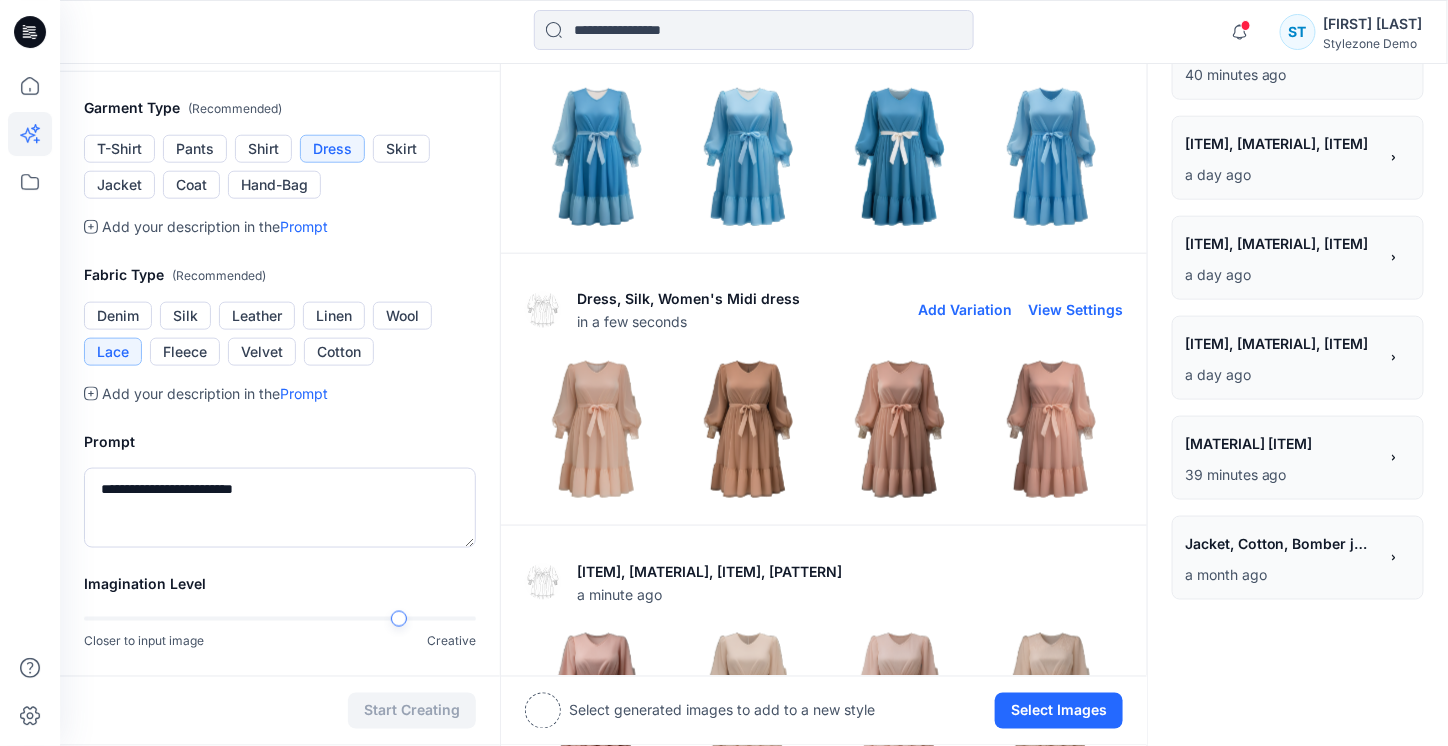 scroll, scrollTop: 600, scrollLeft: 0, axis: vertical 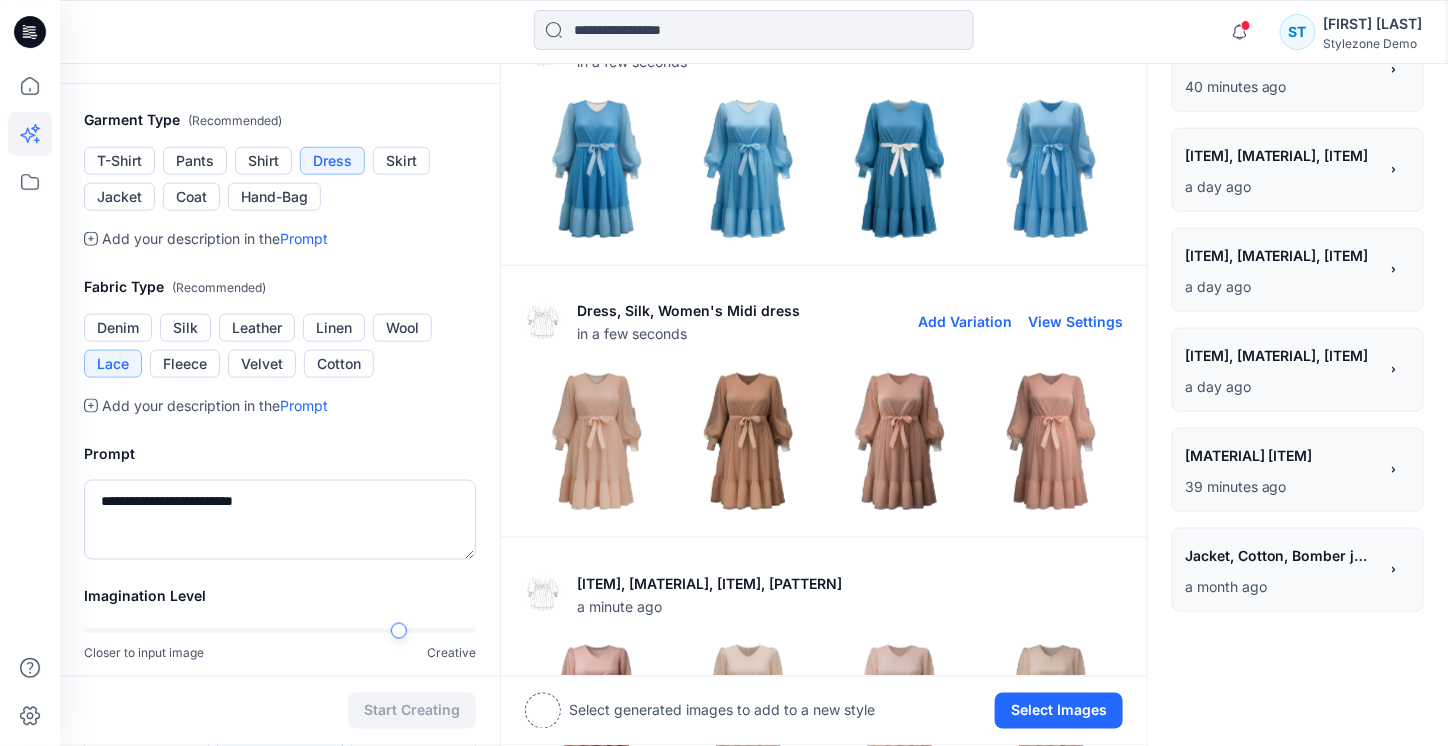 click at bounding box center [597, 442] 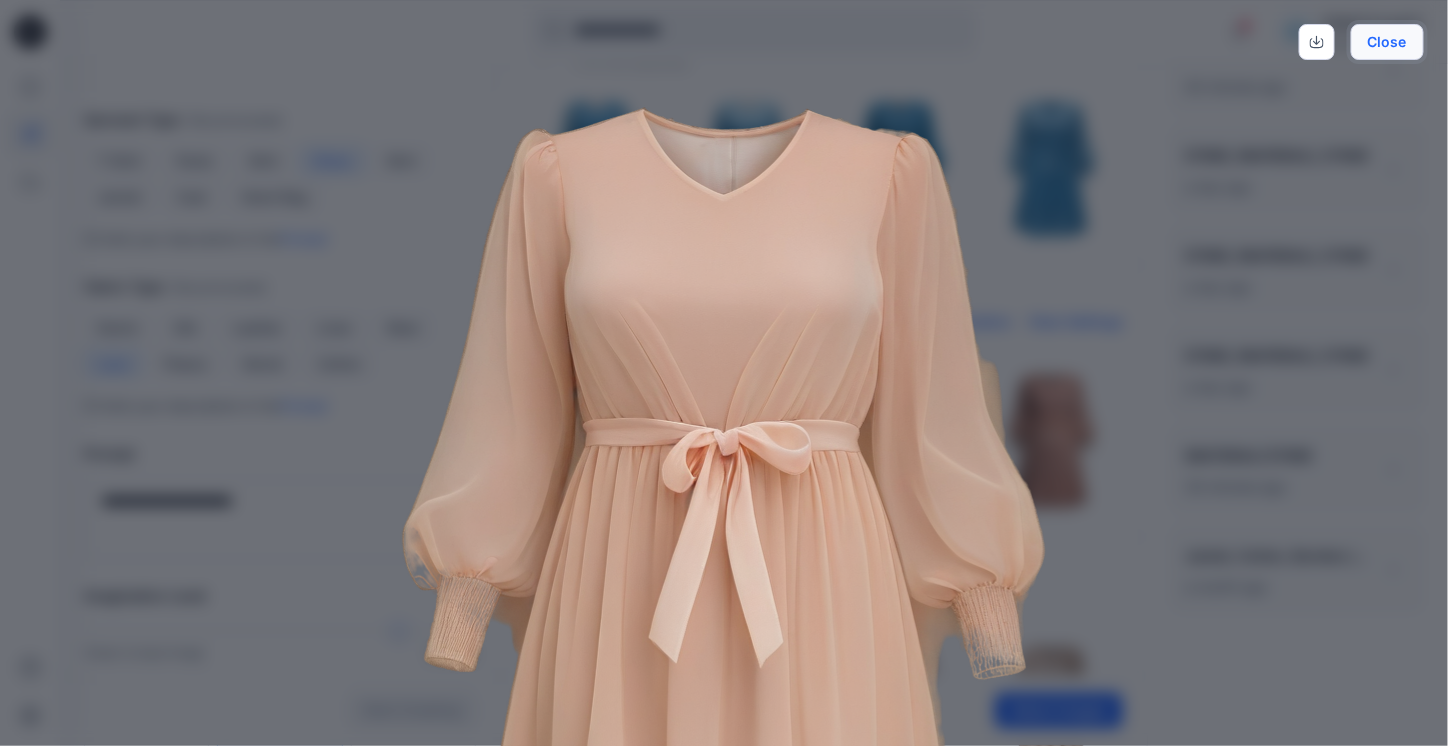 click on "Close" at bounding box center (1387, 42) 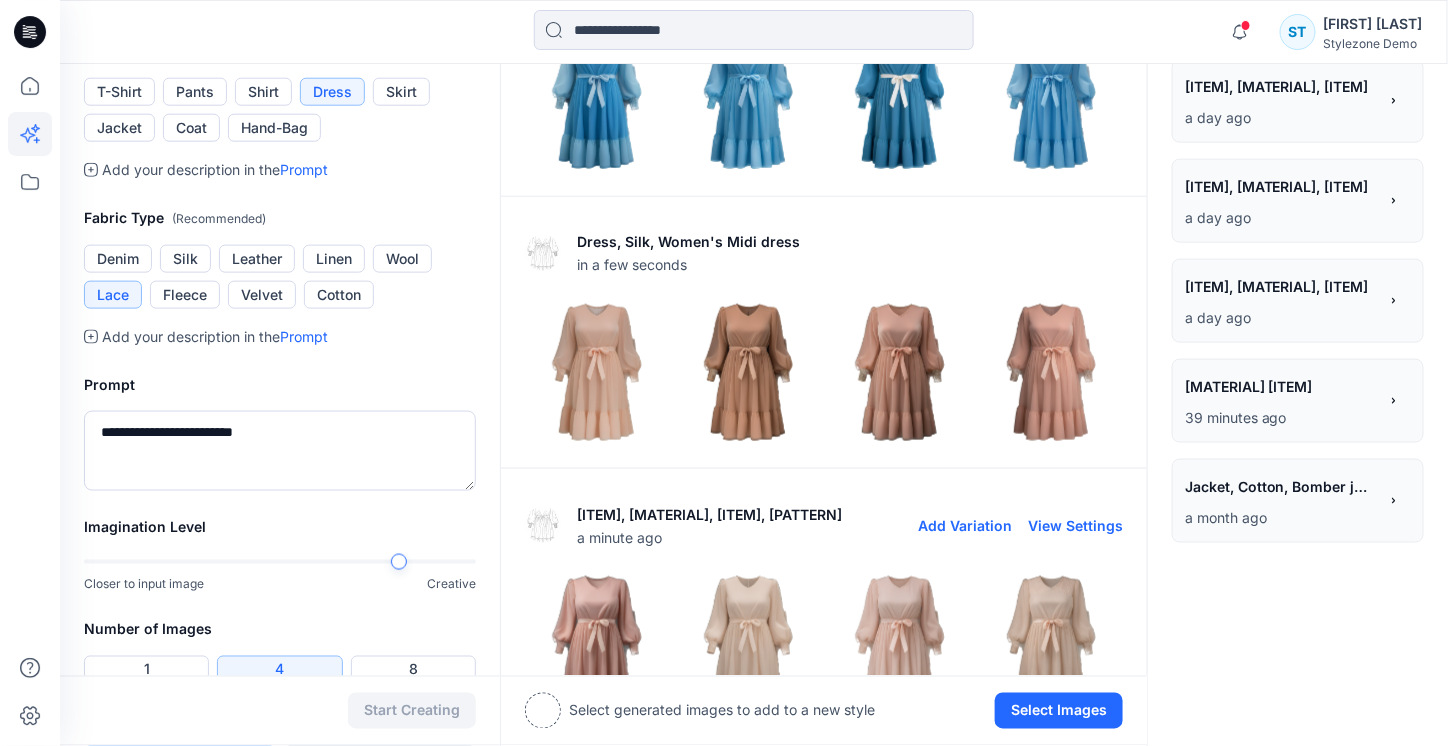 scroll, scrollTop: 300, scrollLeft: 0, axis: vertical 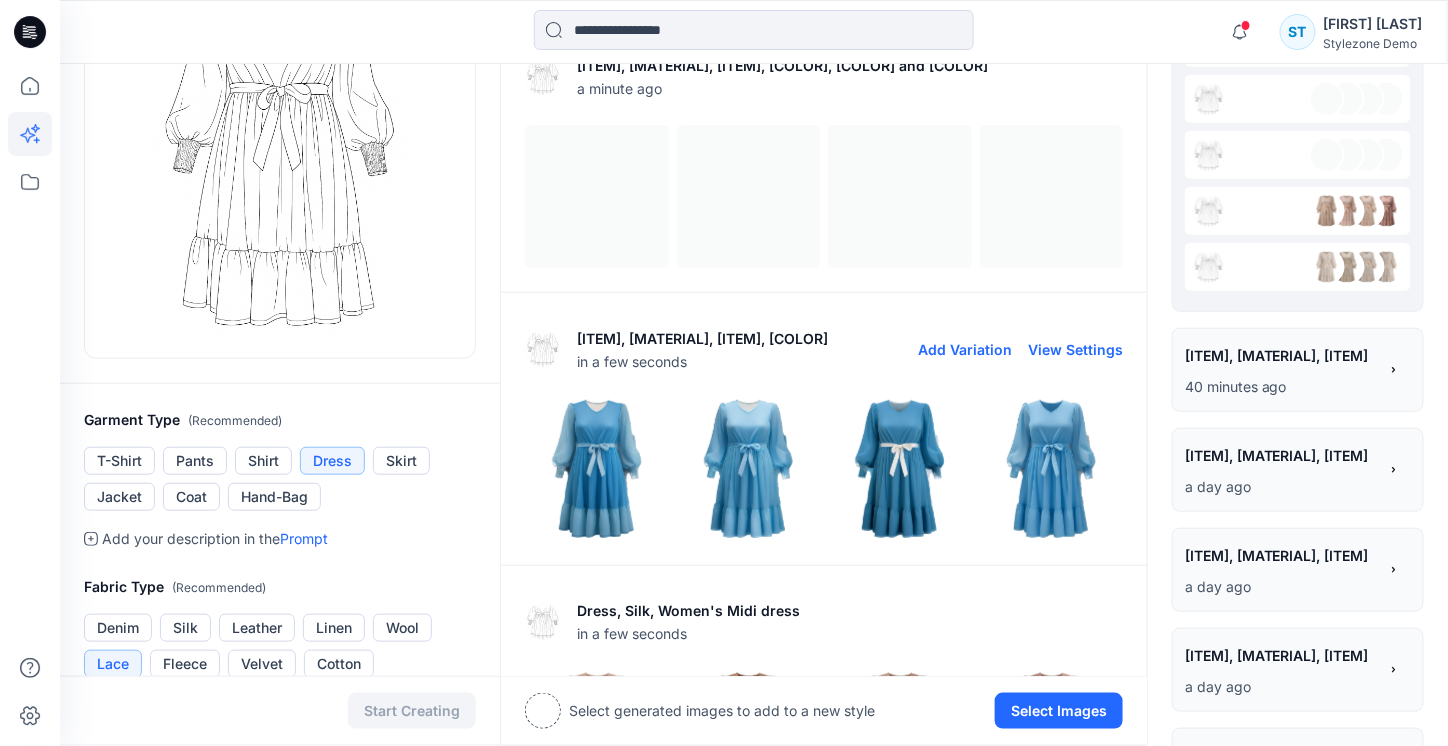 click at bounding box center [900, 469] 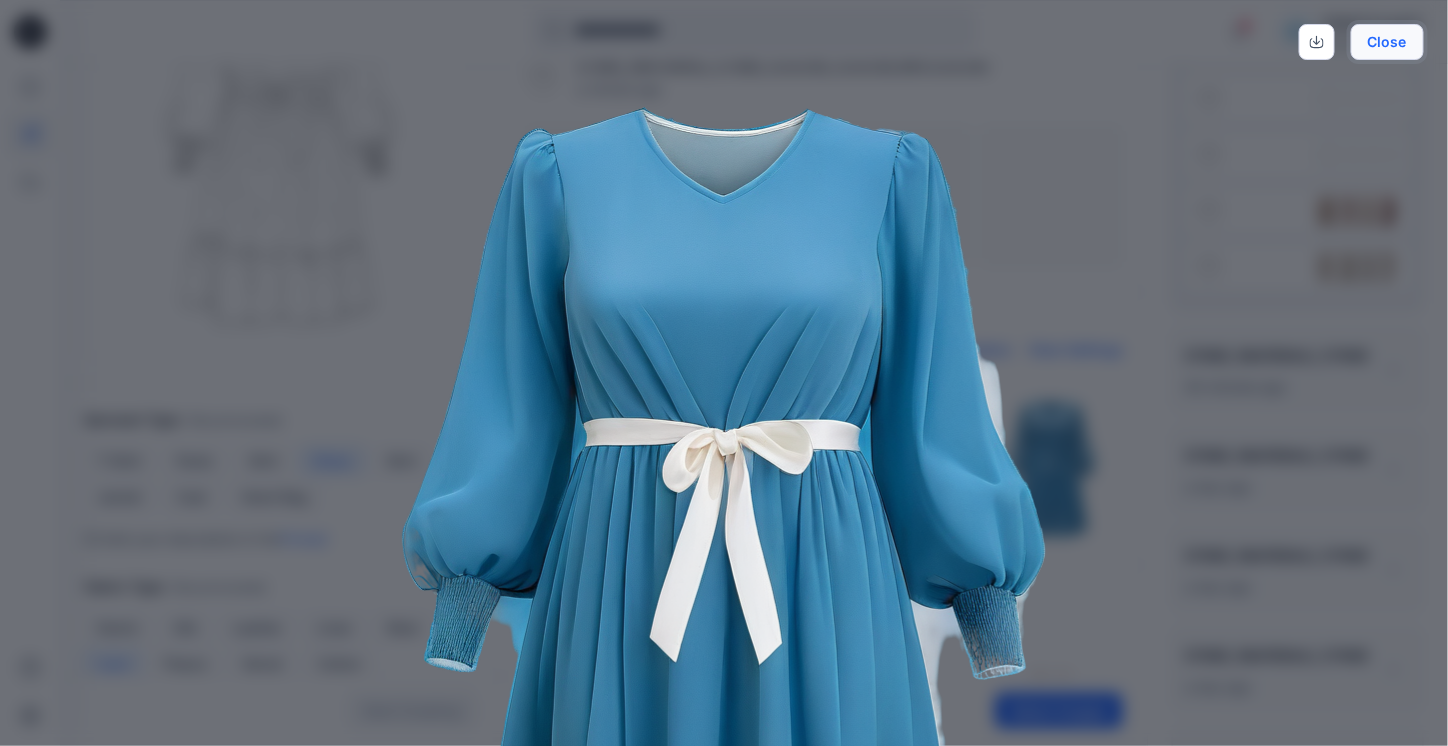 click on "Close" at bounding box center [1387, 42] 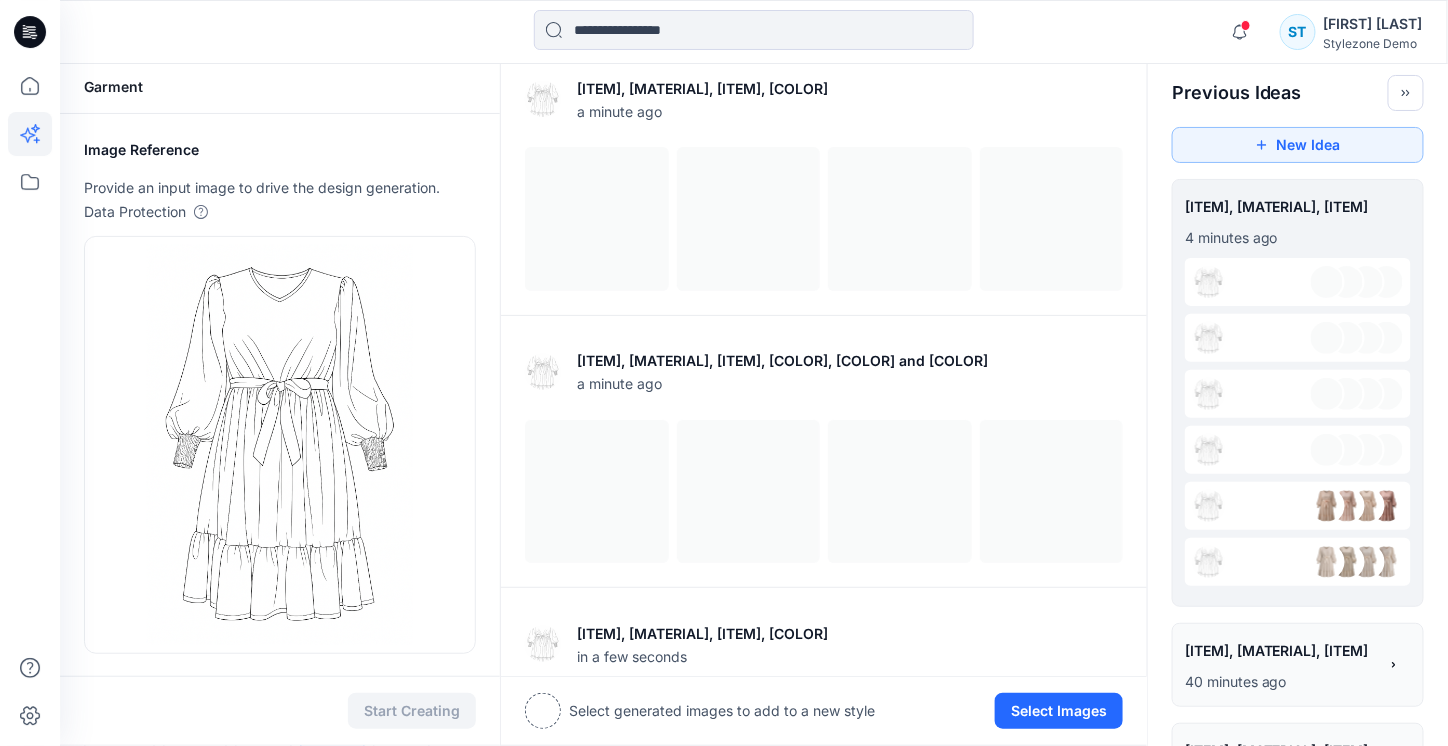 scroll, scrollTop: 0, scrollLeft: 0, axis: both 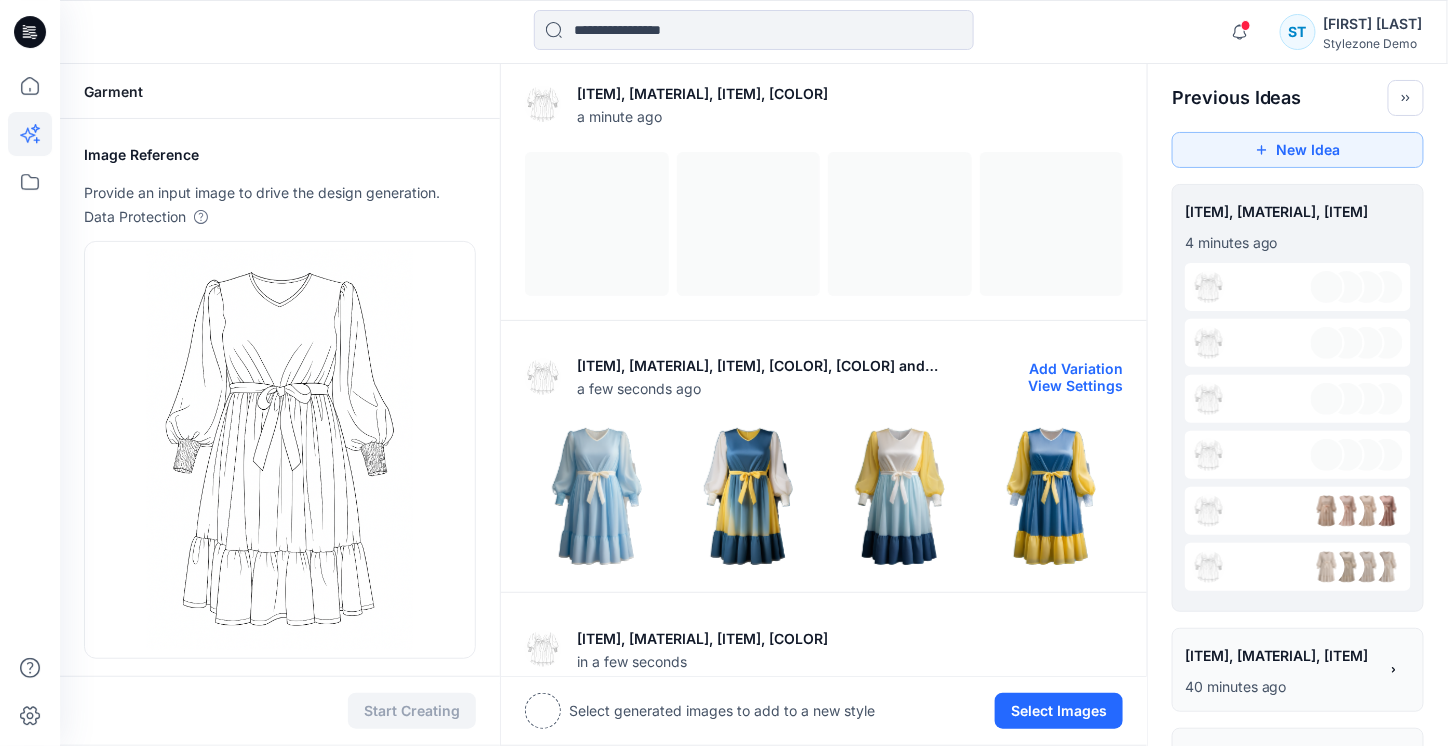 click at bounding box center [749, 497] 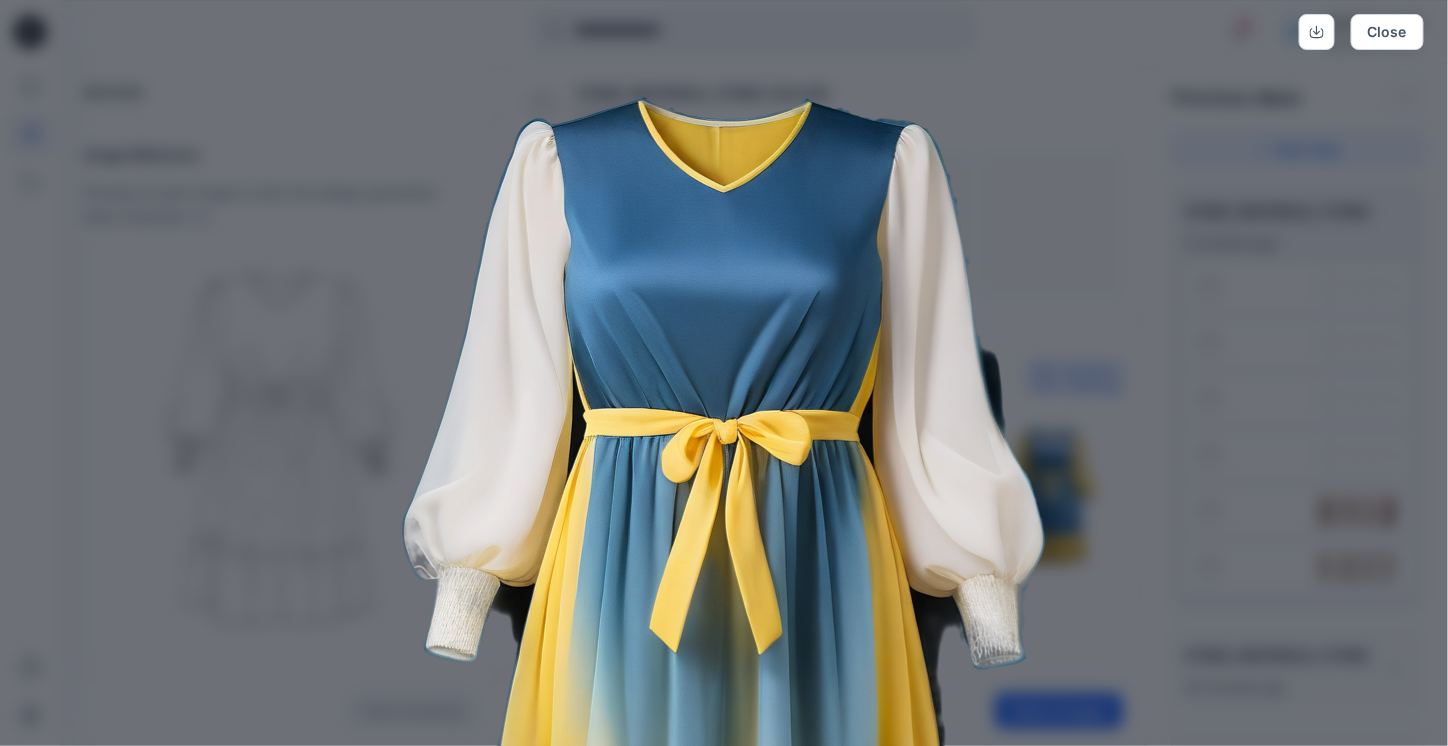 scroll, scrollTop: 0, scrollLeft: 0, axis: both 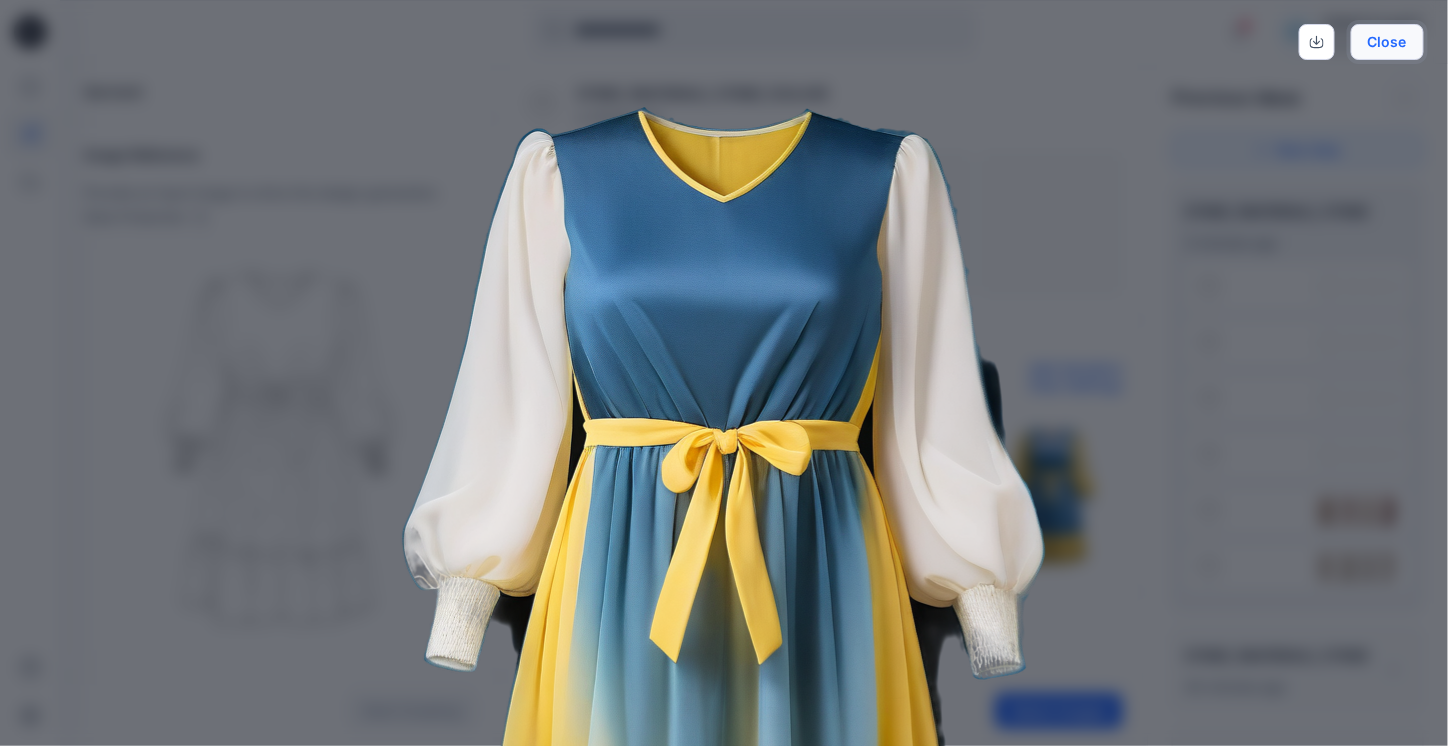 click on "Close" at bounding box center (1387, 42) 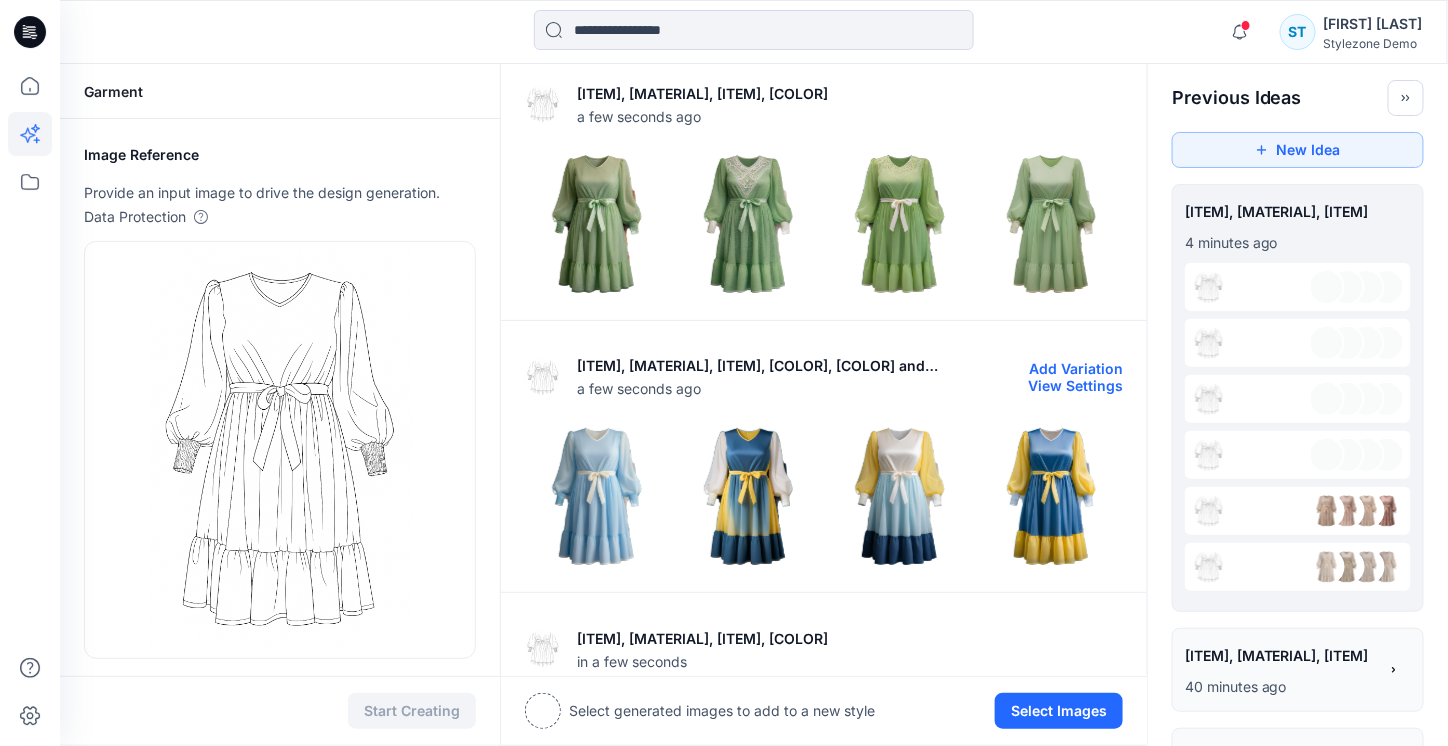 click at bounding box center (900, 497) 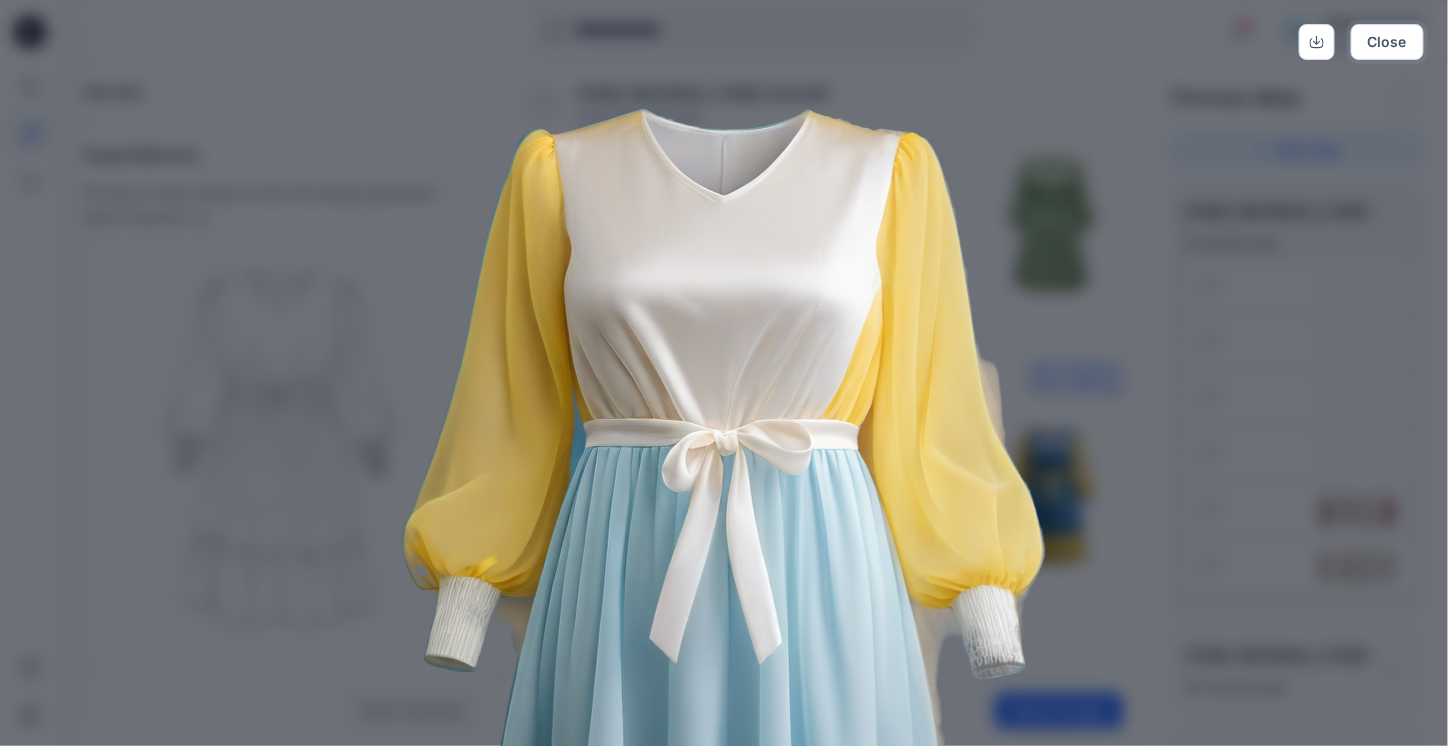 drag, startPoint x: 1374, startPoint y: 45, endPoint x: 1328, endPoint y: 56, distance: 47.296936 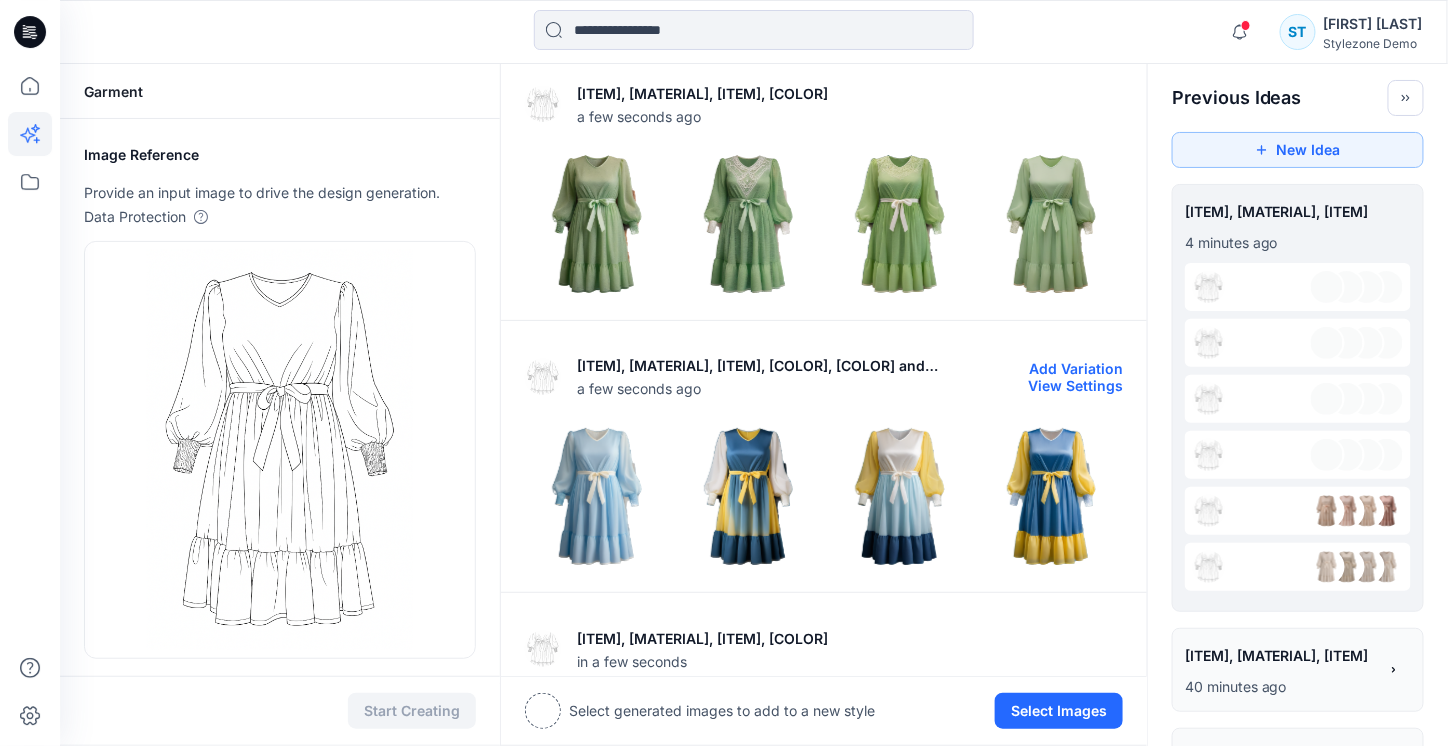 click at bounding box center [1052, 497] 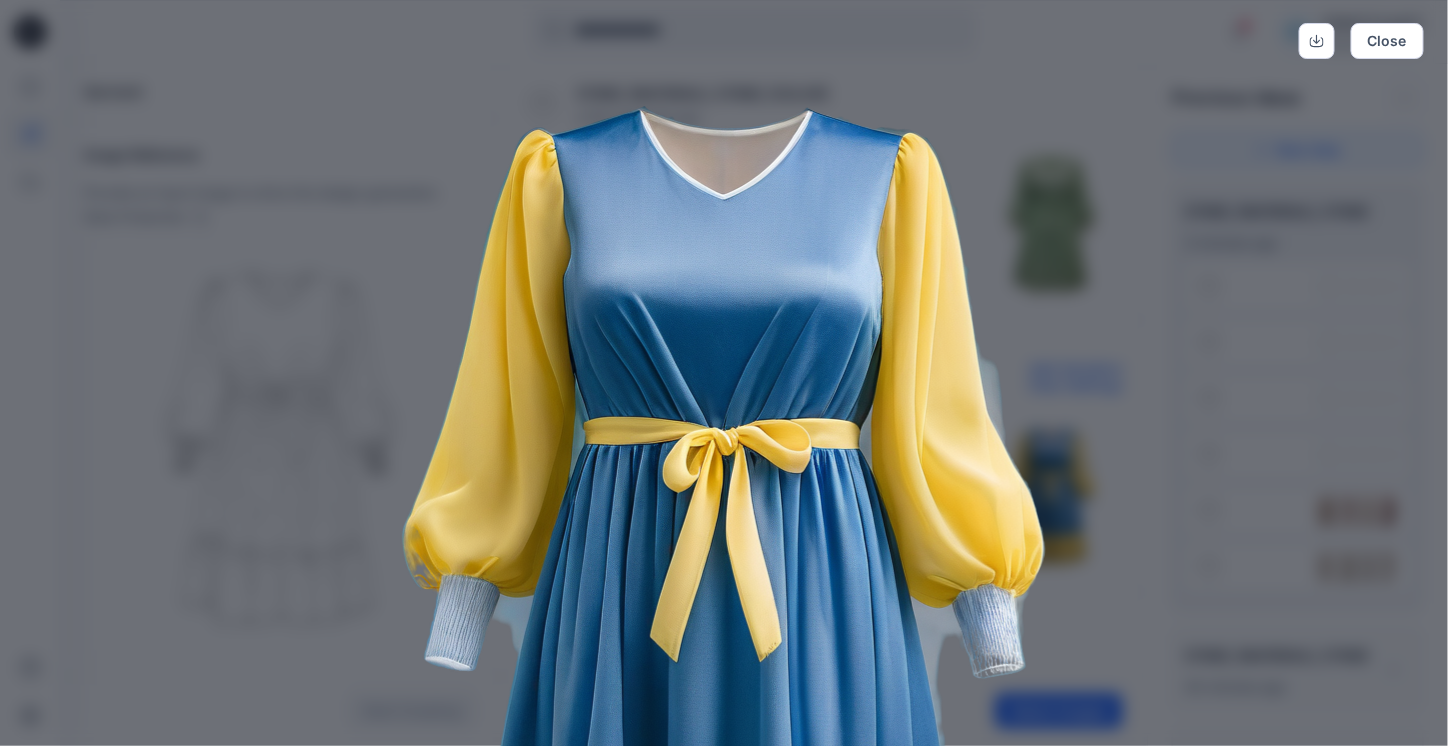 scroll, scrollTop: 0, scrollLeft: 0, axis: both 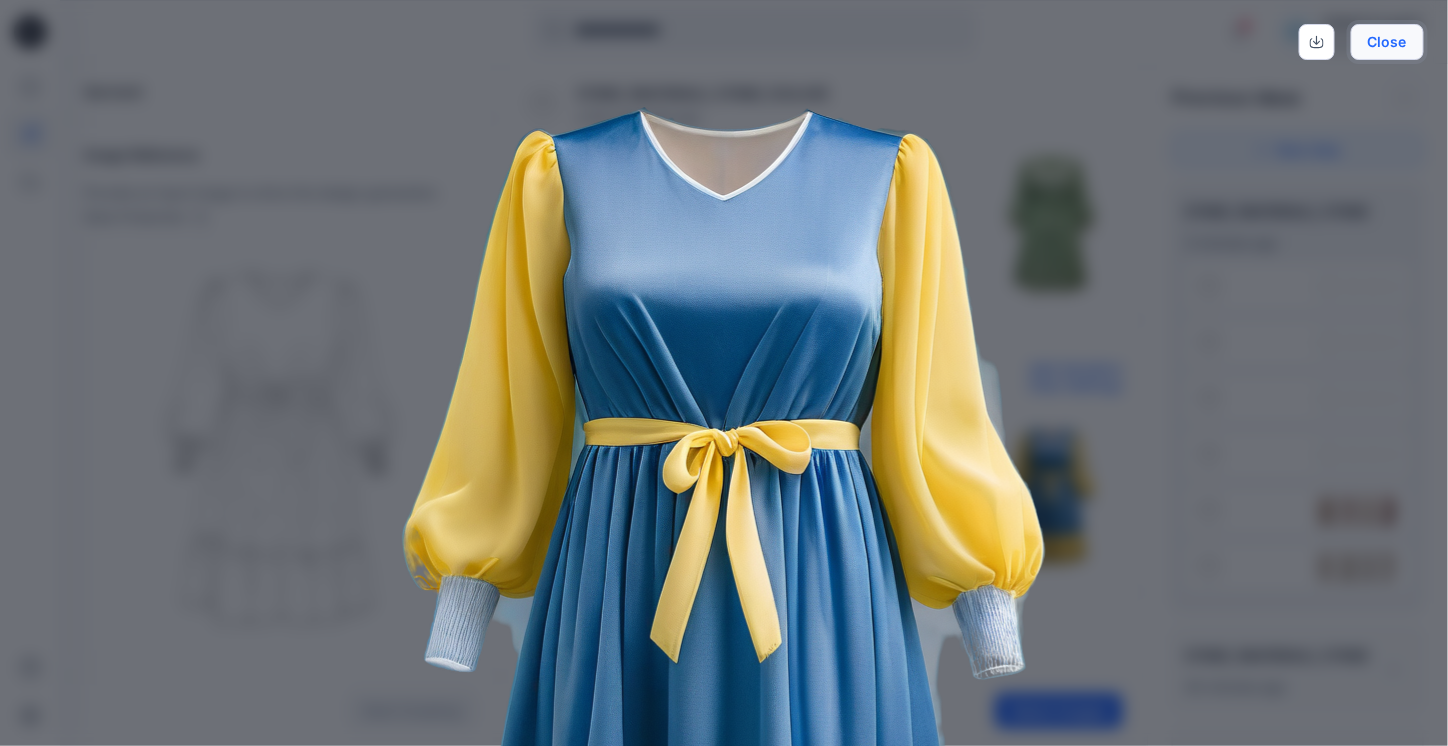 click on "Close" at bounding box center (1387, 42) 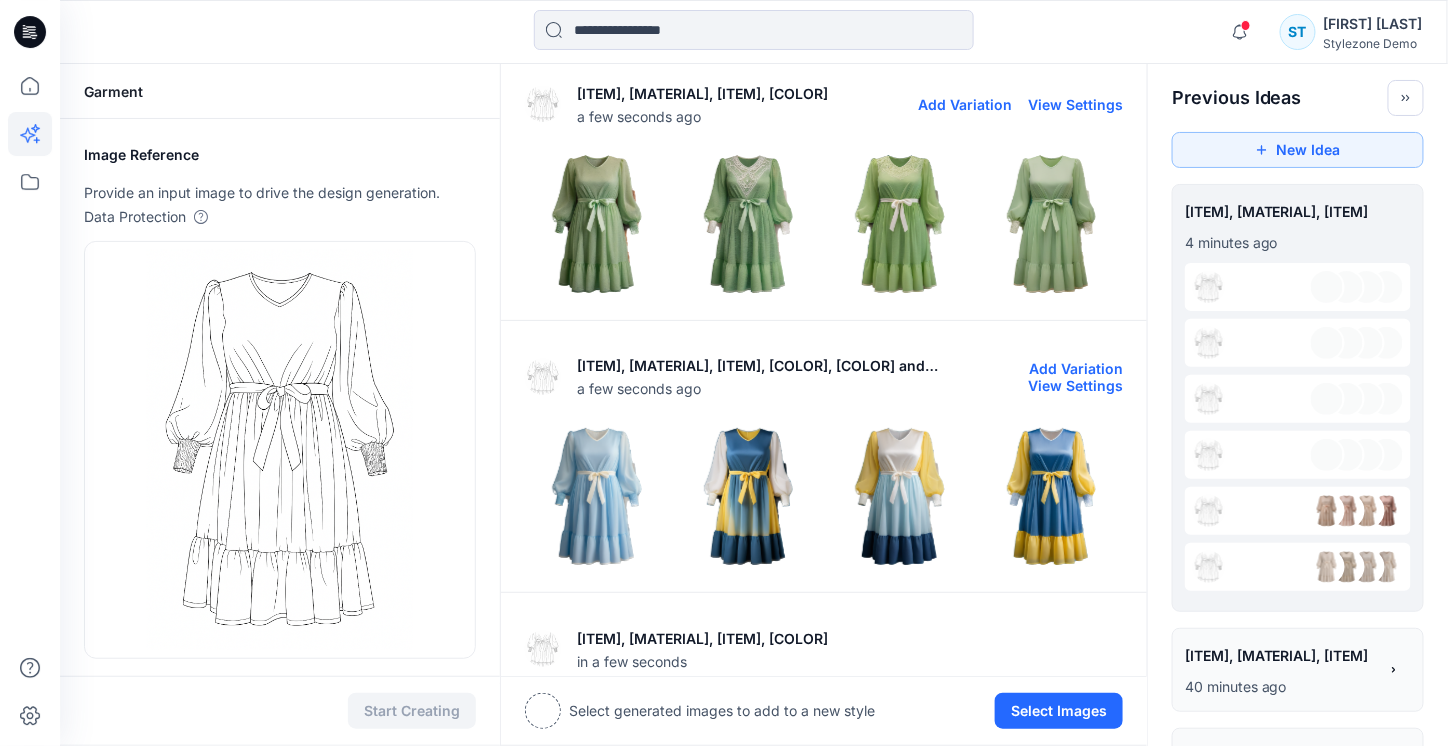 click at bounding box center (597, 224) 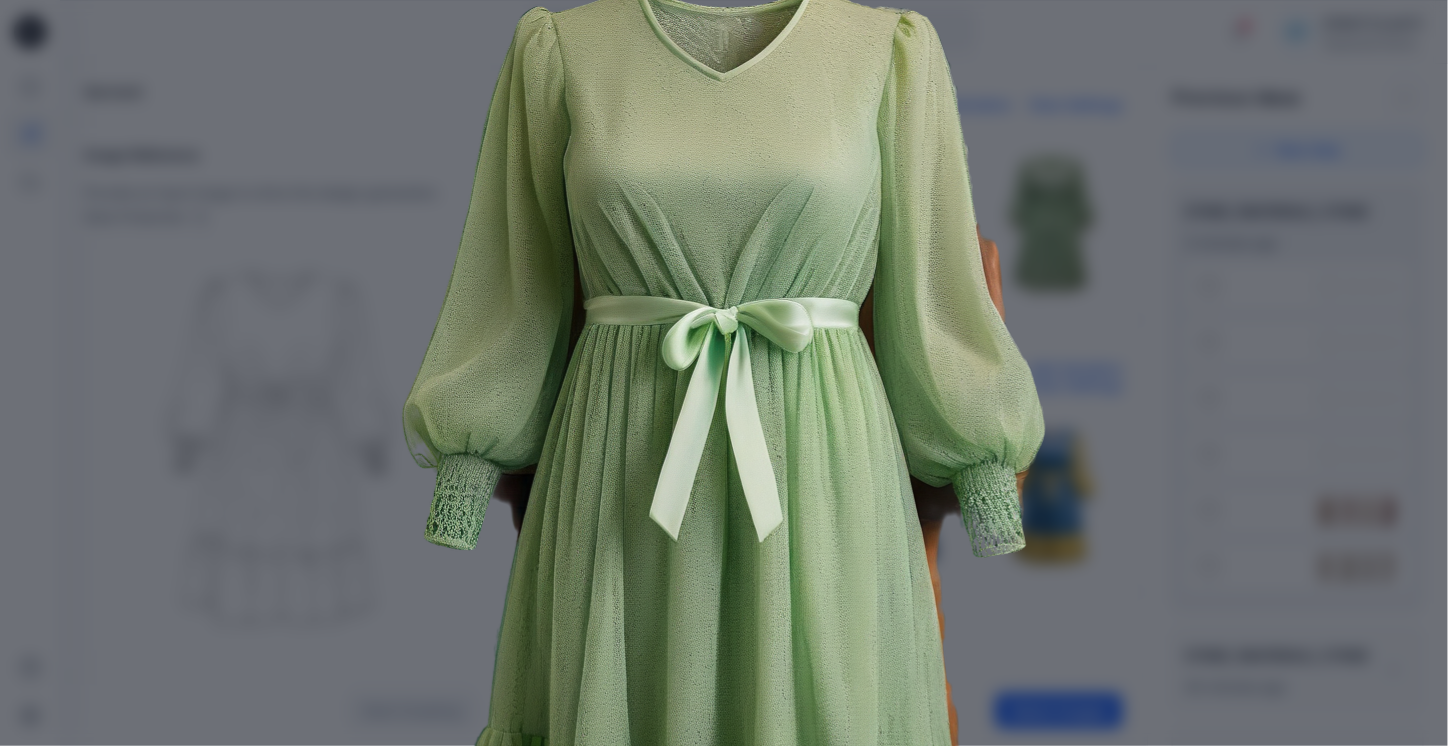 scroll, scrollTop: 0, scrollLeft: 0, axis: both 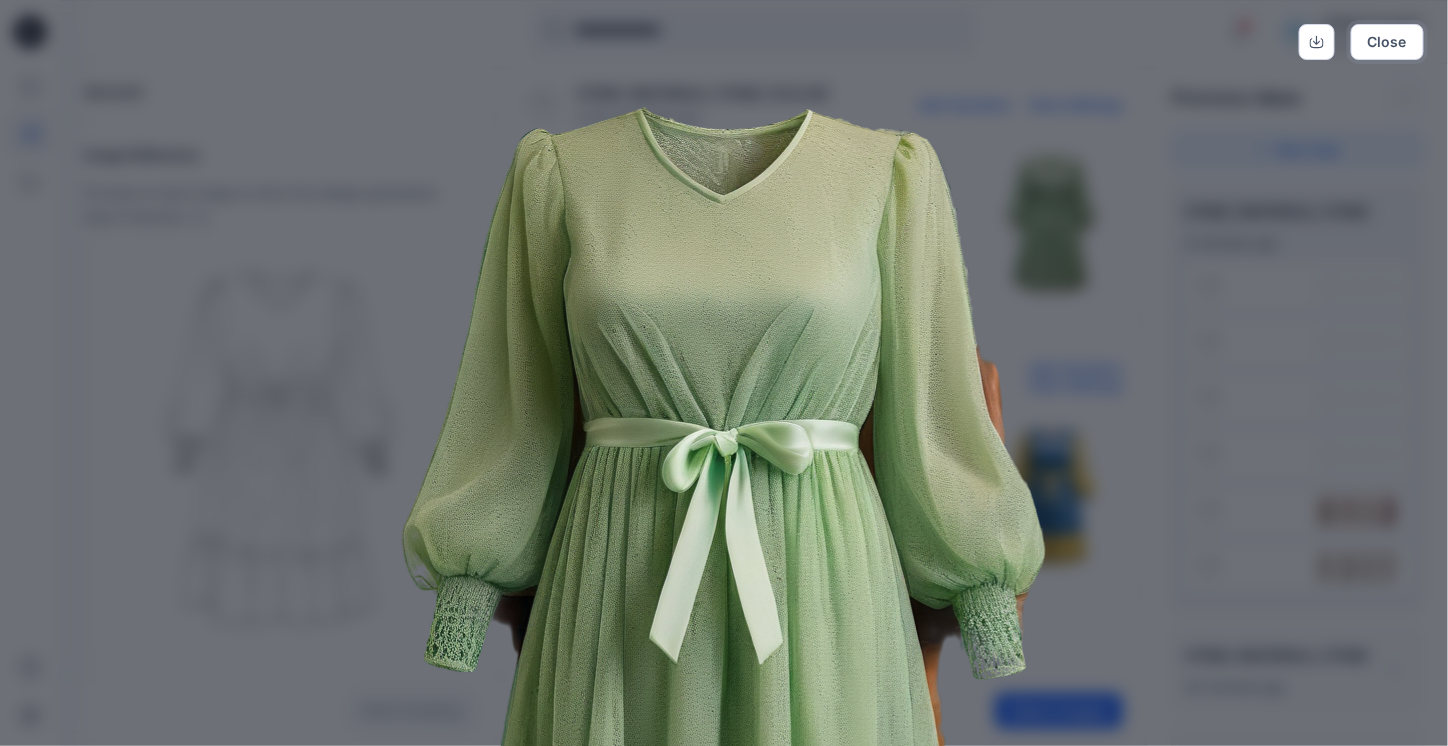 drag, startPoint x: 1372, startPoint y: 54, endPoint x: 1008, endPoint y: 130, distance: 371.84943 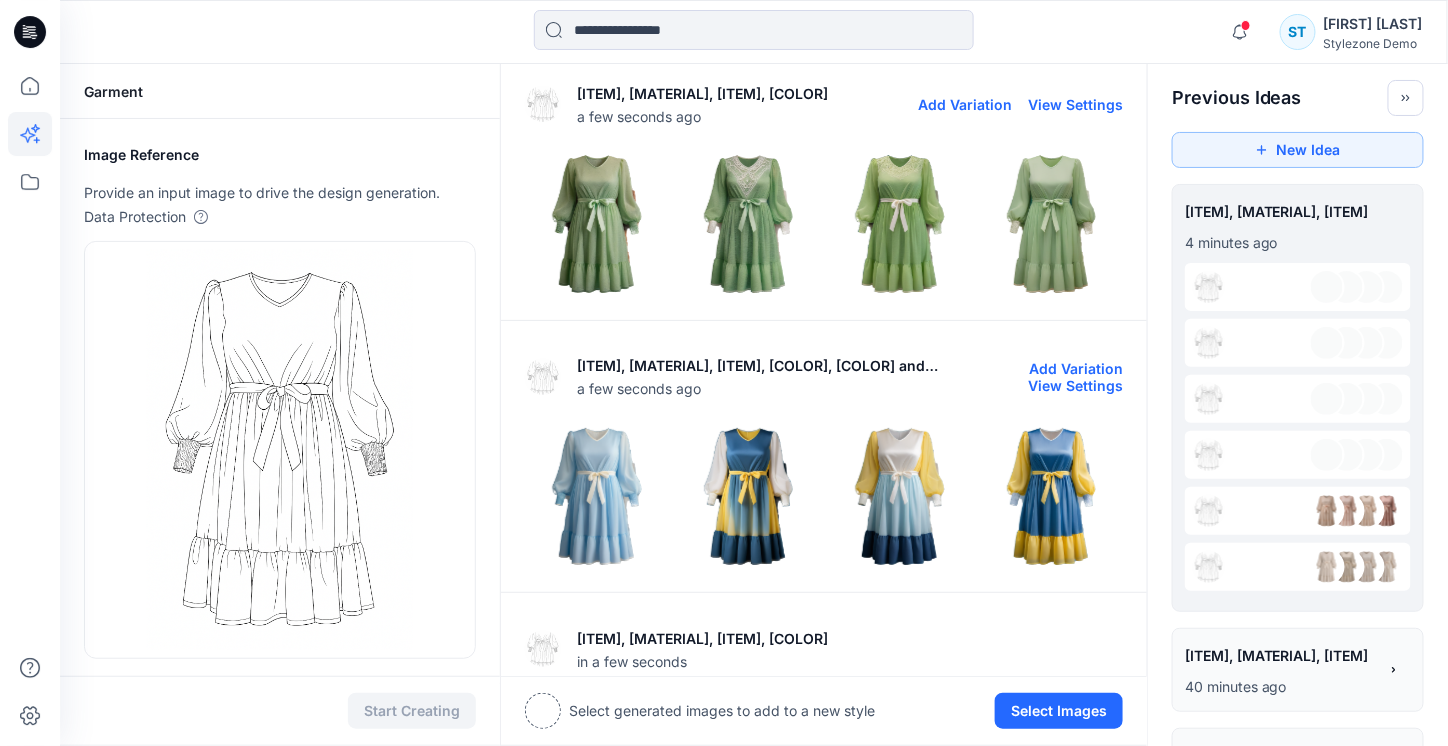 click at bounding box center [749, 224] 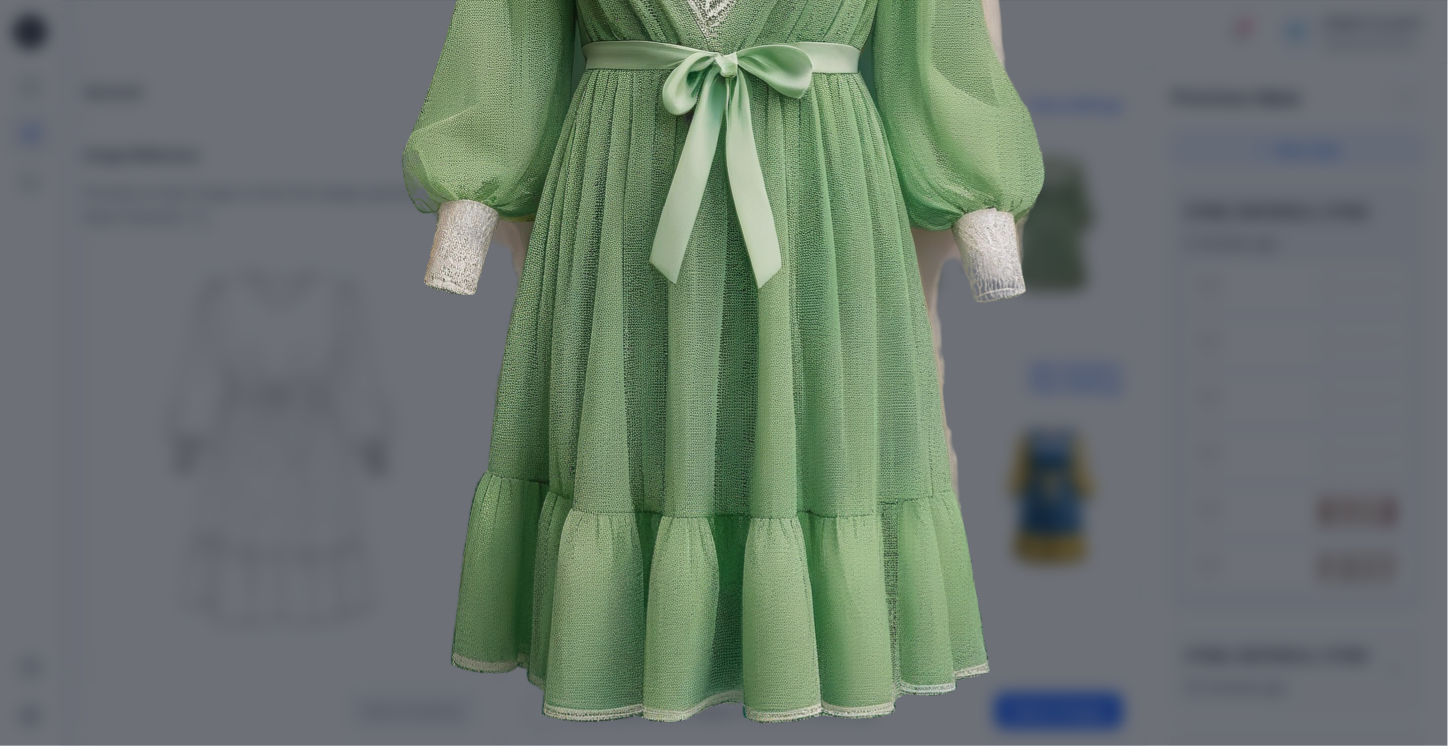 scroll, scrollTop: 0, scrollLeft: 0, axis: both 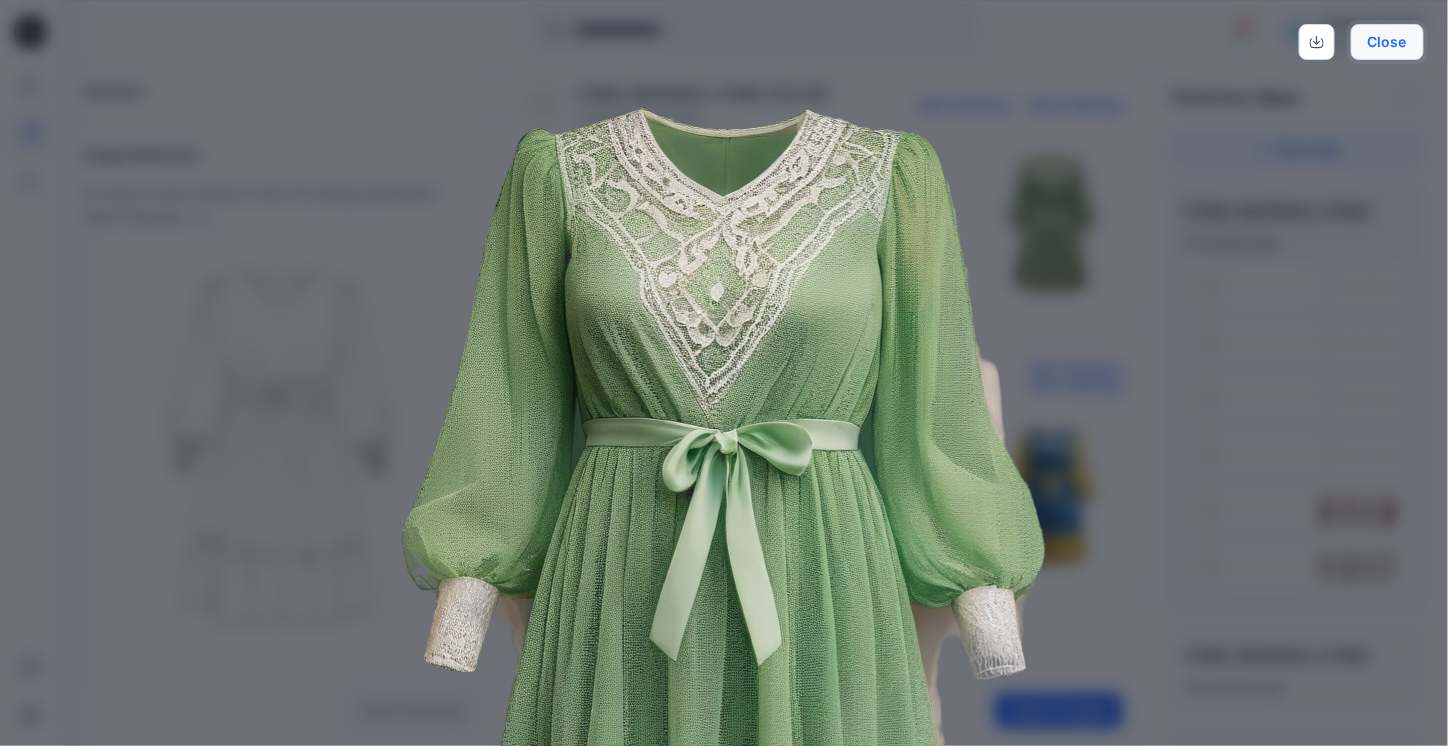 click on "Close" at bounding box center (1387, 42) 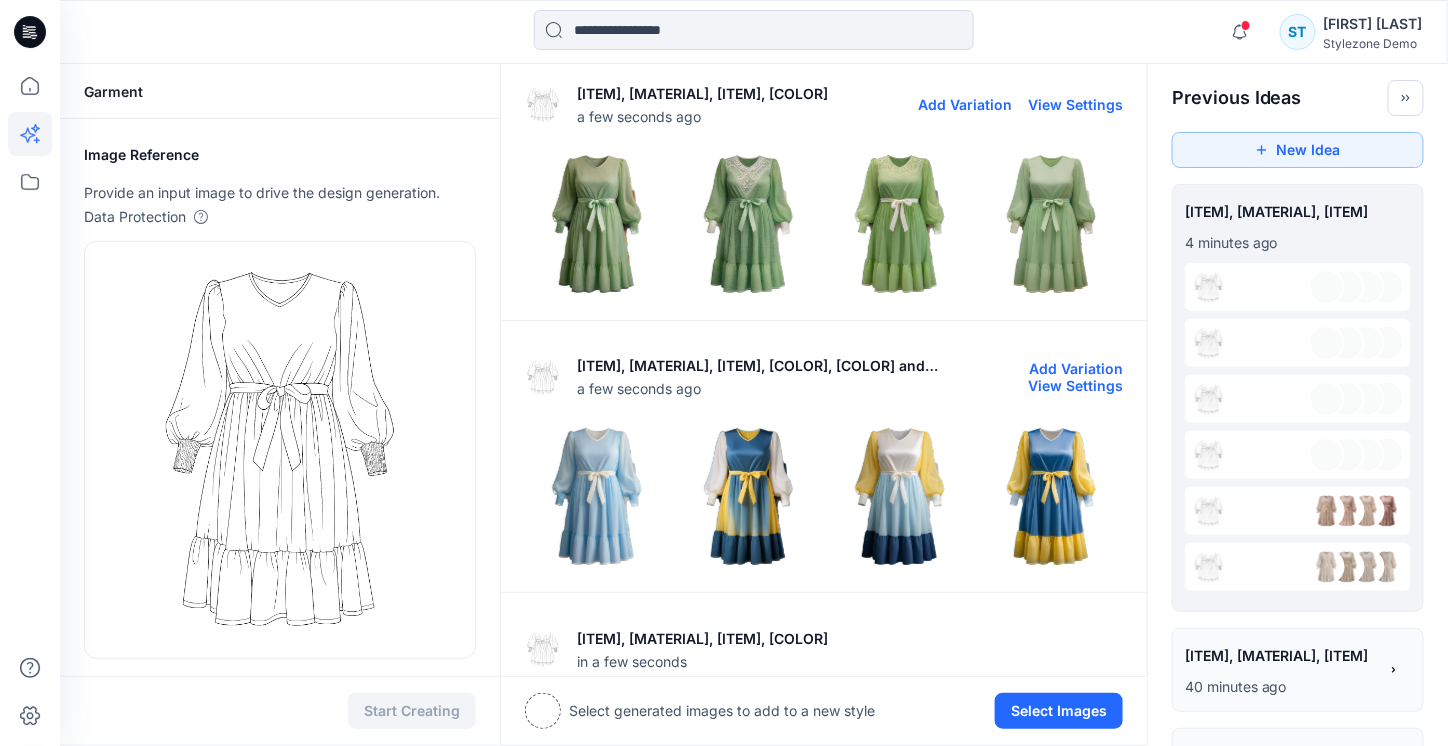 click at bounding box center [900, 224] 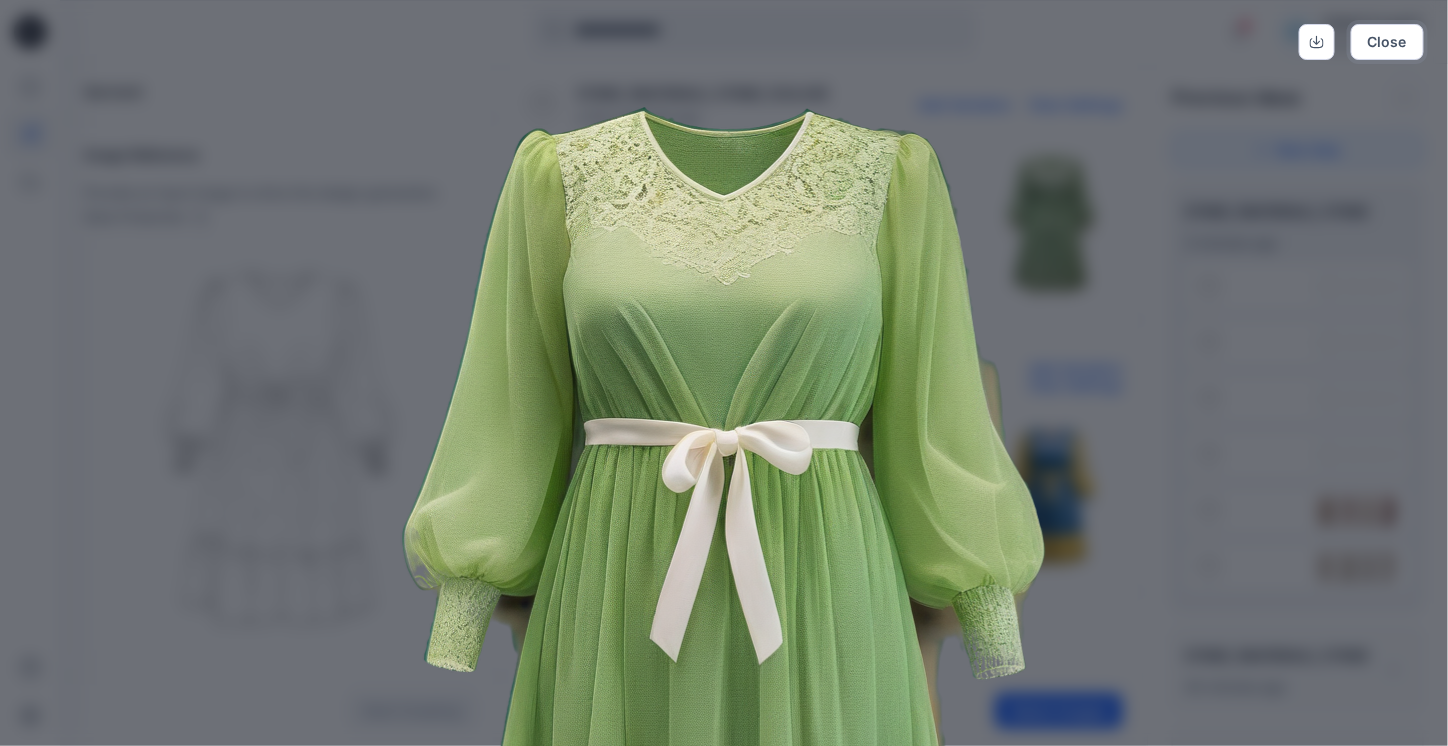 drag, startPoint x: 1379, startPoint y: 49, endPoint x: 1148, endPoint y: 130, distance: 244.7897 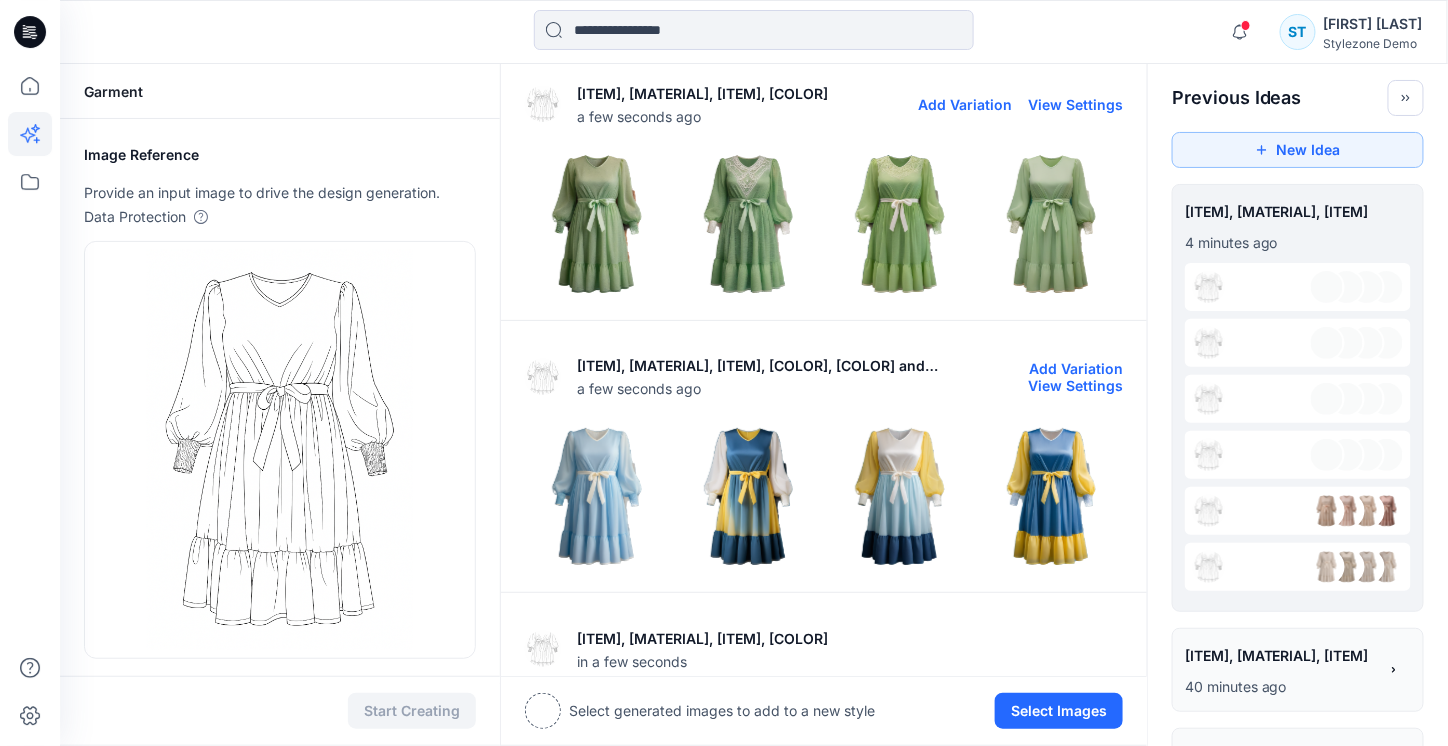 click at bounding box center (1052, 224) 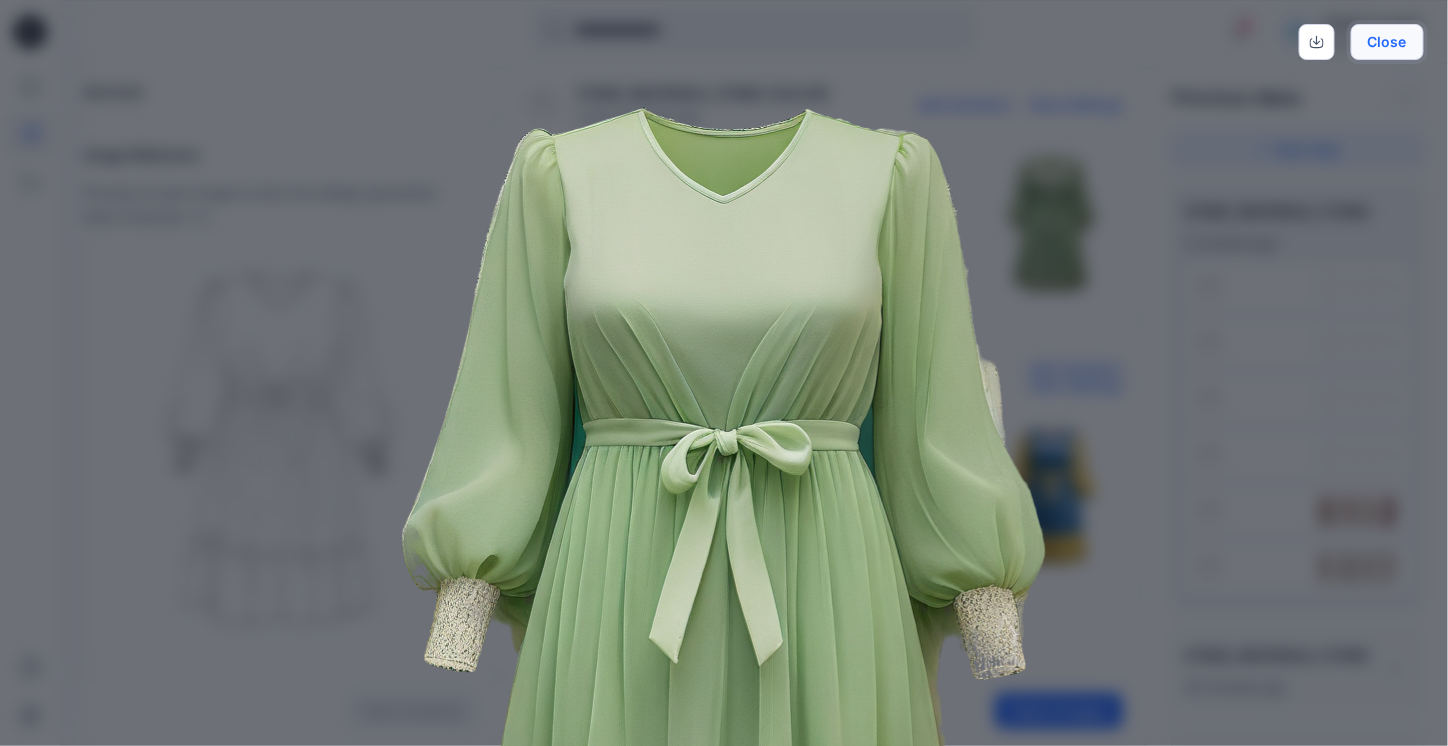 click on "Close" at bounding box center (1387, 42) 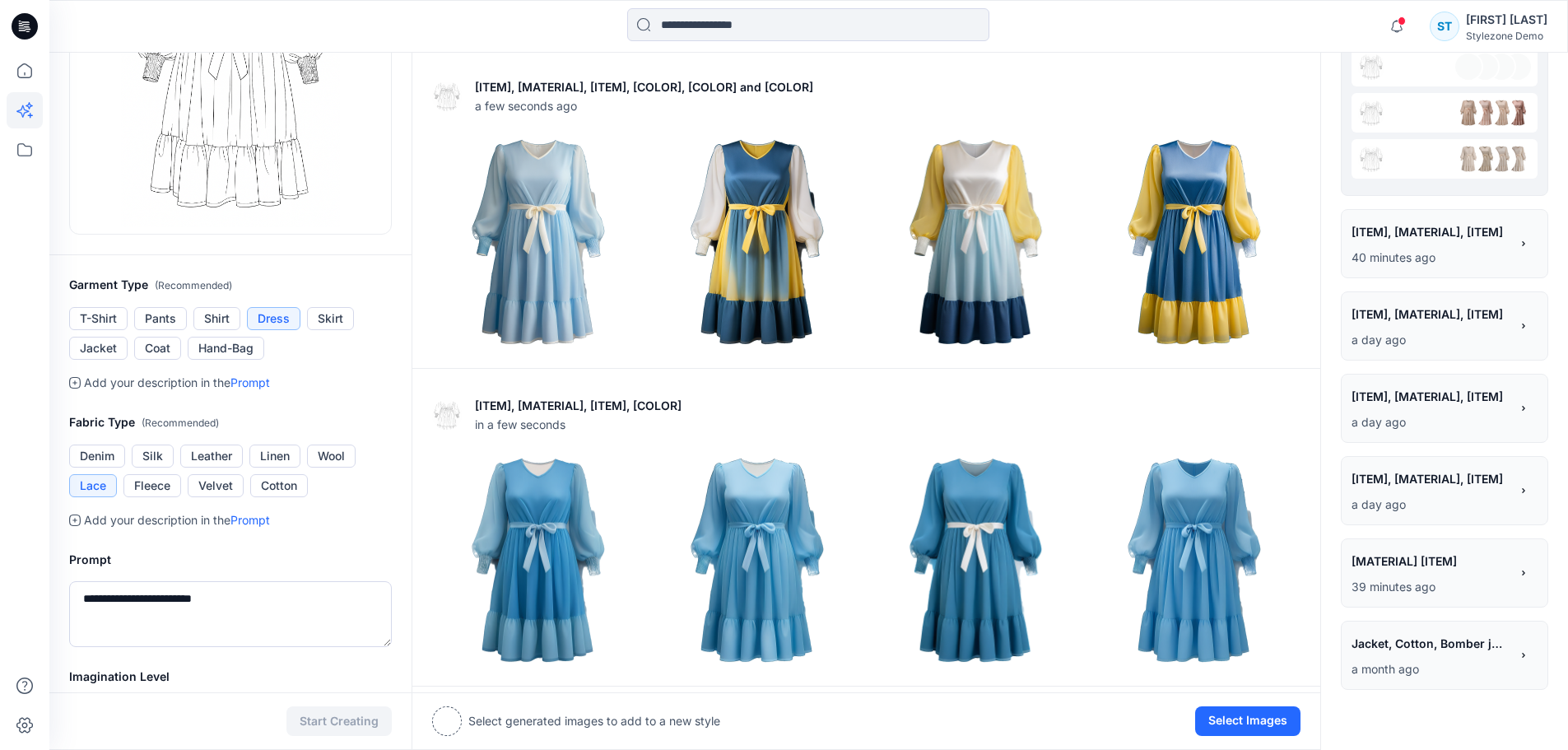 scroll, scrollTop: 494, scrollLeft: 0, axis: vertical 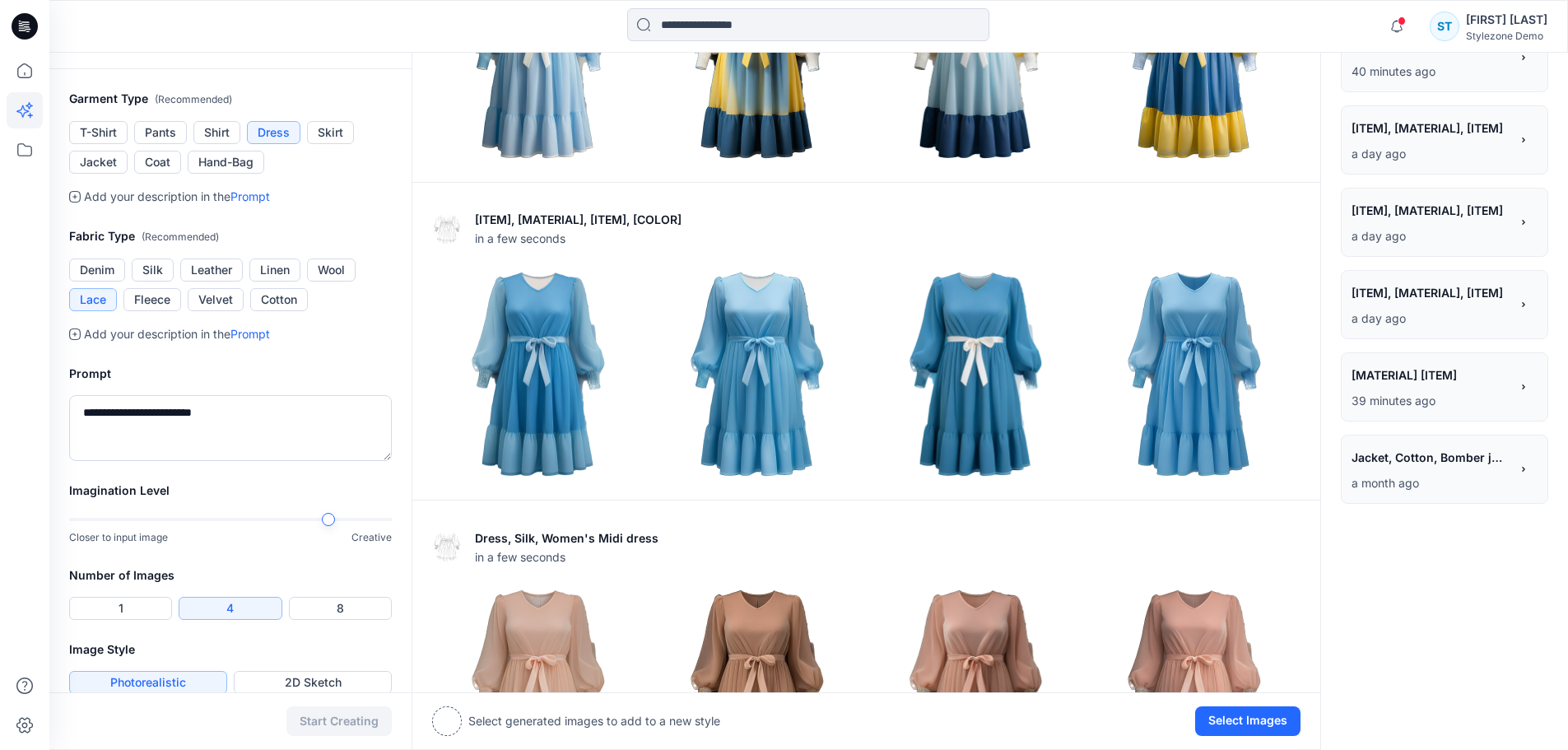 click on "**********" at bounding box center [1431, 377] 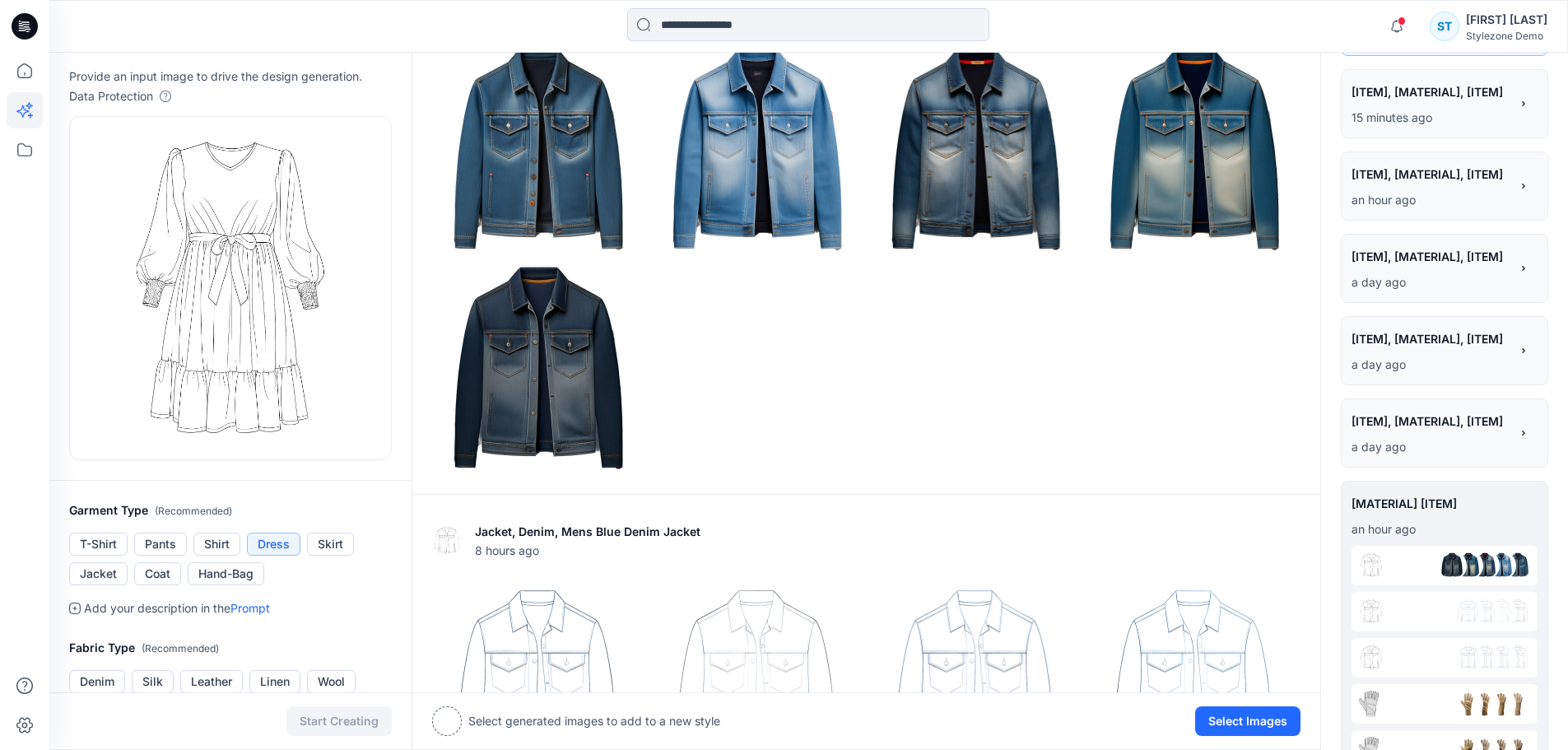 scroll, scrollTop: 0, scrollLeft: 0, axis: both 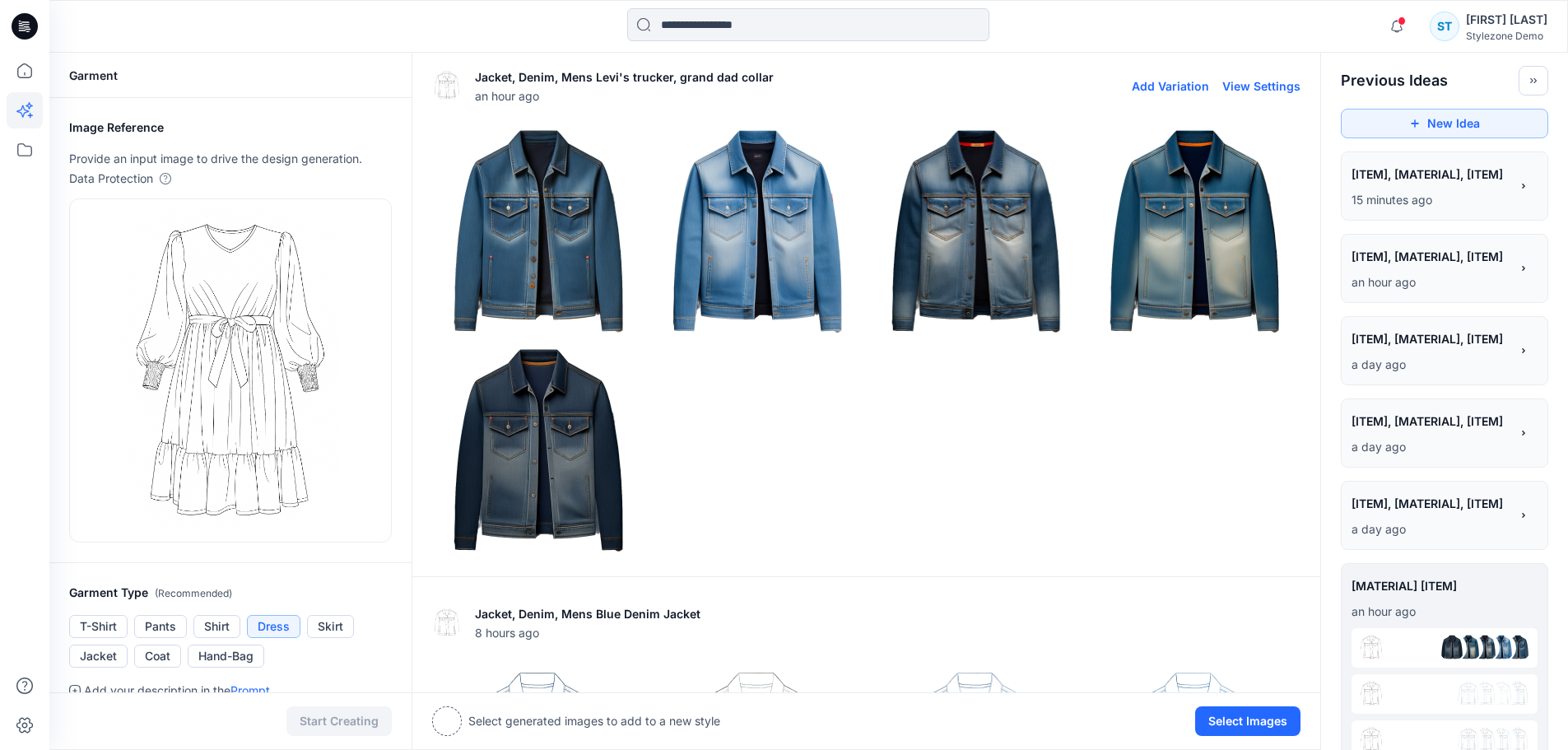 click on "View Settings" at bounding box center [1261, 86] 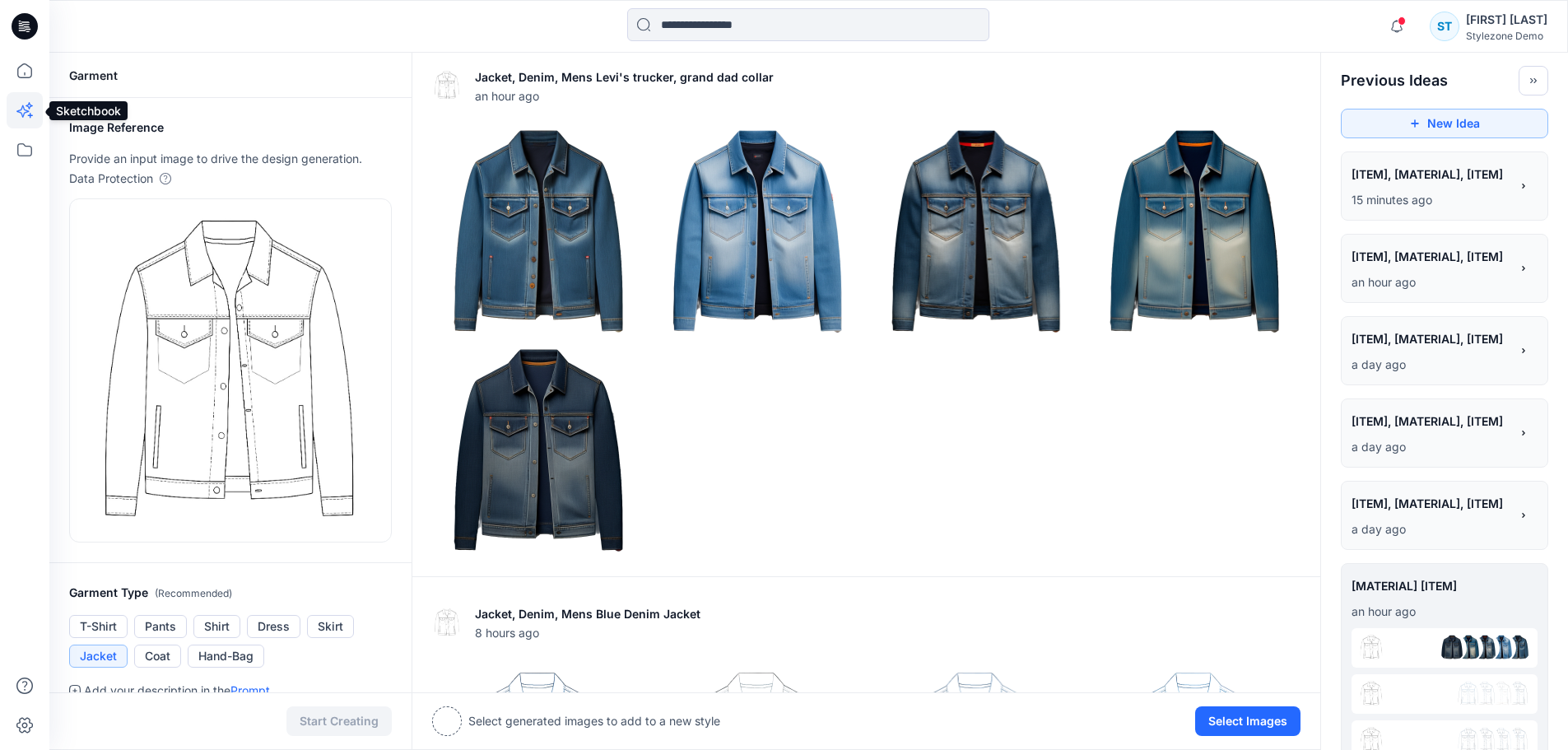 click 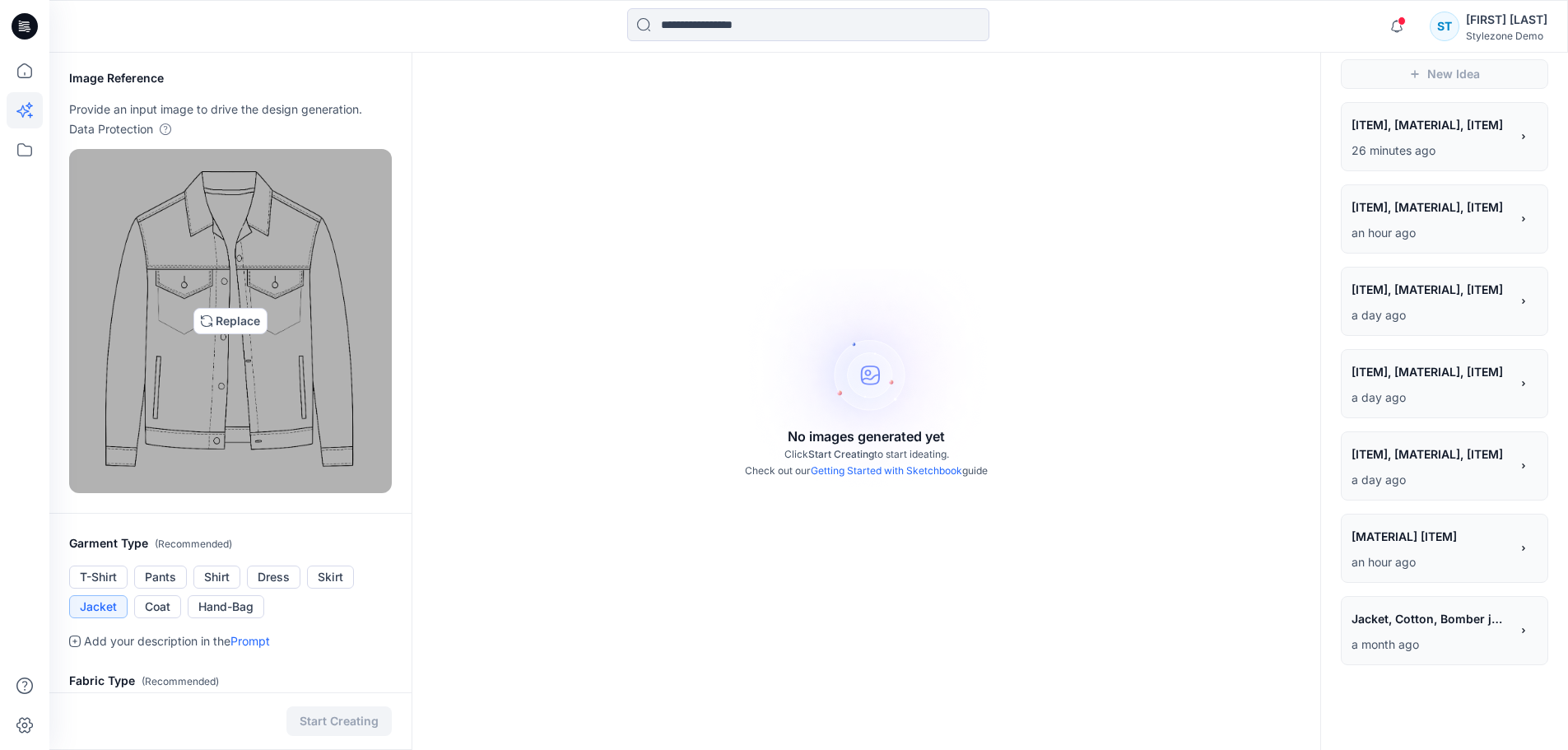 scroll, scrollTop: 0, scrollLeft: 0, axis: both 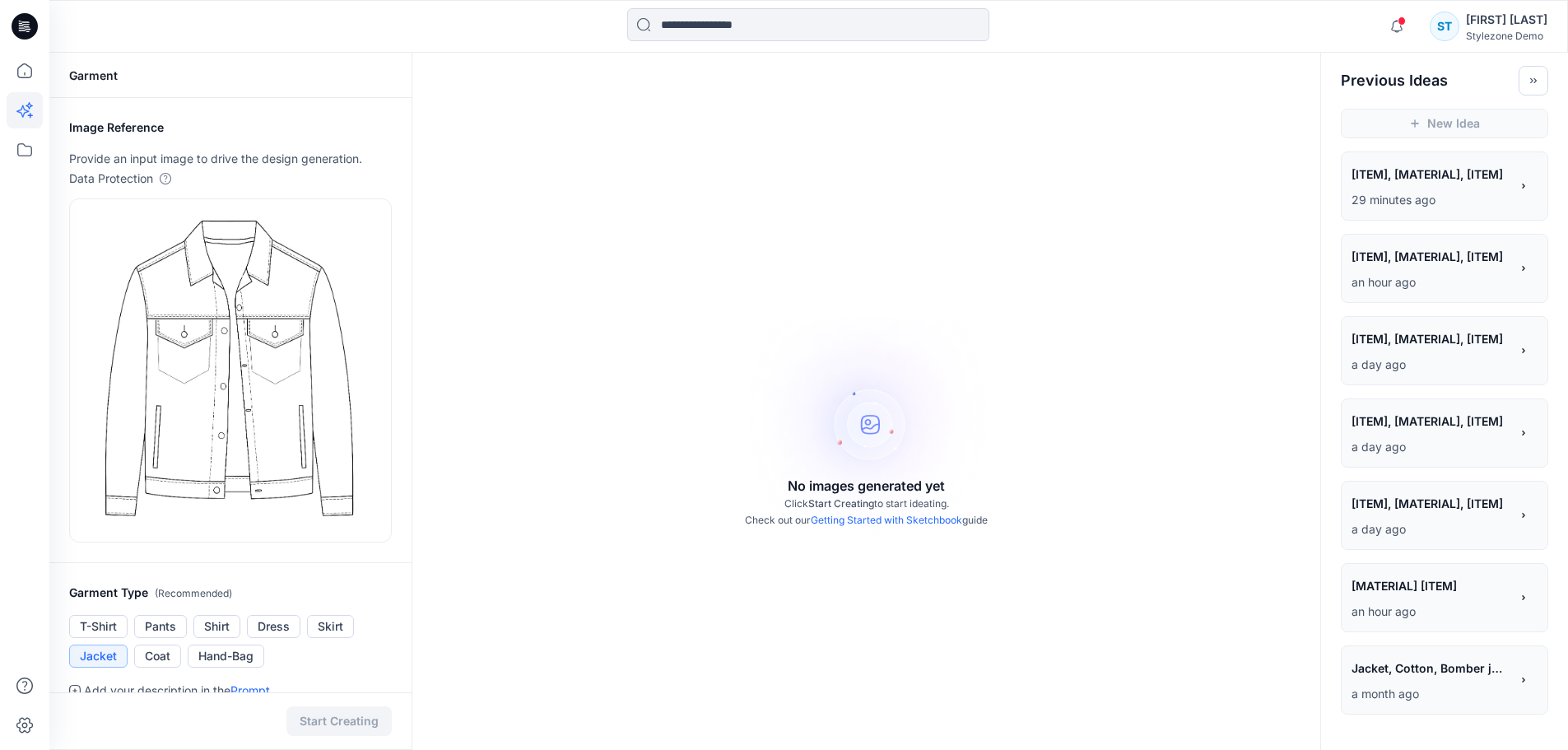 click 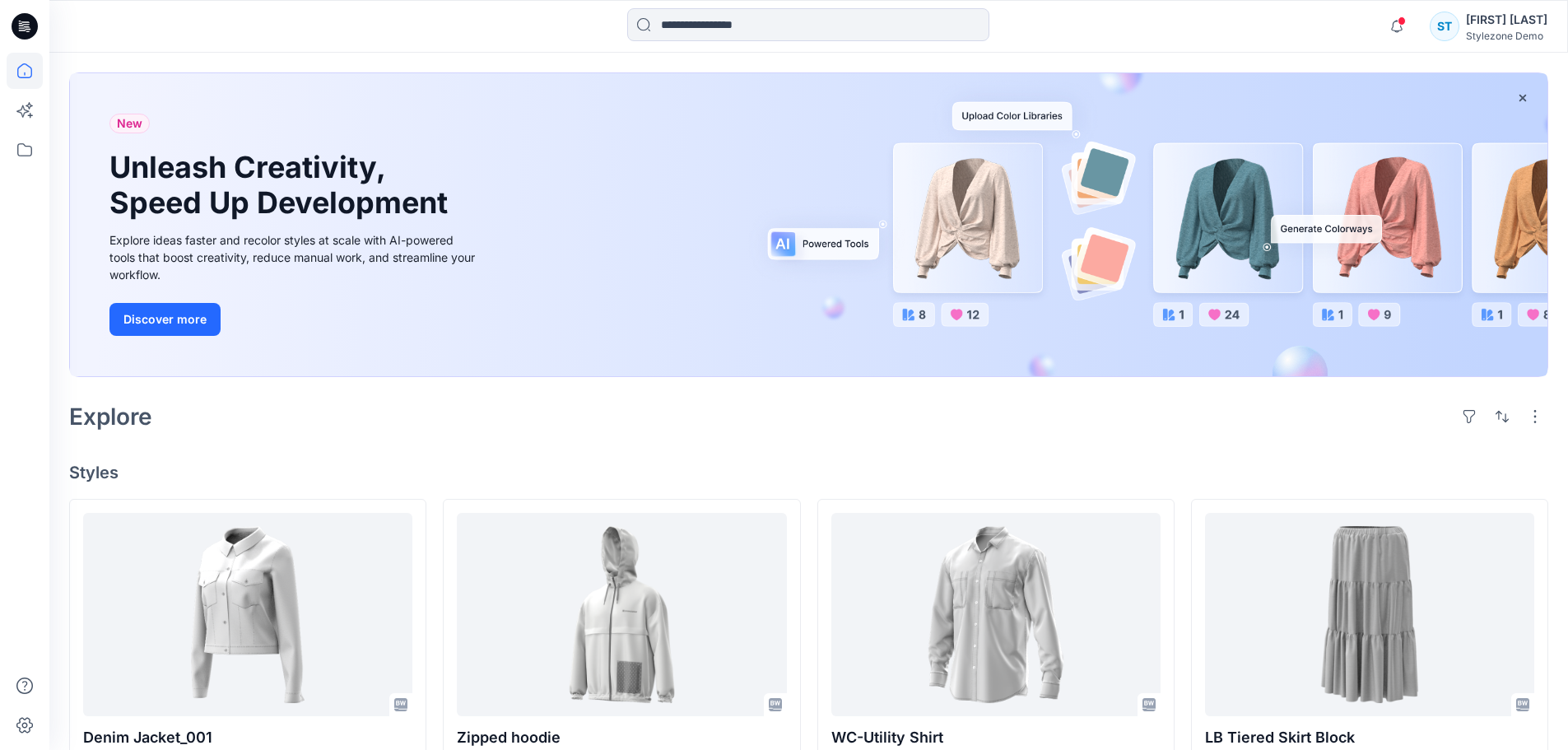 scroll, scrollTop: 165, scrollLeft: 0, axis: vertical 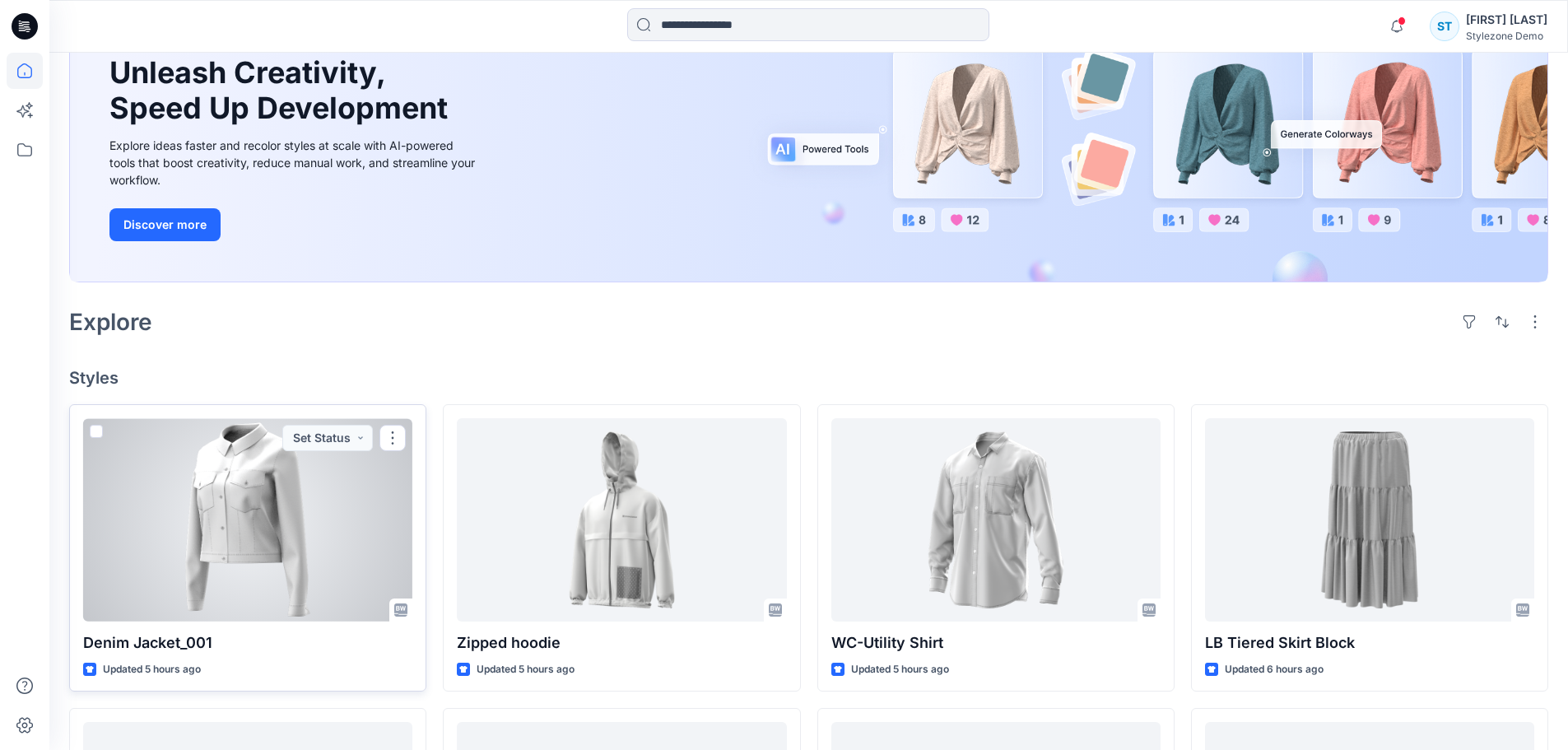 drag, startPoint x: 96, startPoint y: 432, endPoint x: 107, endPoint y: 432, distance: 11 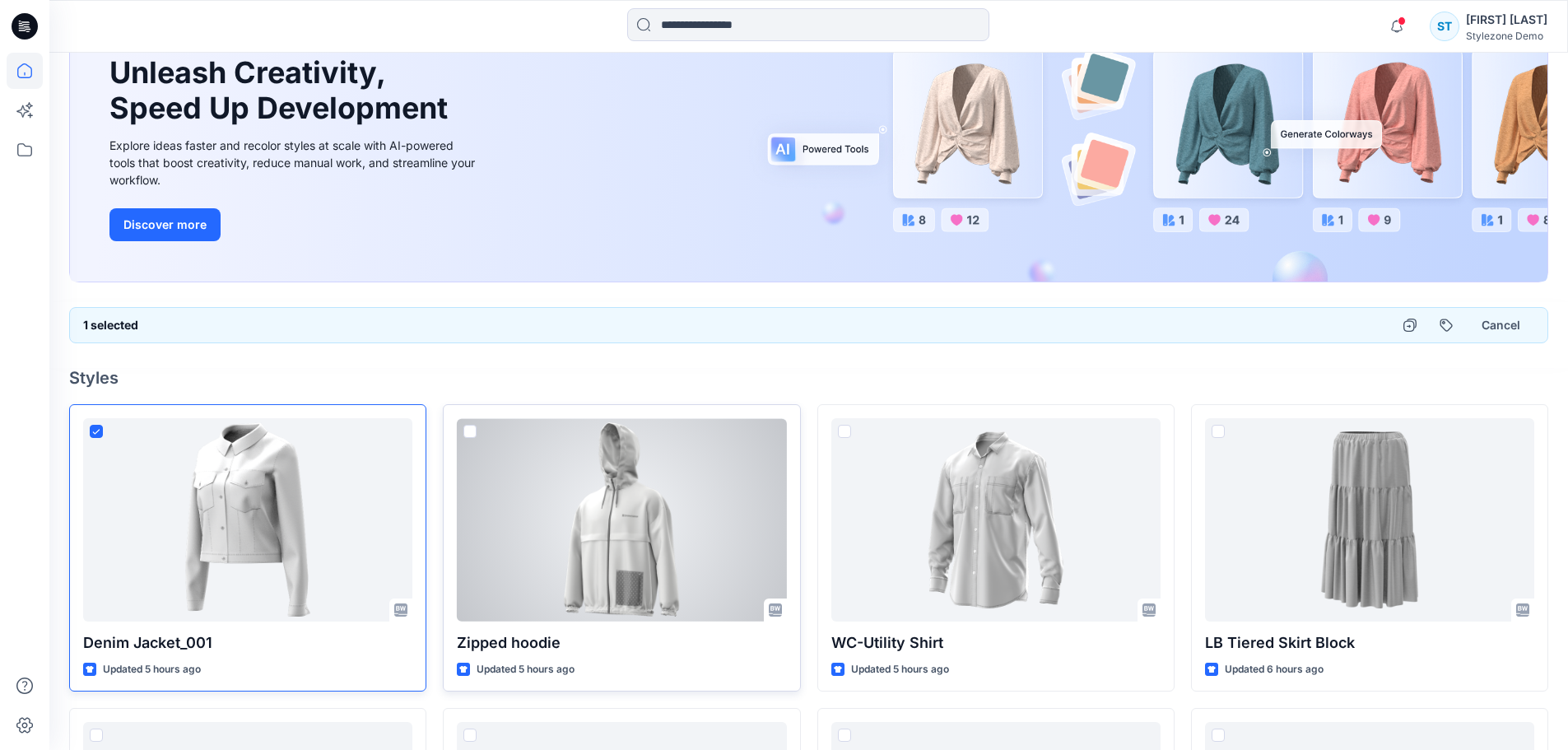 click at bounding box center (470, 431) 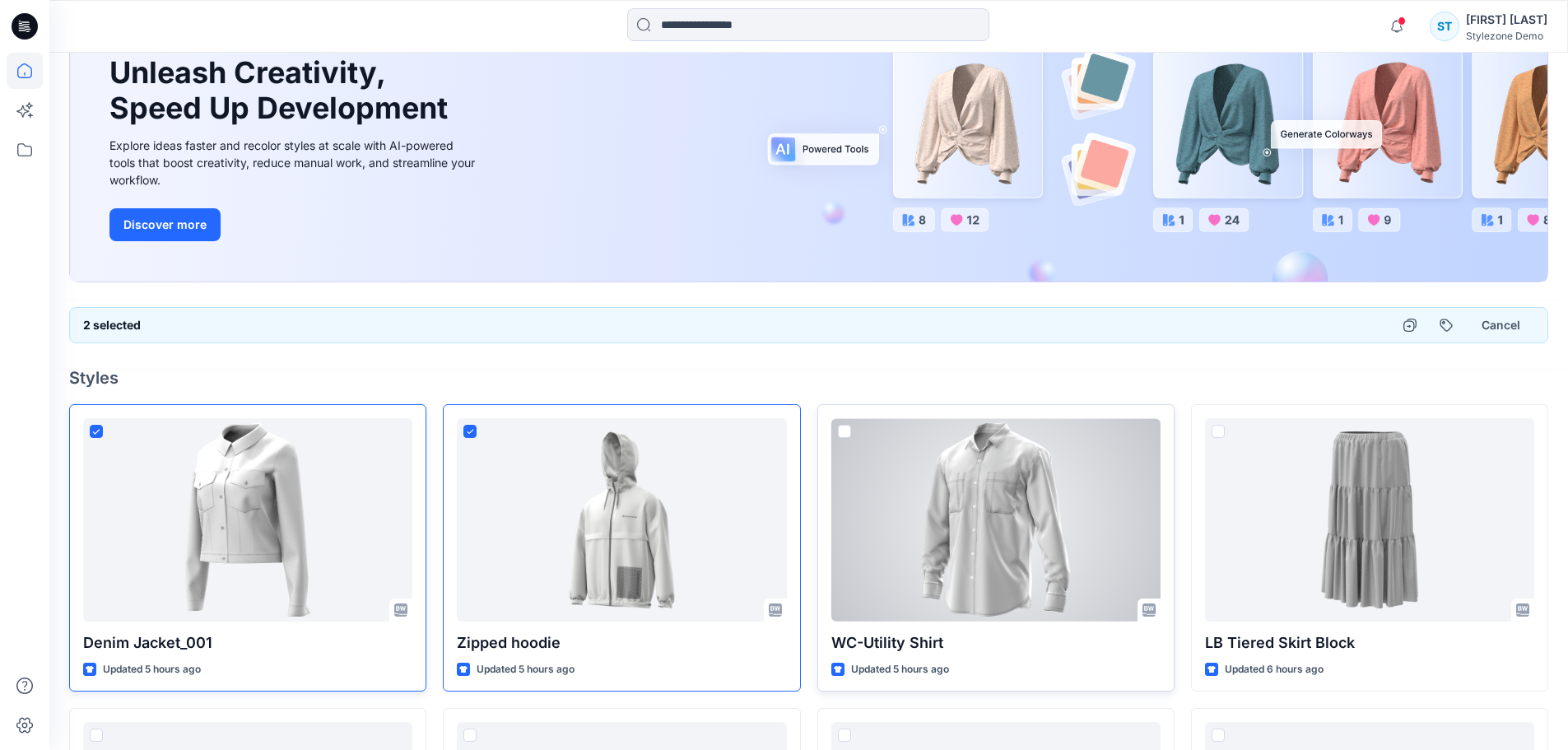 click at bounding box center [844, 431] 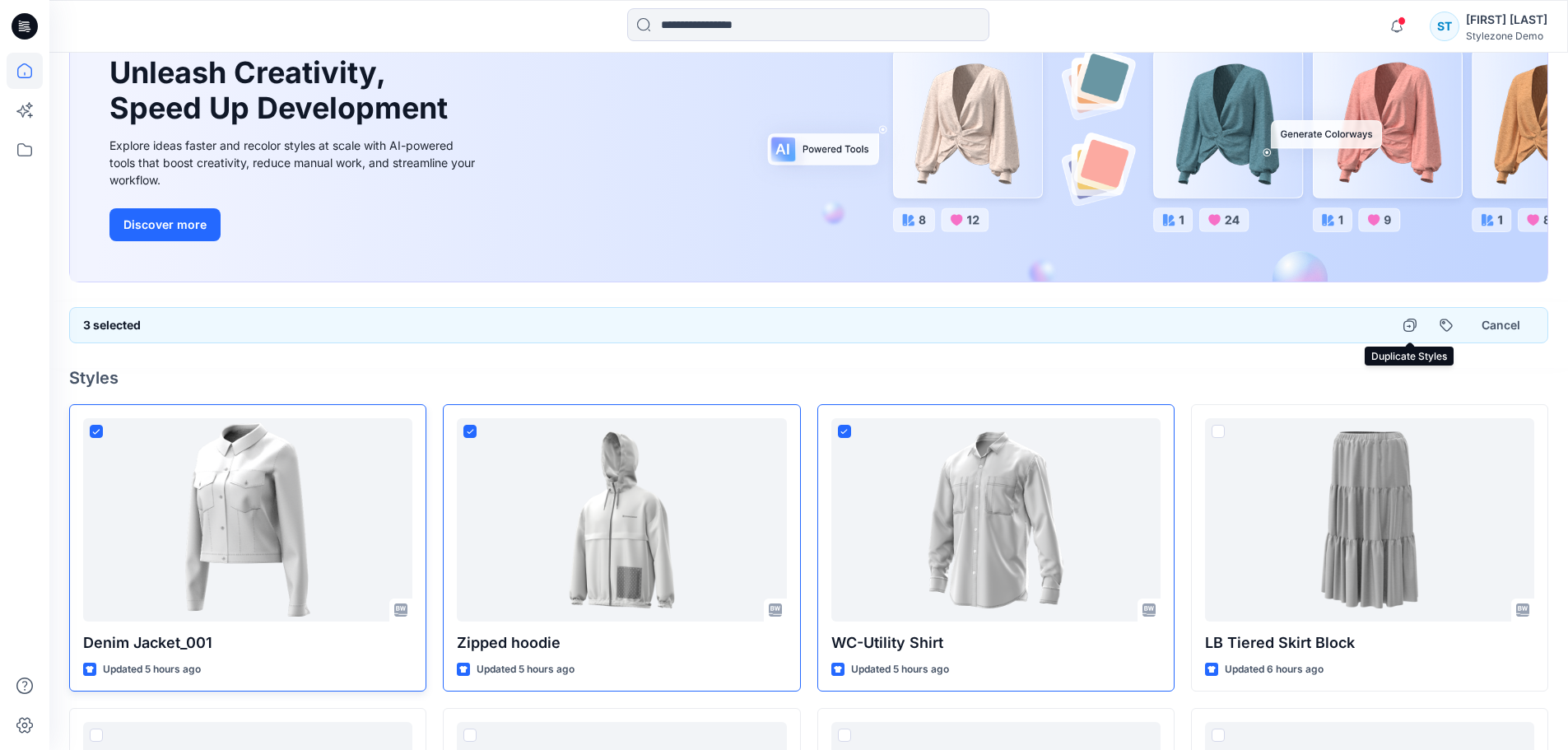click on "Styles" at bounding box center (808, 378) 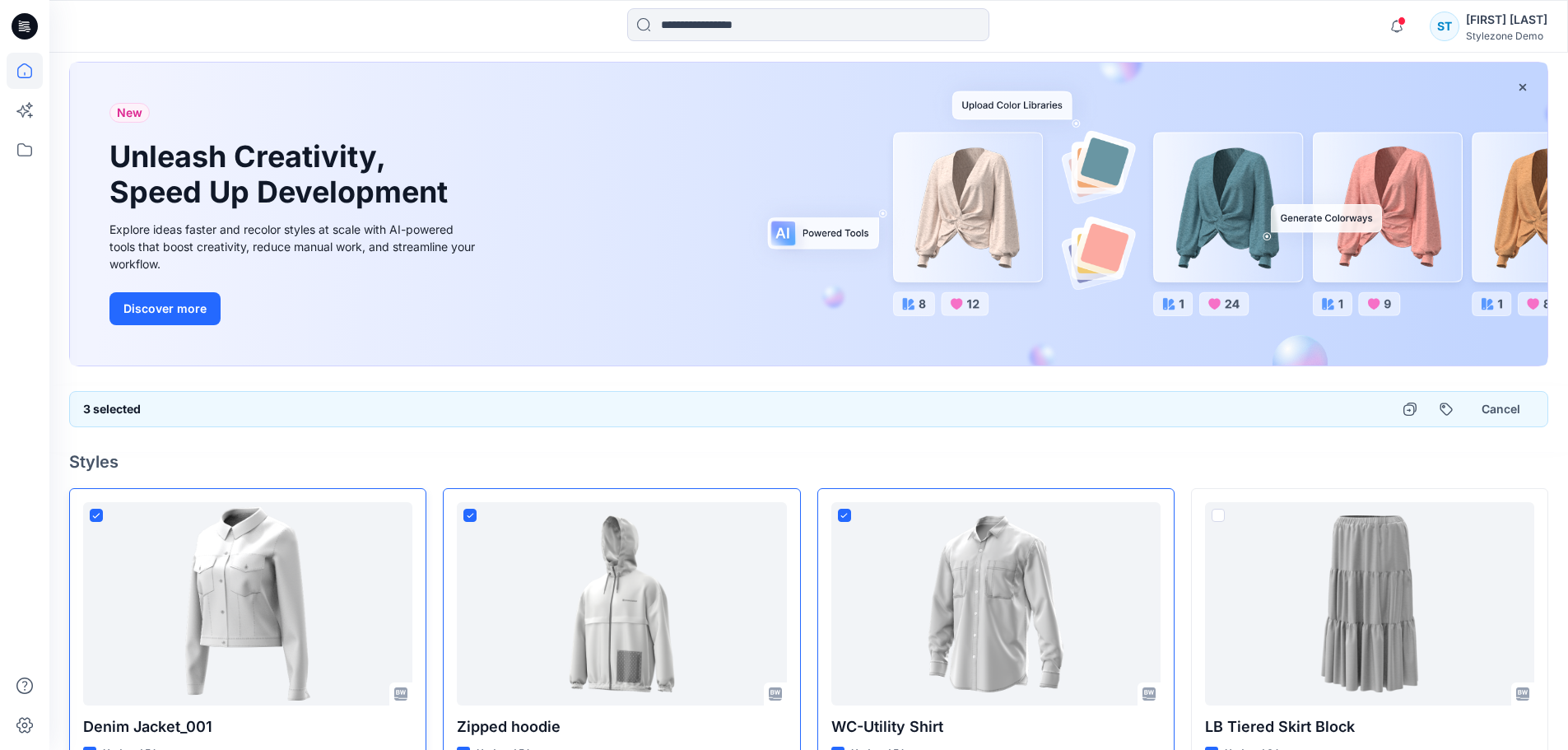 scroll, scrollTop: 0, scrollLeft: 0, axis: both 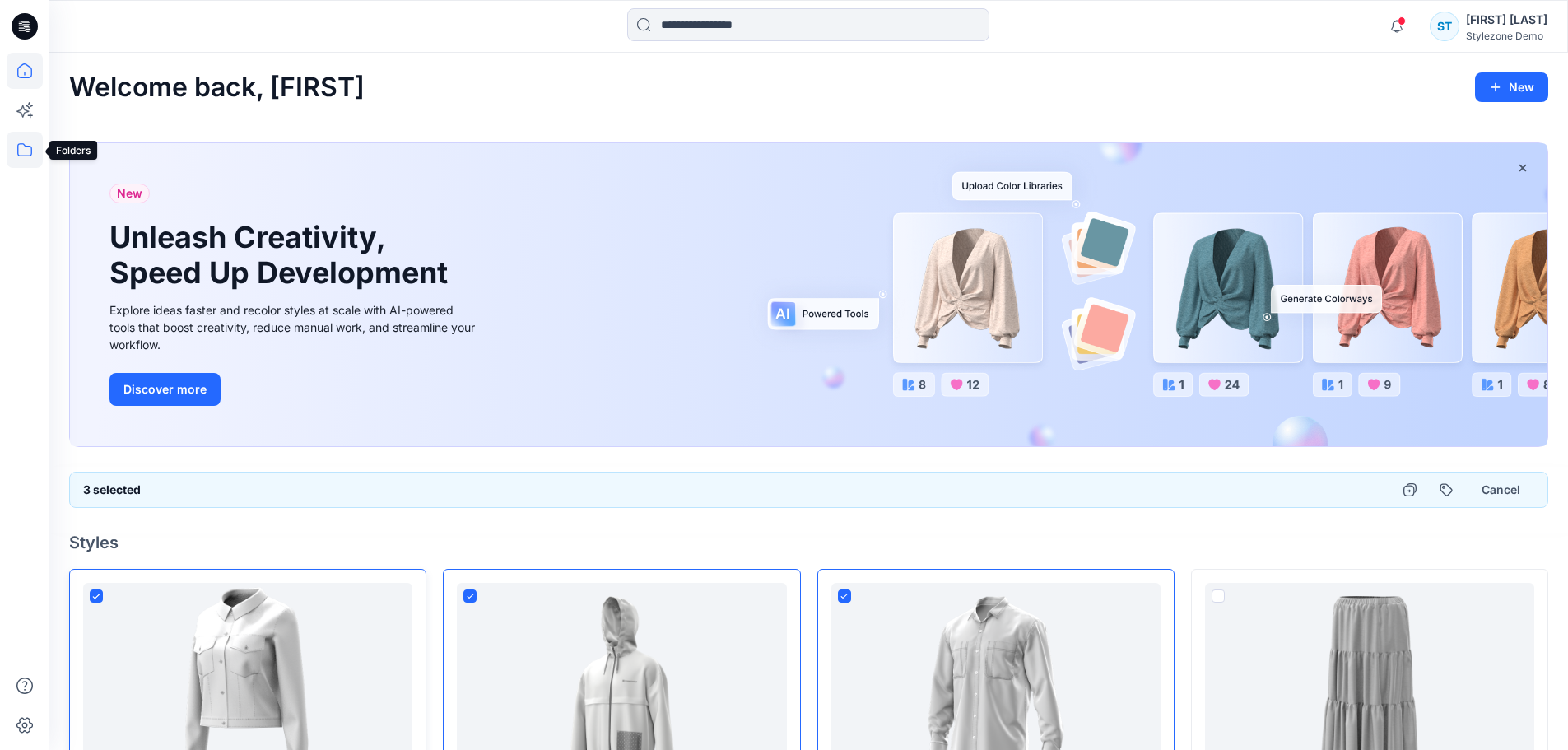 click 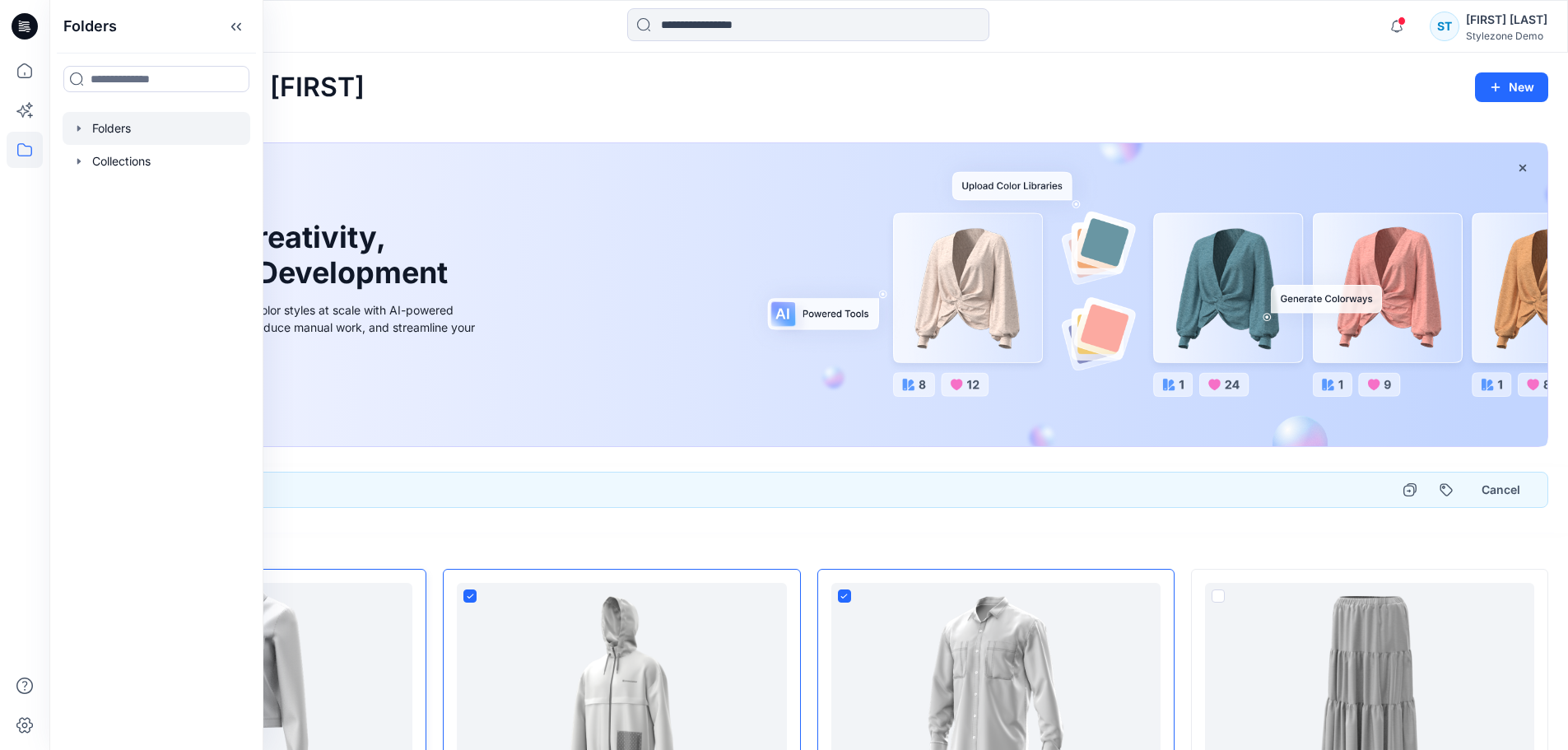 click 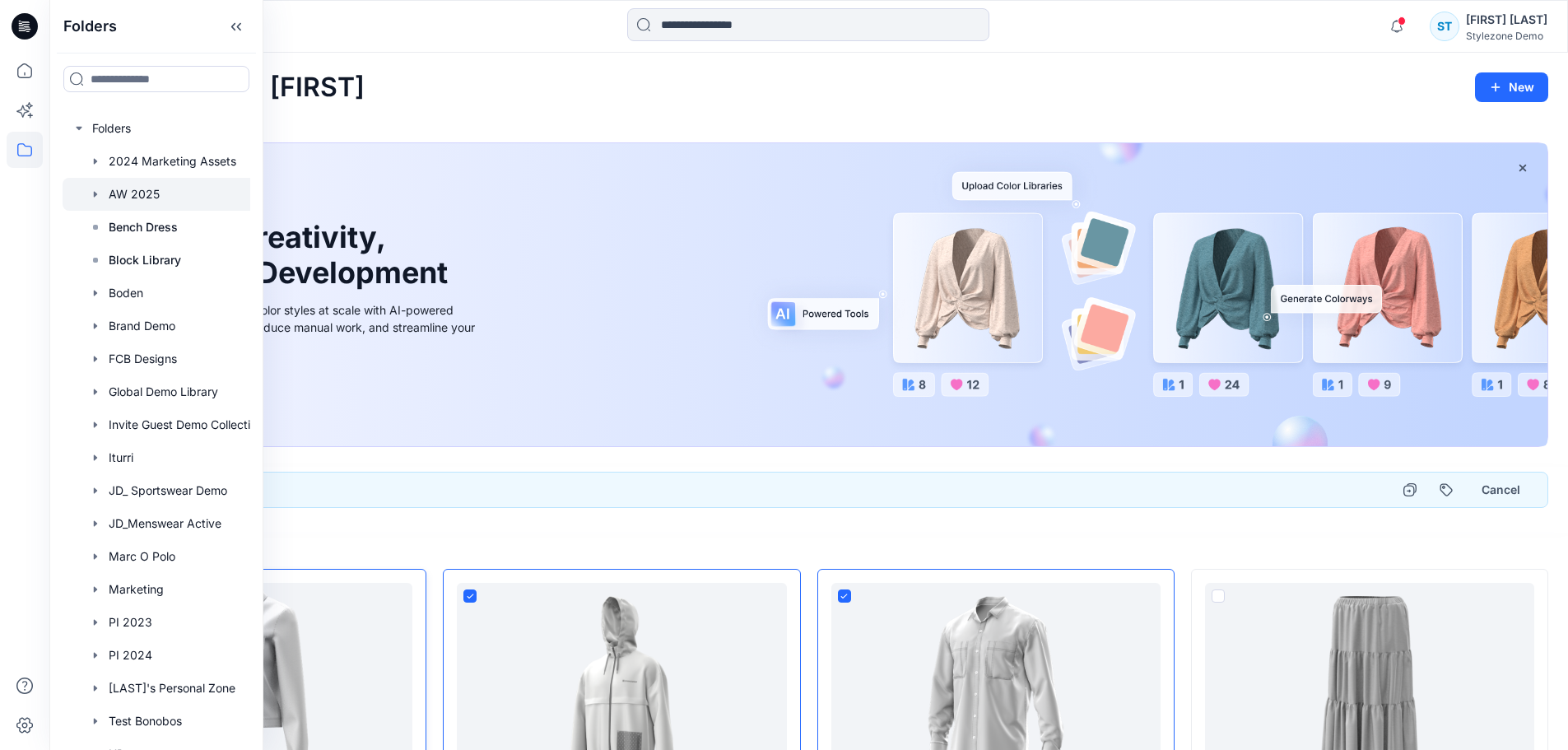 click 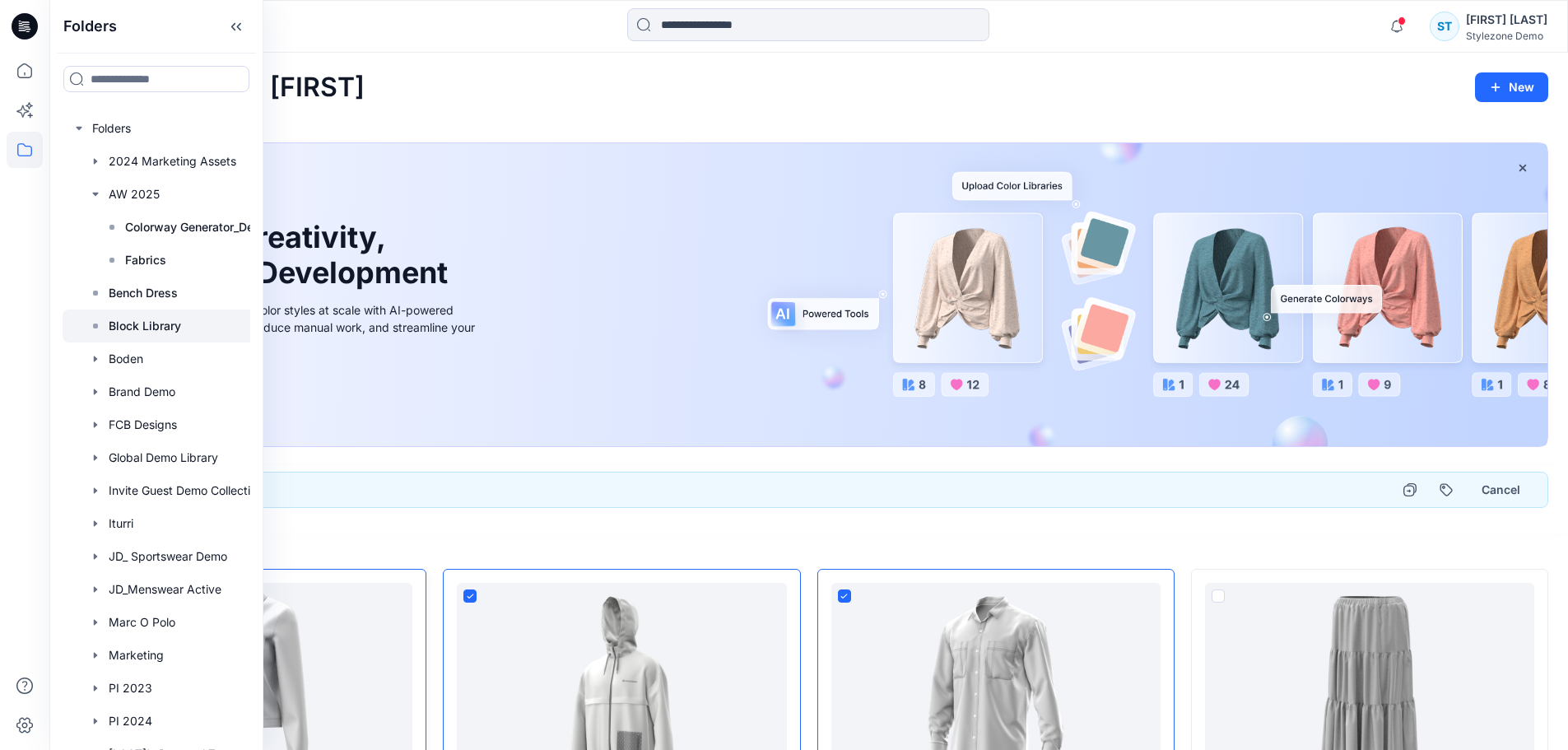 drag, startPoint x: 113, startPoint y: 322, endPoint x: 135, endPoint y: 322, distance: 22 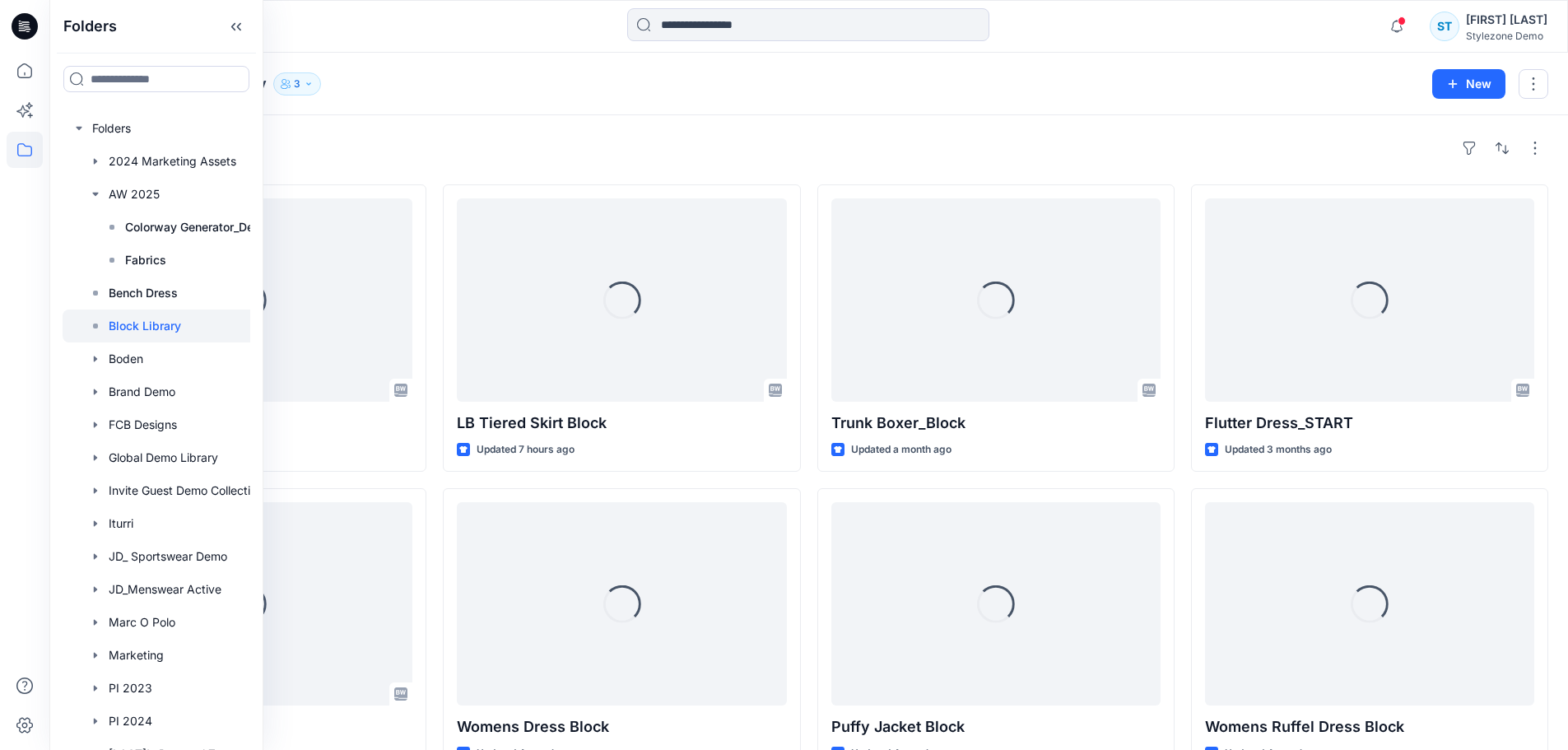 click on "Styles Loading... [ITEM] Updated [TIME] ago Loading... [ITEM] Updated [TIME] ago Loading... [ITEM] Updated [TIME] ago Loading... [ITEM] Updated [TIME] ago Loading... [ITEM] Updated [TIME] ago Loading... [ITEM] Updated [TIME] ago Loading... [ITEM] Updated [TIME] ago Loading... [ITEM] Updated [TIME] ago Loading... [ITEM] Updated [TIME] ago Loading... [ITEM] Updated [TIME] ago Loading... [ITEM] Updated [TIME] ago Loading... [ITEM] Updated [TIME] ago Loading..." at bounding box center (808, 637) 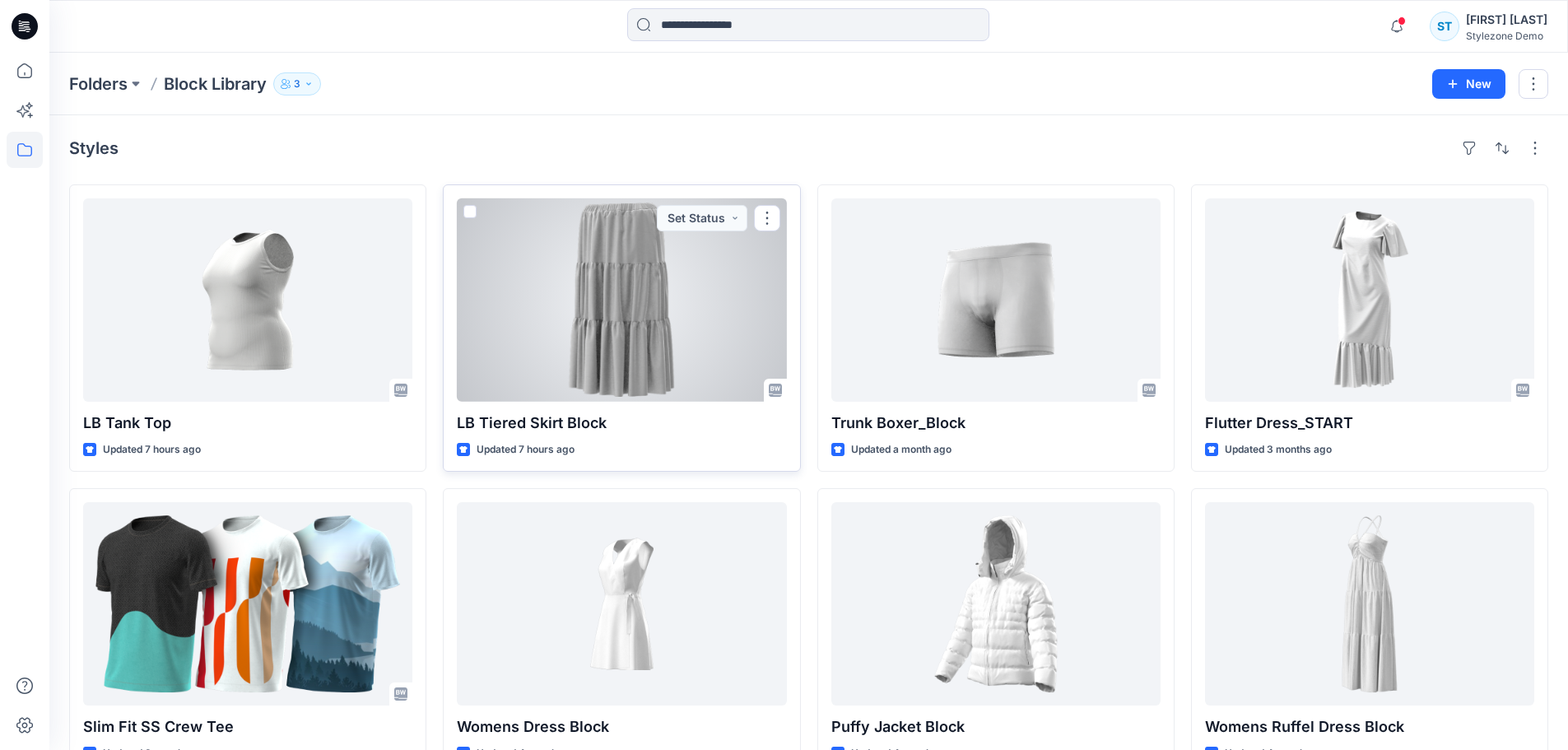 click at bounding box center [470, 212] 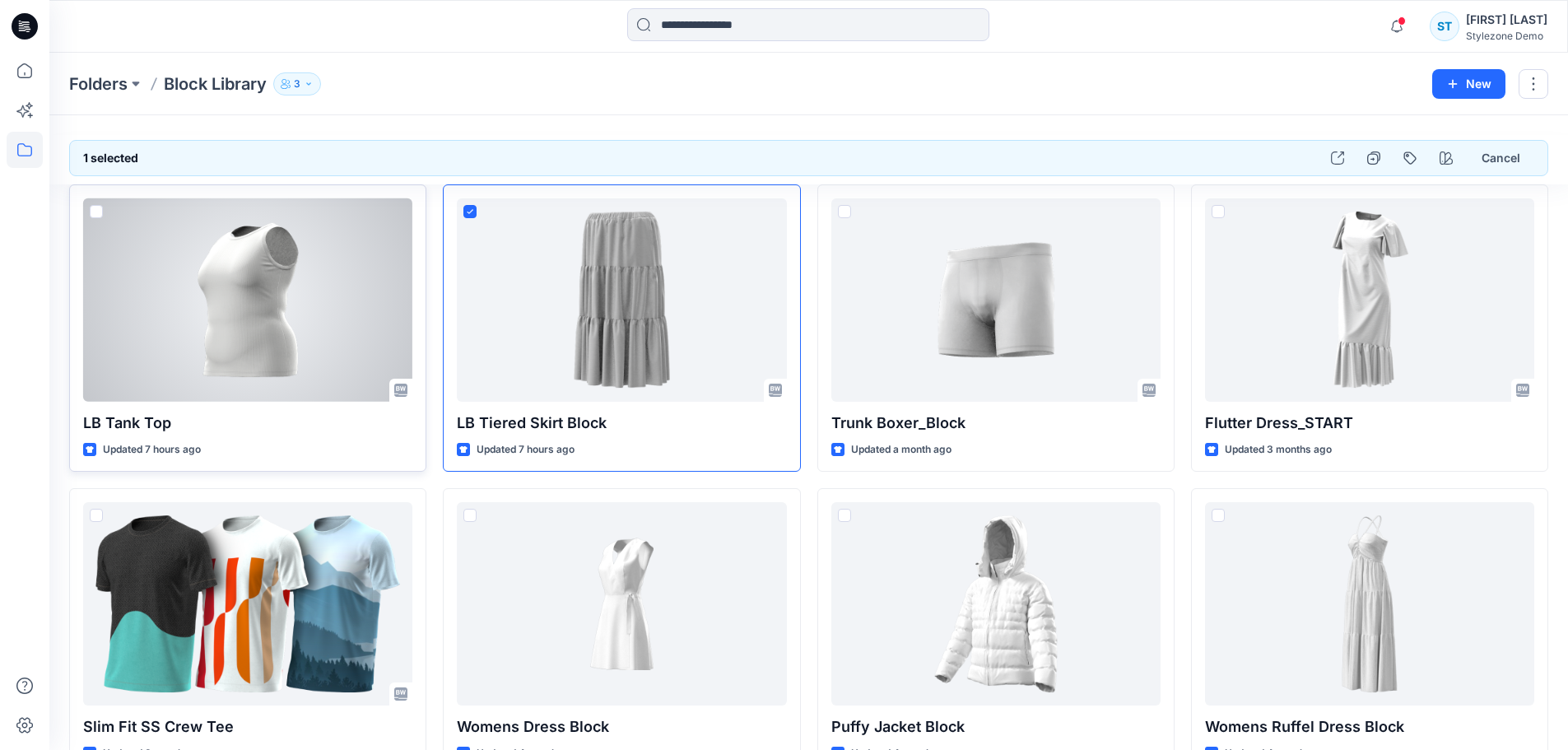 click at bounding box center [96, 212] 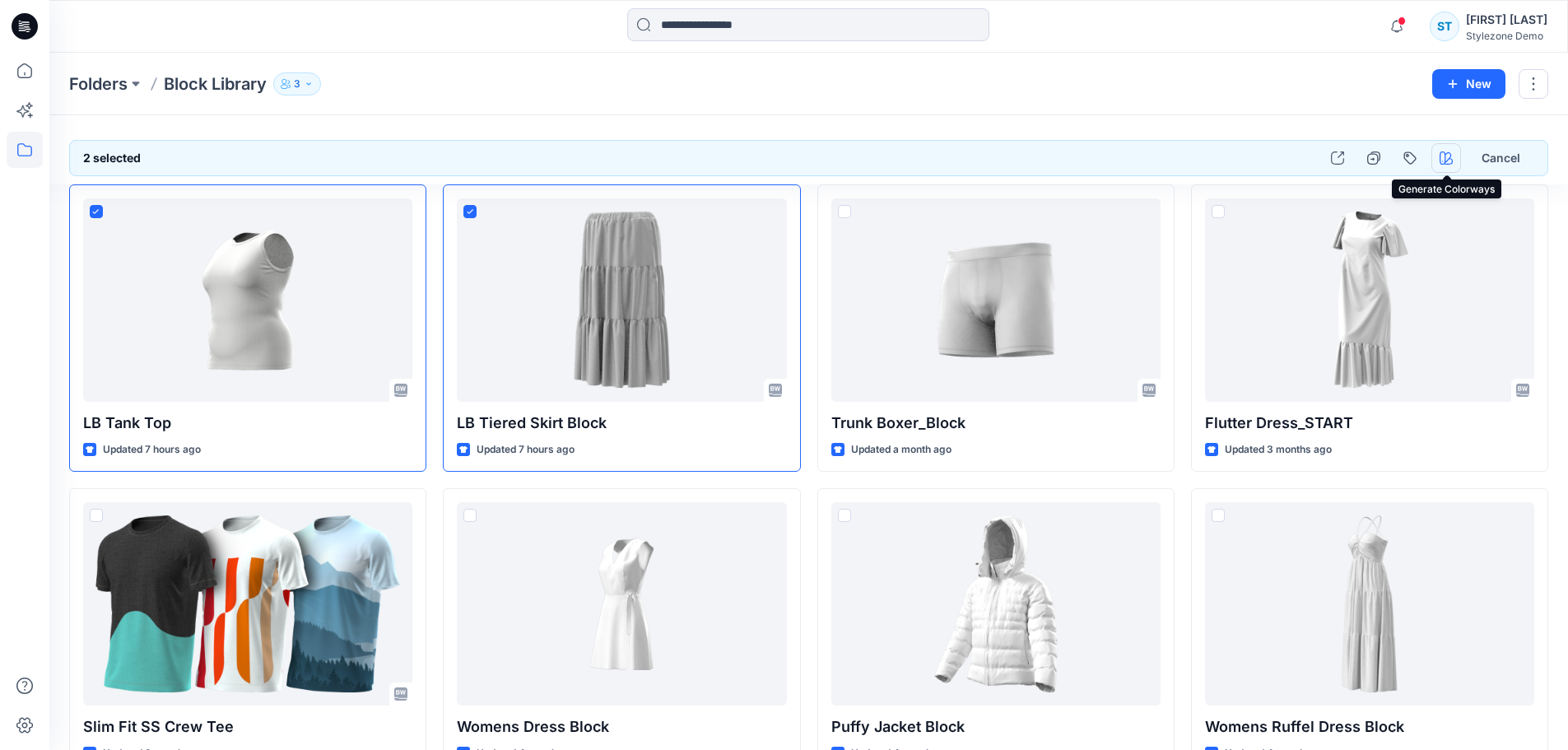click 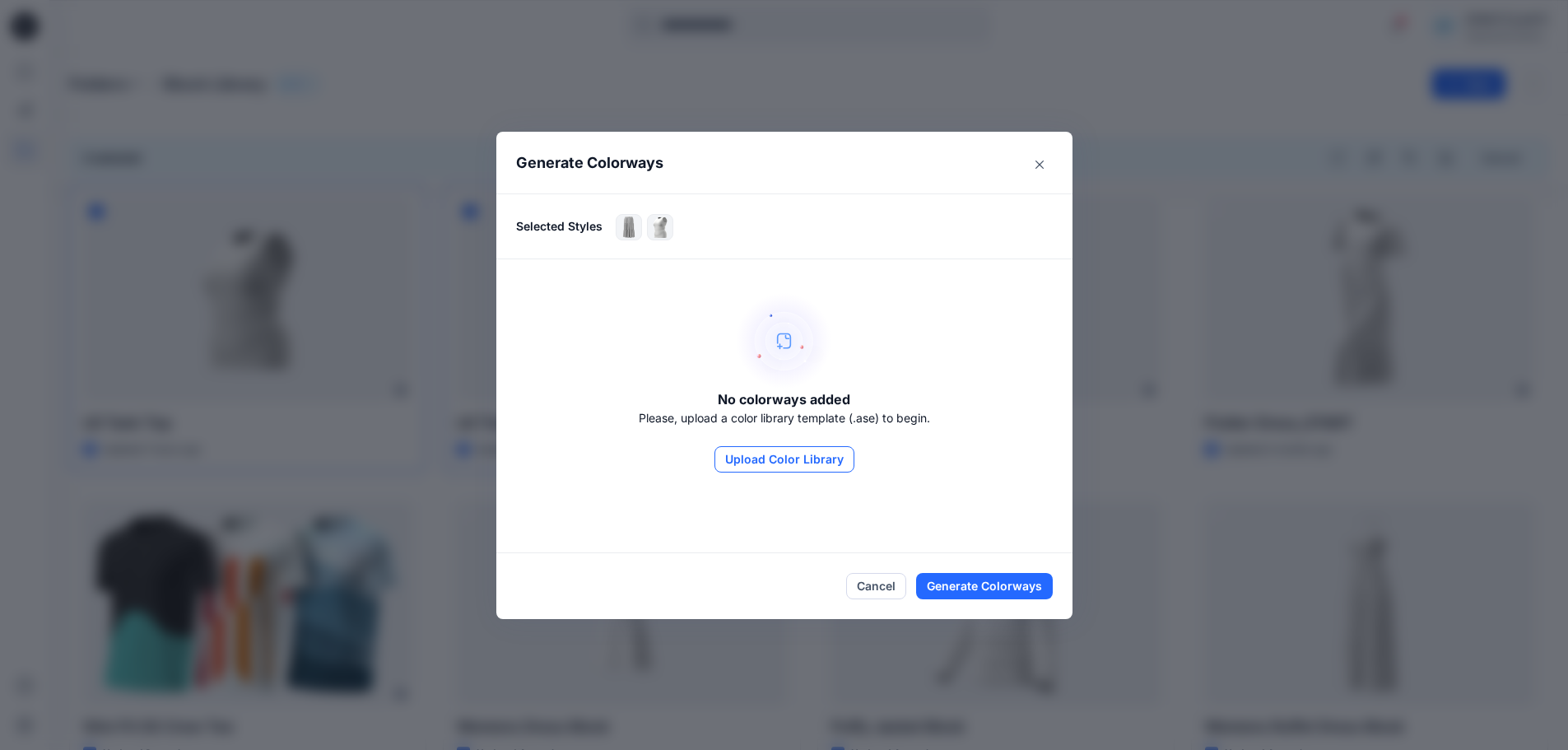 click on "Upload Color Library" at bounding box center [784, 459] 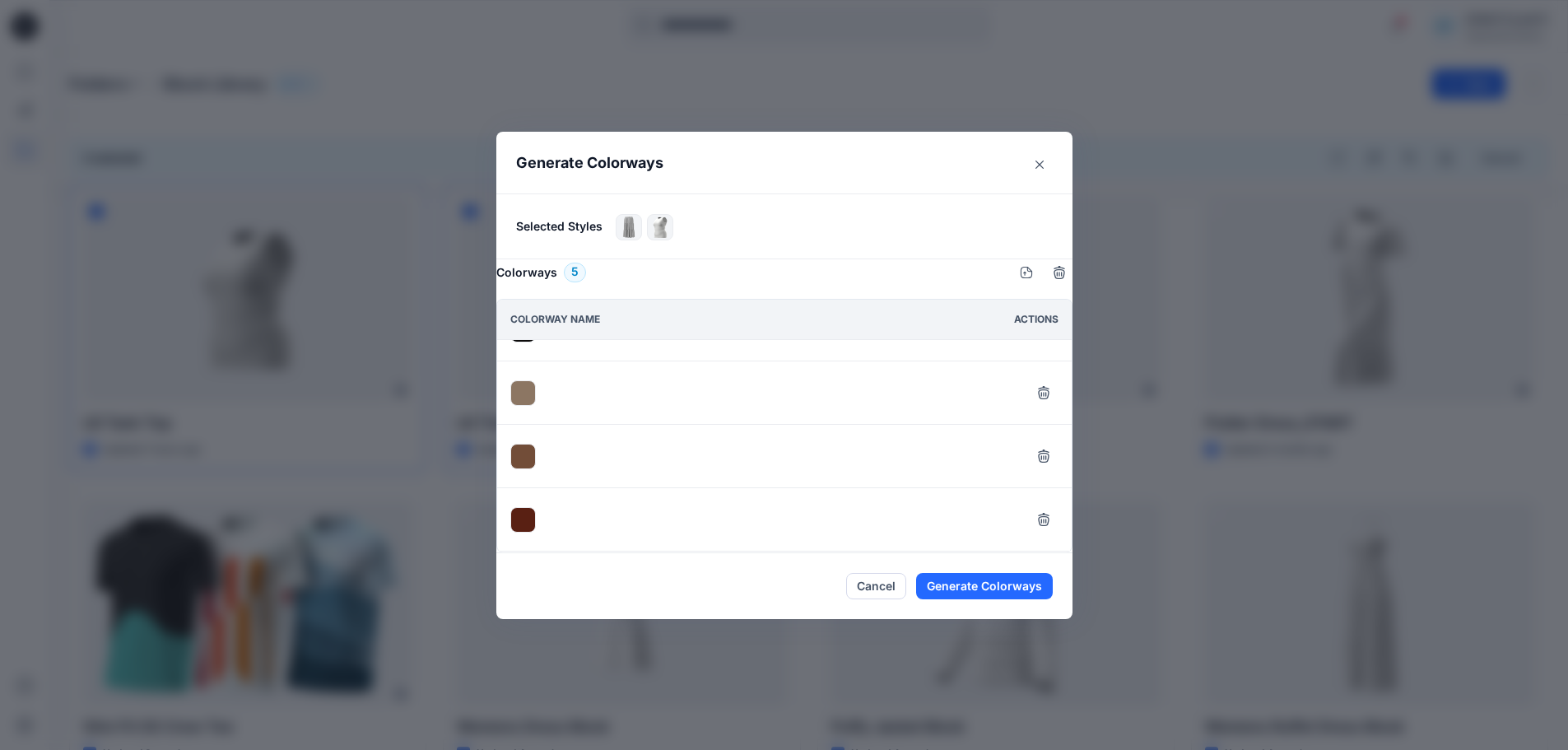 scroll, scrollTop: 124, scrollLeft: 0, axis: vertical 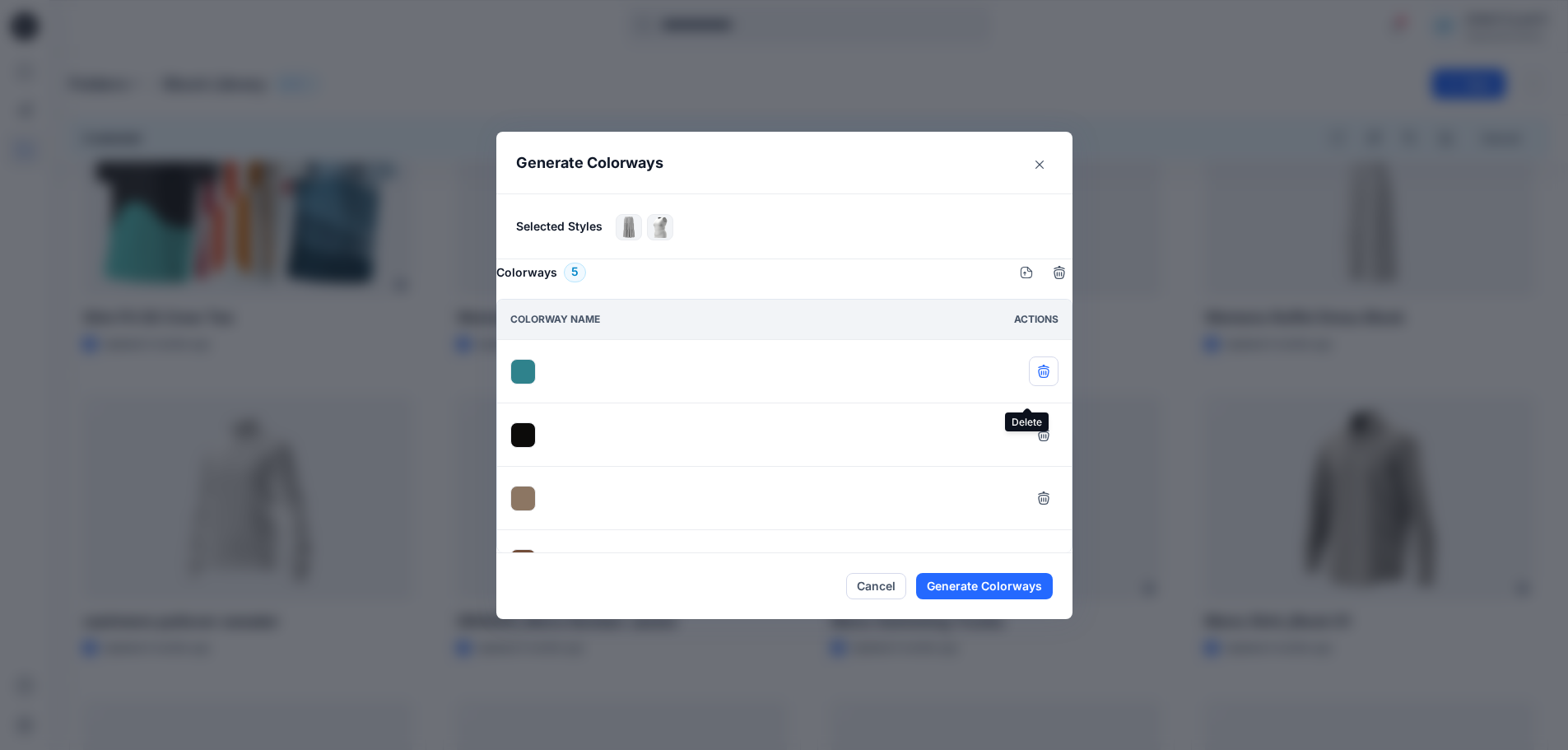 click 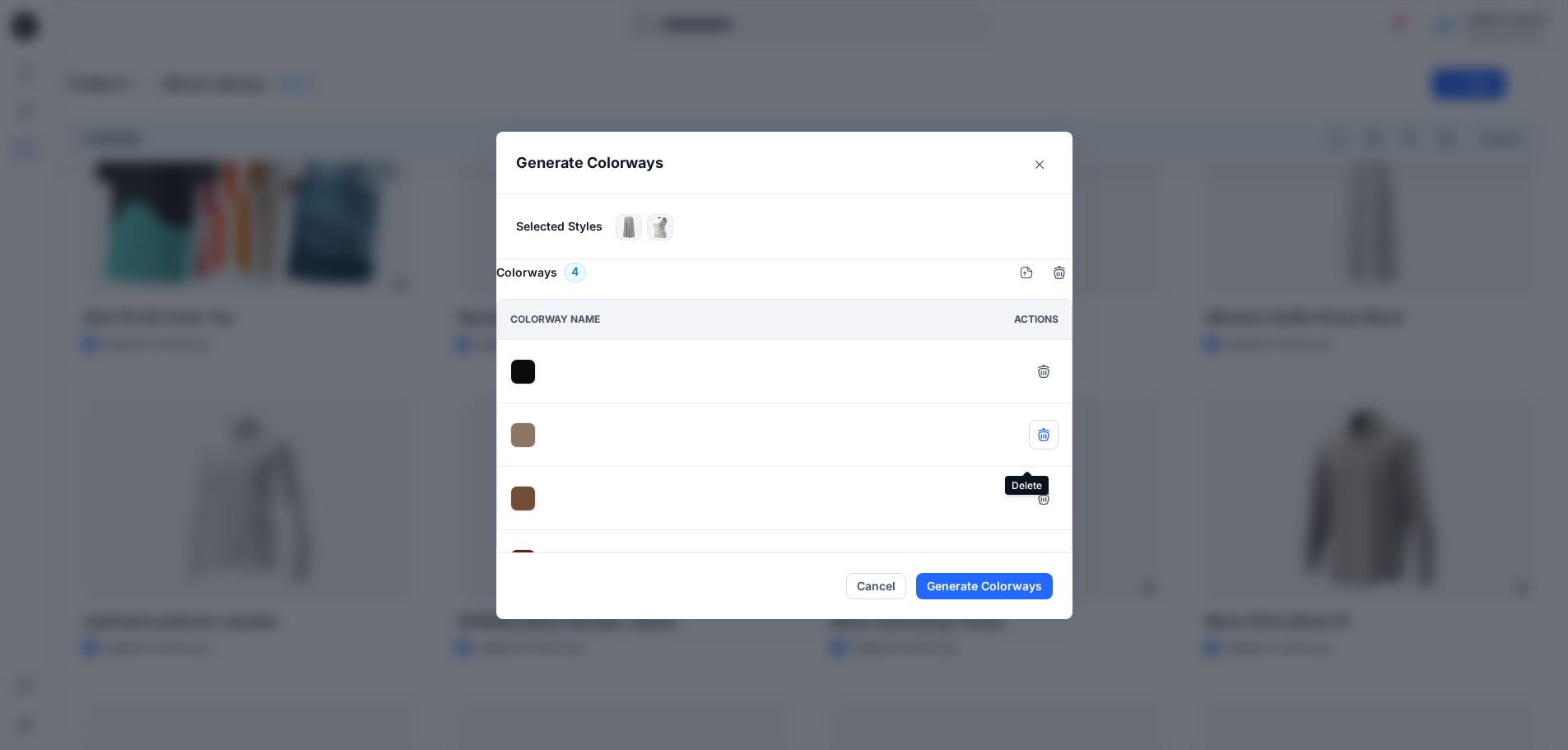 click at bounding box center (1044, 435) 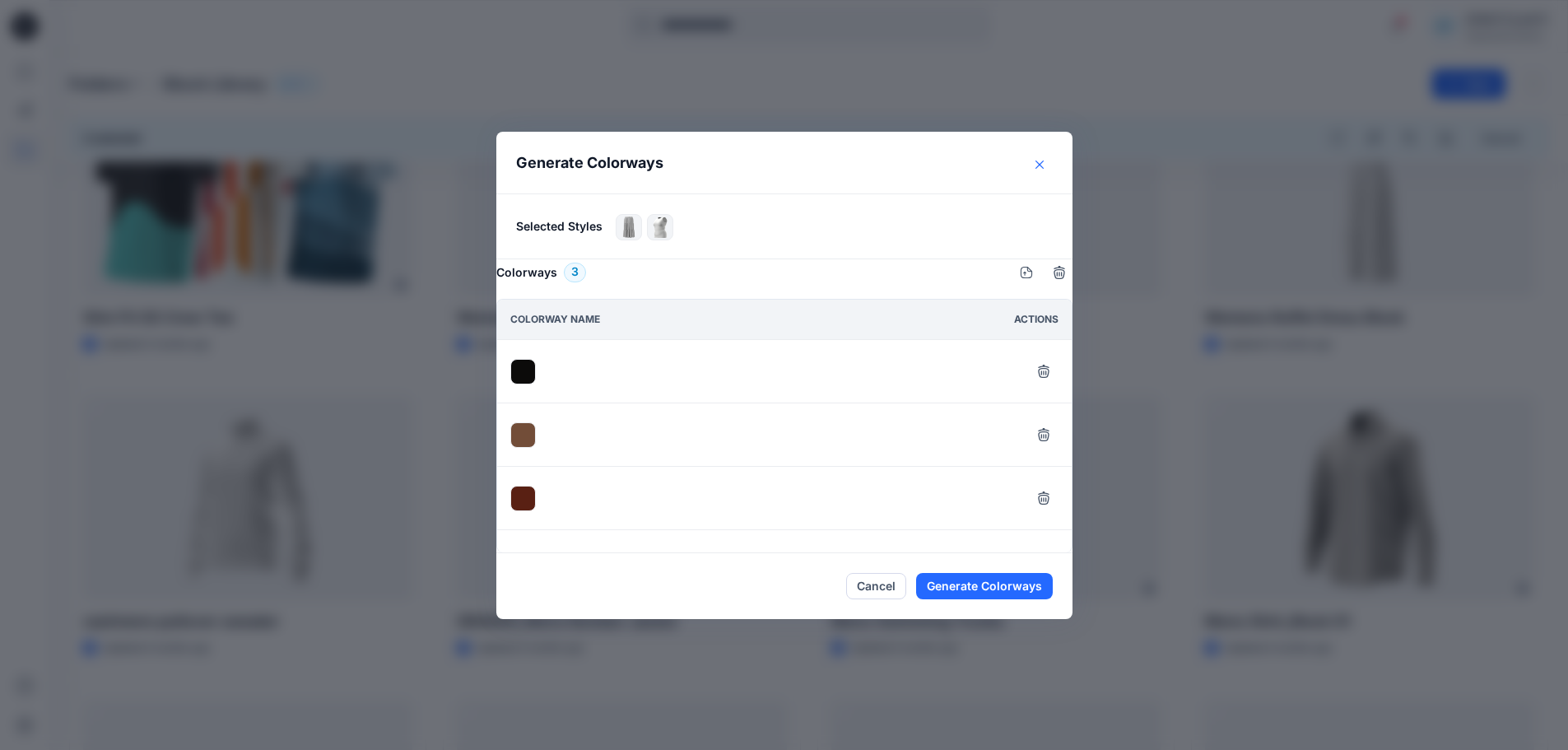 click at bounding box center [1040, 165] 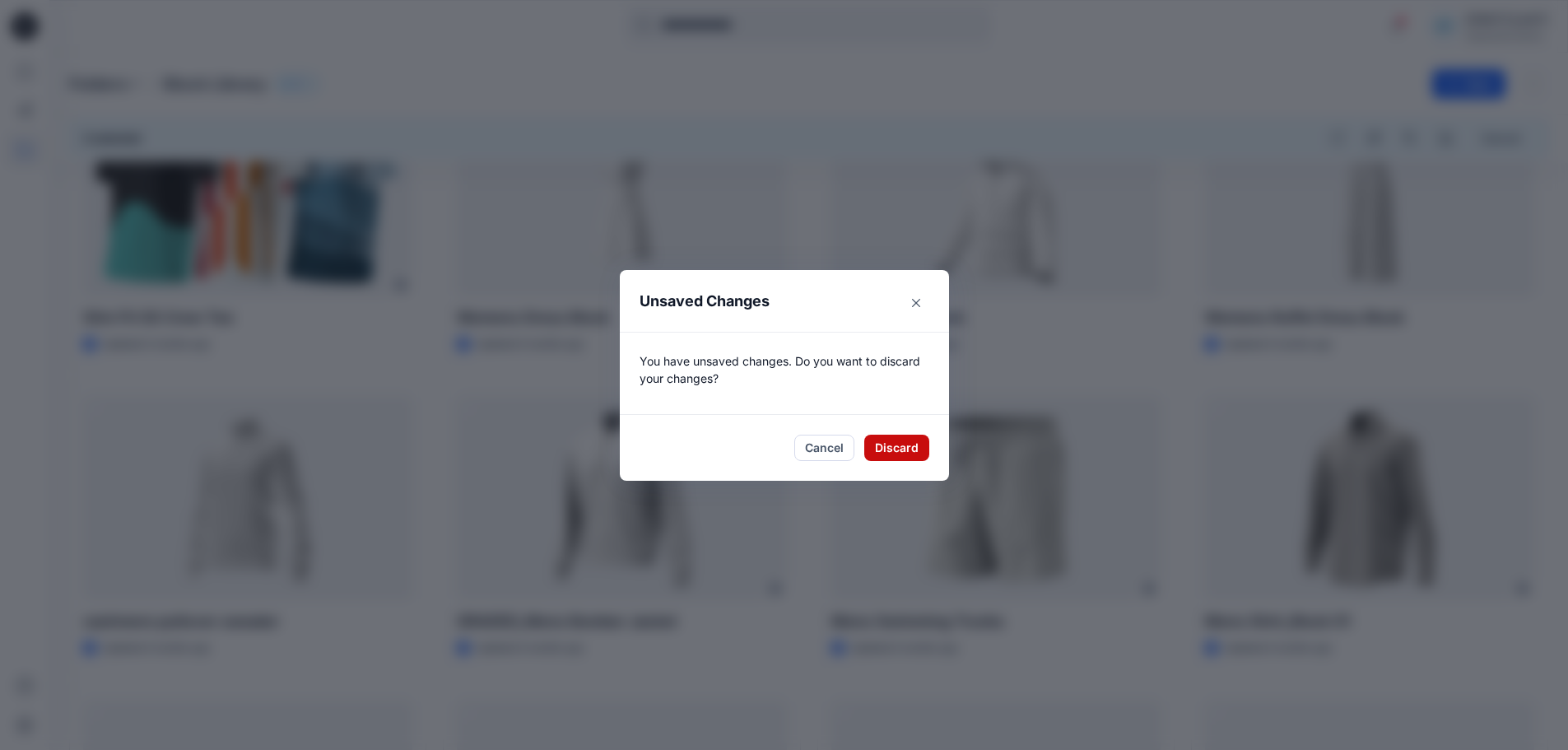 click on "Discard" at bounding box center [896, 448] 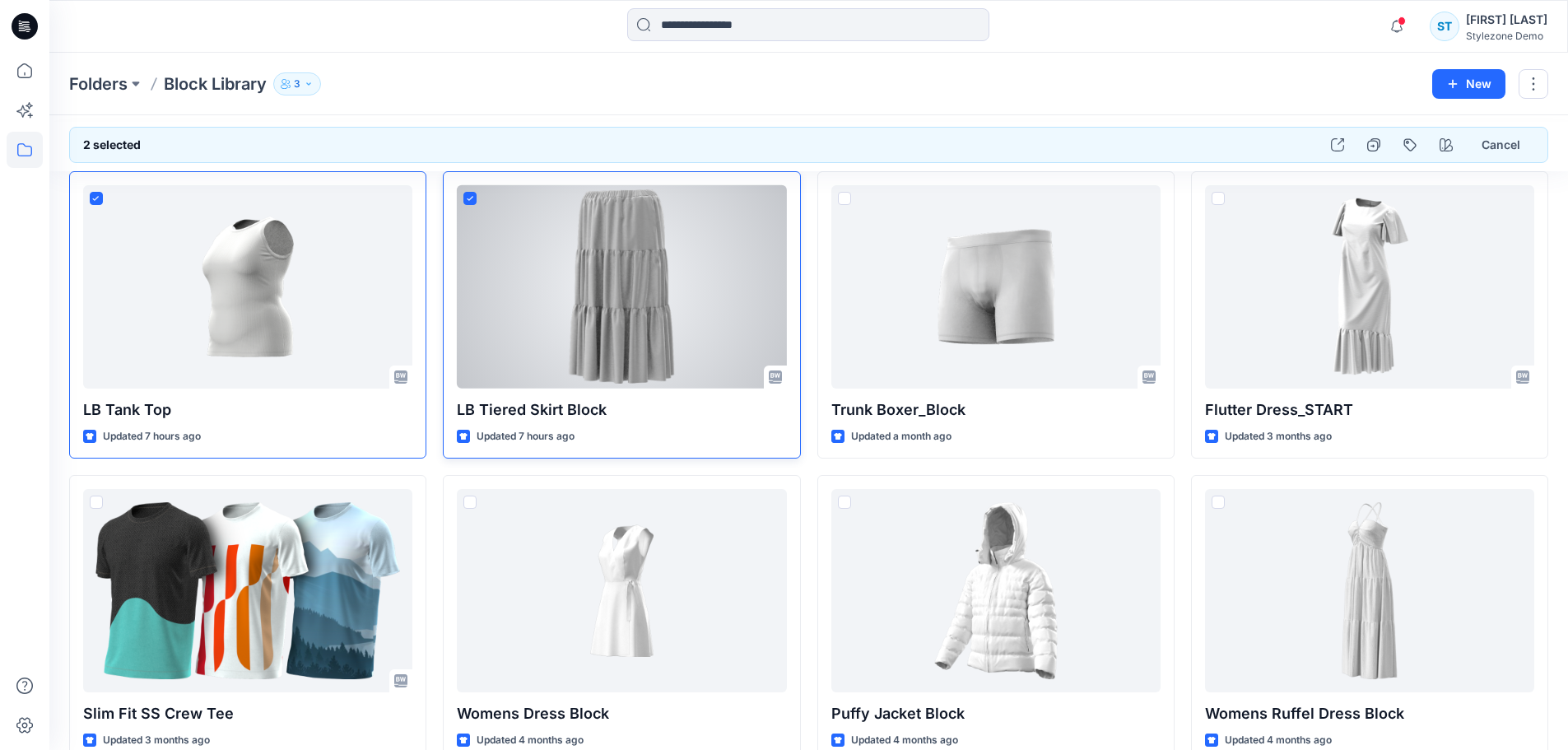 scroll, scrollTop: 0, scrollLeft: 0, axis: both 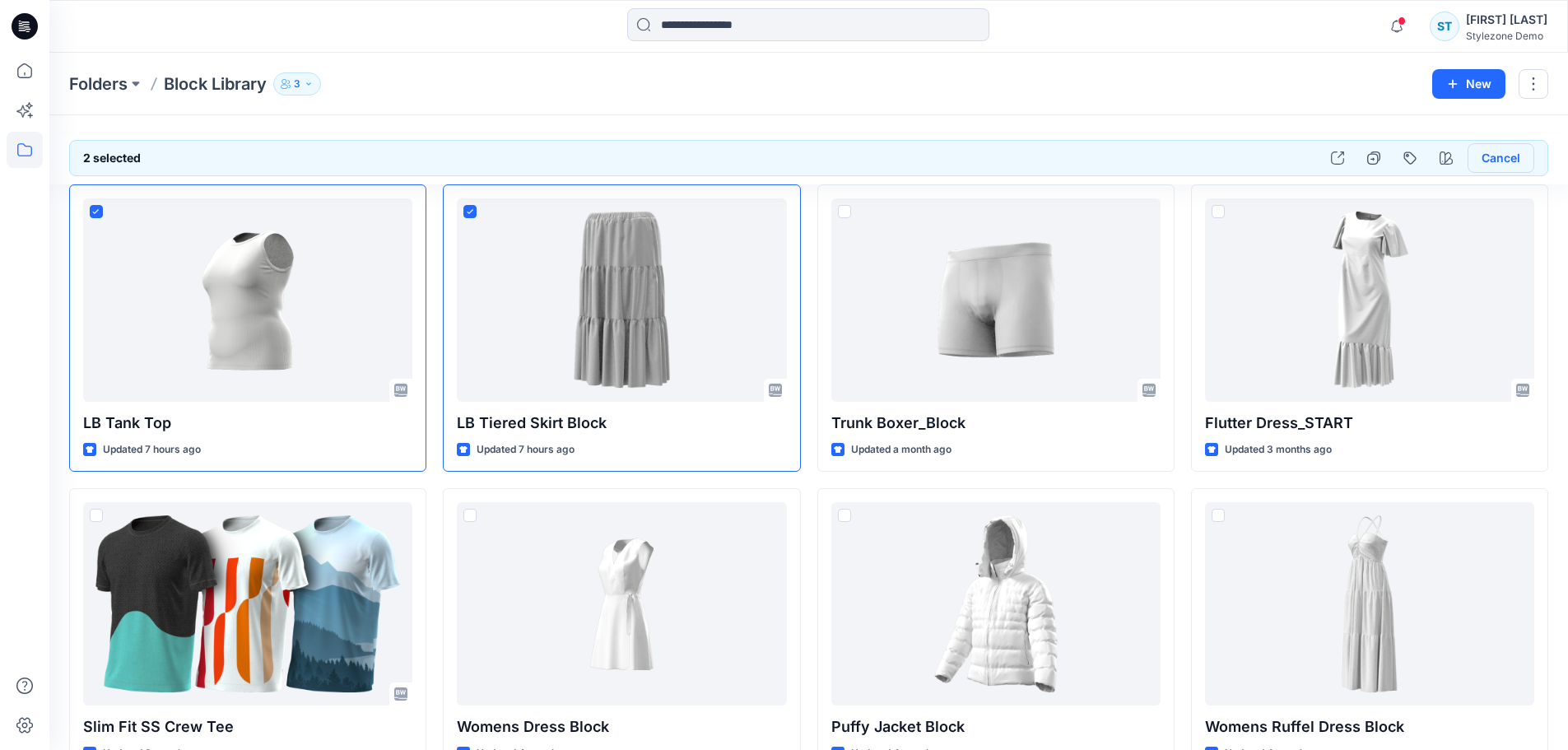click on "Cancel" at bounding box center (1501, 158) 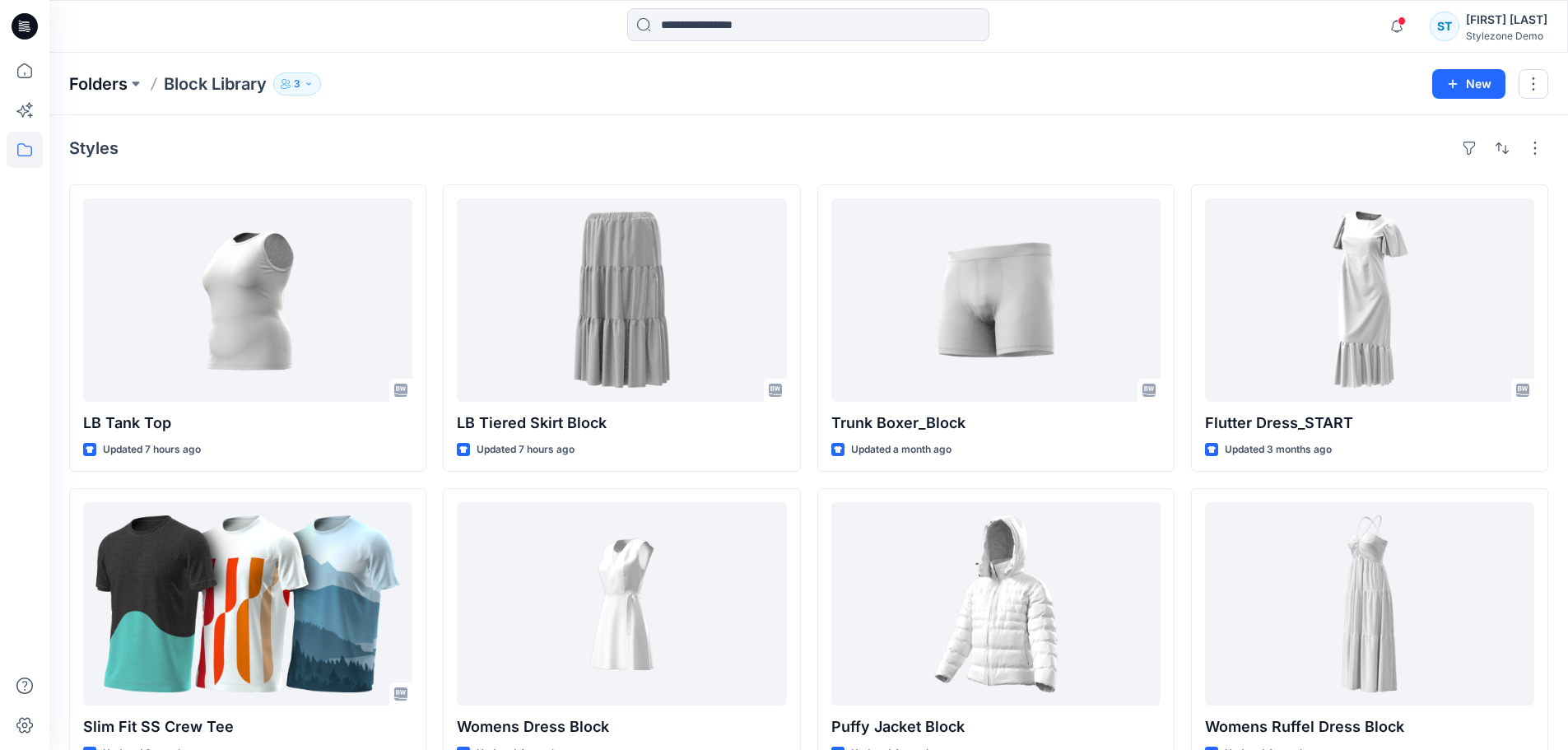 click on "Folders" at bounding box center [98, 84] 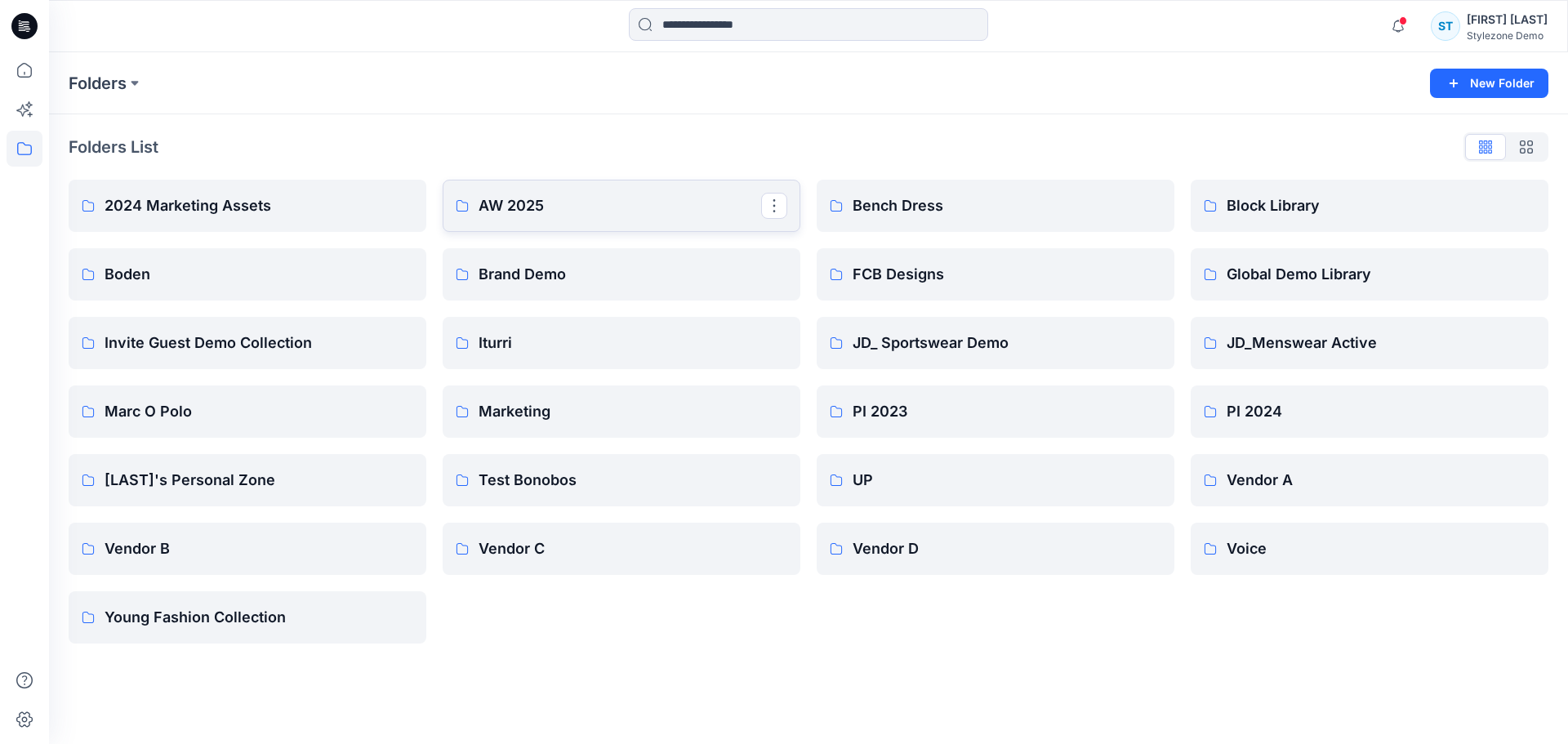 click on "AW 2025" at bounding box center (621, 206) 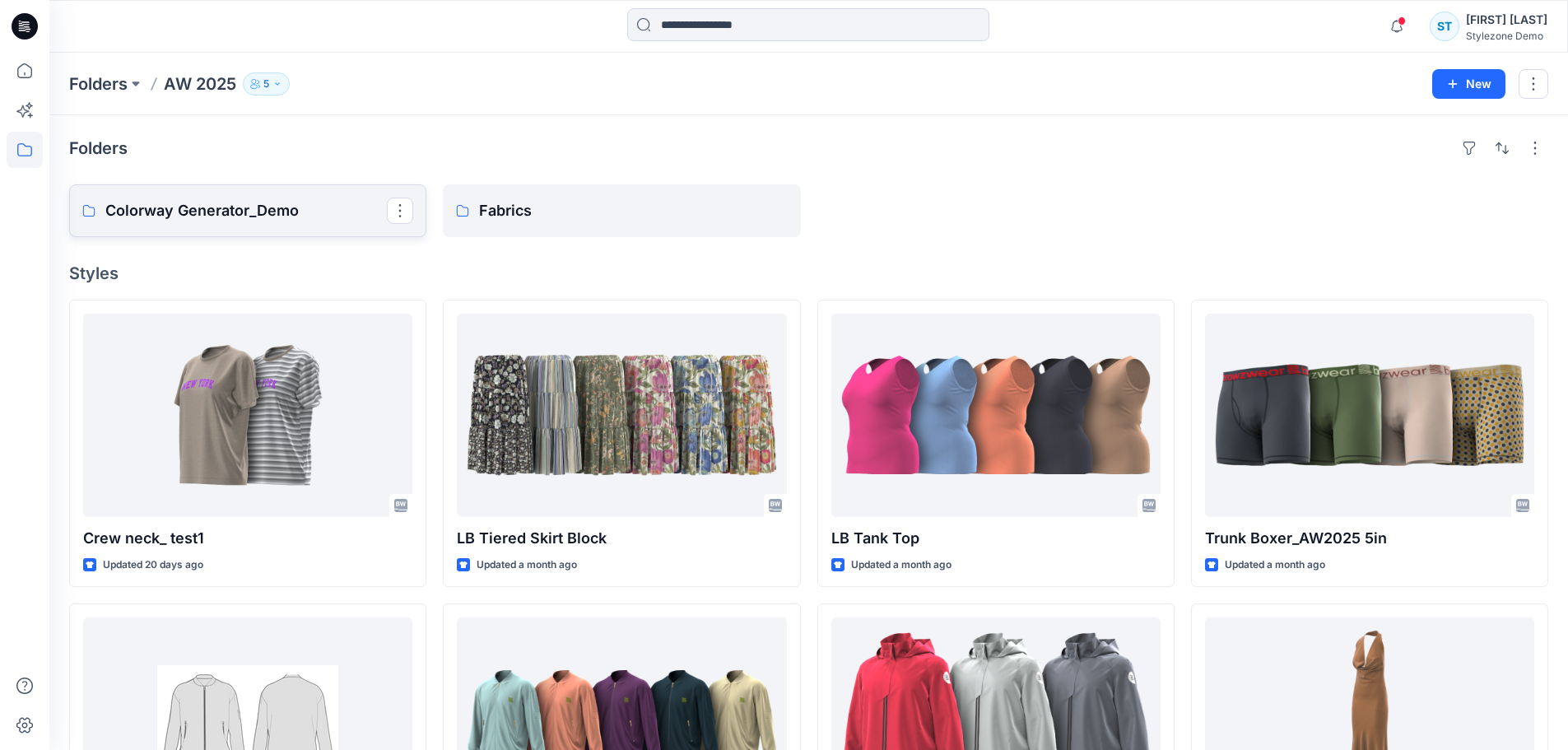click on "Colorway Generator_Demo" at bounding box center (246, 211) 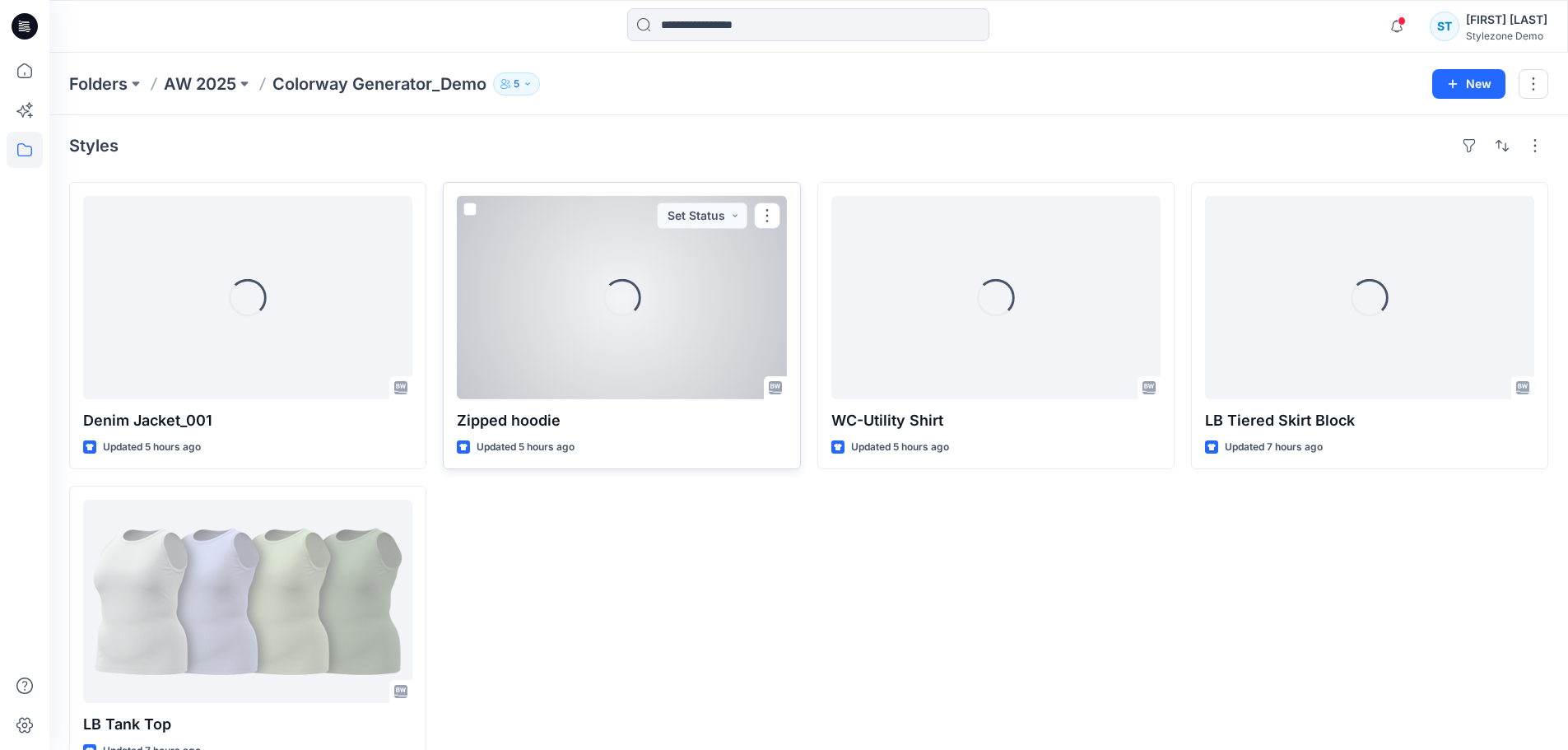 scroll, scrollTop: 45, scrollLeft: 0, axis: vertical 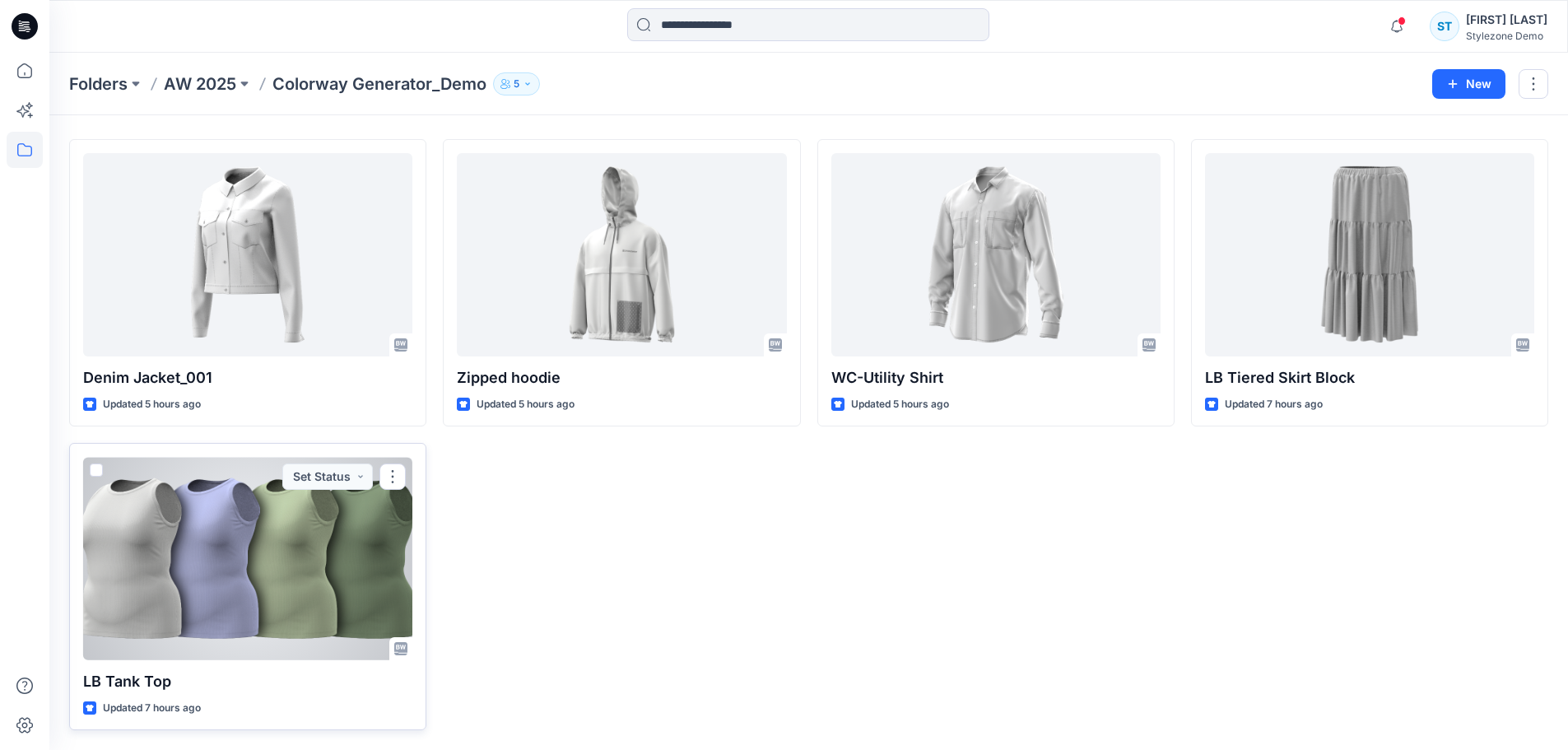 click at bounding box center (248, 558) 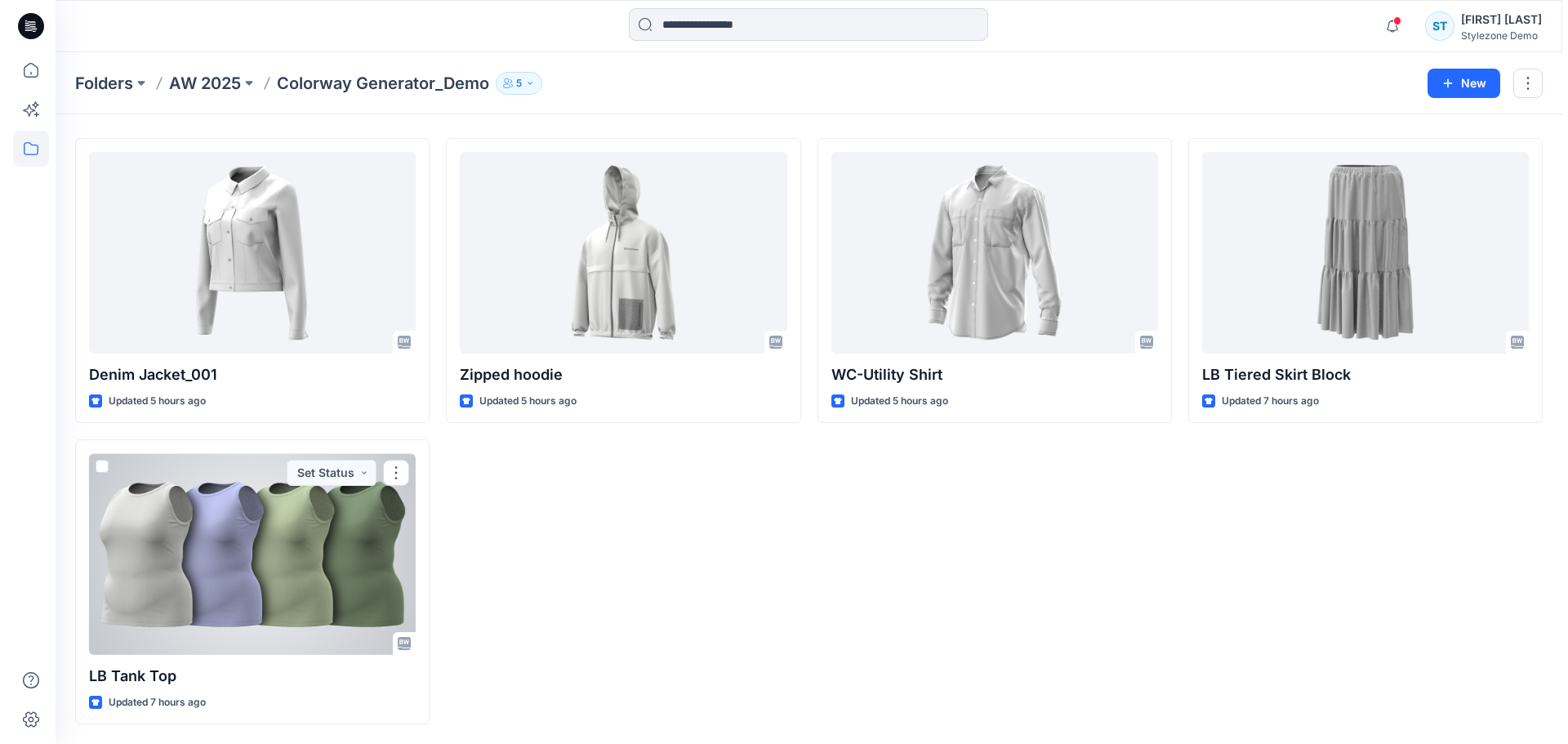 scroll, scrollTop: 0, scrollLeft: 0, axis: both 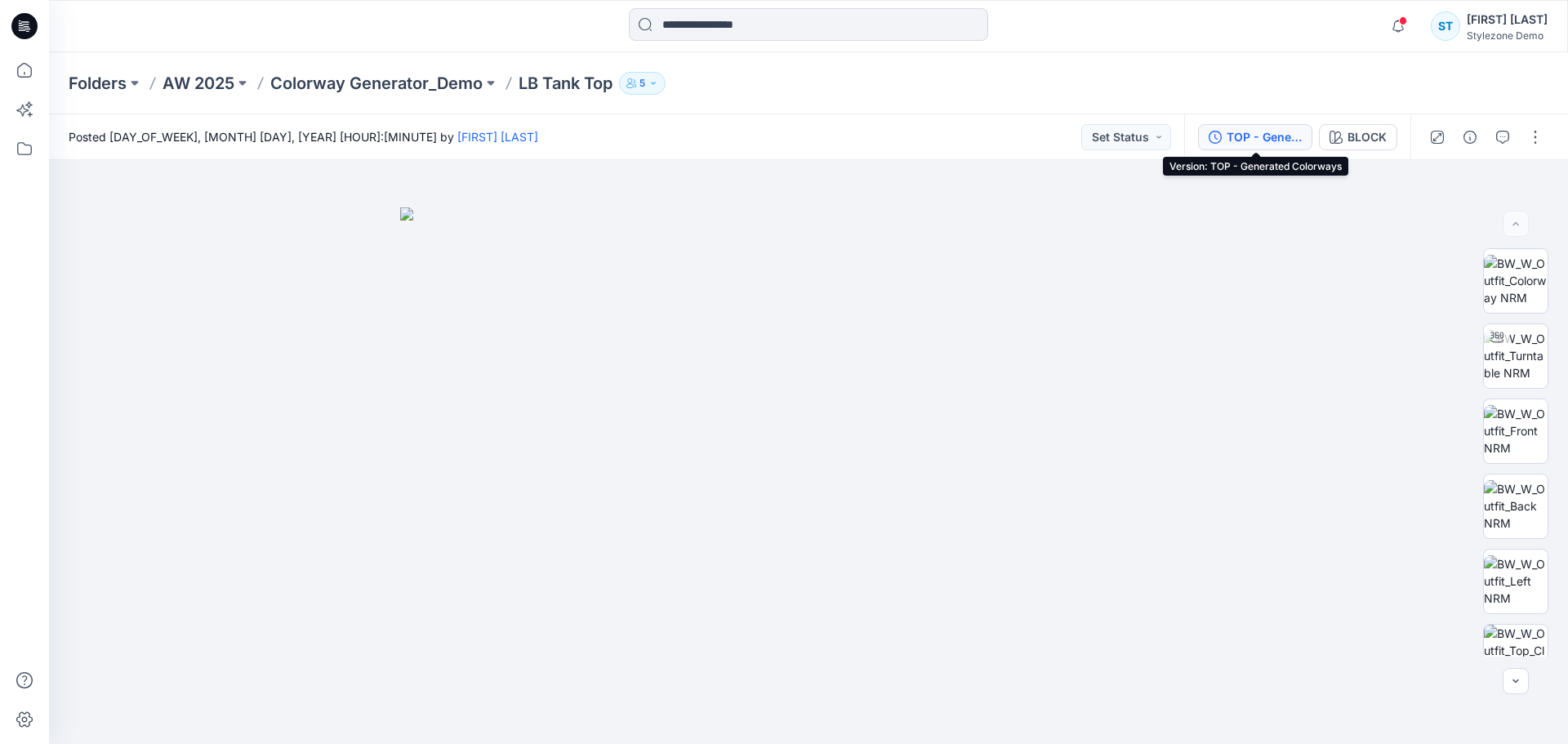 click on "TOP - Generated Colorways" at bounding box center [1264, 137] 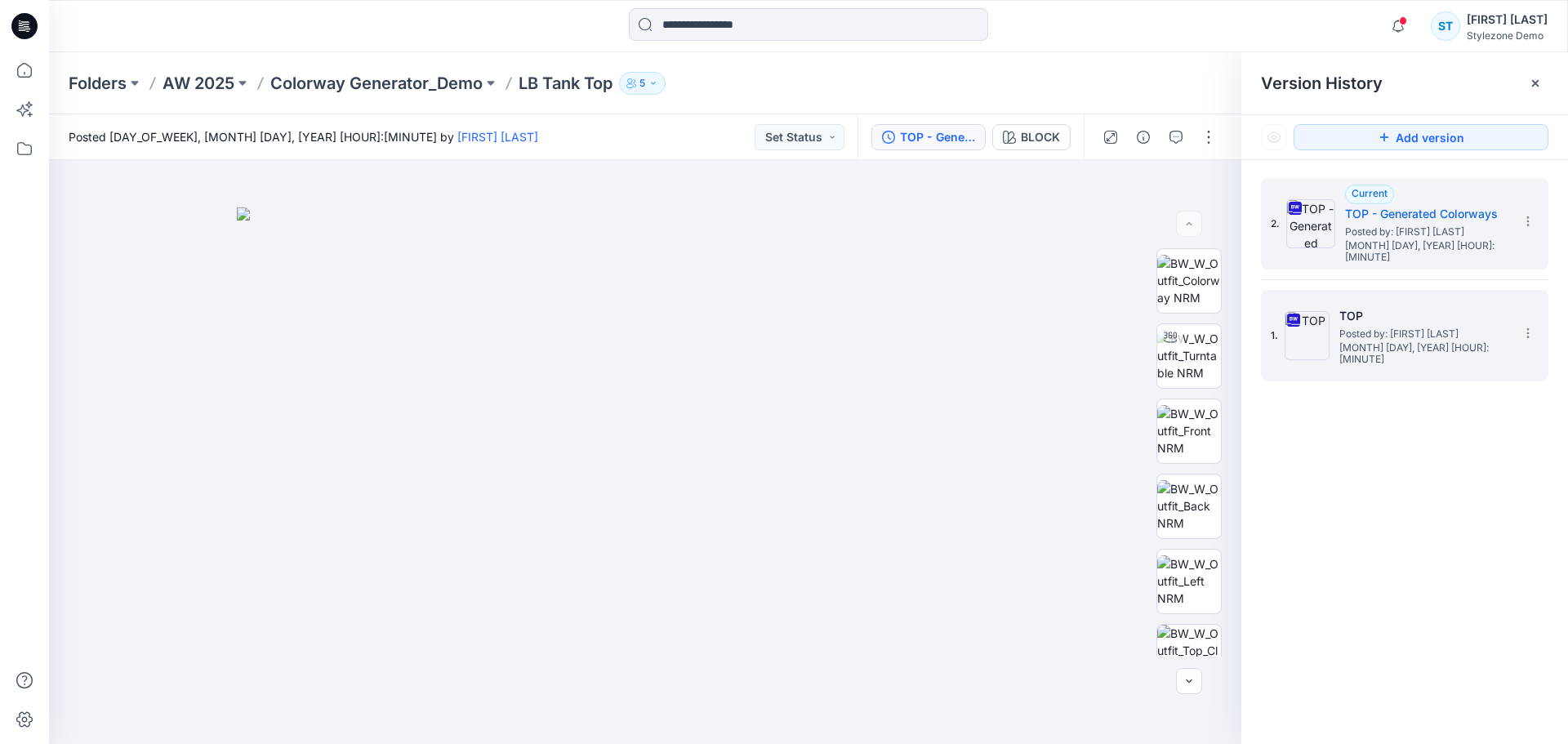 click on "TOP" at bounding box center (1421, 316) 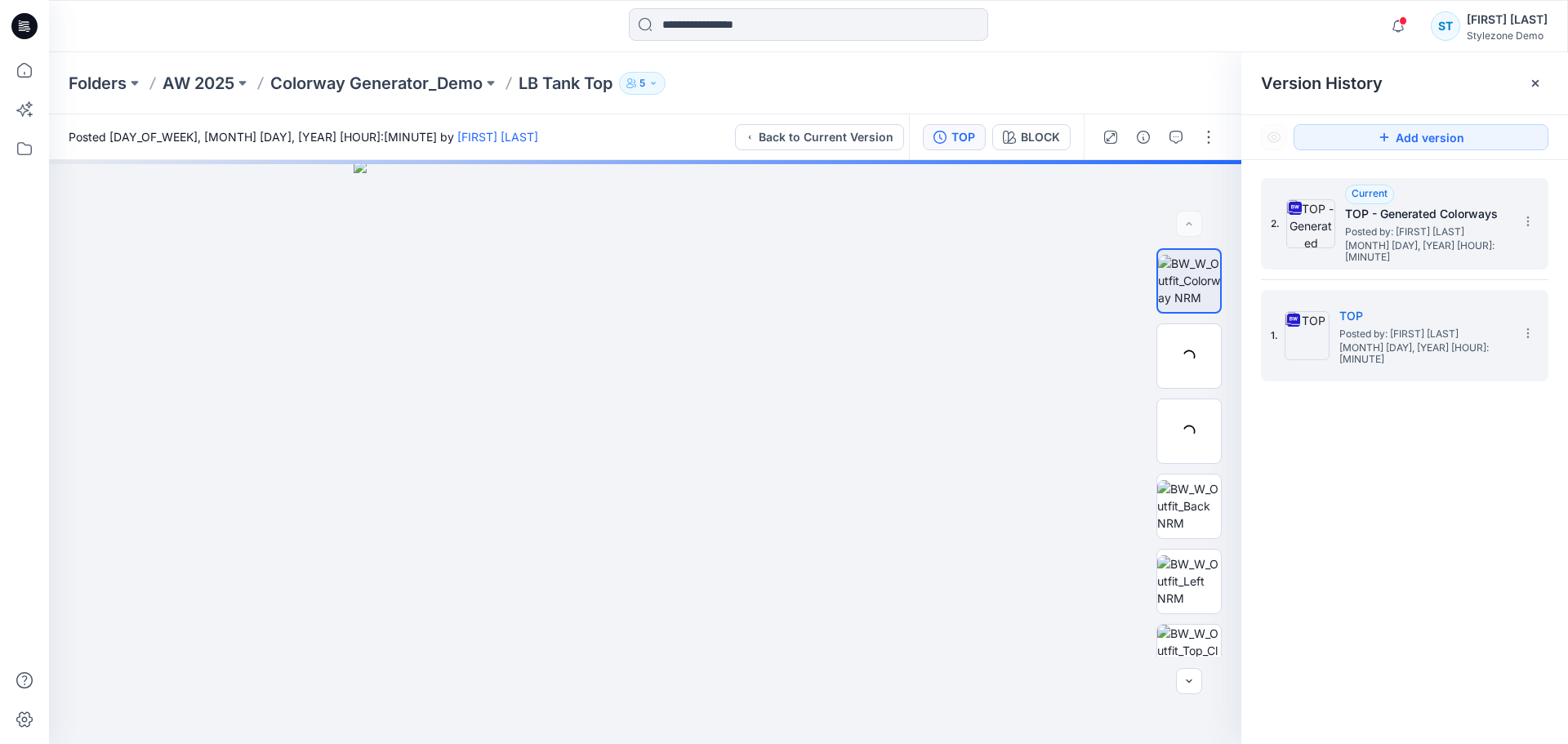 click on "Posted by: [FIRST] [LAST]" at bounding box center (1427, 232) 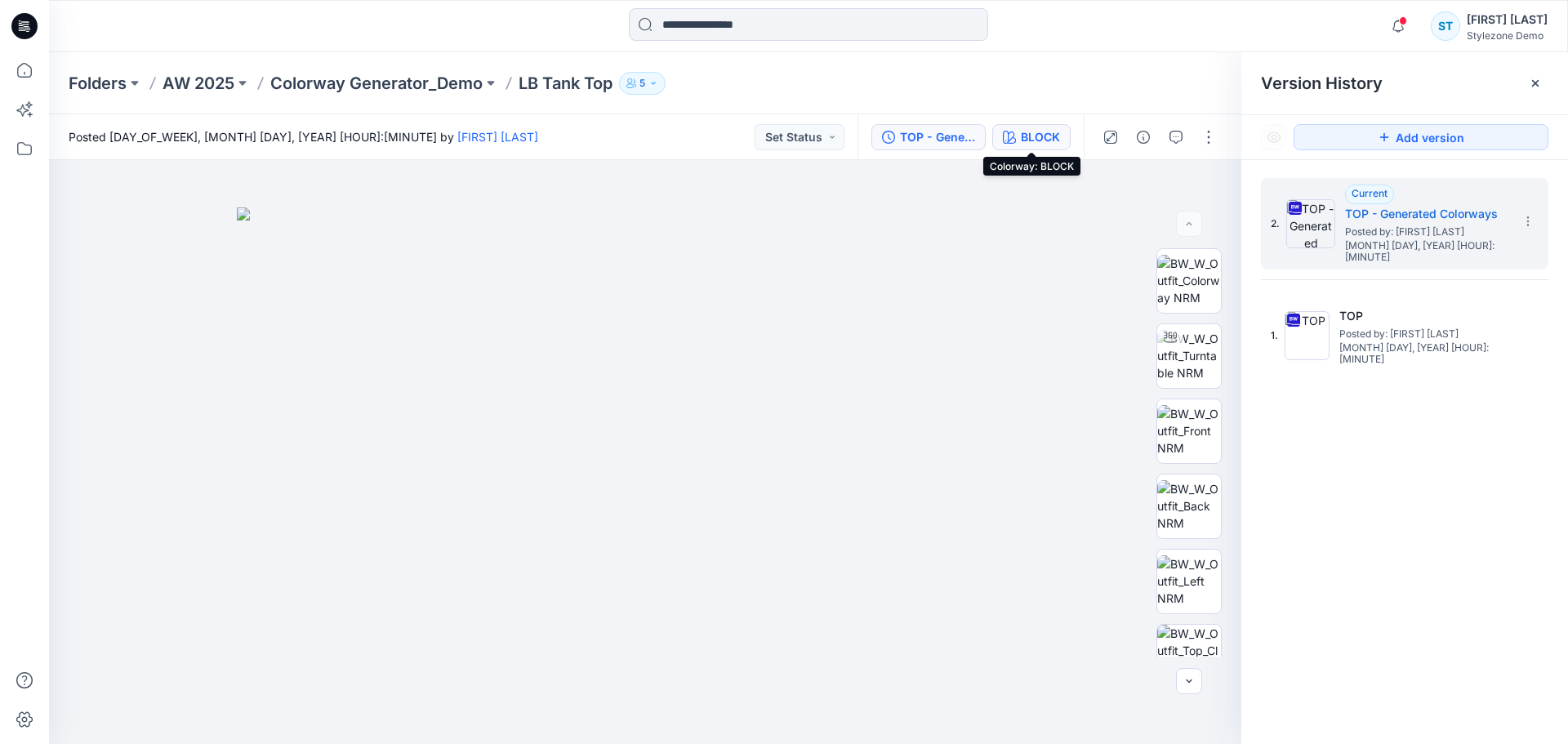 click on "BLOCK" at bounding box center (1040, 137) 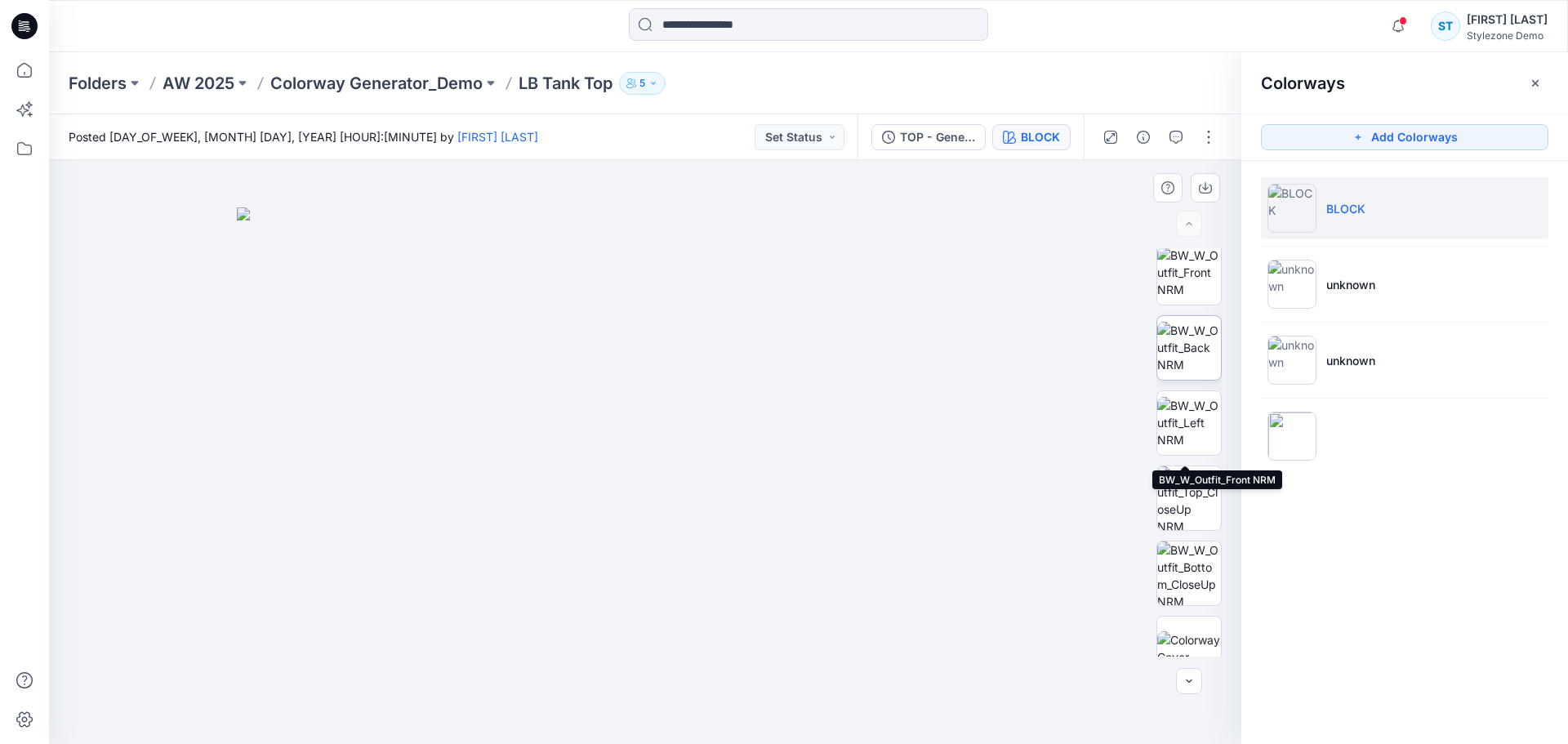 scroll, scrollTop: 245, scrollLeft: 0, axis: vertical 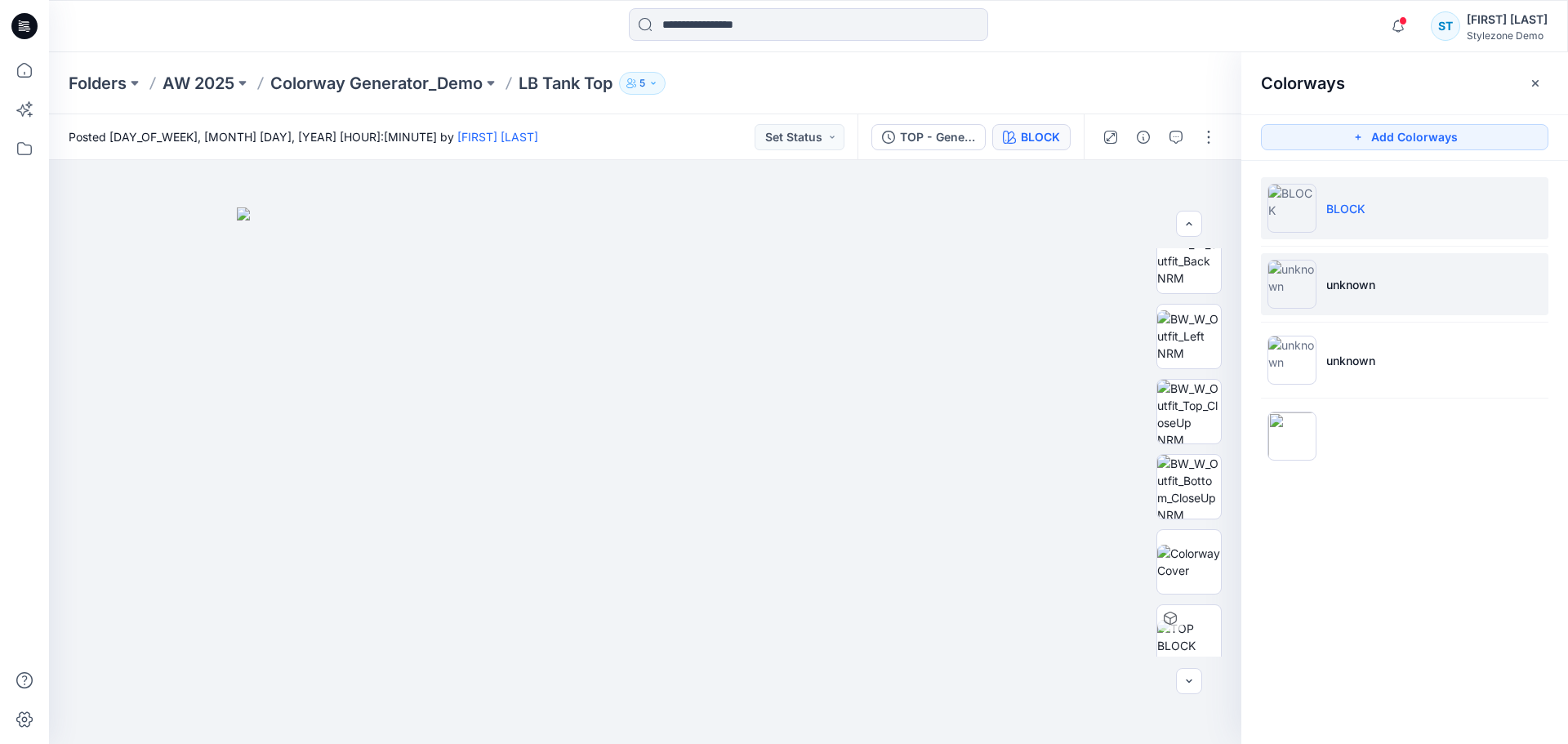 click on "unknown" at bounding box center [1405, 284] 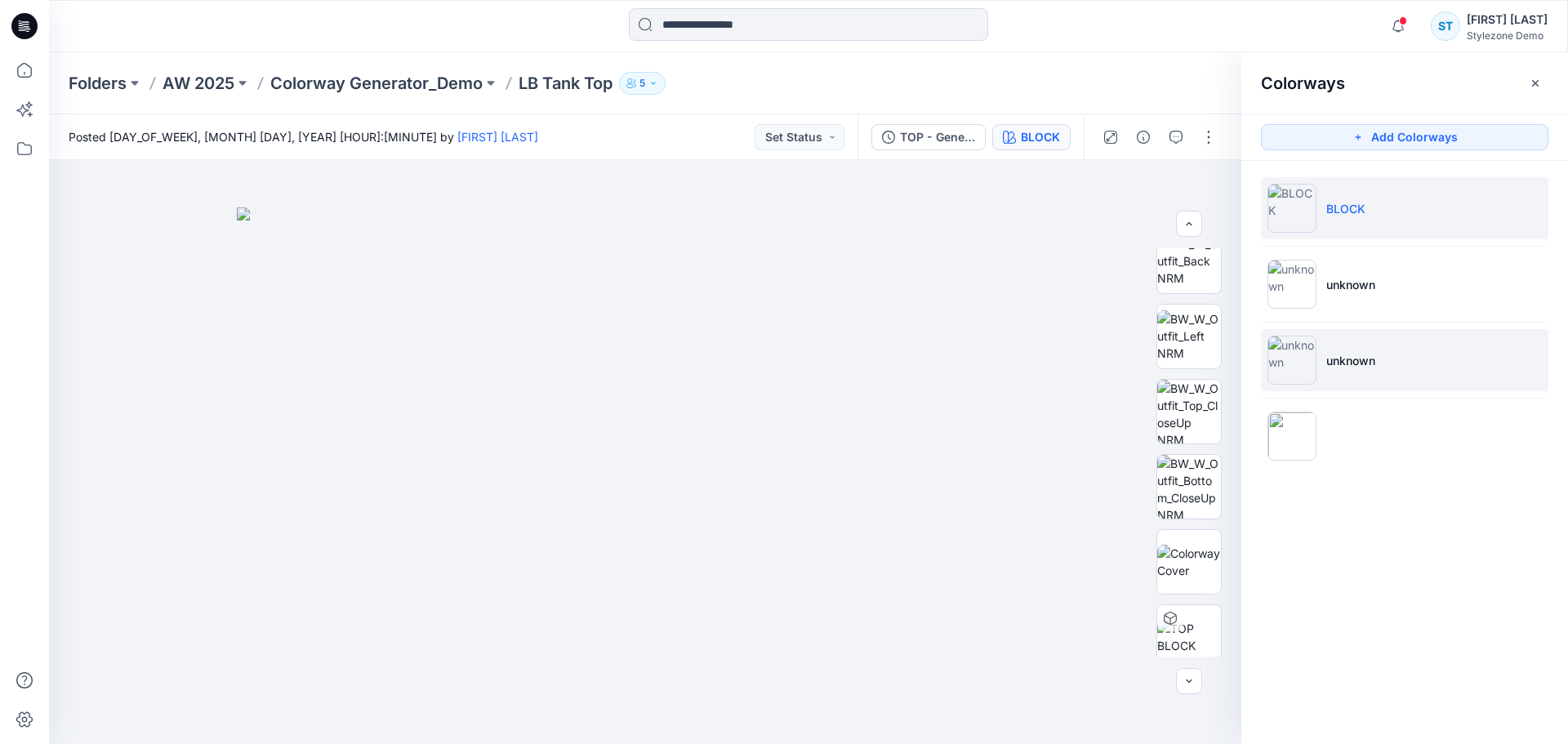 scroll, scrollTop: 0, scrollLeft: 0, axis: both 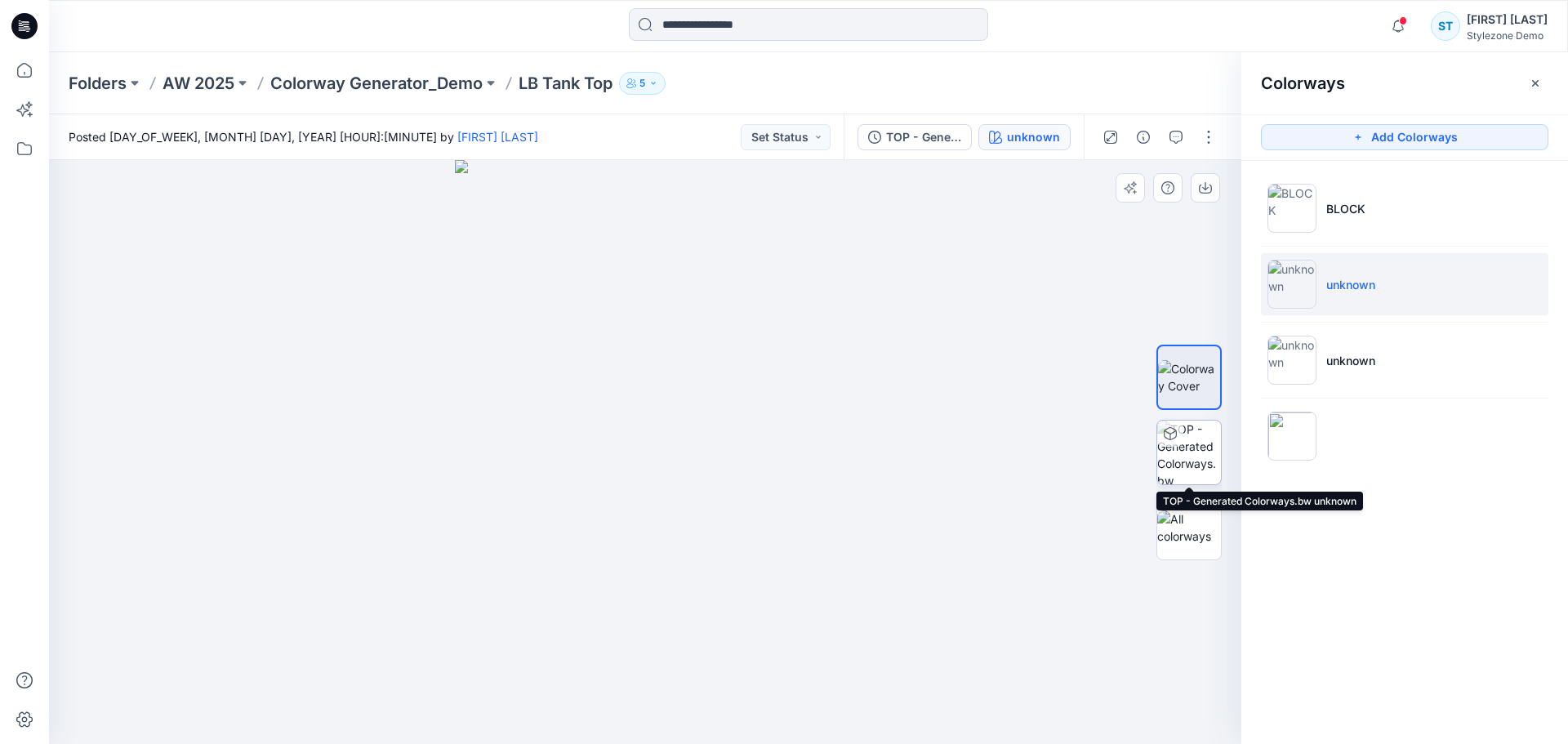 click at bounding box center [1189, 452] 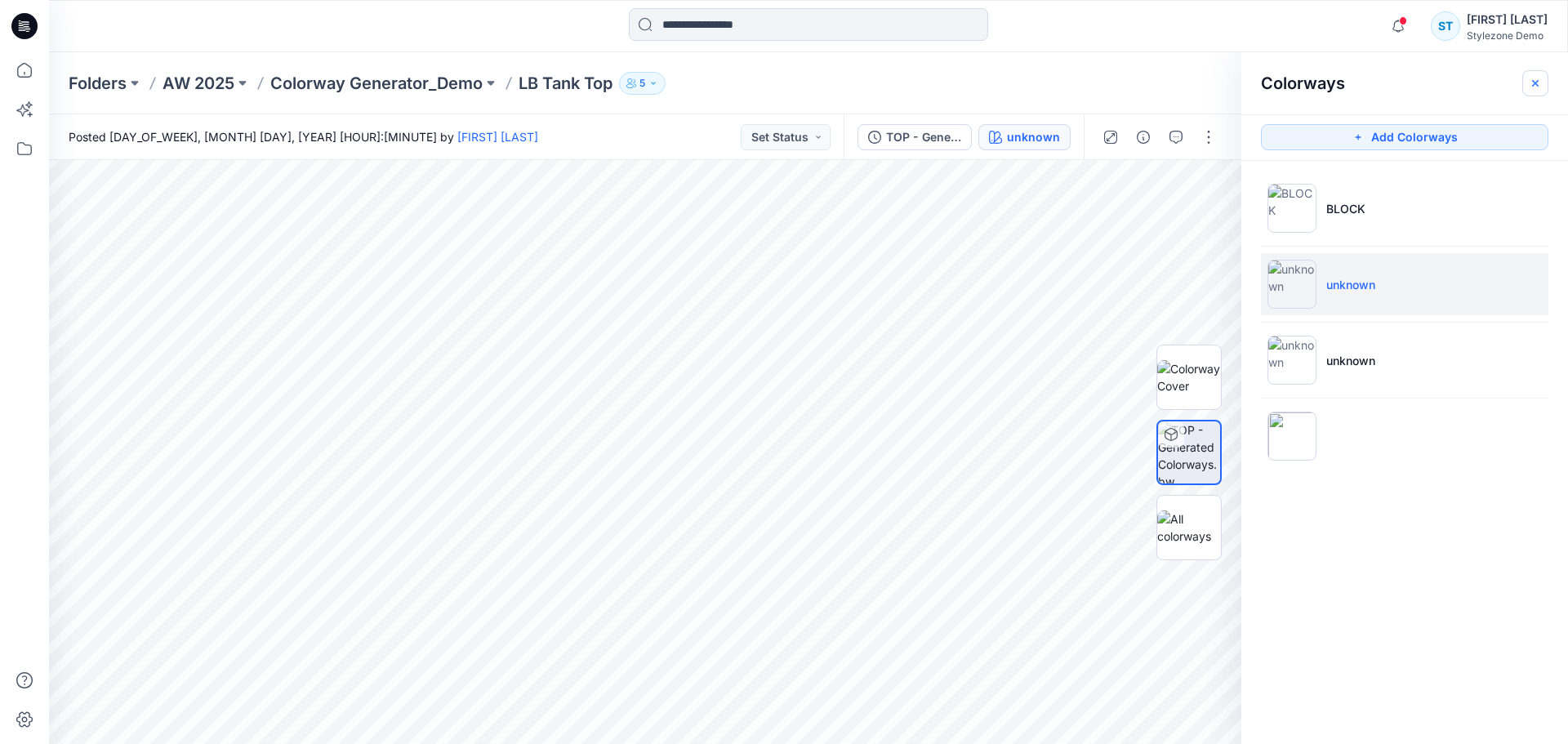 click 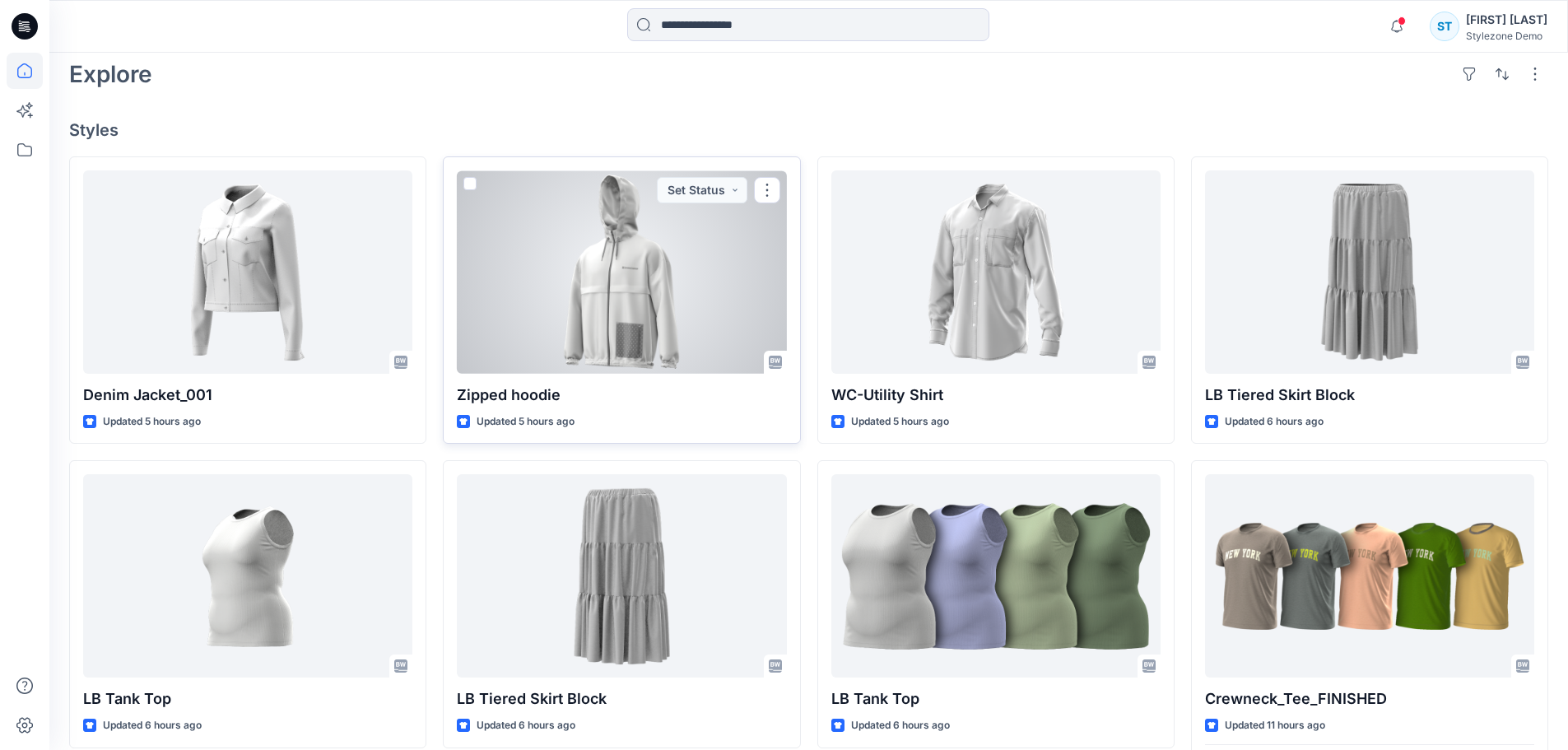 scroll, scrollTop: 659, scrollLeft: 0, axis: vertical 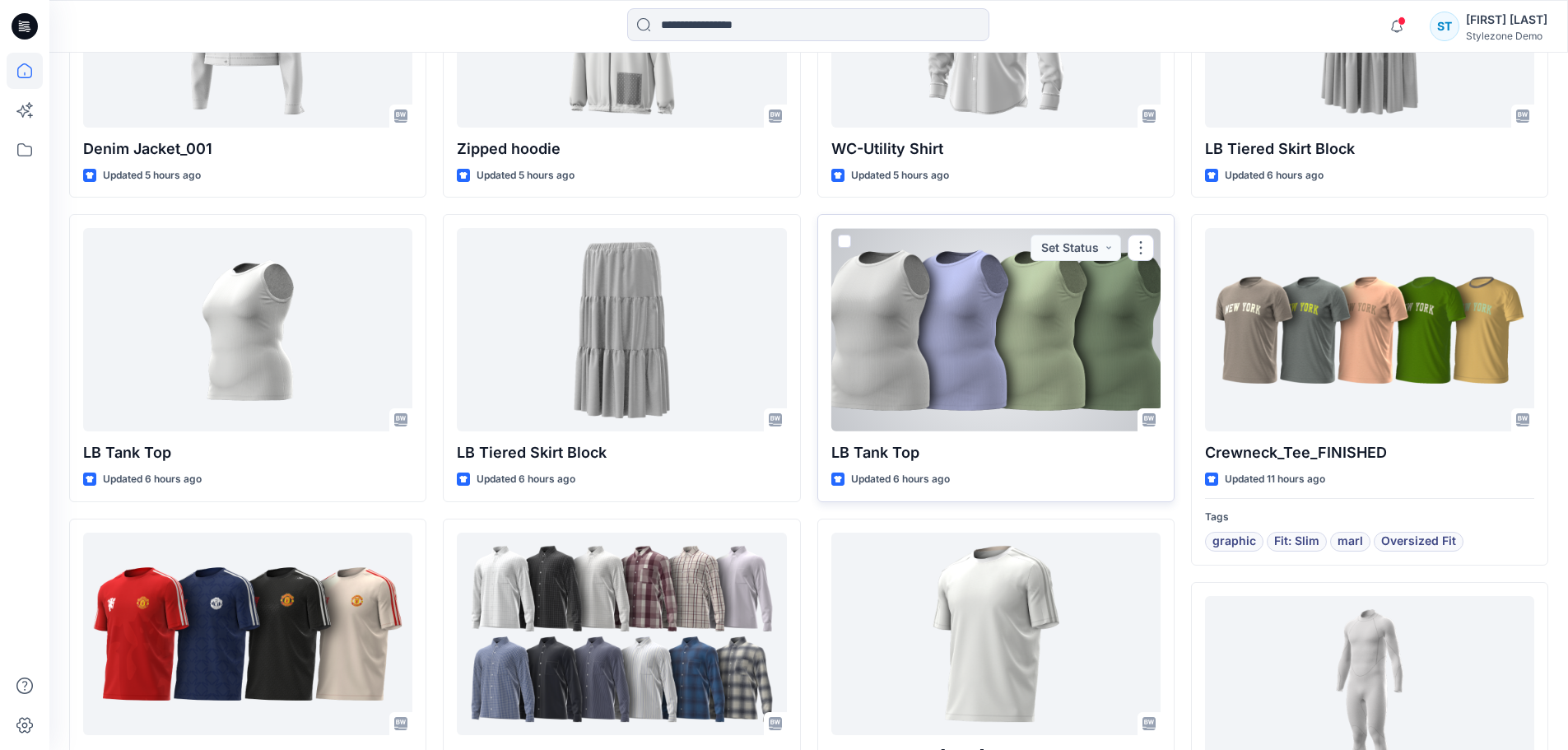 click at bounding box center [996, 329] 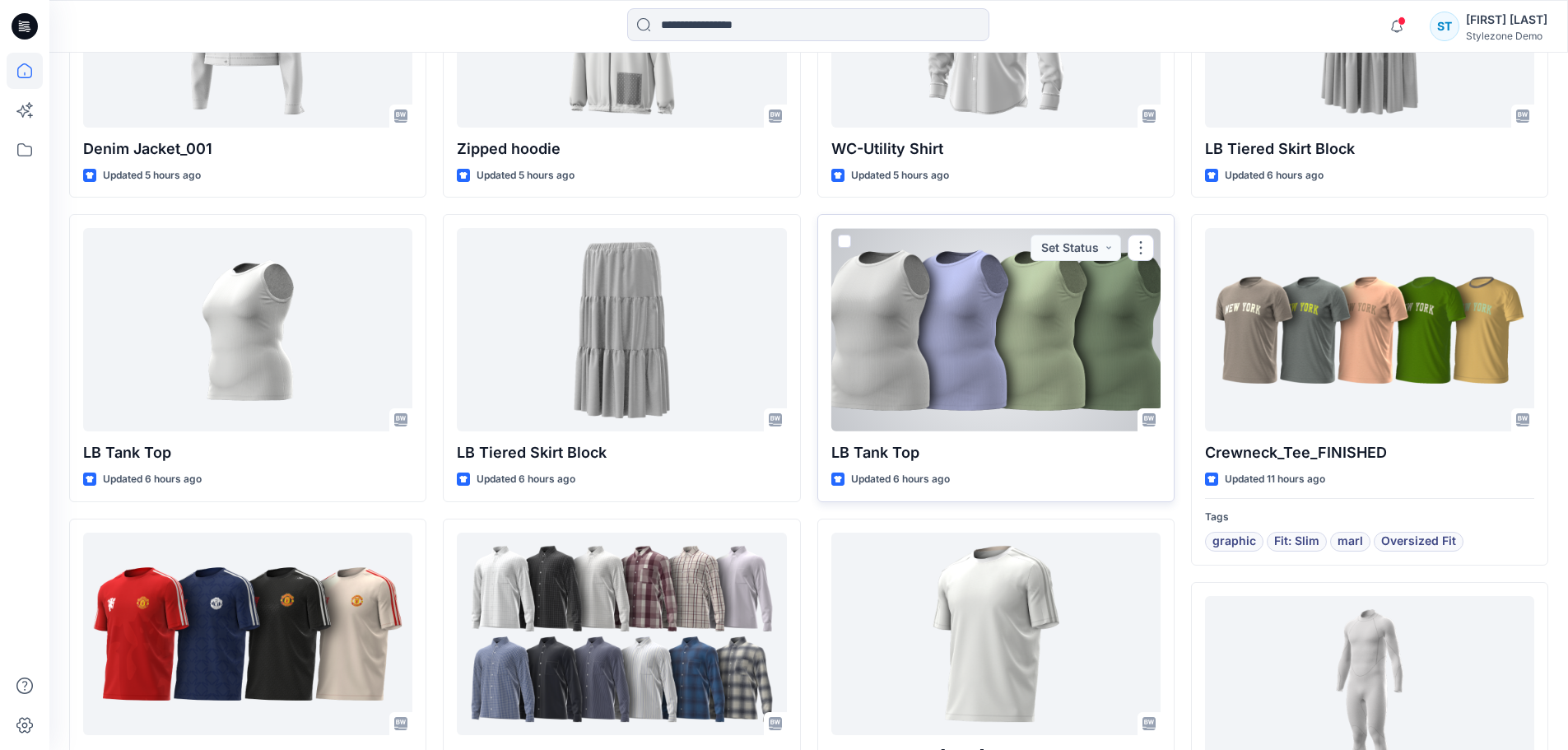 scroll, scrollTop: 0, scrollLeft: 0, axis: both 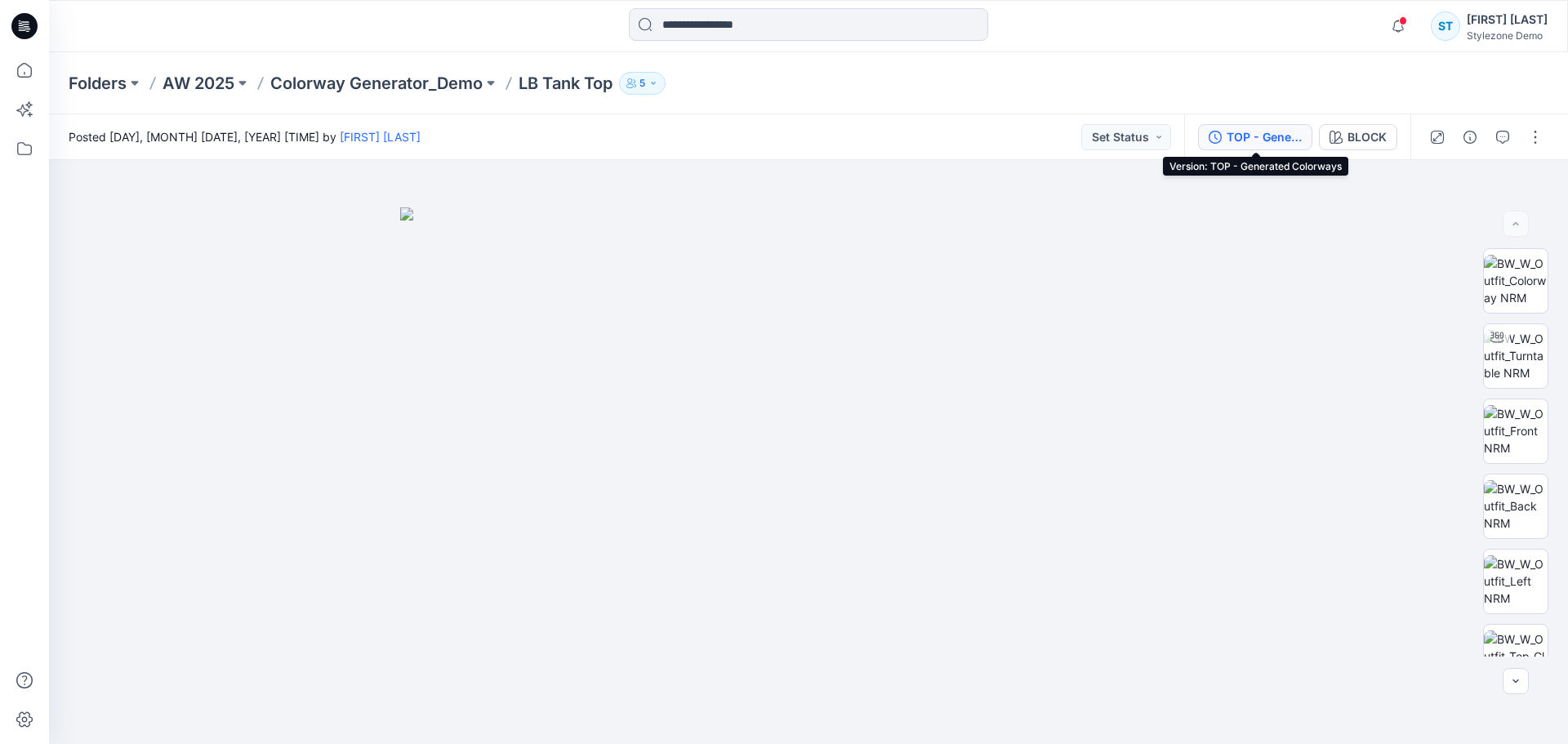 click on "TOP - Generated Colorways" at bounding box center [1264, 137] 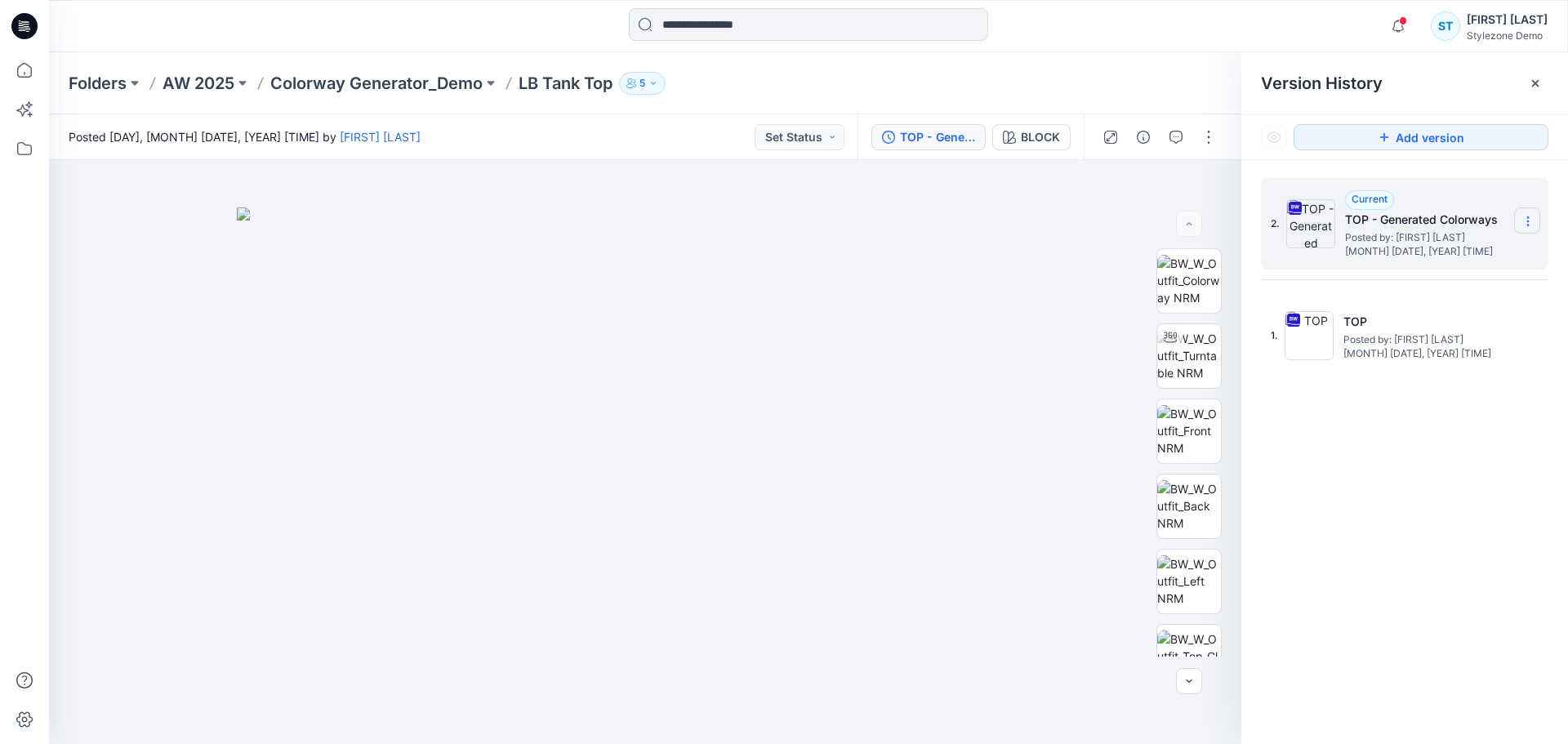 click 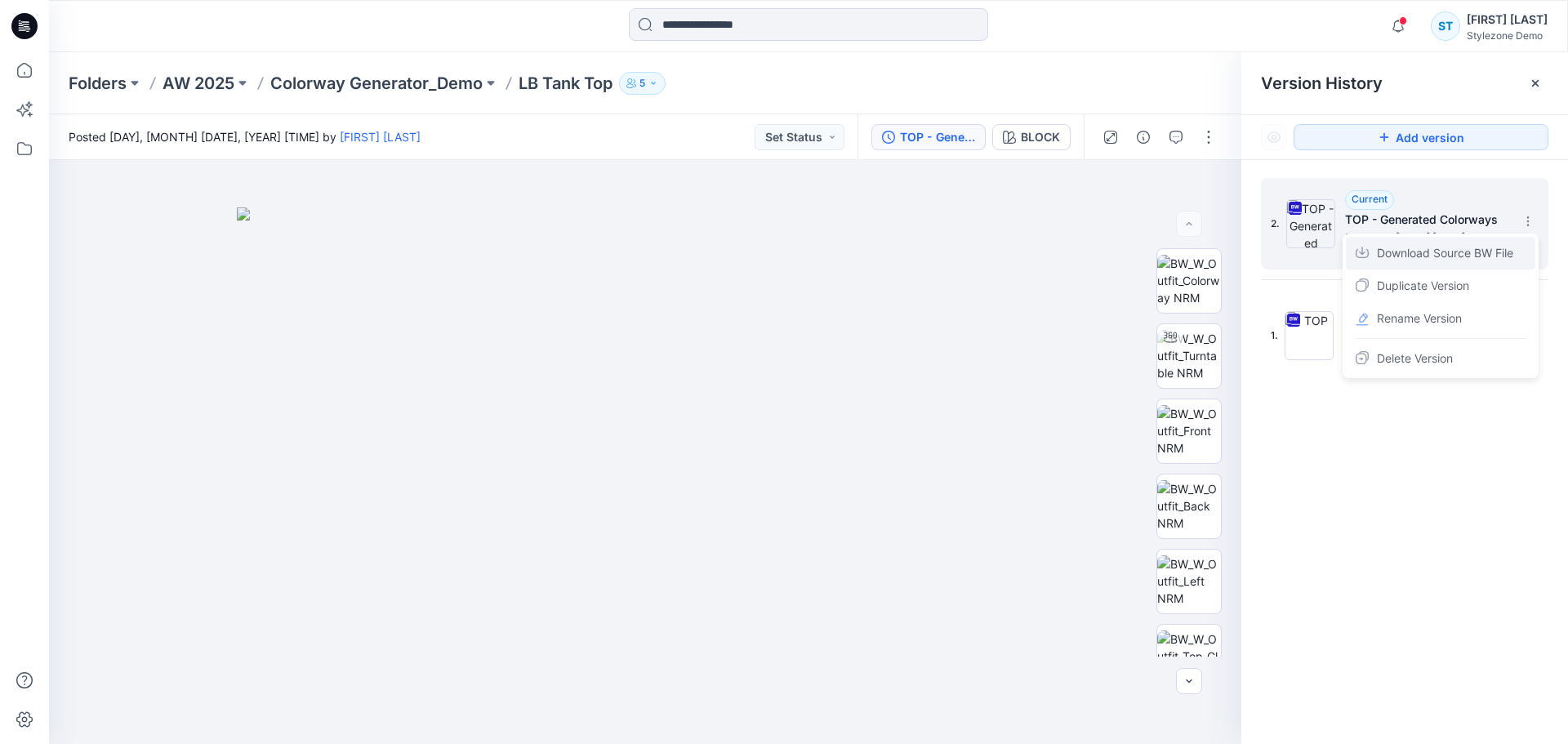 click on "Download Source BW File" at bounding box center [1445, 253] 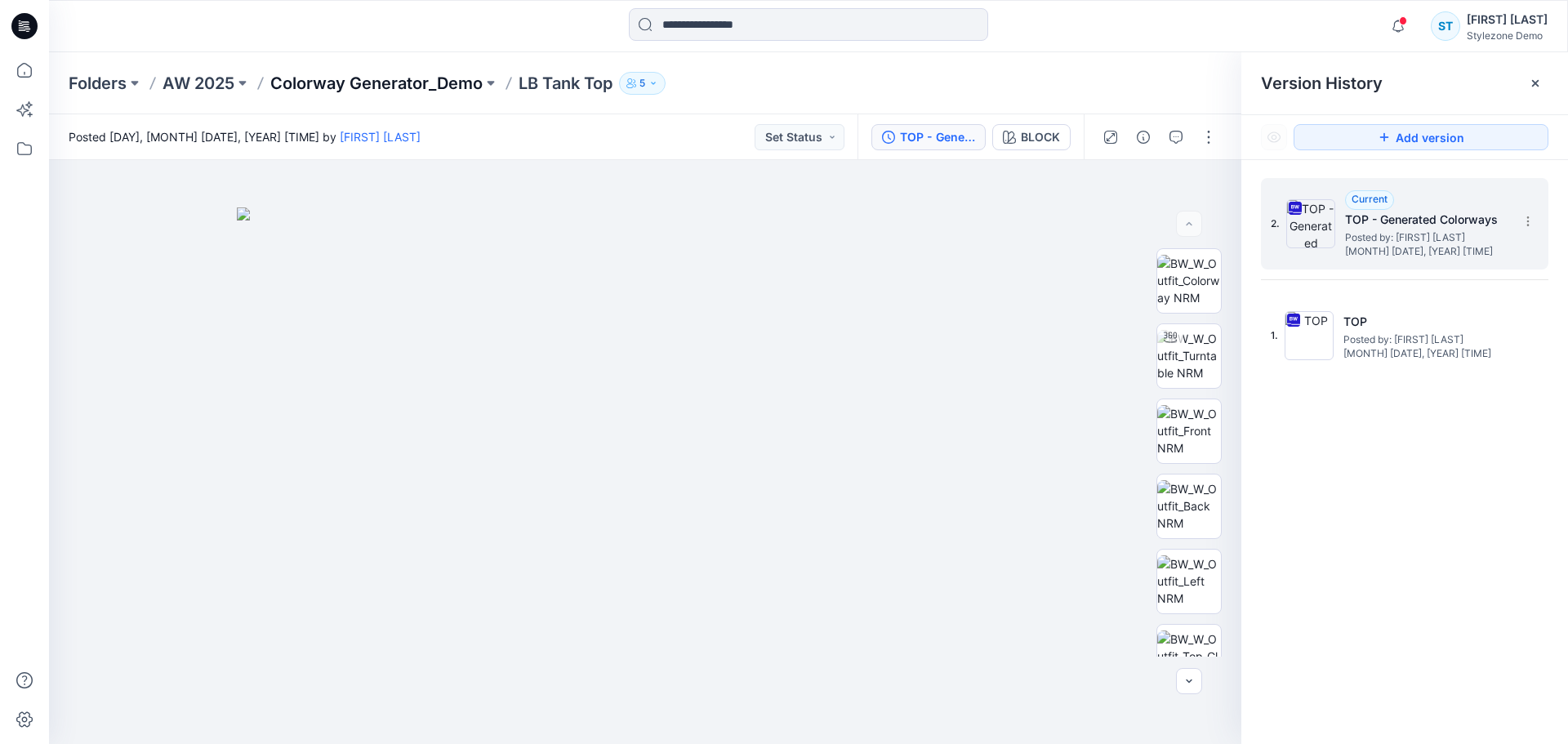 click on "Colorway Generator_Demo" at bounding box center [376, 83] 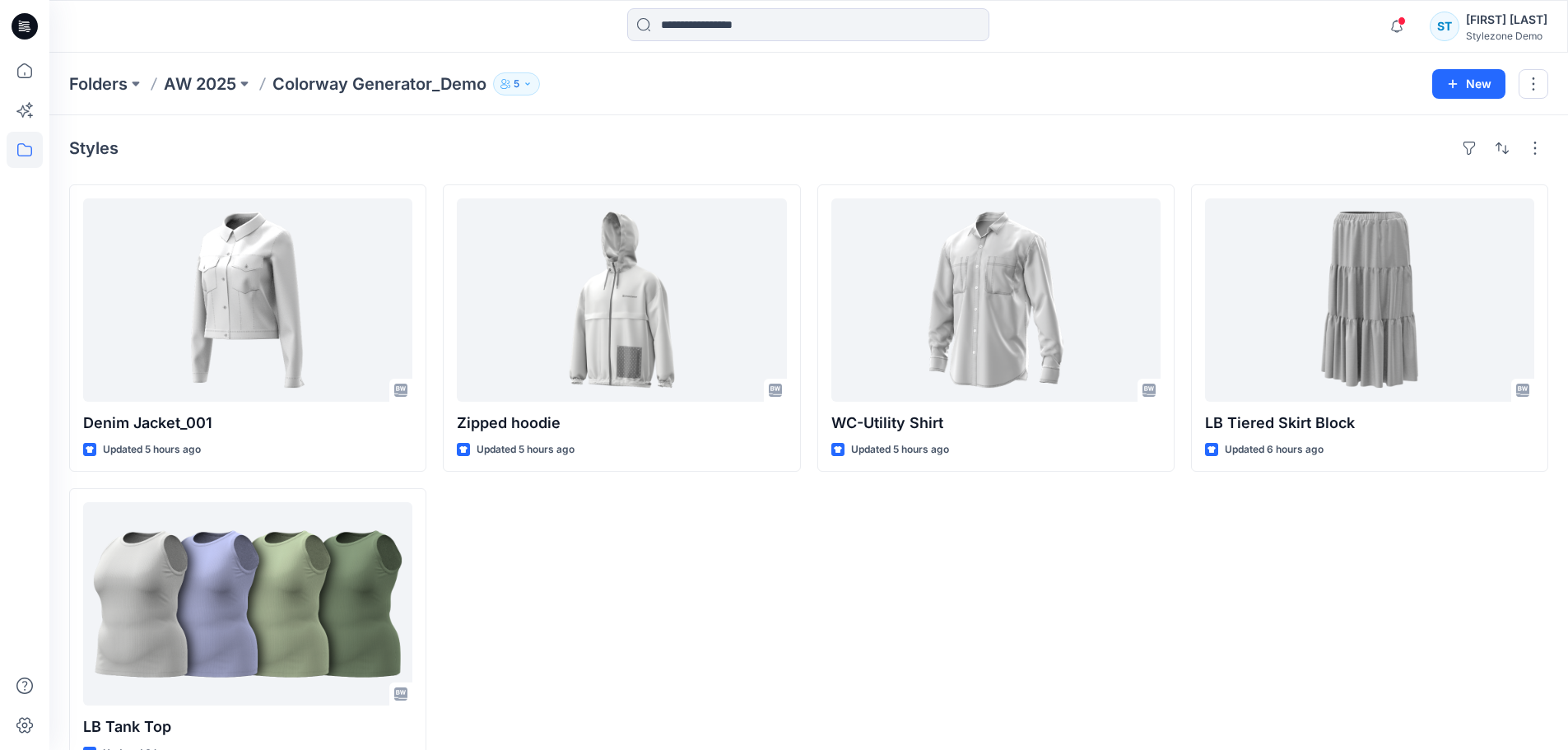click 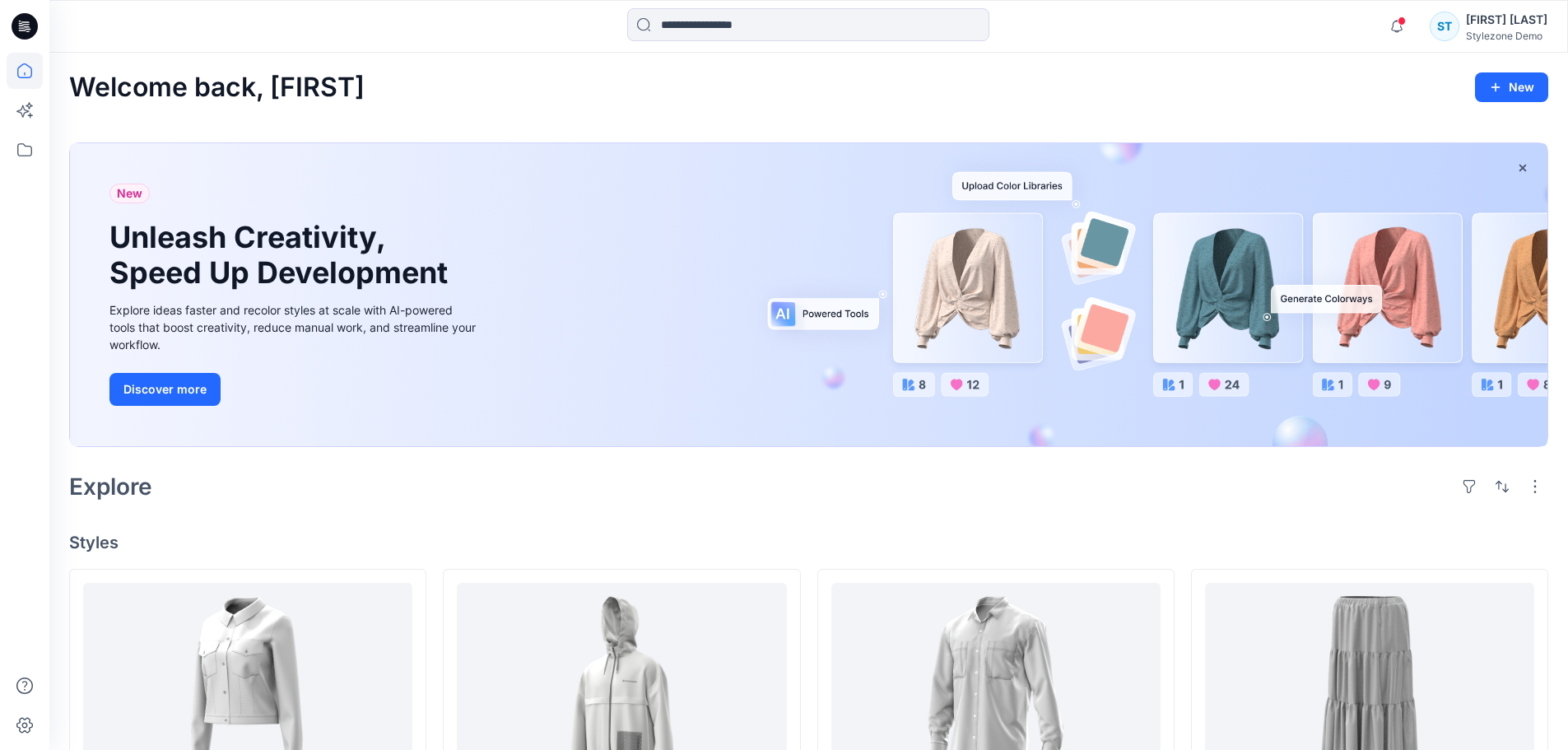 click on "Explore" at bounding box center (808, 487) 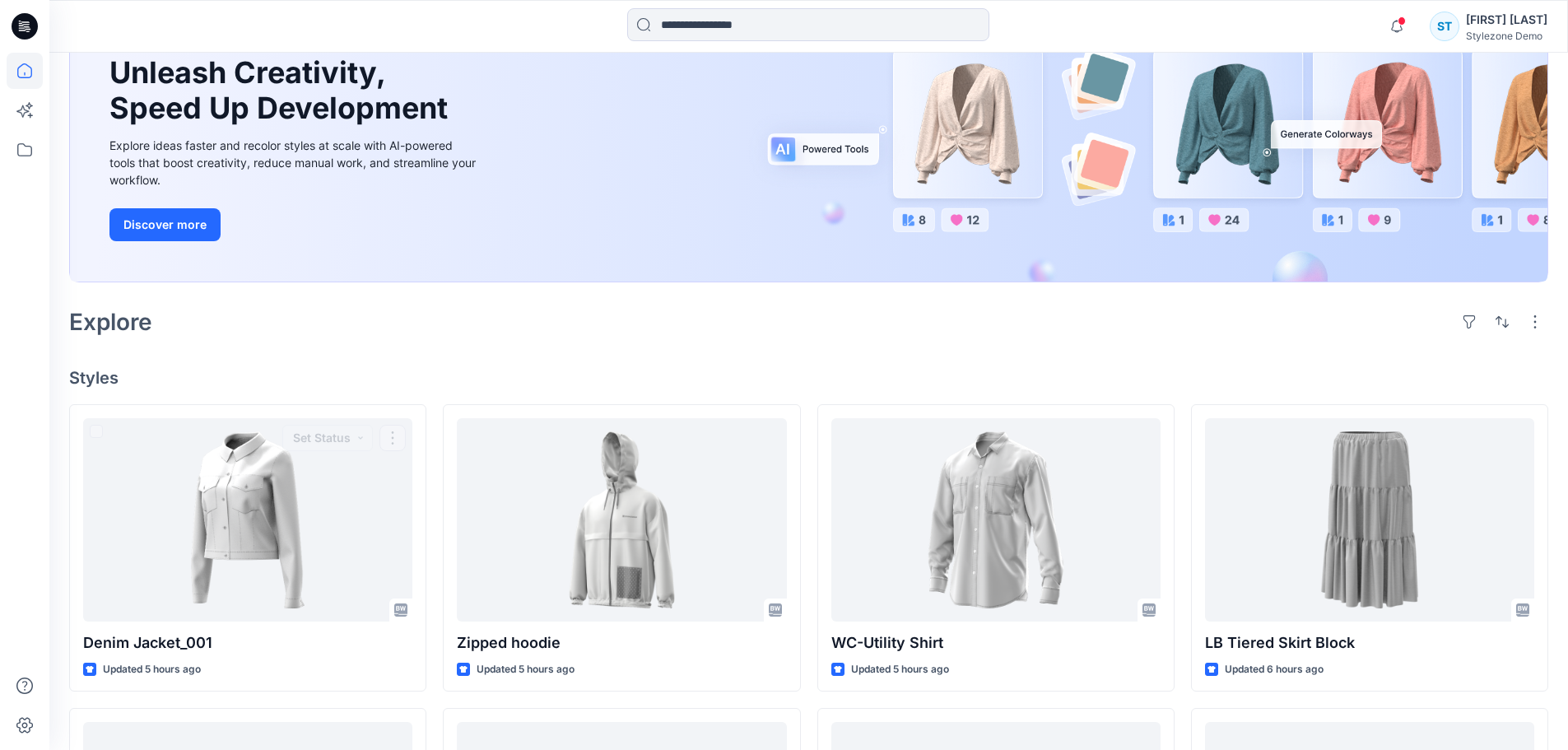 scroll, scrollTop: 0, scrollLeft: 0, axis: both 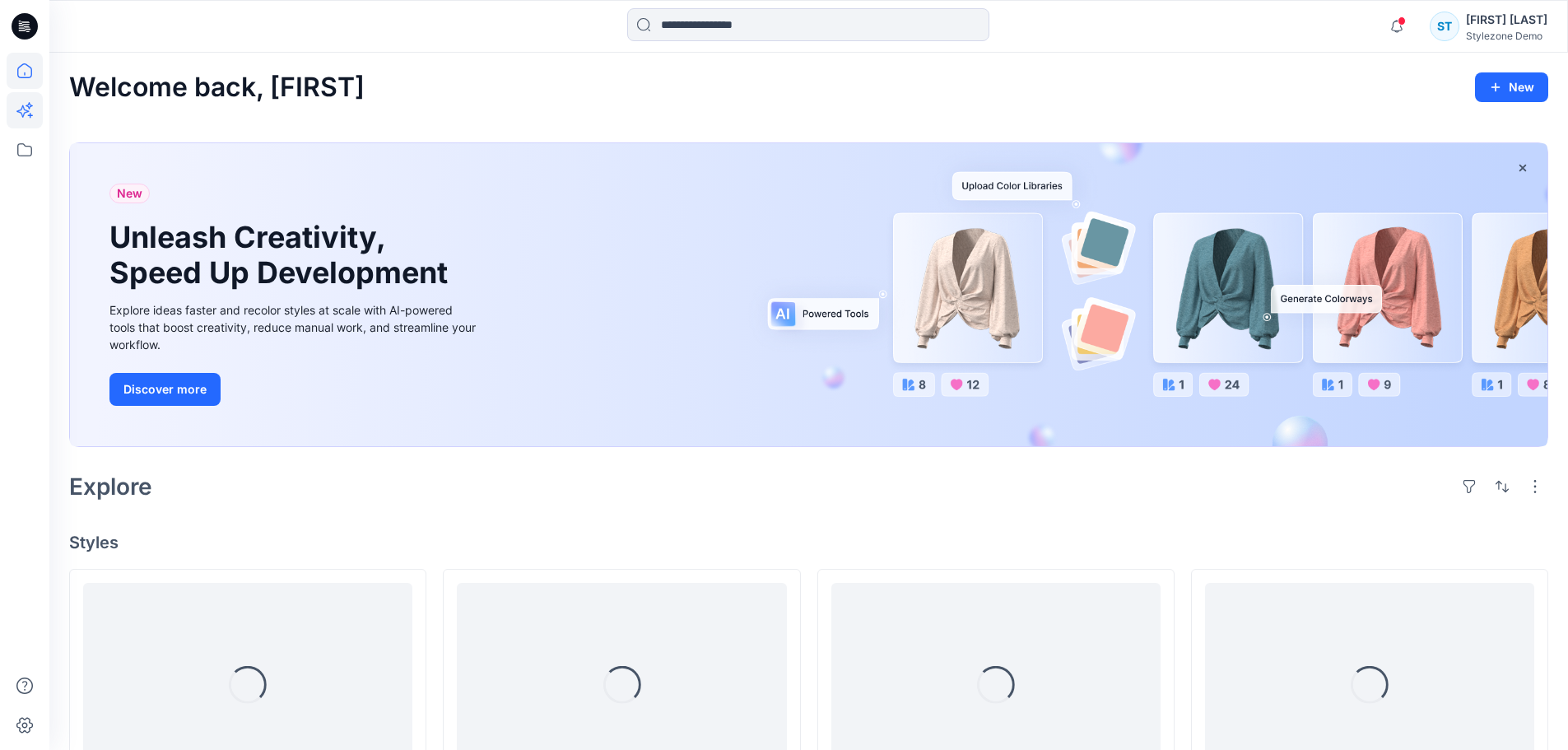 click 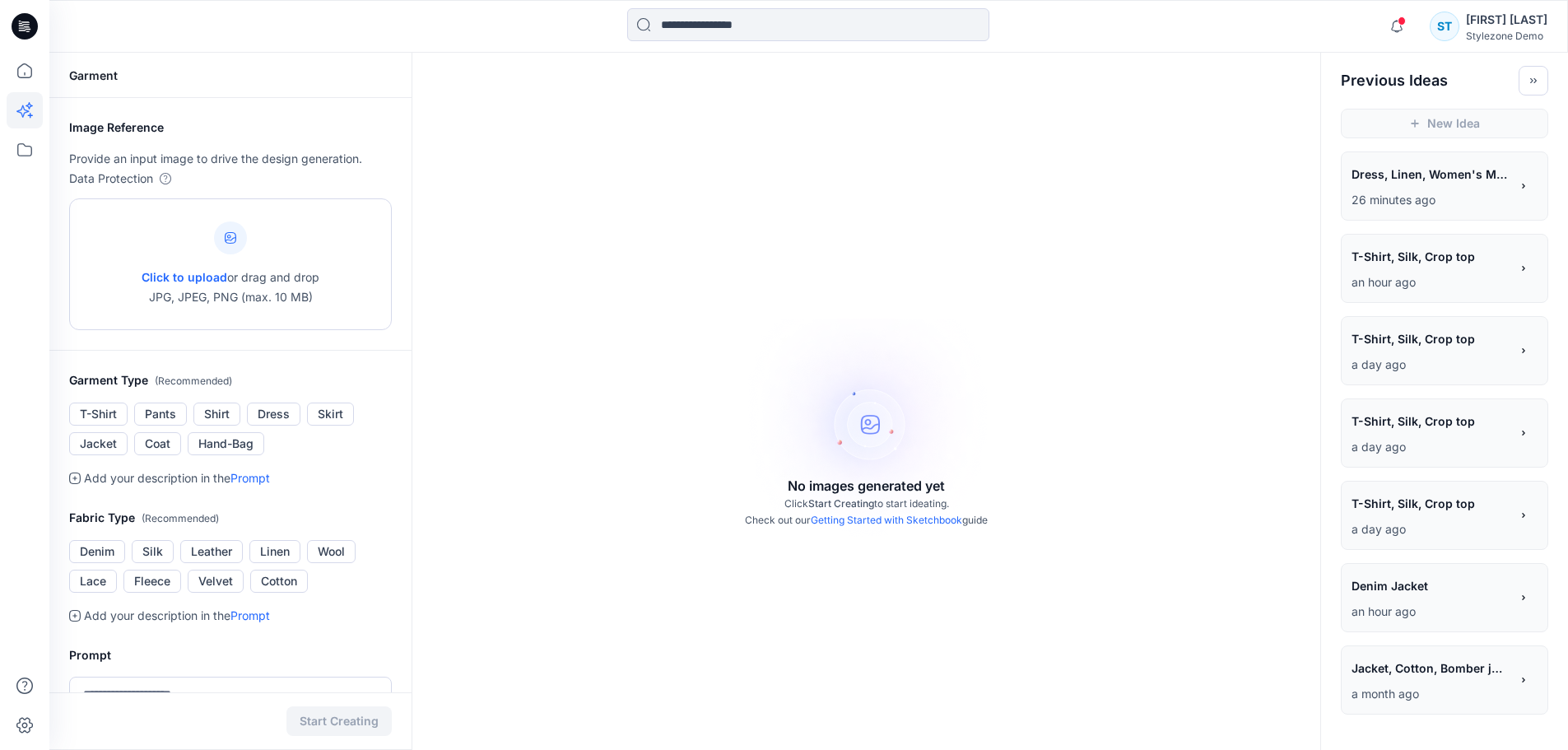 click on "Click to upload" at bounding box center [184, 277] 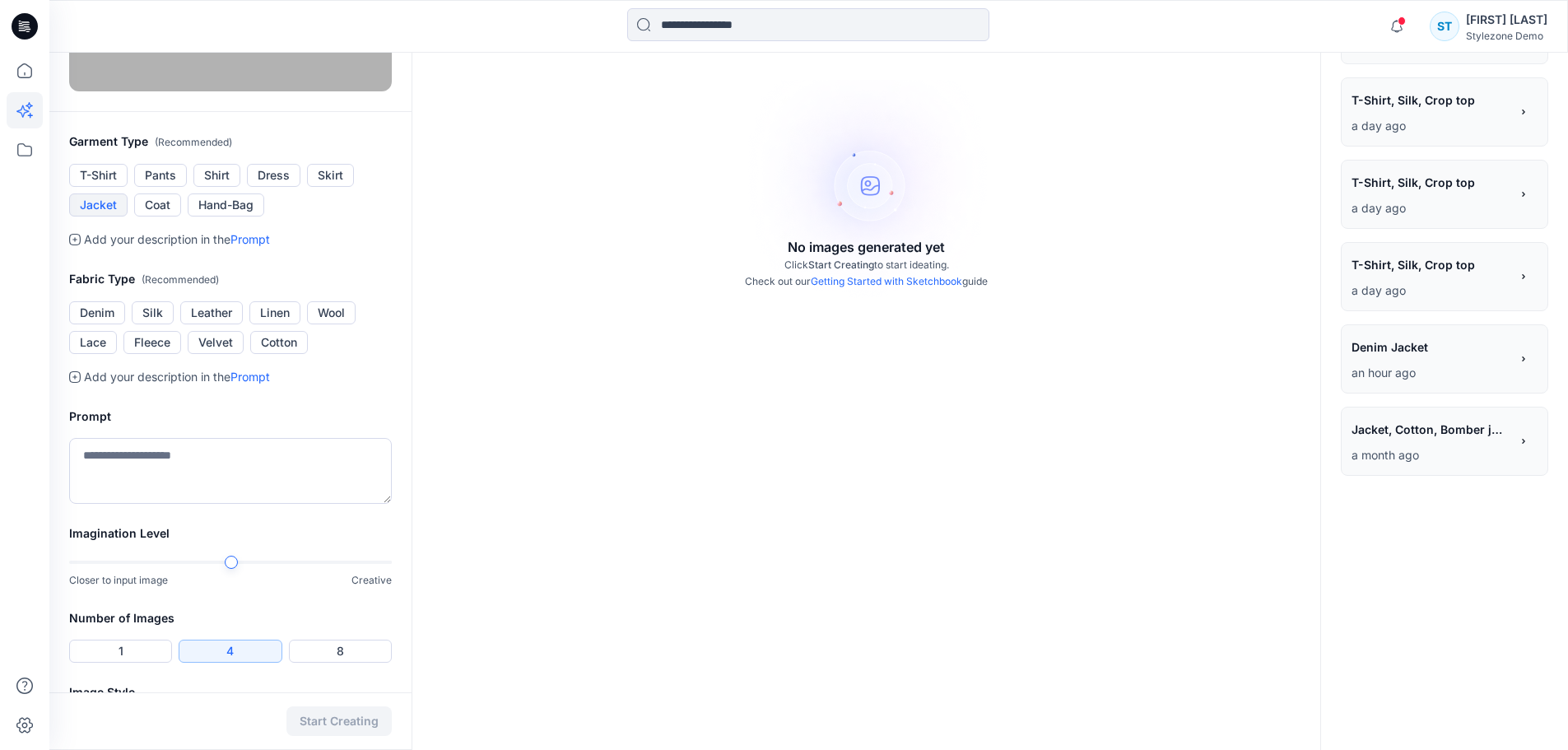scroll, scrollTop: 329, scrollLeft: 0, axis: vertical 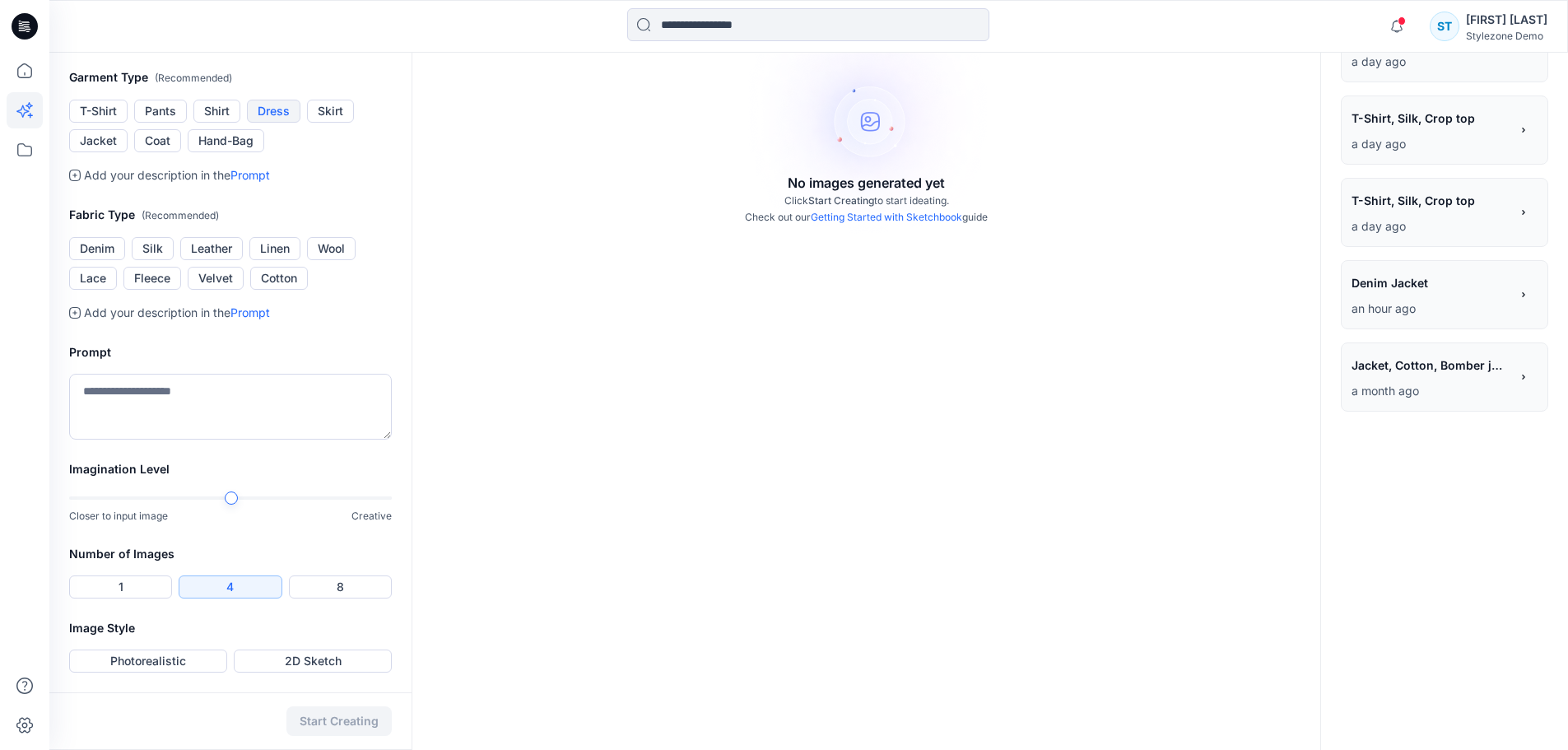 click on "Dress" at bounding box center (273, 111) 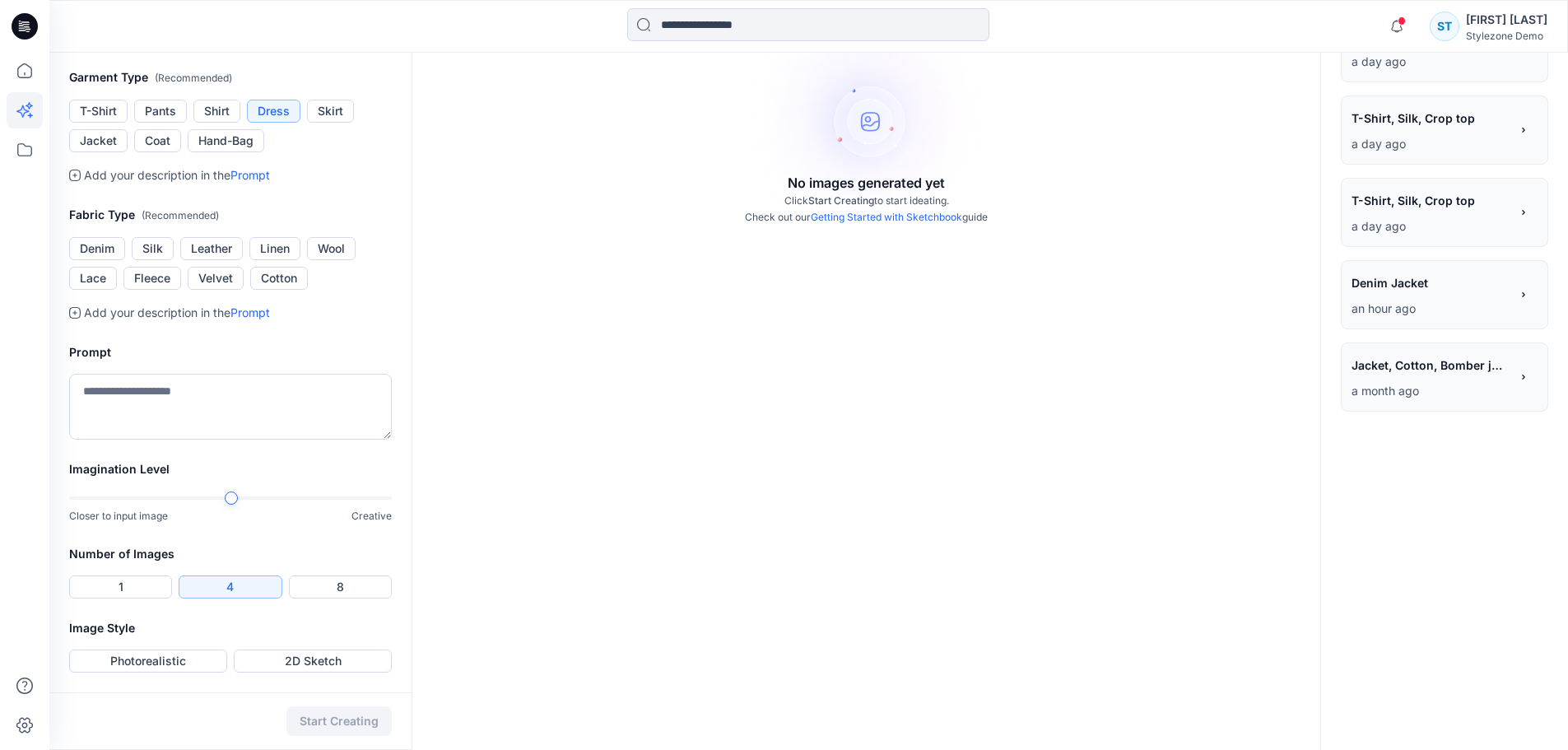 scroll, scrollTop: 515, scrollLeft: 0, axis: vertical 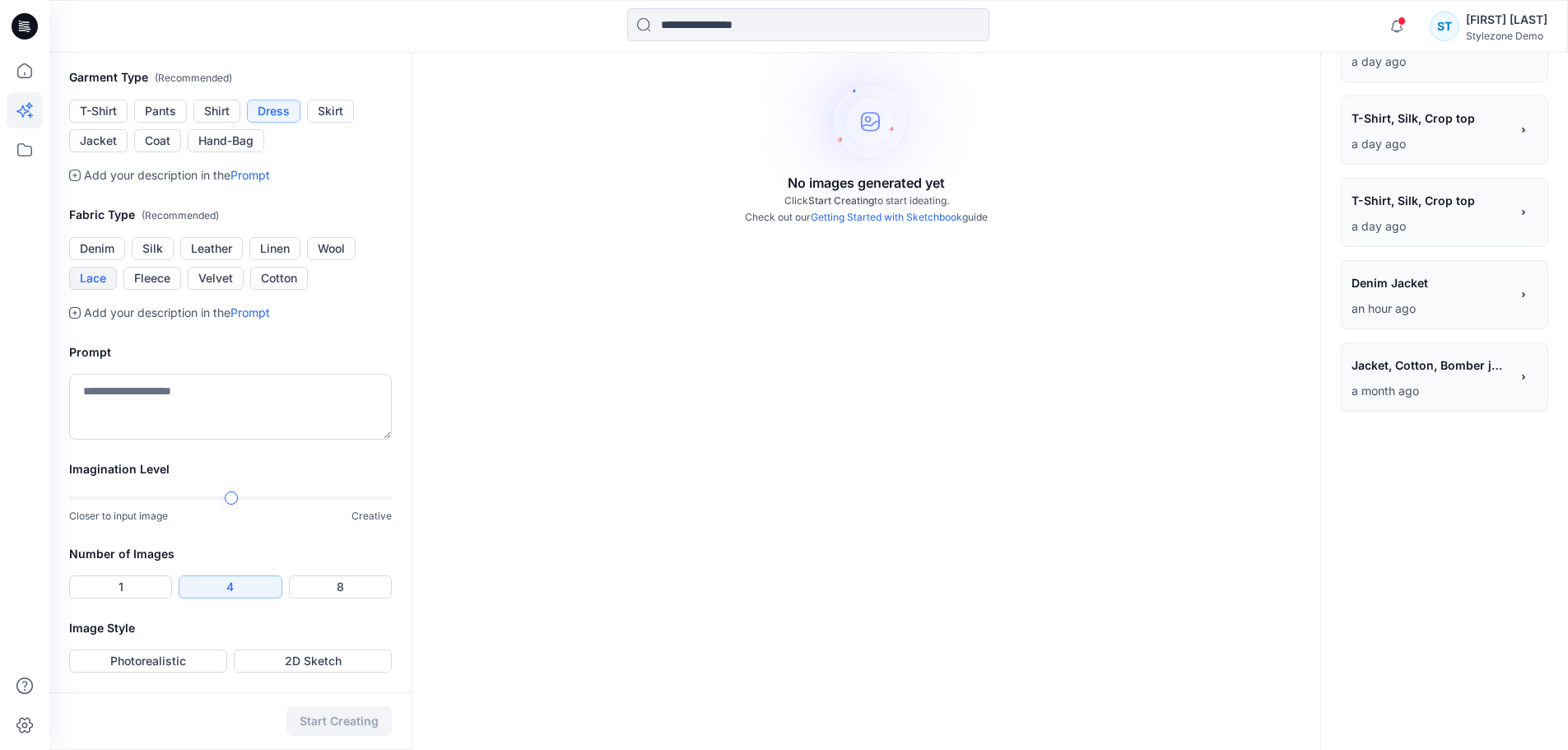 click on "Lace" at bounding box center [93, 278] 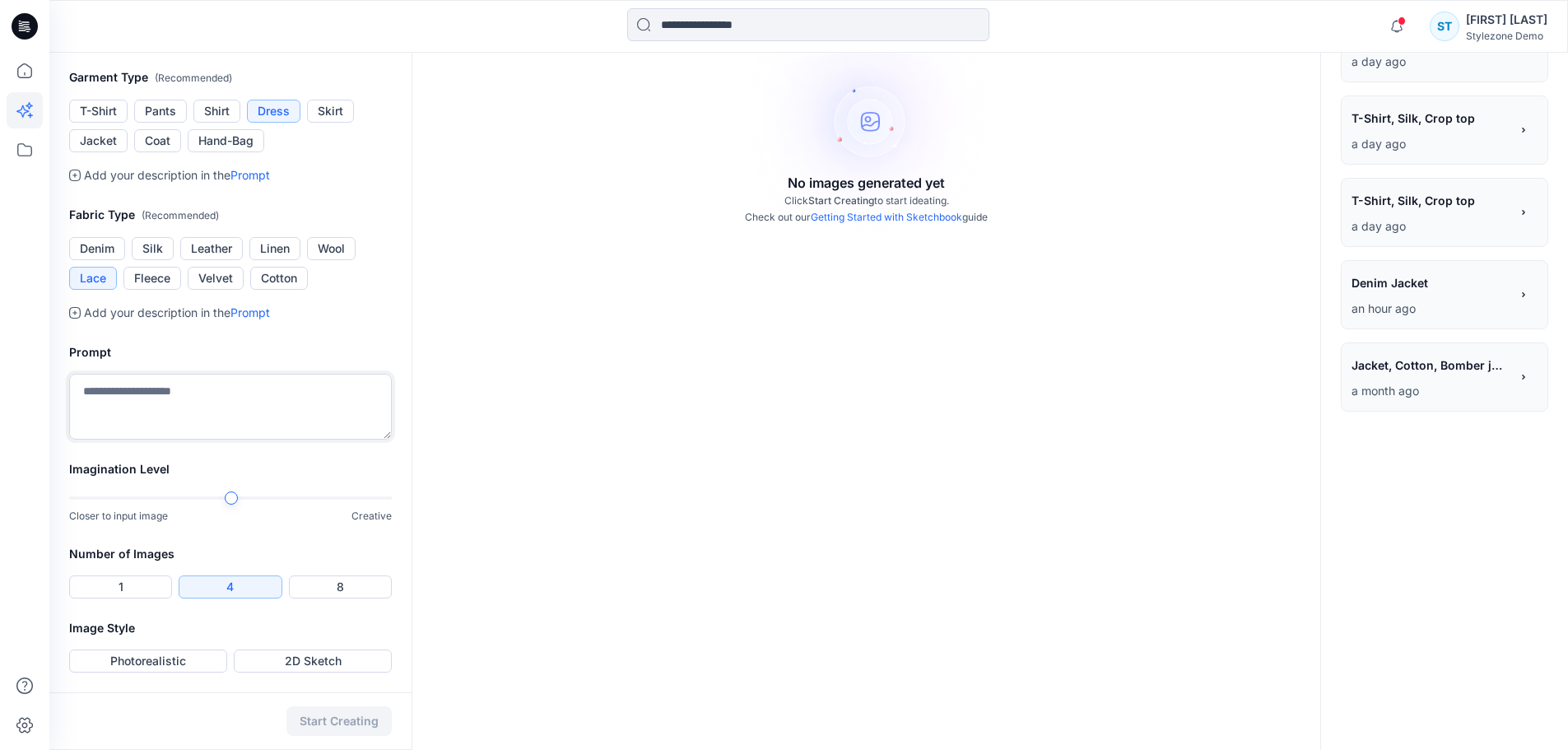 click at bounding box center (230, 407) 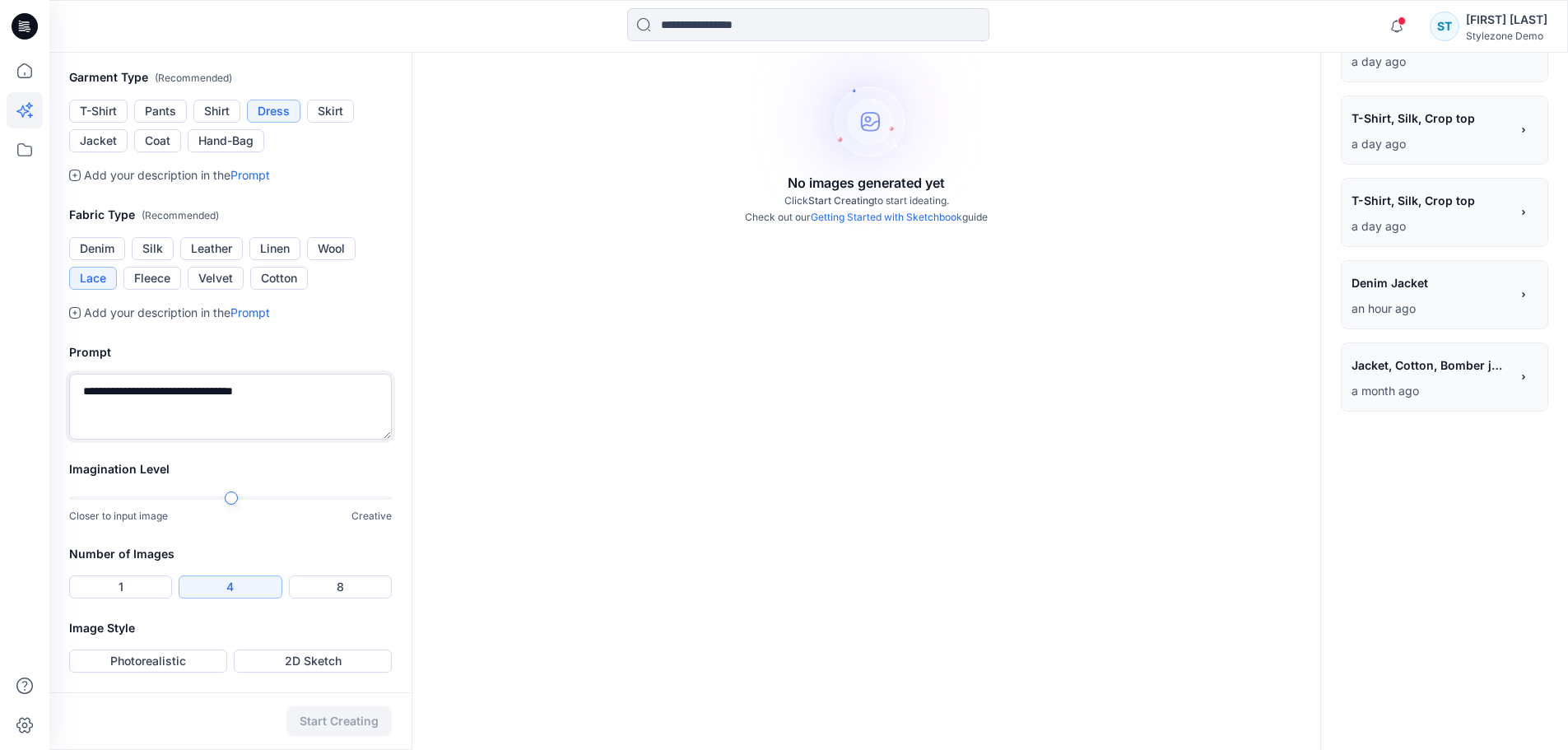 drag, startPoint x: 254, startPoint y: 394, endPoint x: 337, endPoint y: 458, distance: 104.80935 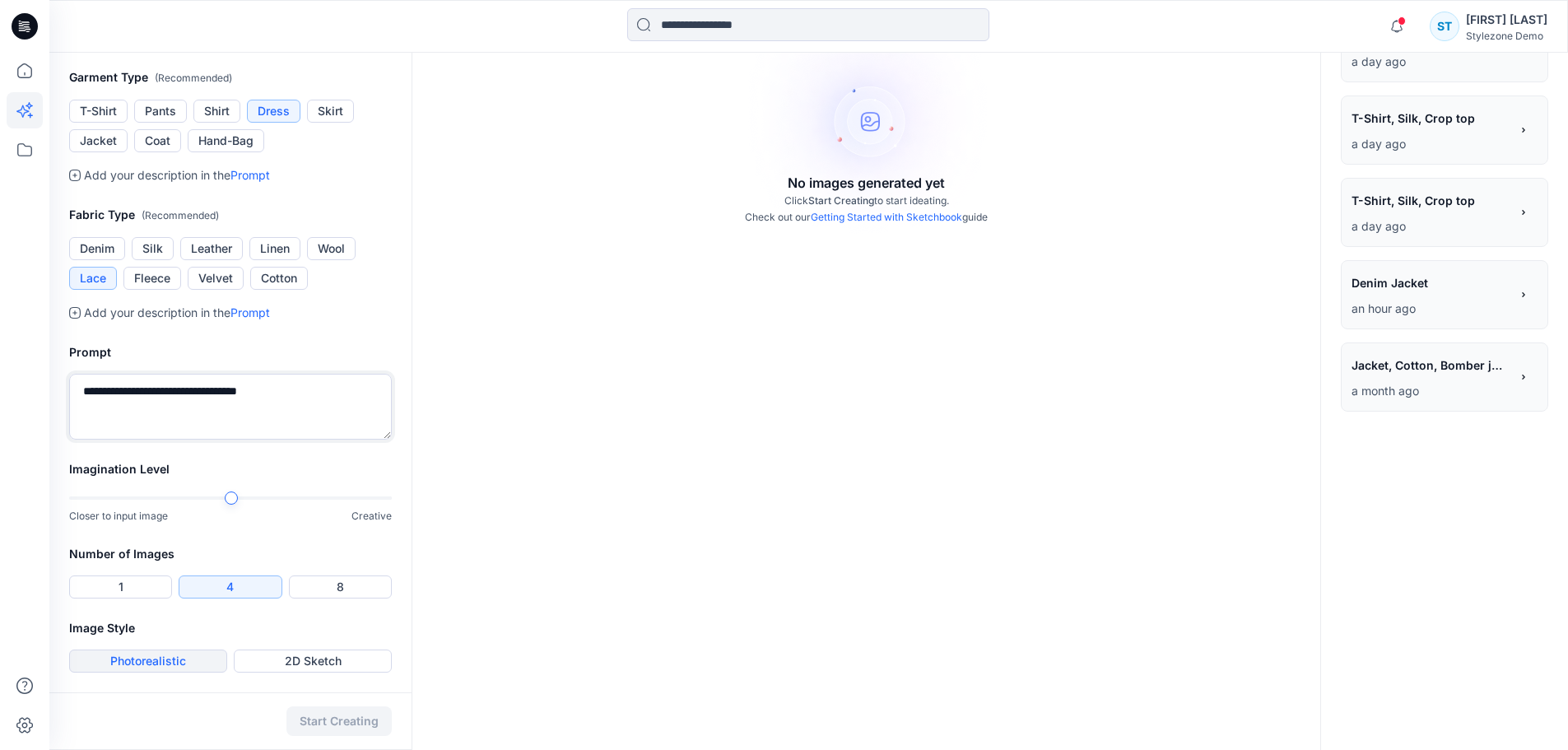 type on "**********" 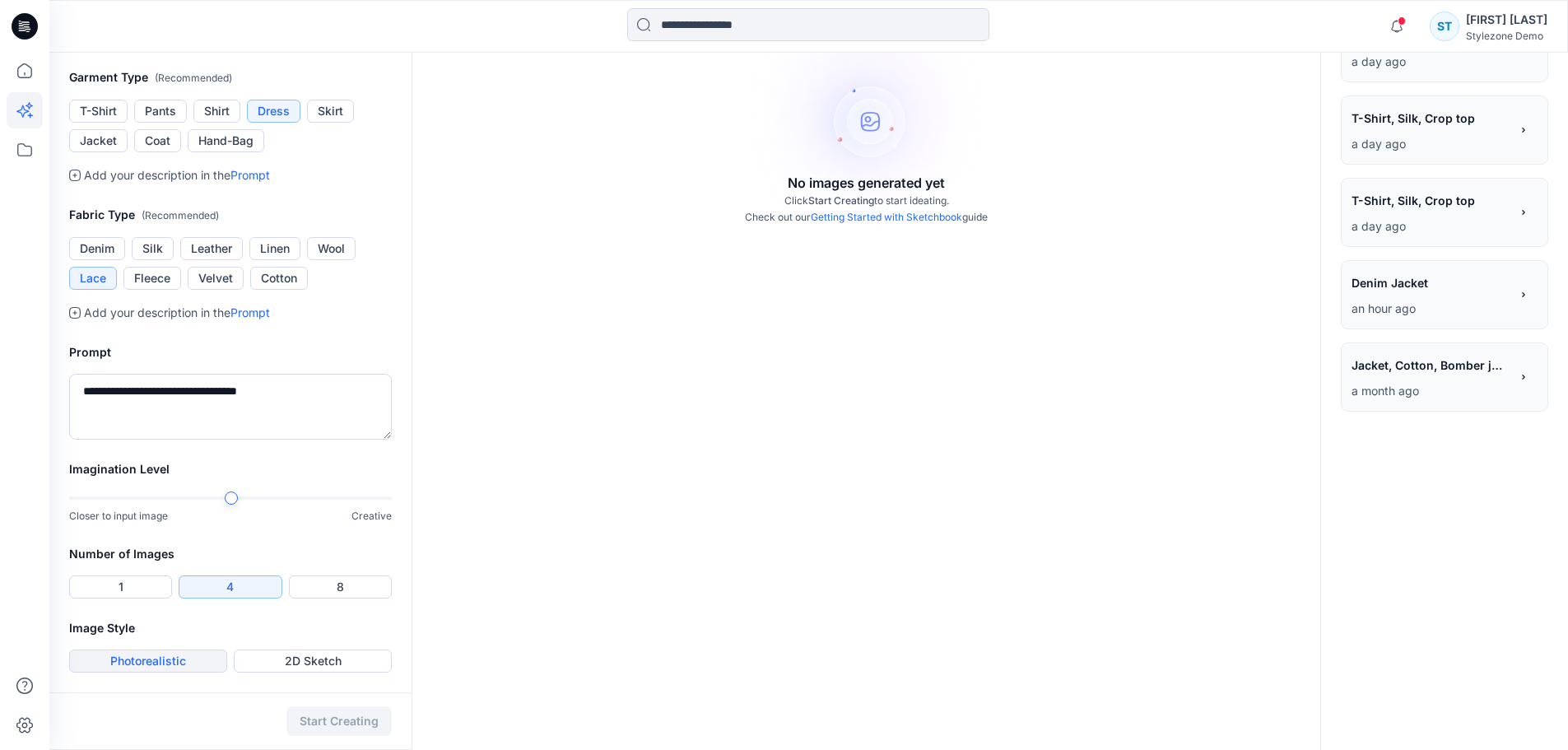click on "Photorealistic" at bounding box center (148, 661) 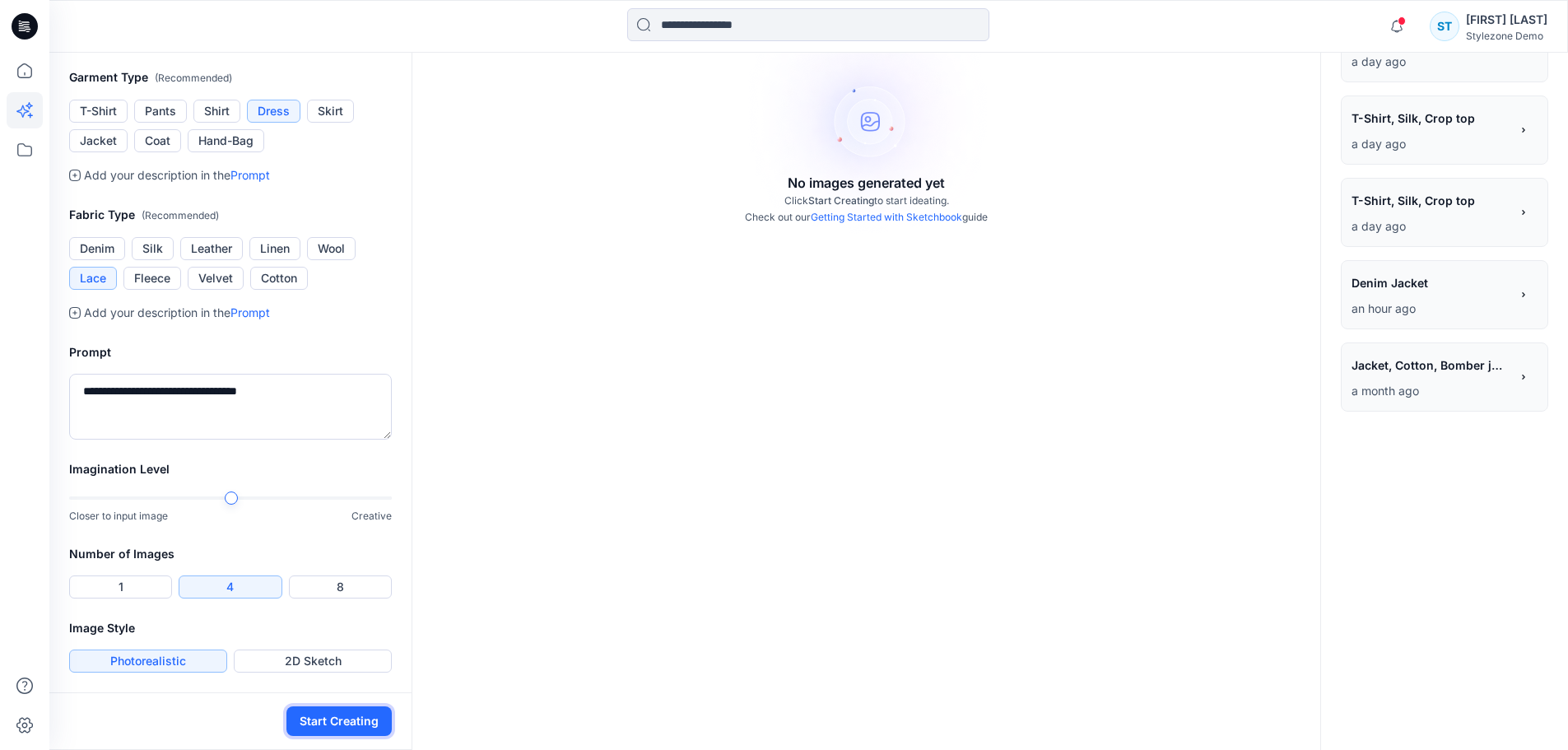 click on "Start Creating" at bounding box center [339, 721] 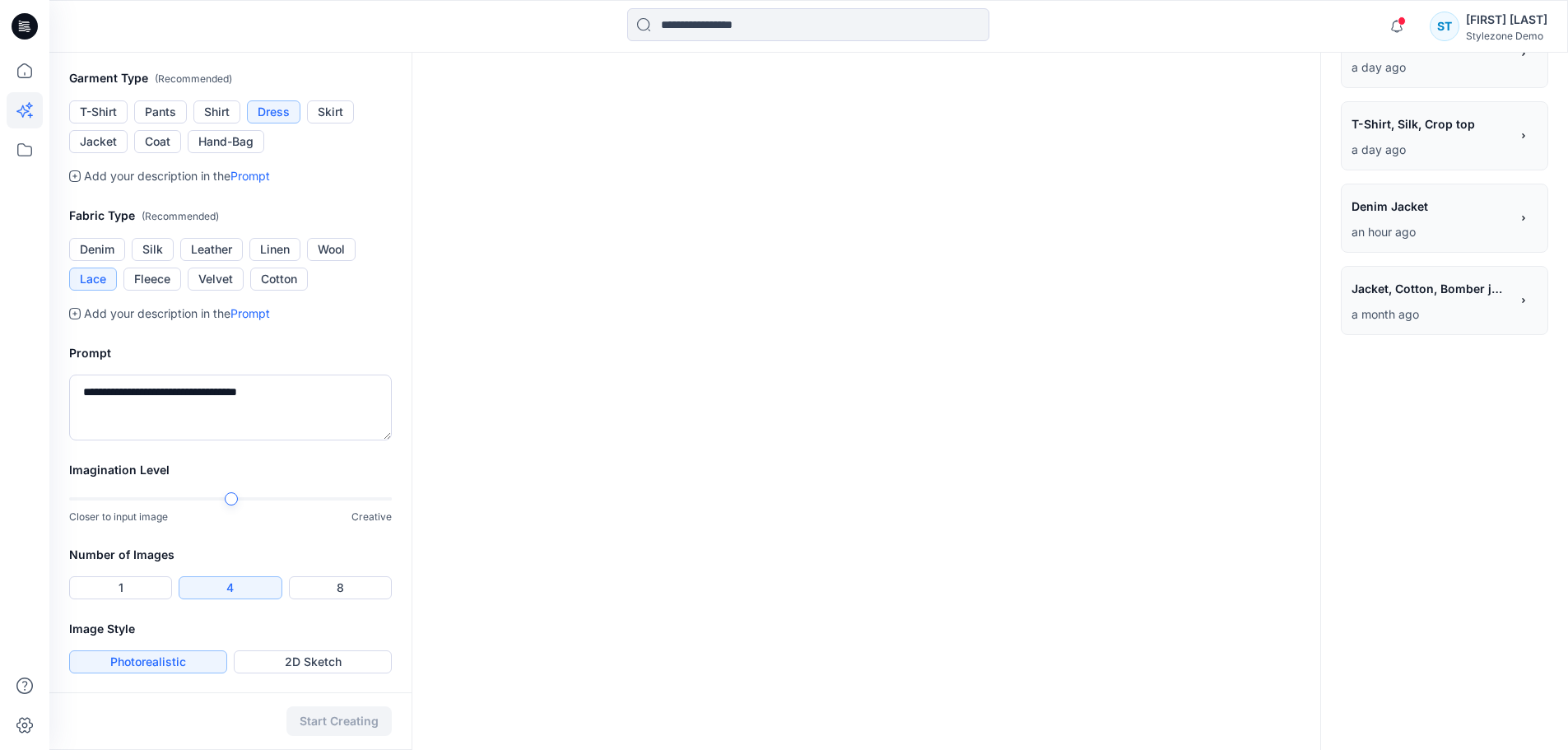 scroll, scrollTop: 515, scrollLeft: 0, axis: vertical 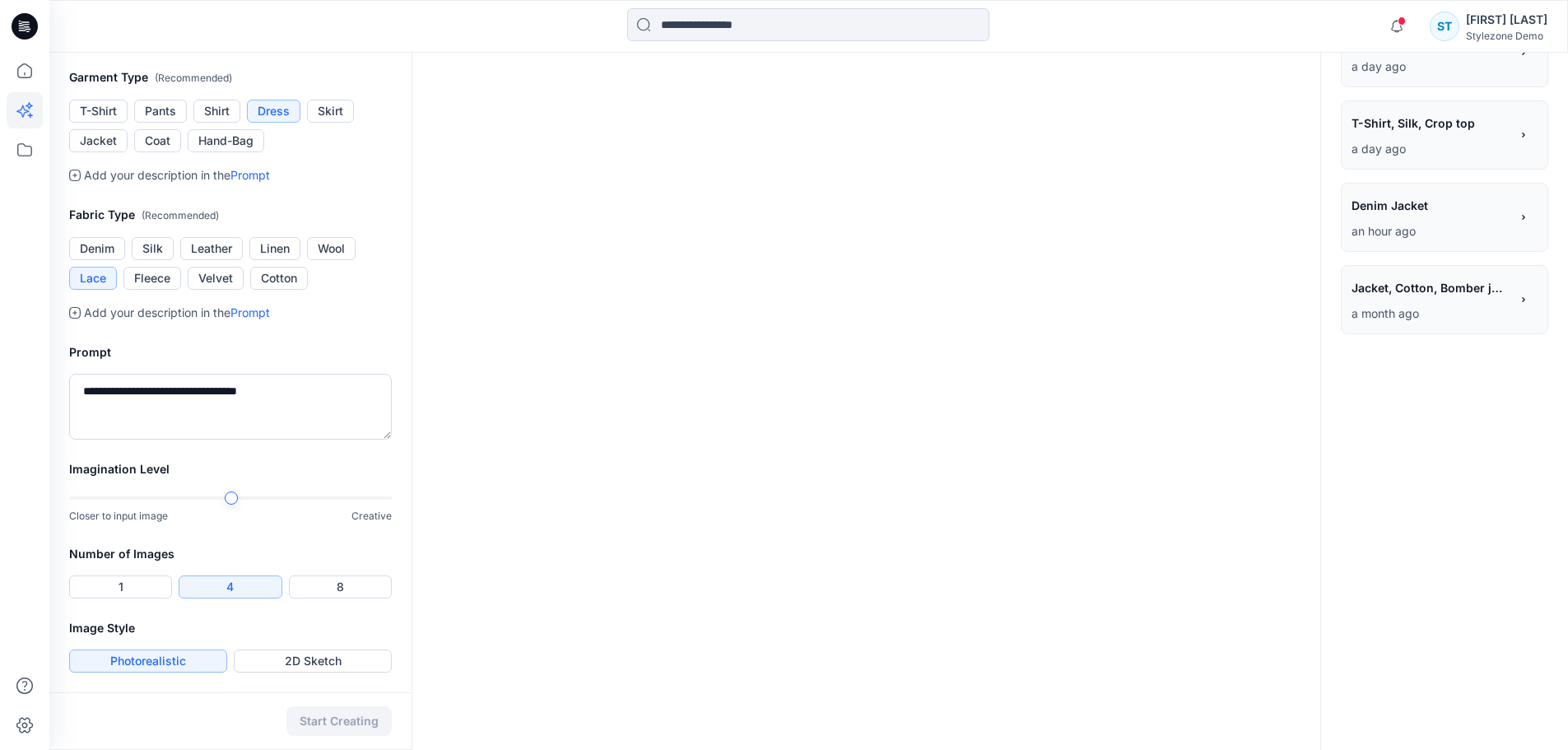 click at bounding box center [230, 498] 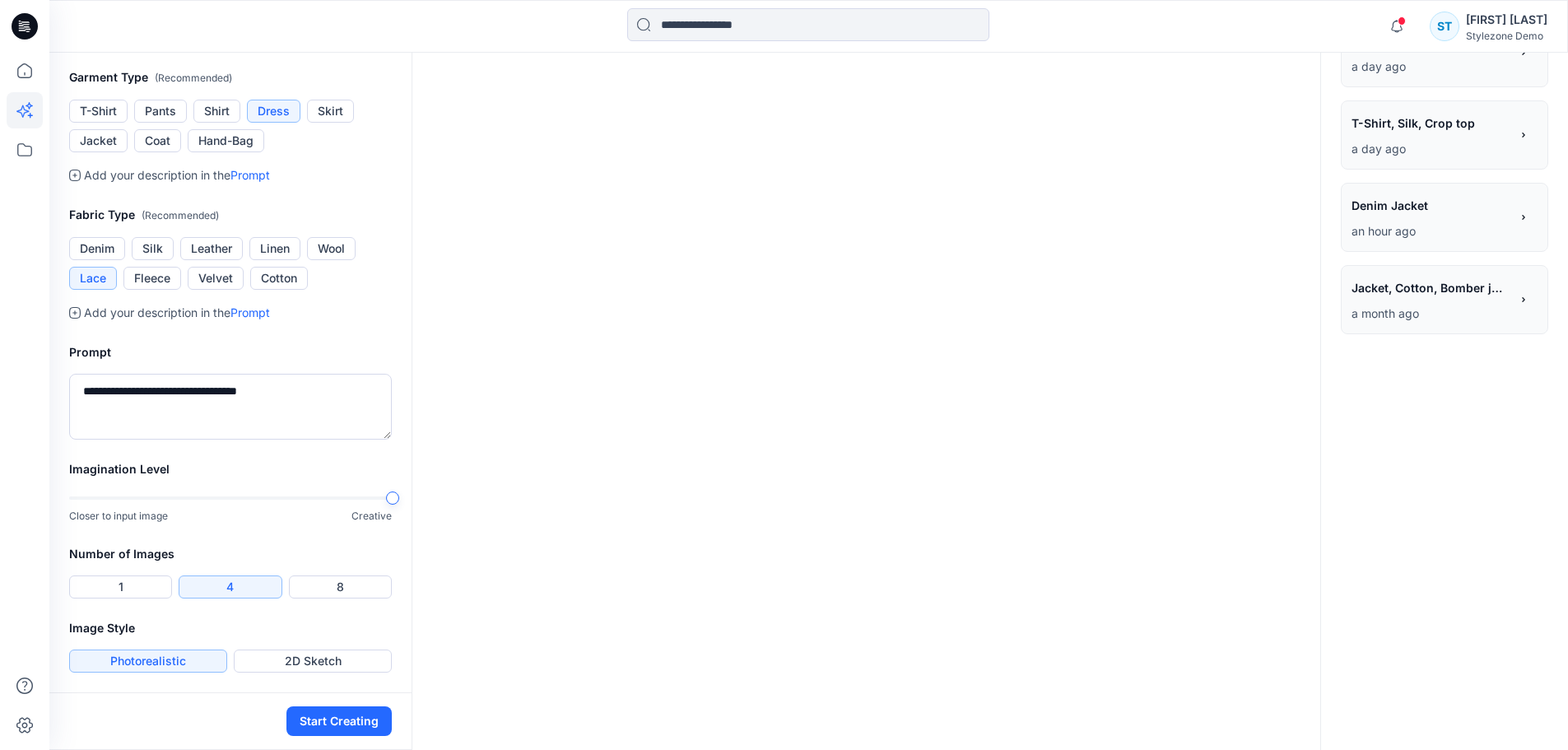 click on "Imagination Level Closer to input image Creative" at bounding box center [230, 501] 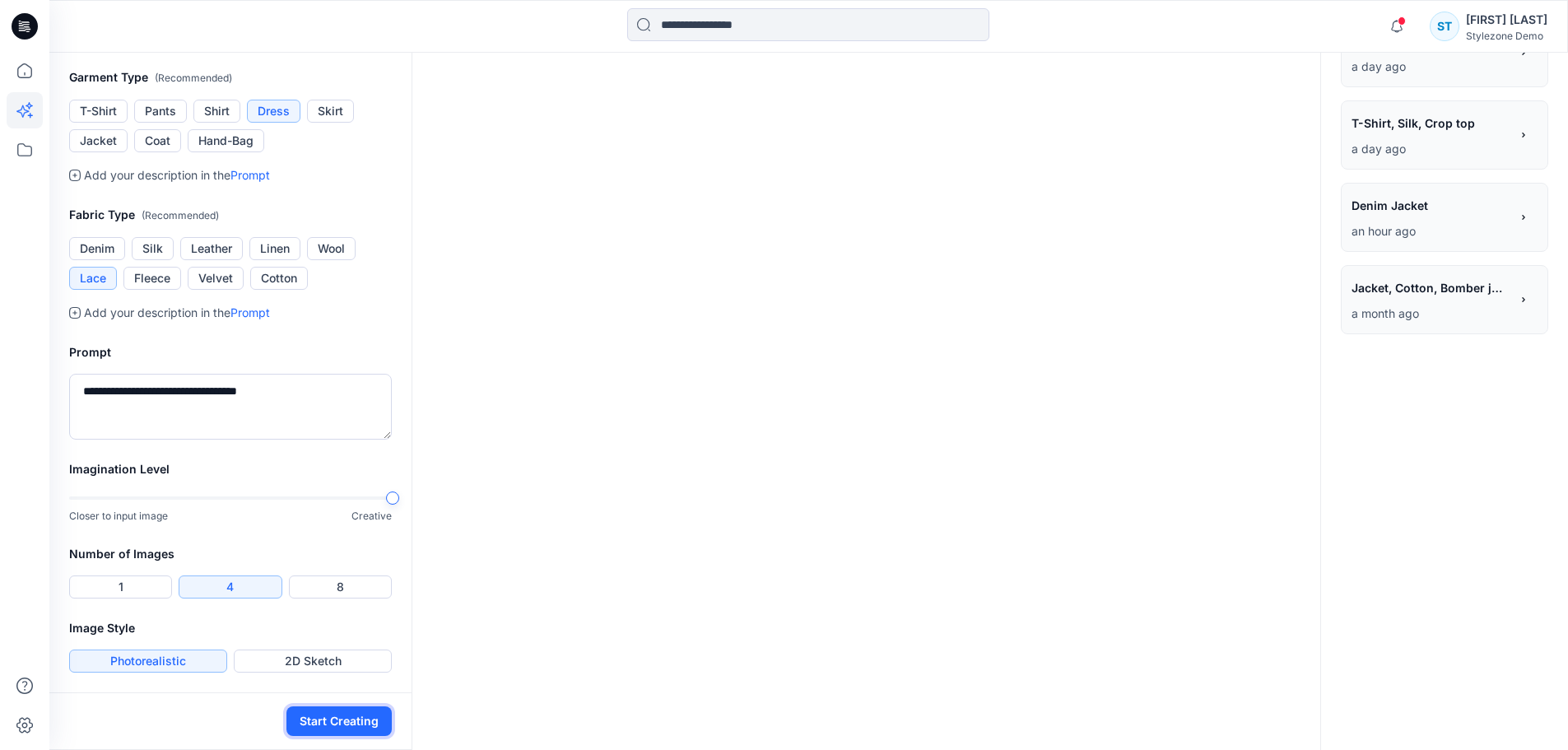 click on "Start Creating" at bounding box center (339, 721) 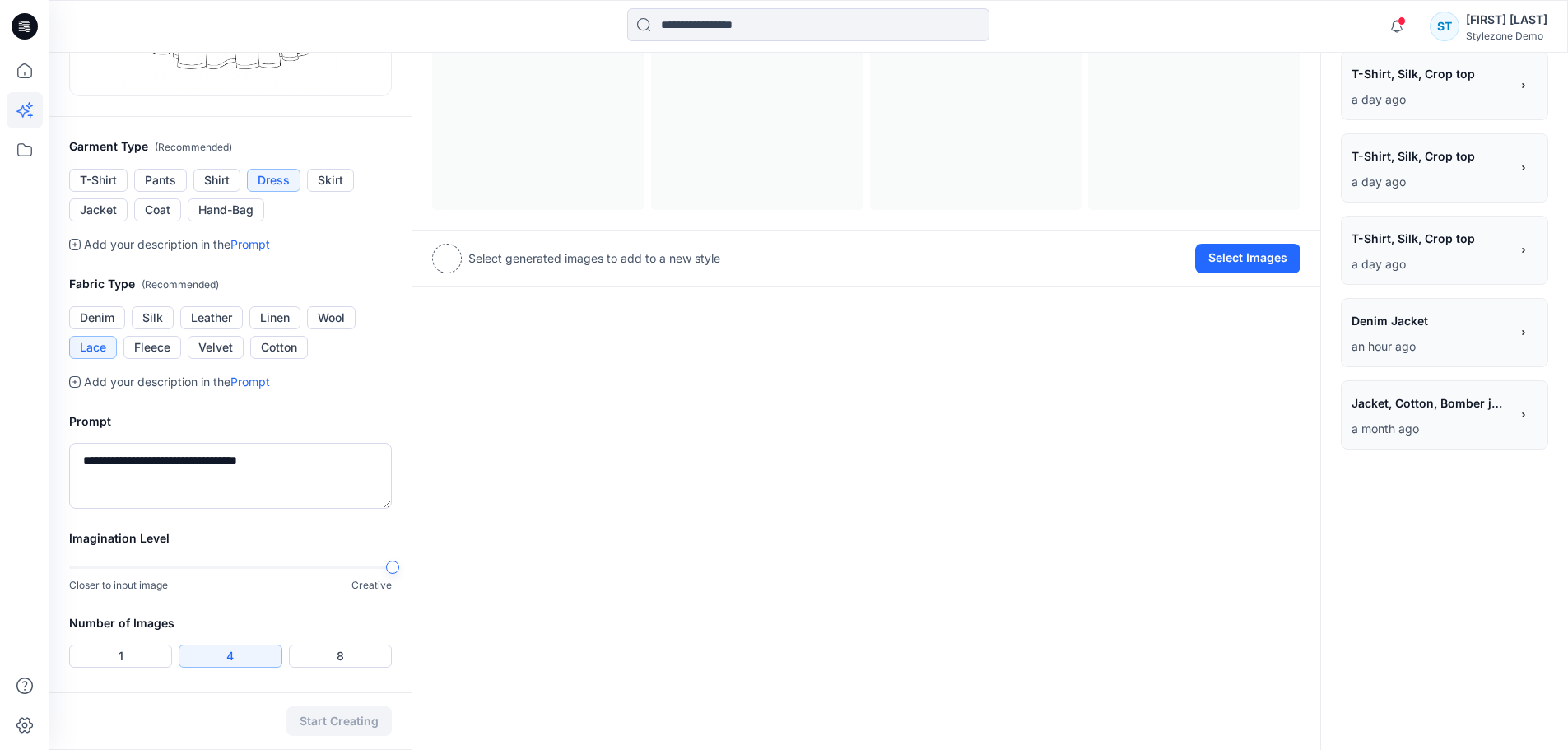 scroll, scrollTop: 351, scrollLeft: 0, axis: vertical 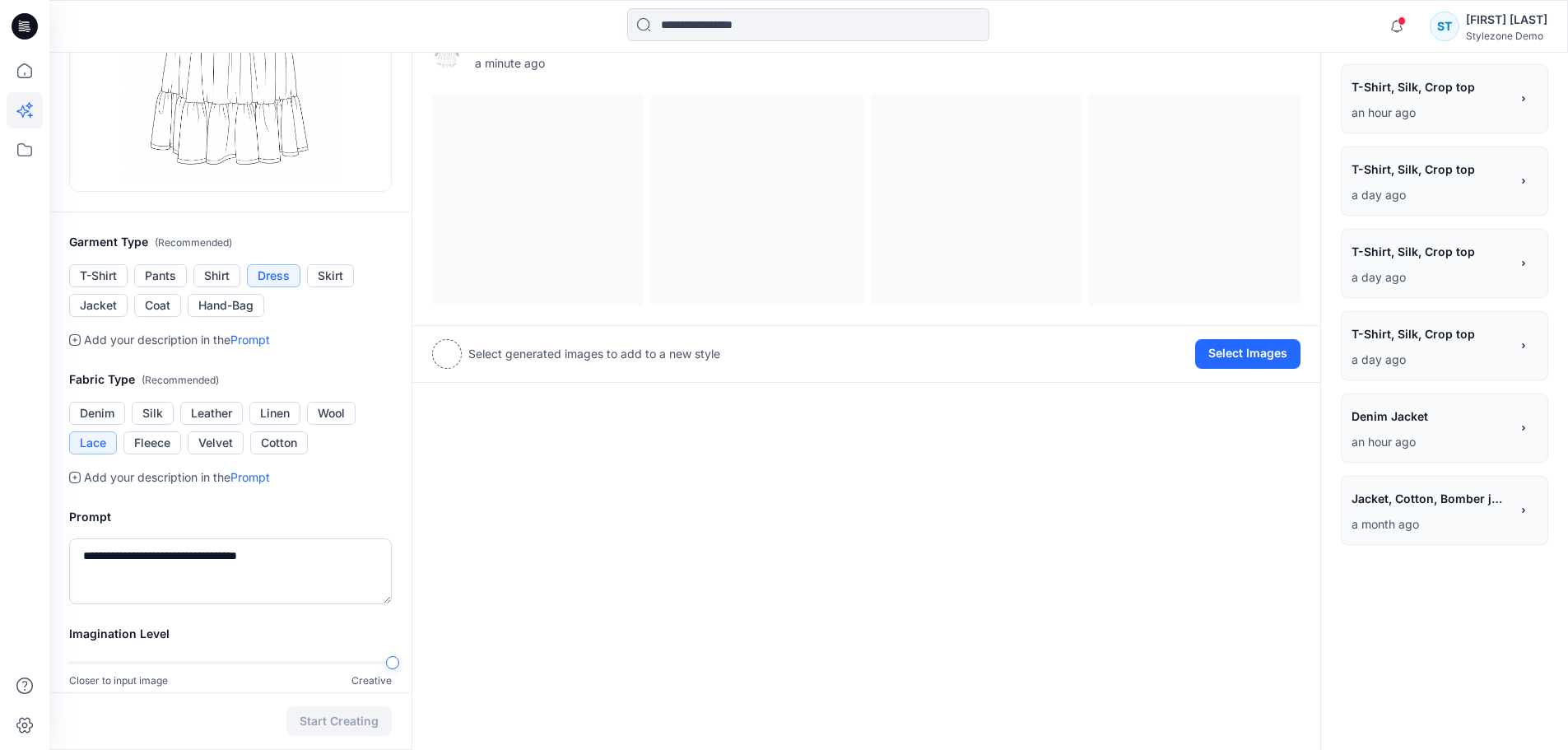click on "**********" at bounding box center (1431, 418) 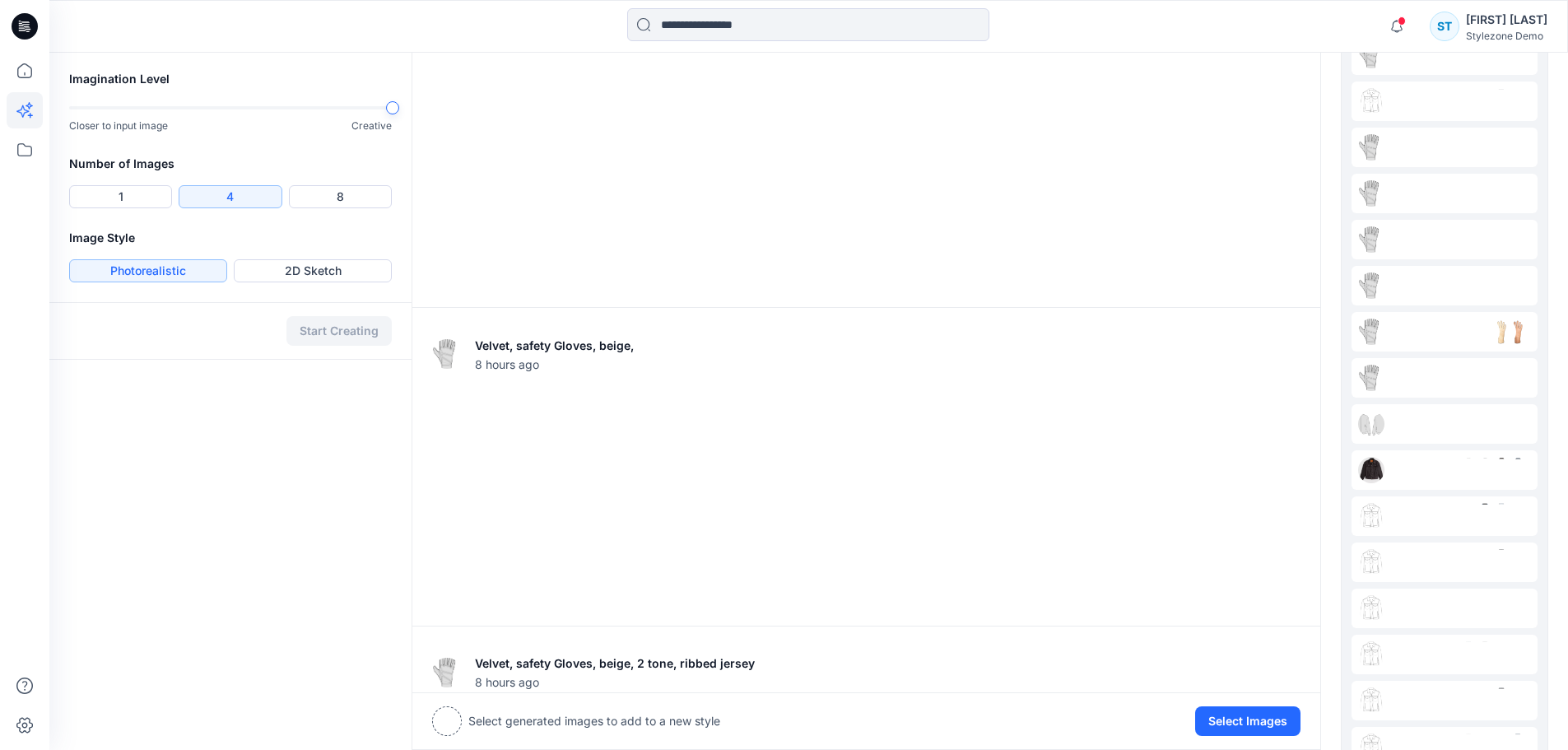 scroll, scrollTop: 1153, scrollLeft: 0, axis: vertical 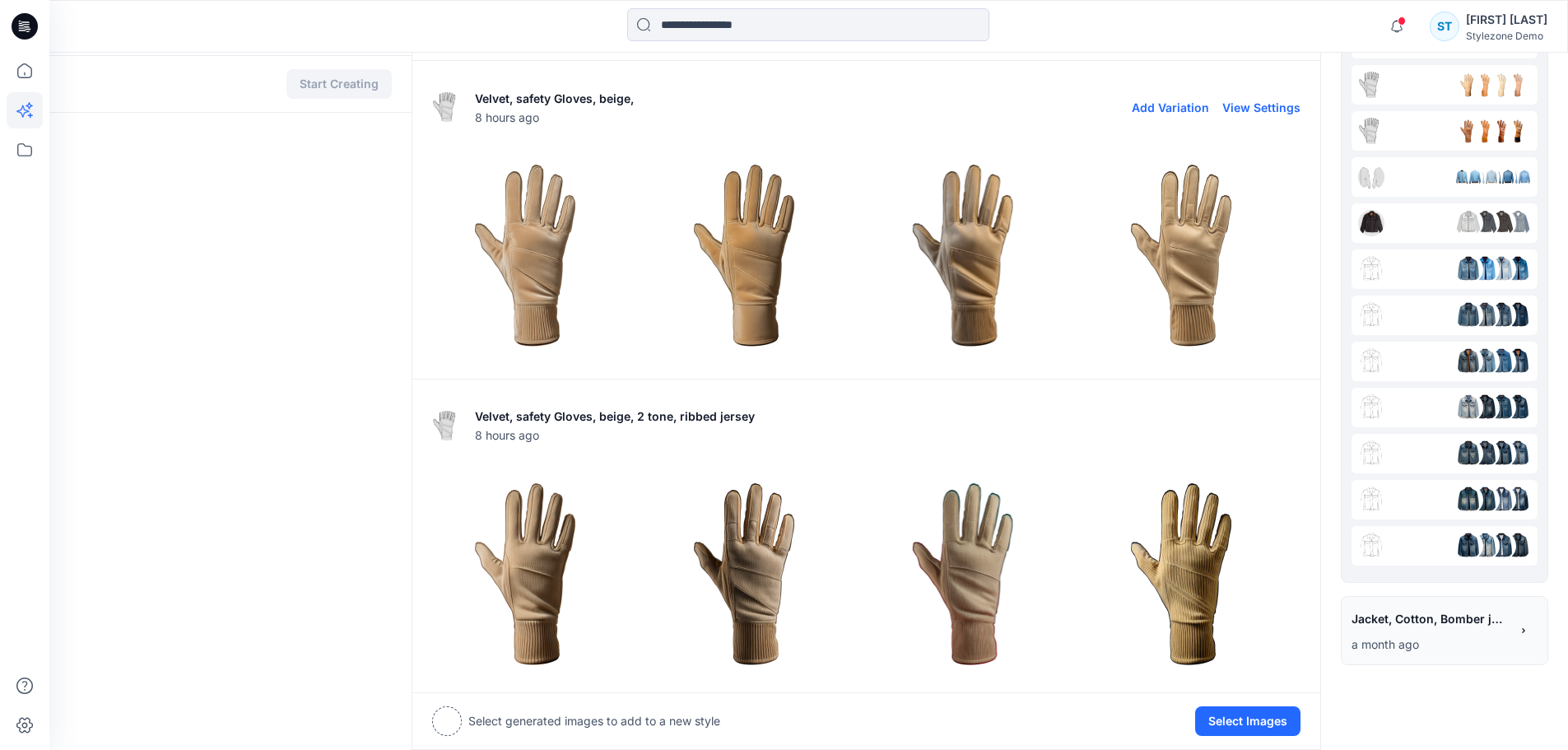 click on "View Settings" at bounding box center [1261, 107] 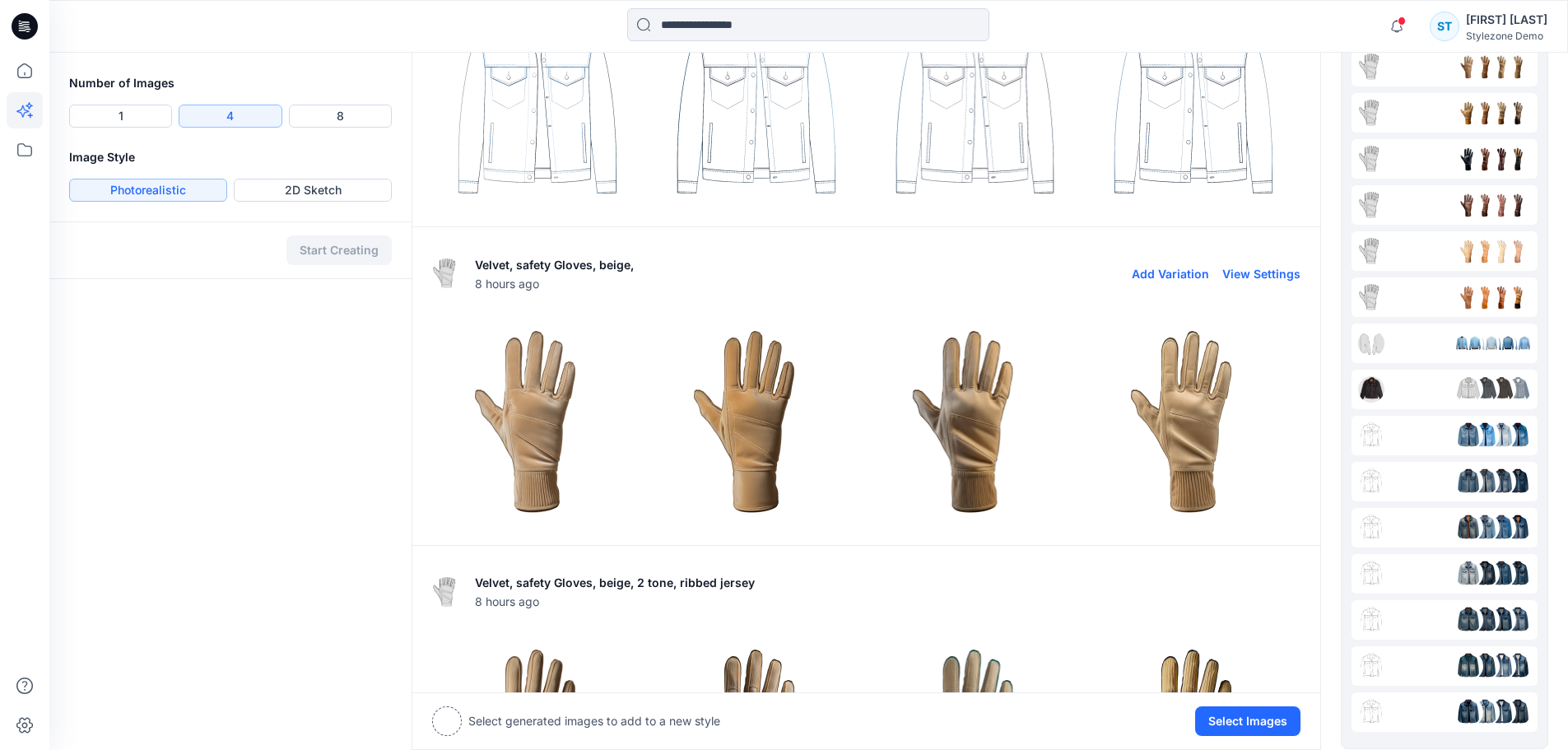 scroll, scrollTop: 988, scrollLeft: 0, axis: vertical 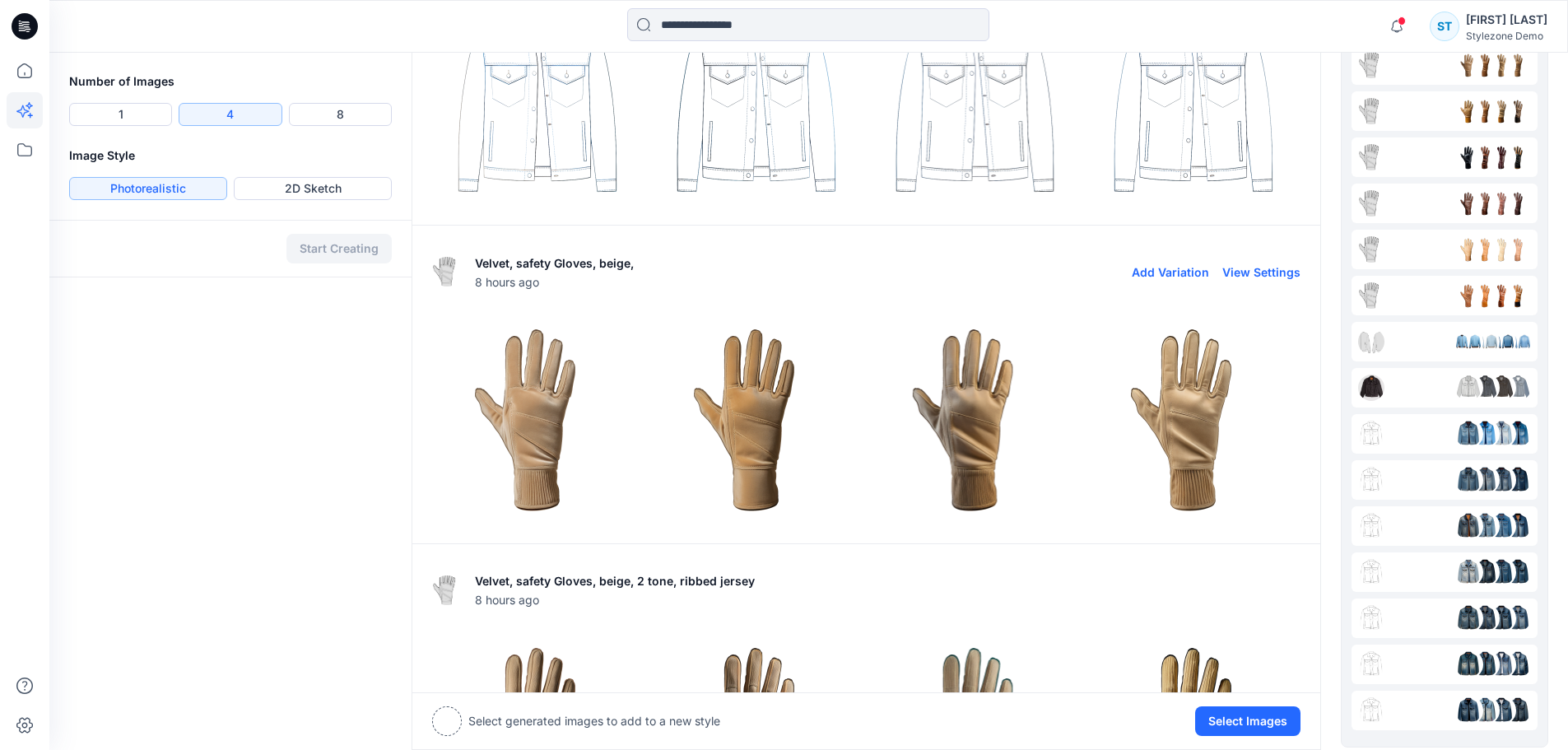 click at bounding box center [538, 417] 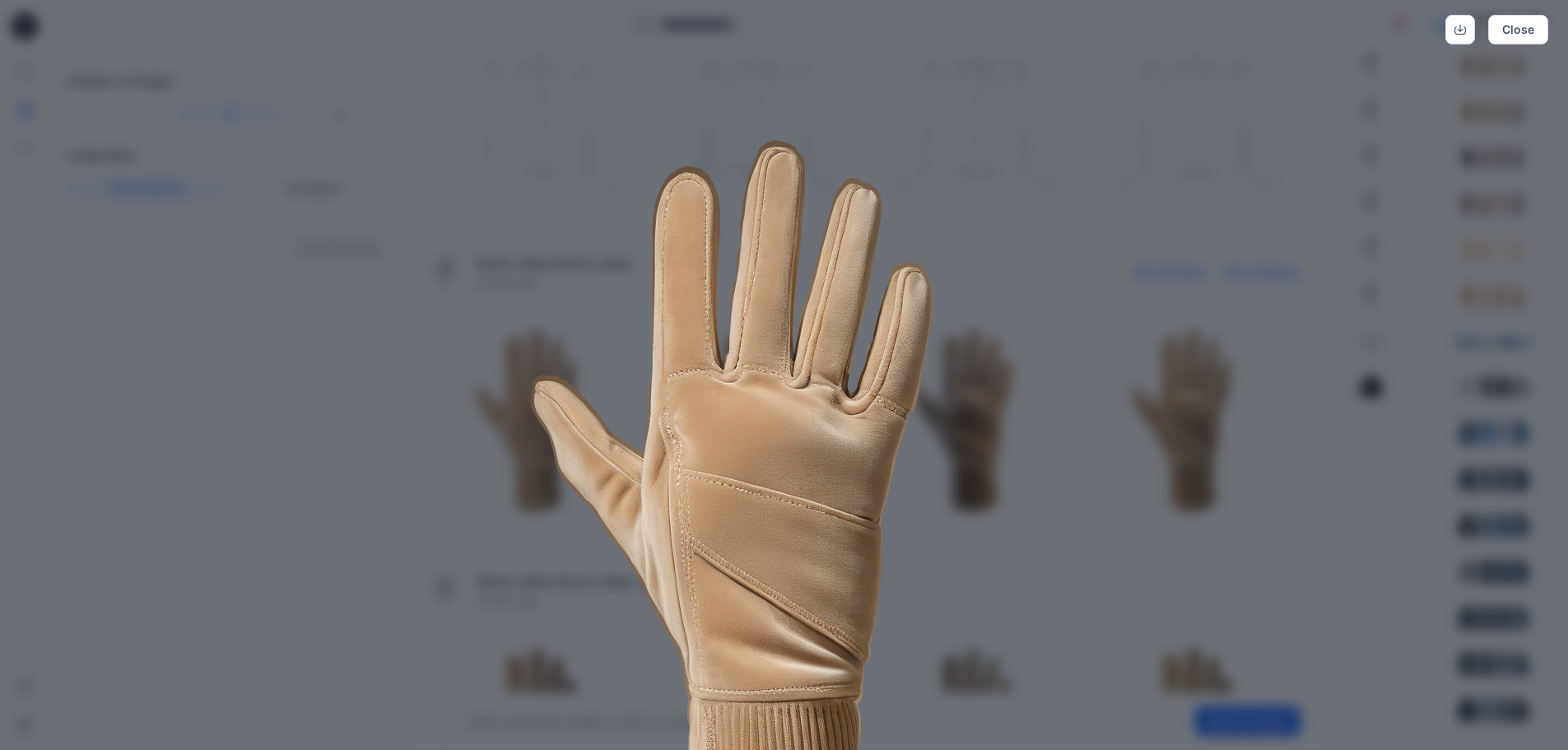 scroll, scrollTop: 0, scrollLeft: 0, axis: both 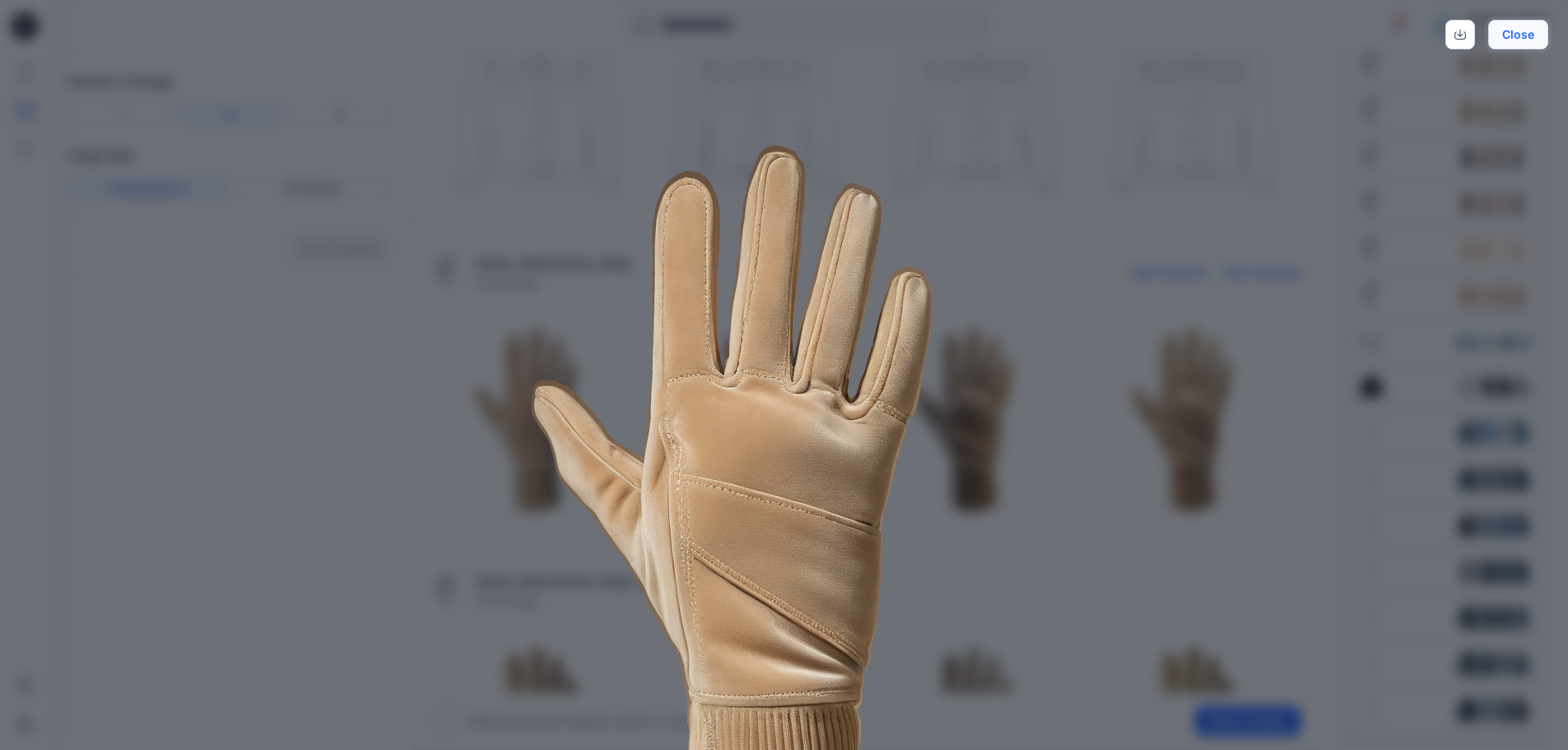 drag, startPoint x: 1516, startPoint y: 34, endPoint x: 1436, endPoint y: 59, distance: 83.8153 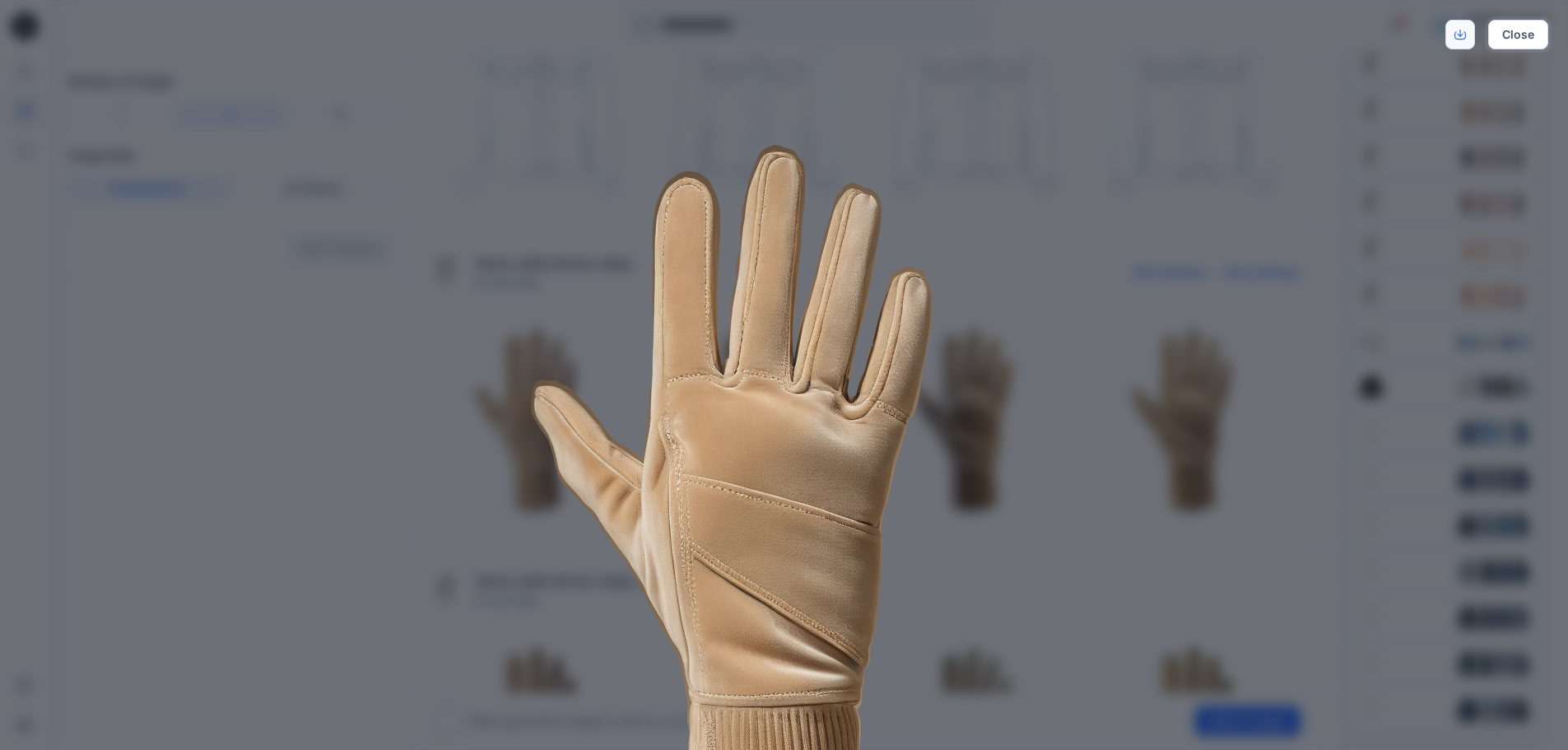 click on "Close" at bounding box center [1518, 35] 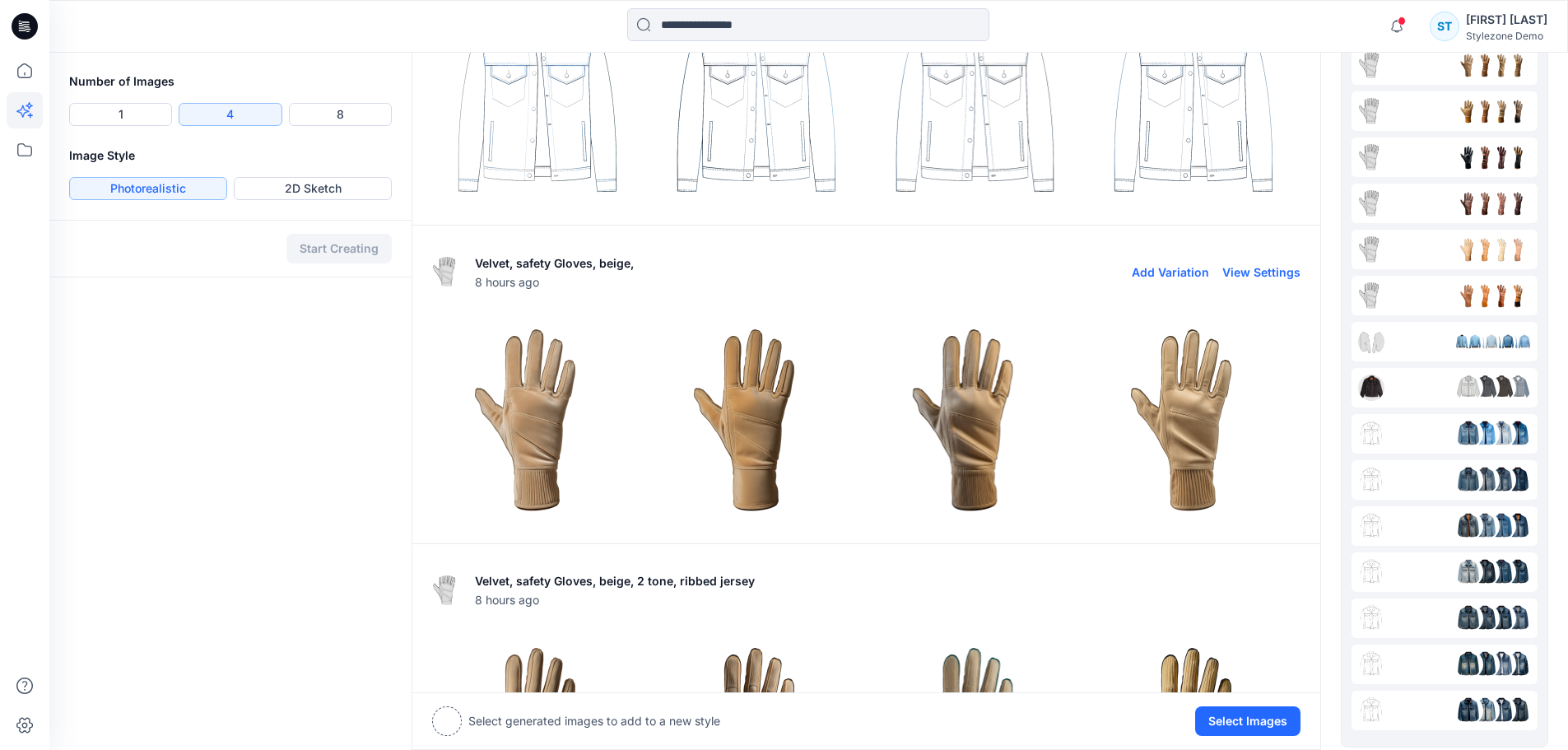 click at bounding box center (757, 417) 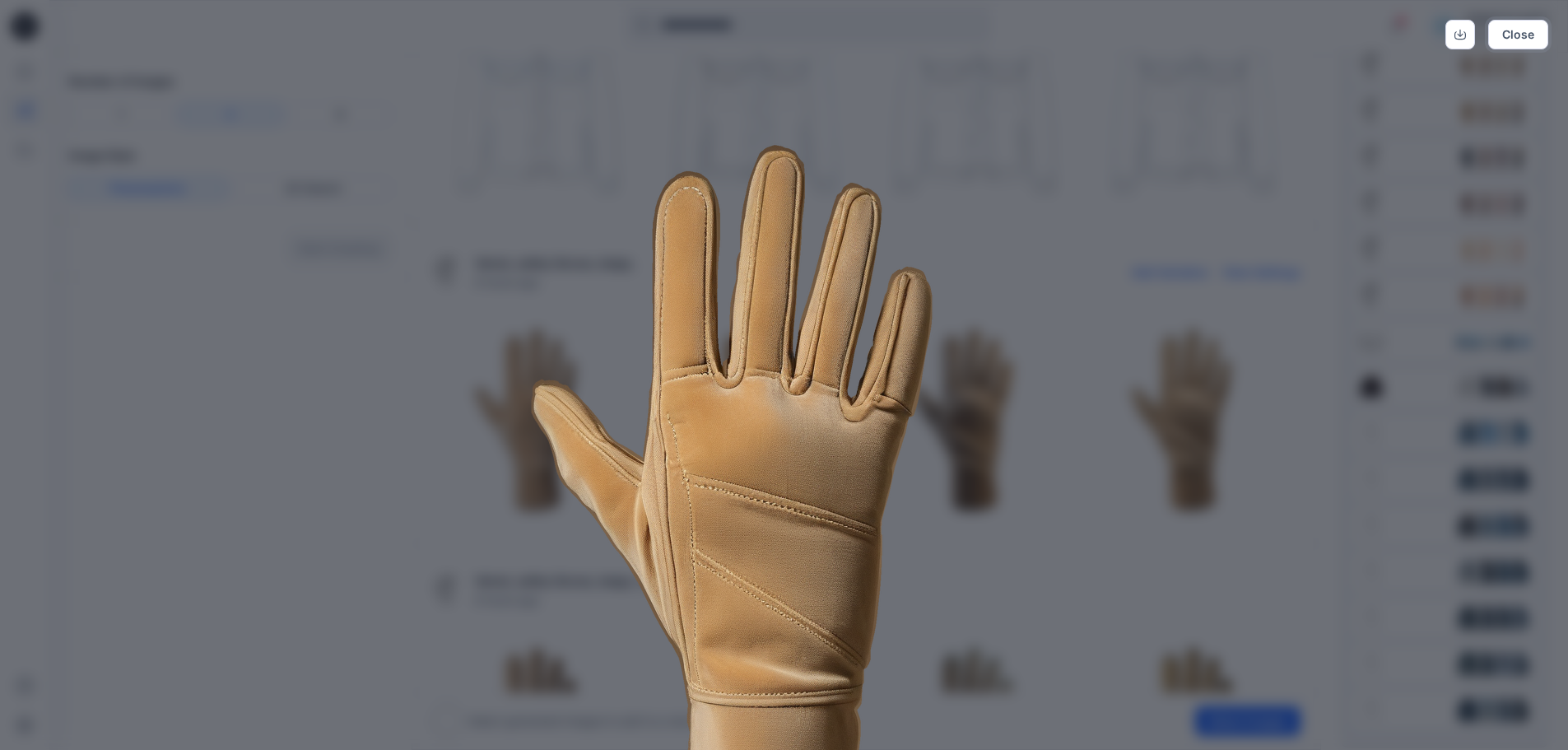 drag, startPoint x: 1513, startPoint y: 30, endPoint x: 1476, endPoint y: 69, distance: 53.75872 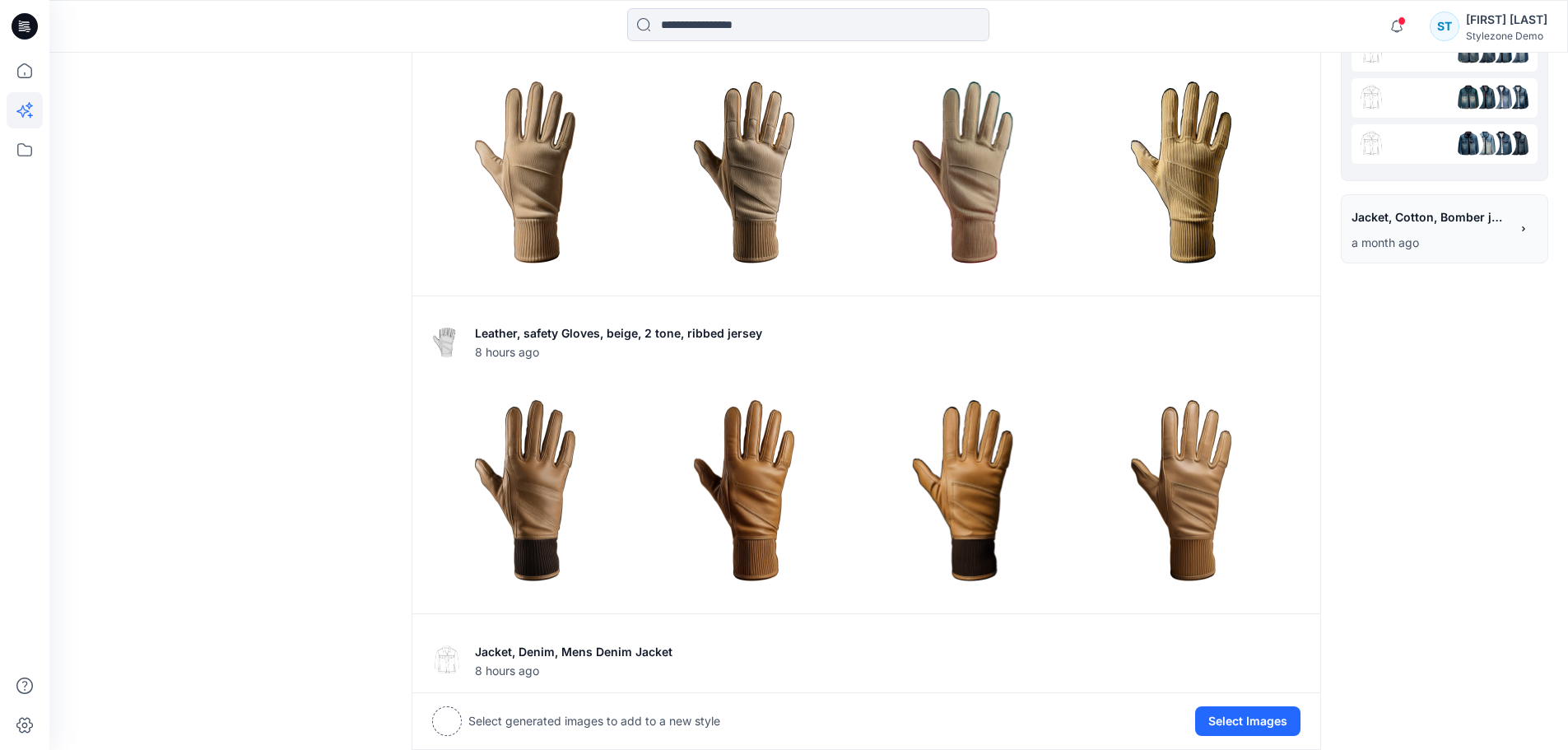 scroll, scrollTop: 1564, scrollLeft: 0, axis: vertical 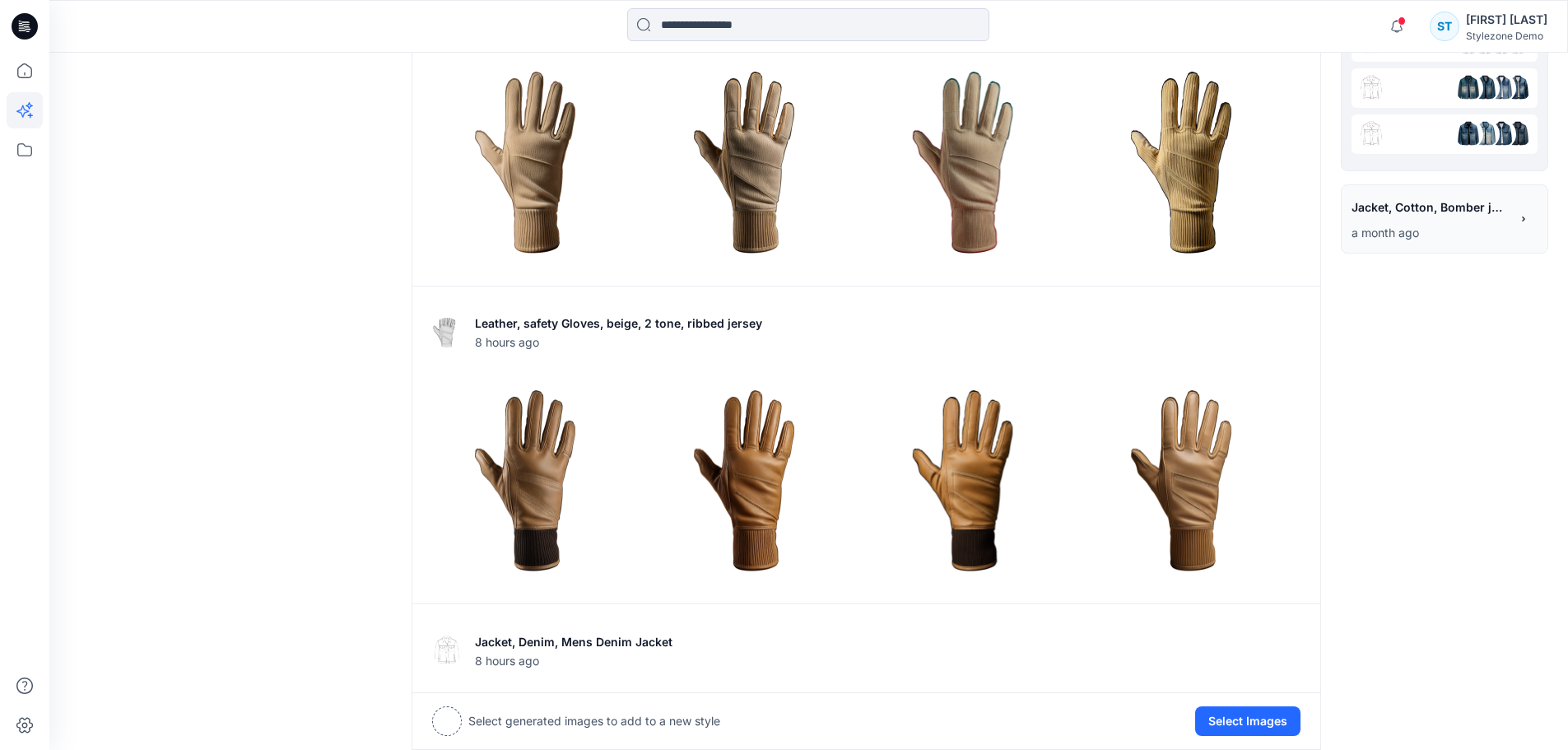 click at bounding box center (757, 160) 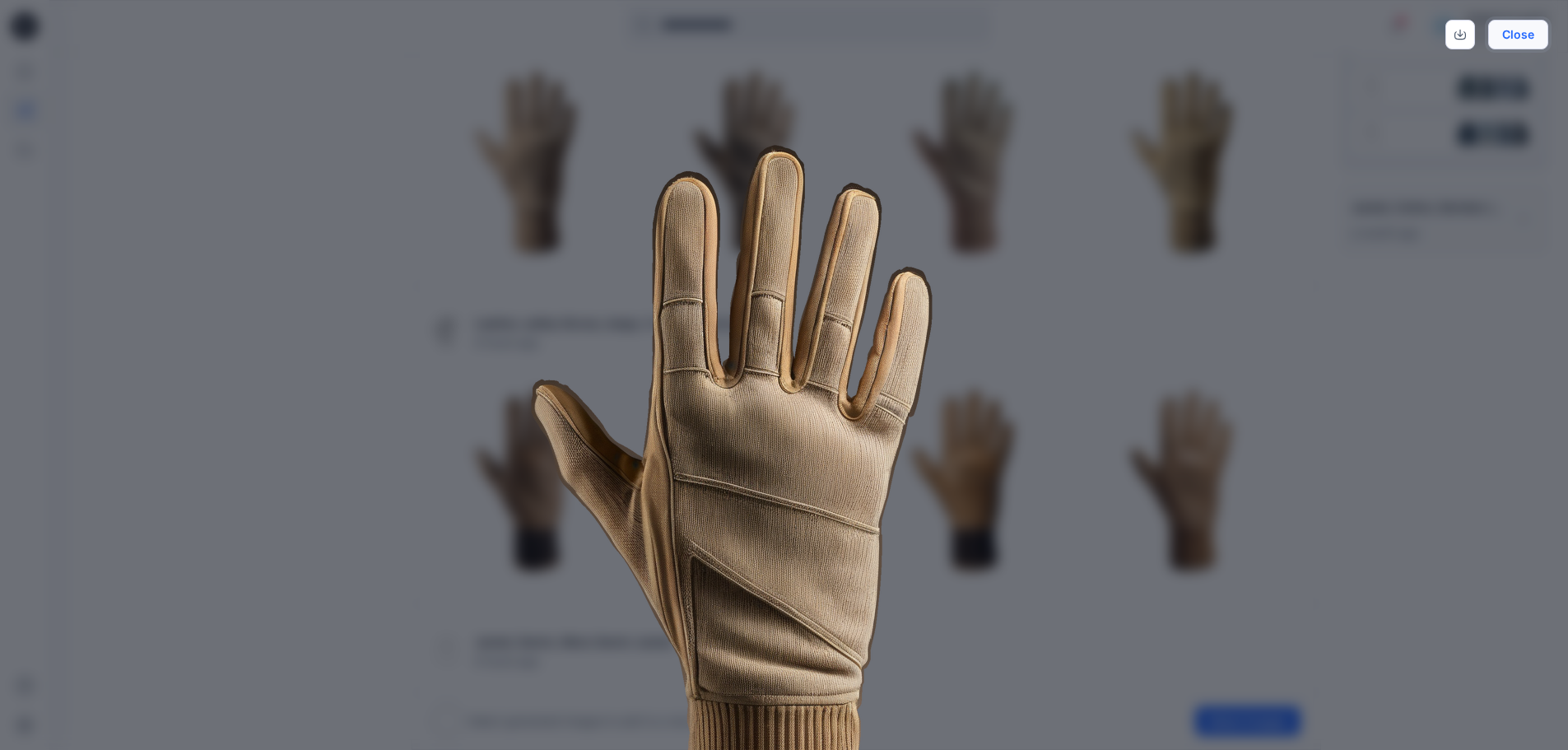 click on "Close" at bounding box center [1518, 35] 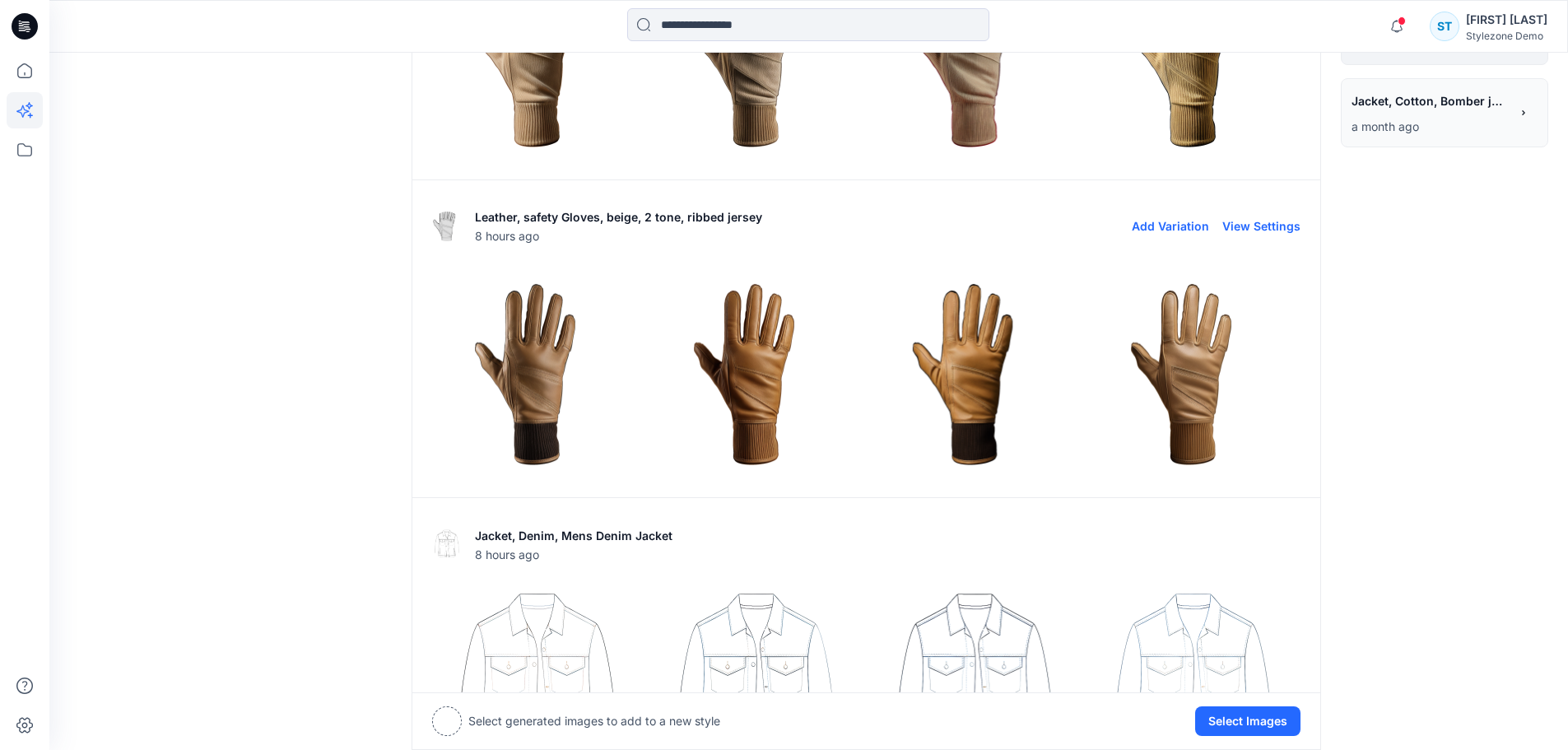 scroll, scrollTop: 1811, scrollLeft: 0, axis: vertical 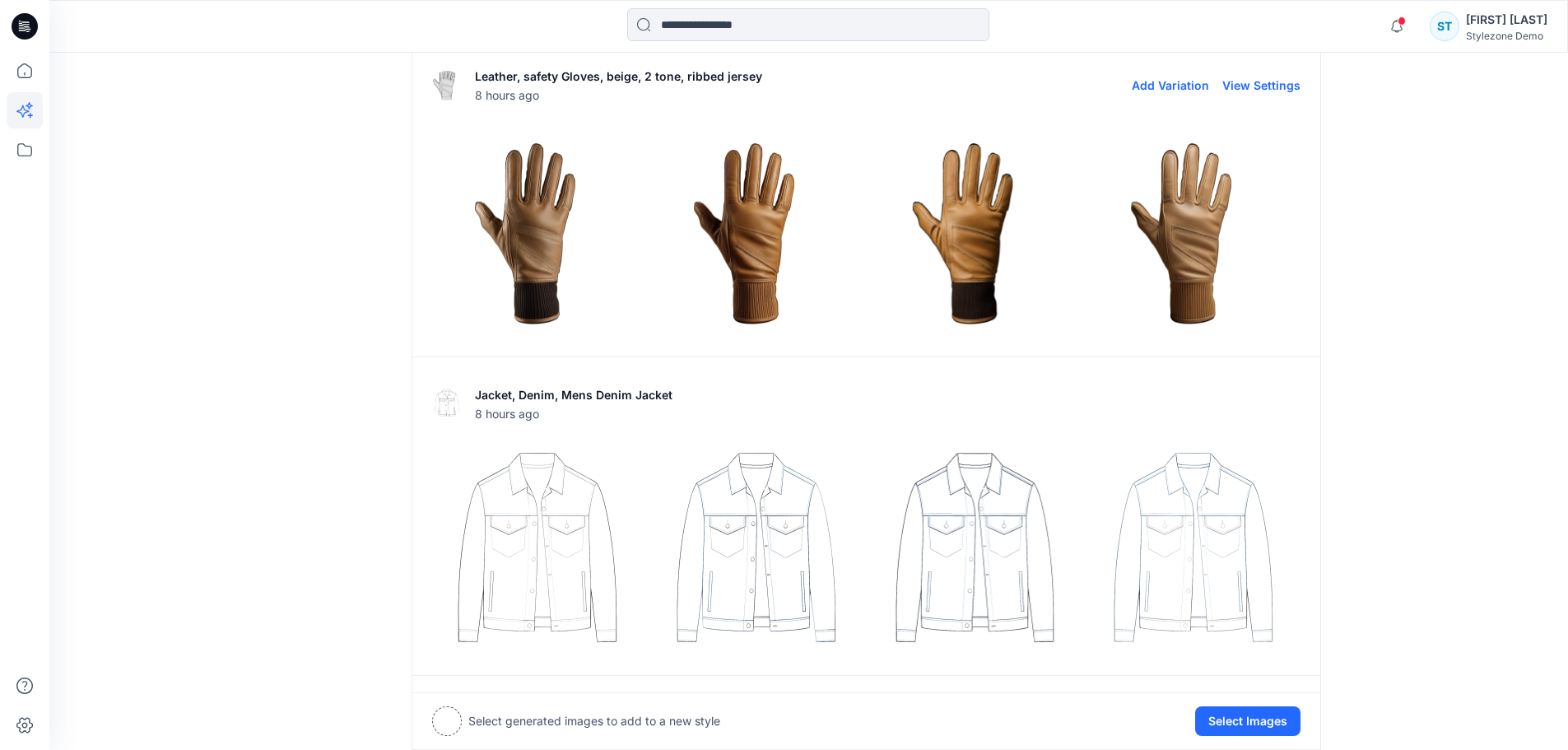 click at bounding box center [757, 231] 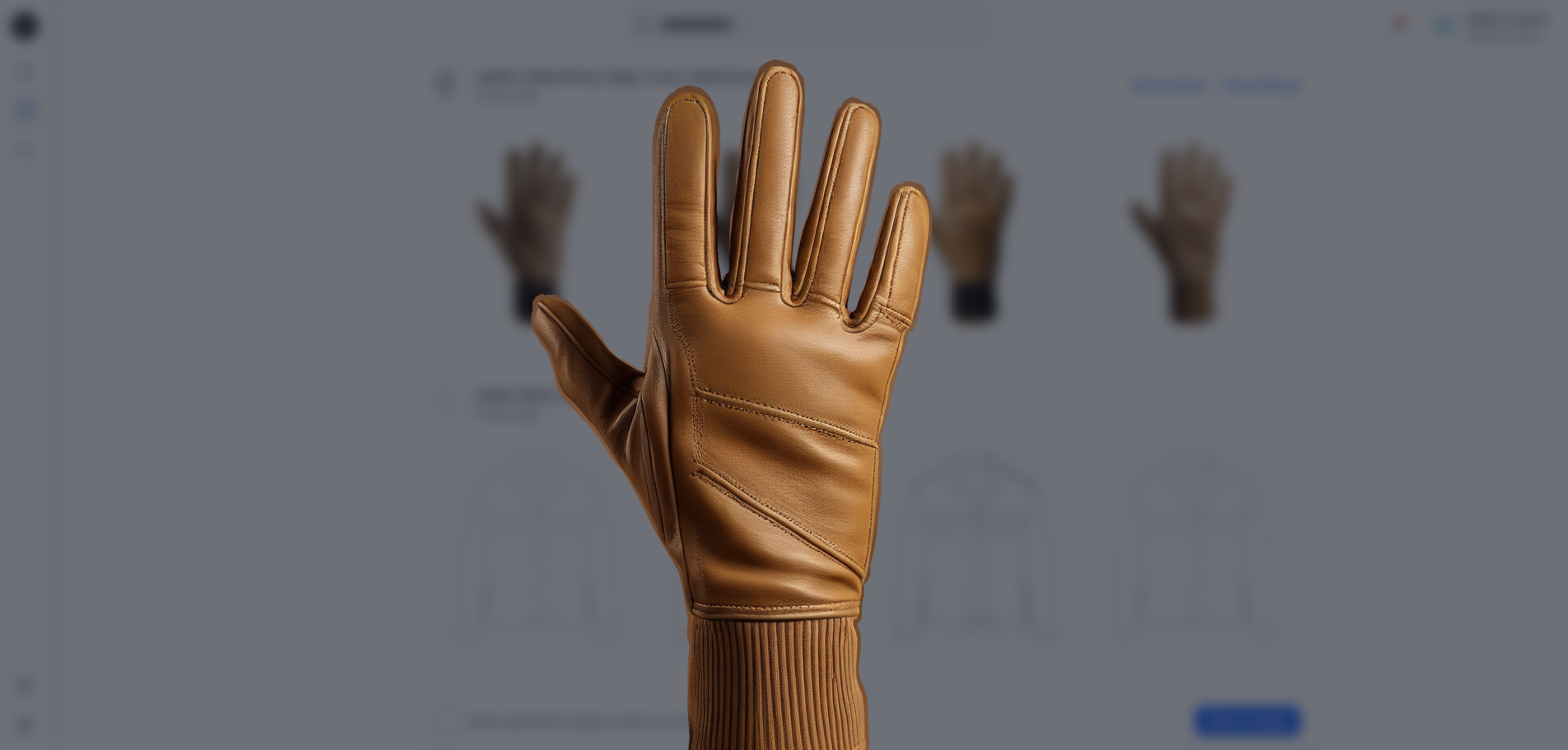 scroll, scrollTop: 0, scrollLeft: 0, axis: both 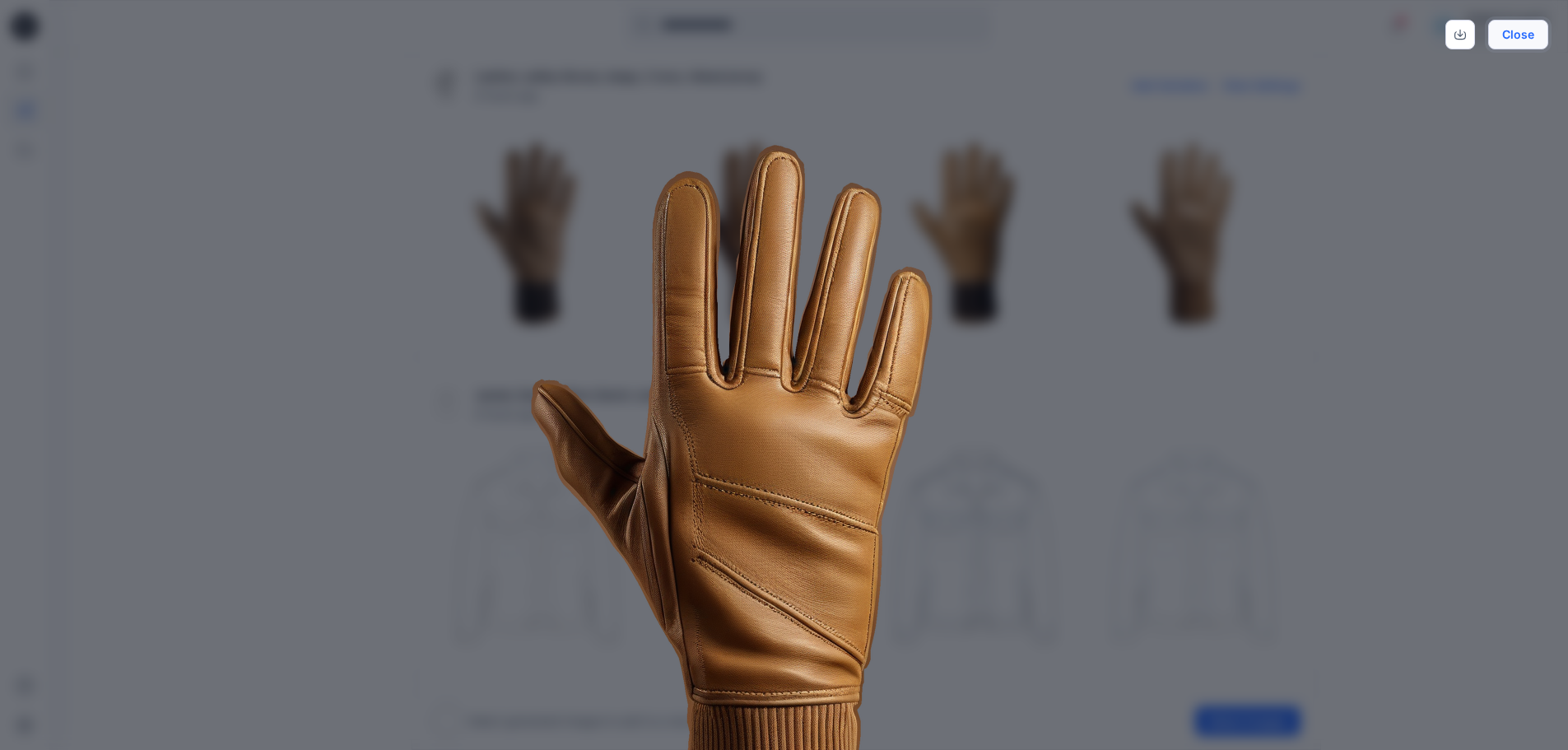 click on "Close" at bounding box center (1518, 35) 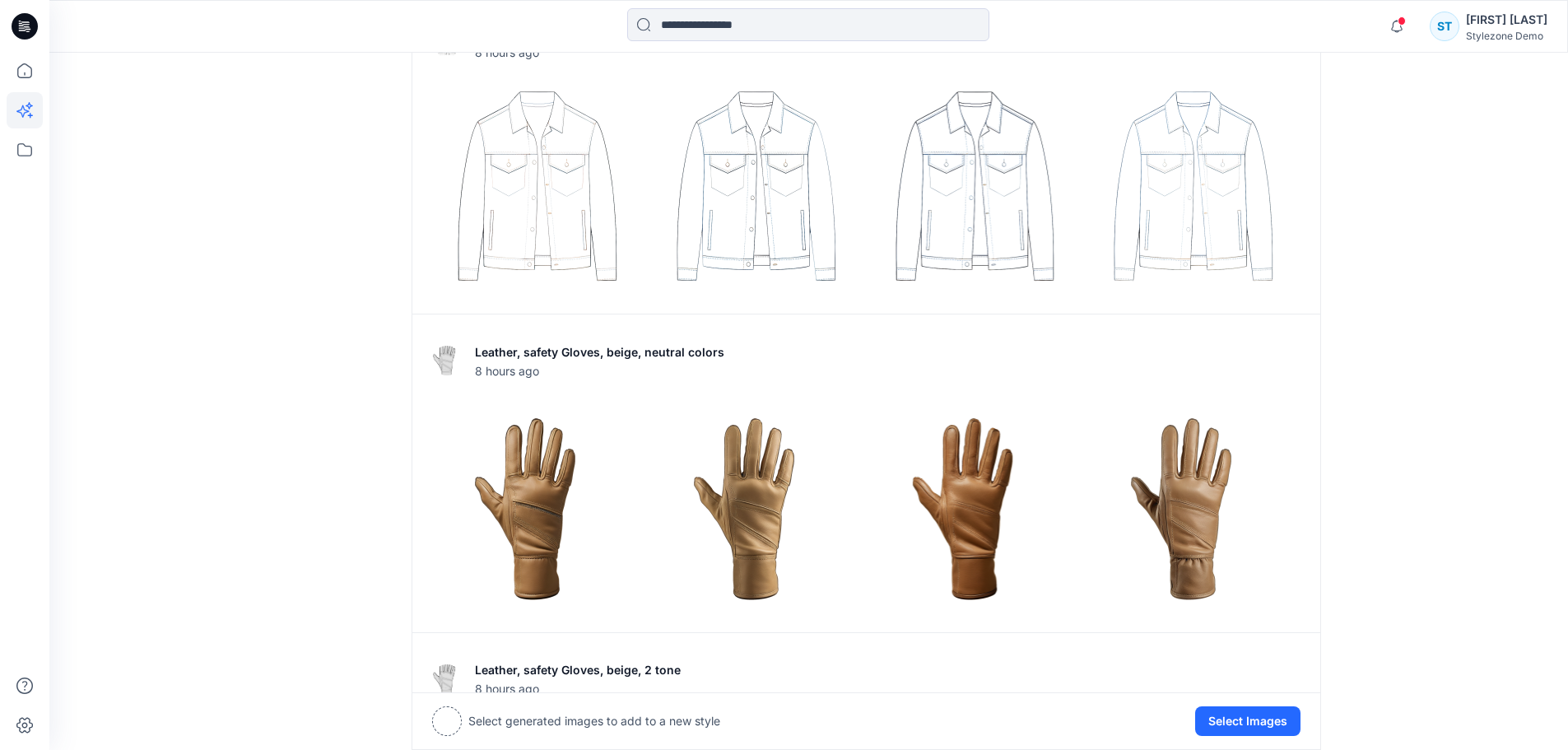 scroll, scrollTop: 2387, scrollLeft: 0, axis: vertical 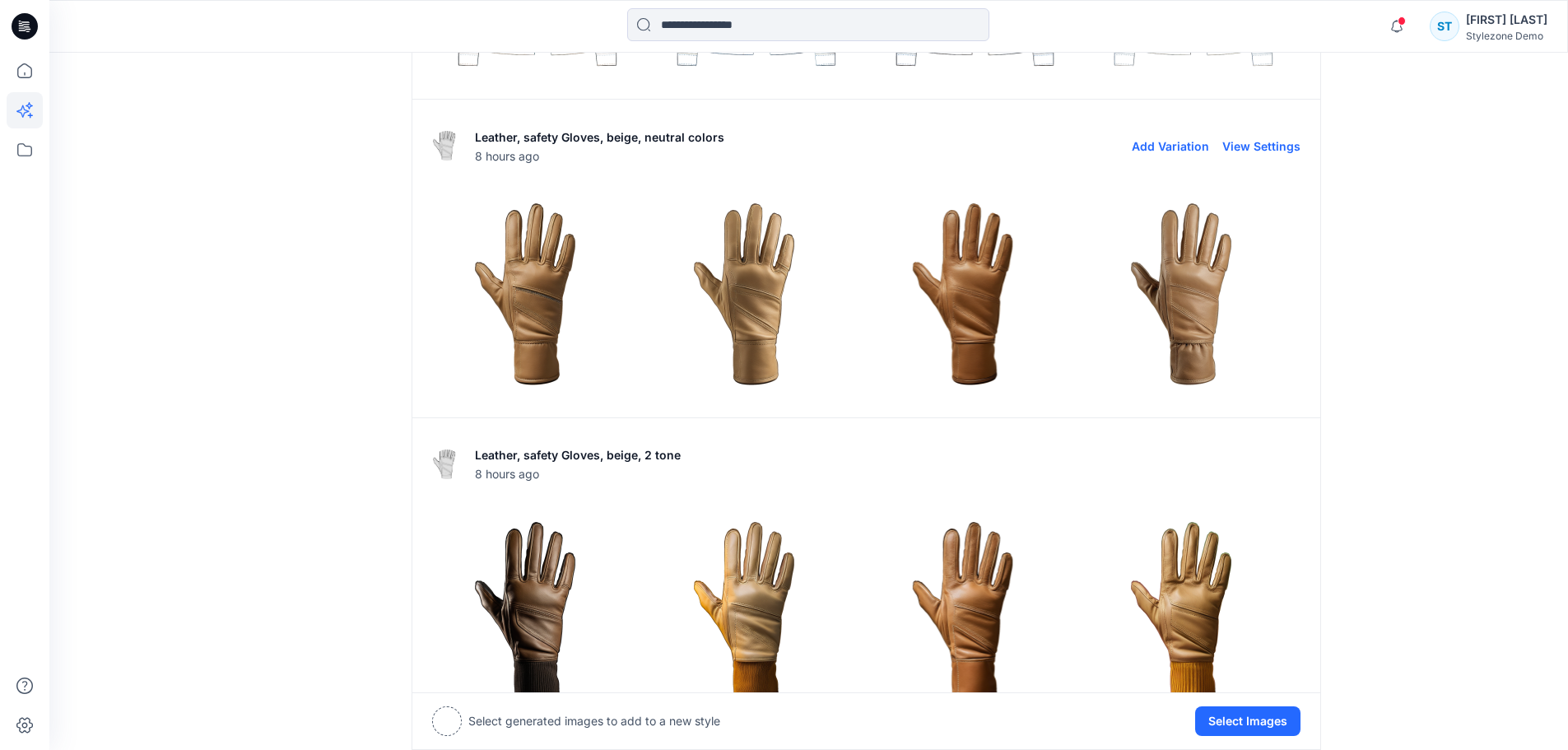 click at bounding box center (976, 291) 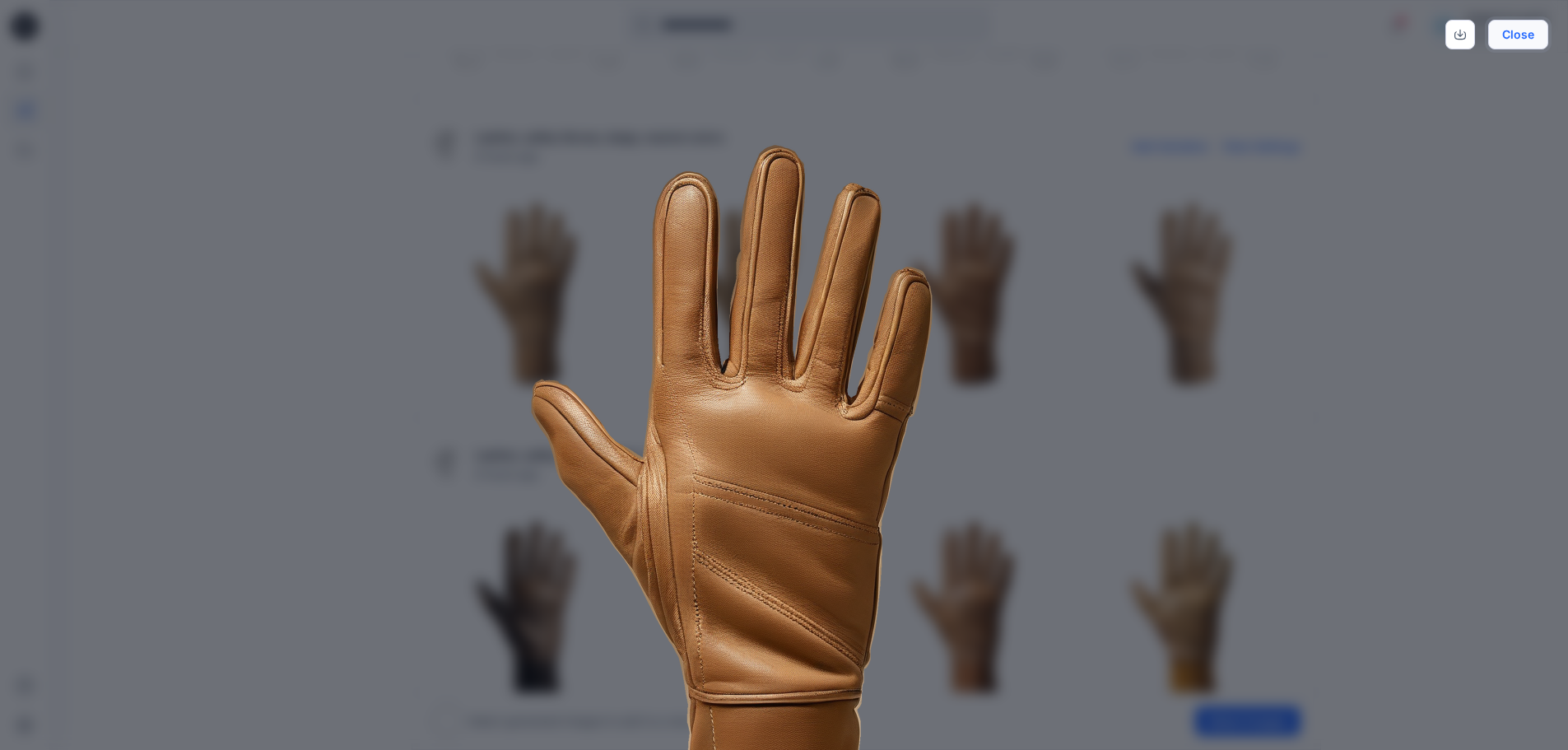 click on "Close" at bounding box center [1518, 35] 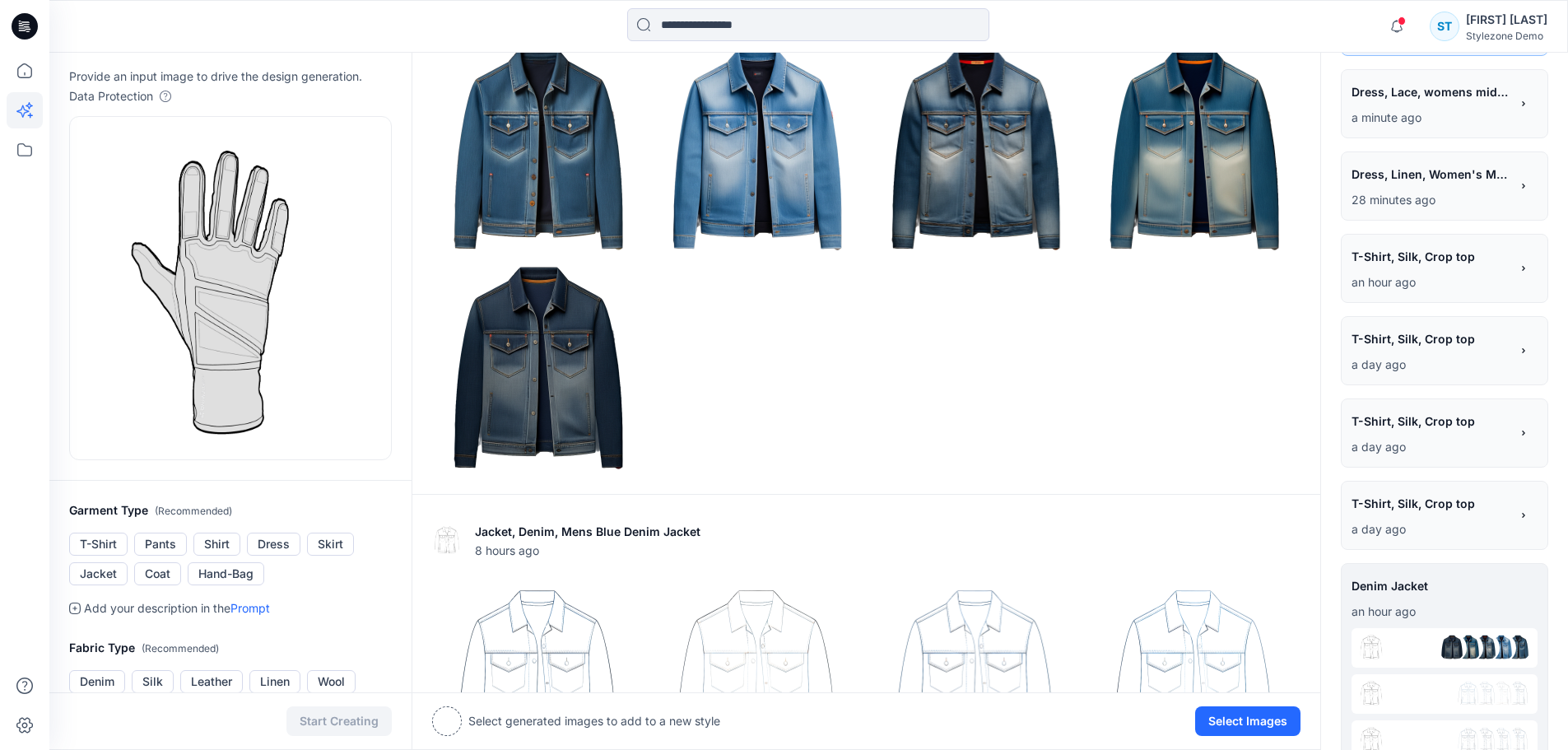 scroll, scrollTop: 0, scrollLeft: 0, axis: both 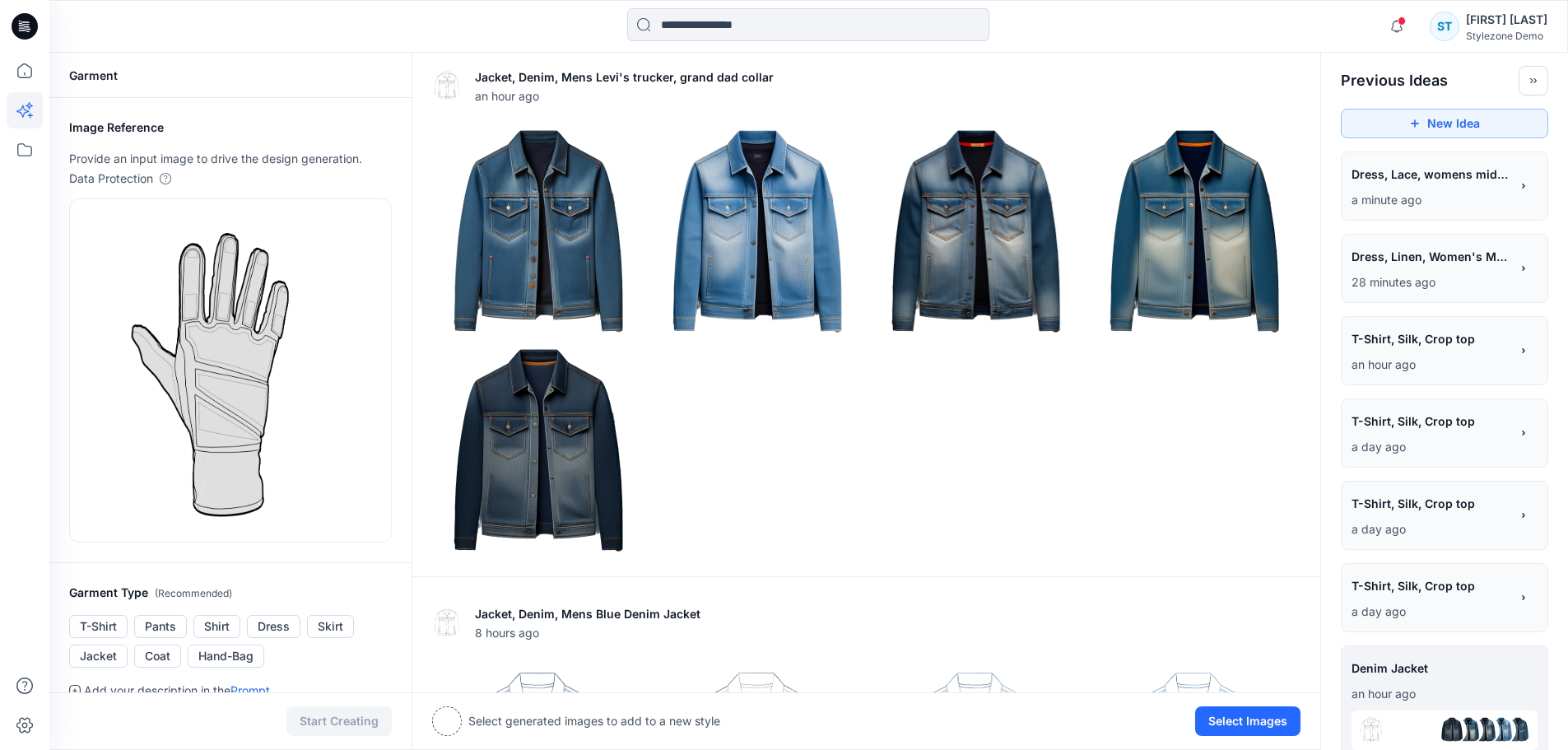 click on "Dress, Lace, womens midi drees, blue, white, green" at bounding box center [1430, 174] 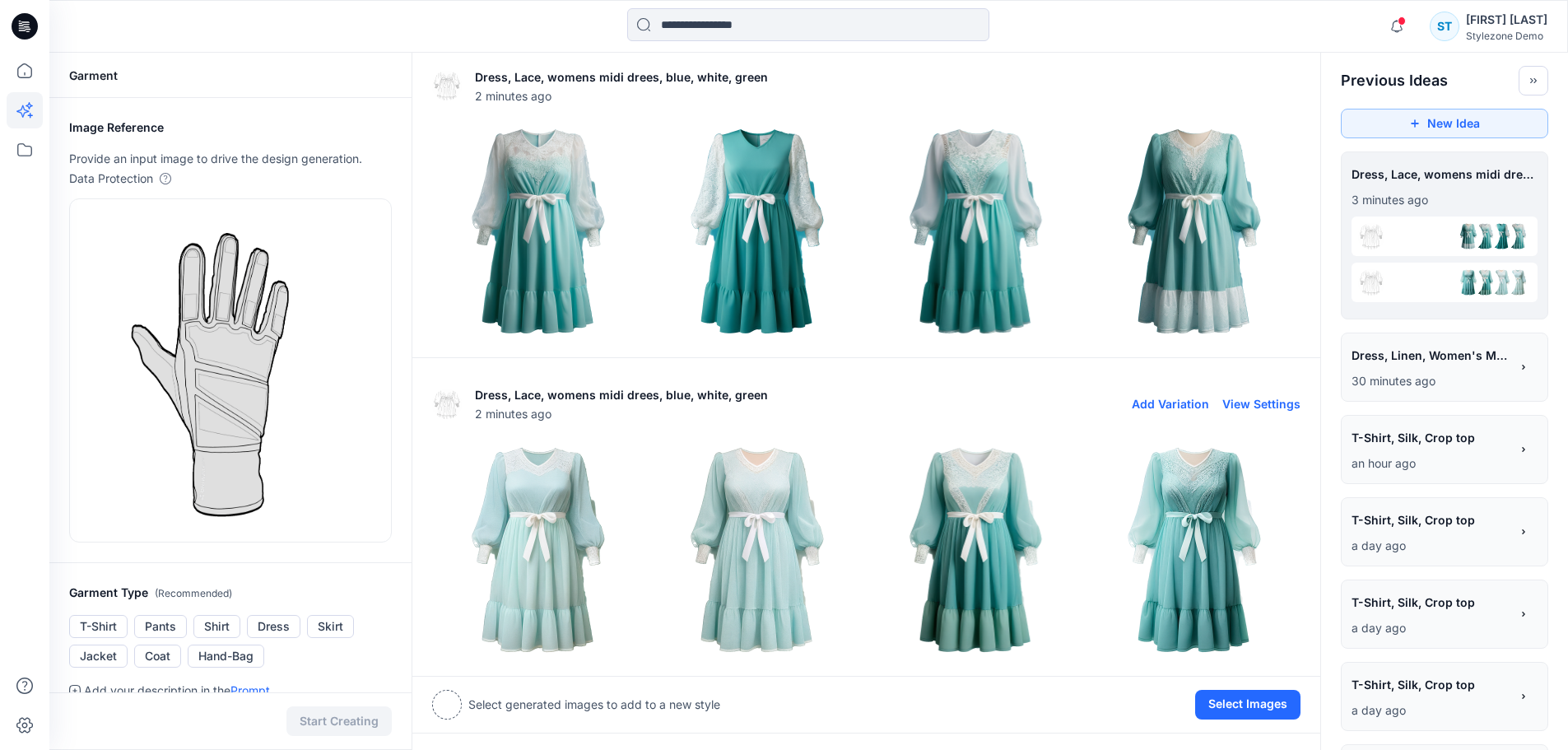 click at bounding box center [538, 550] 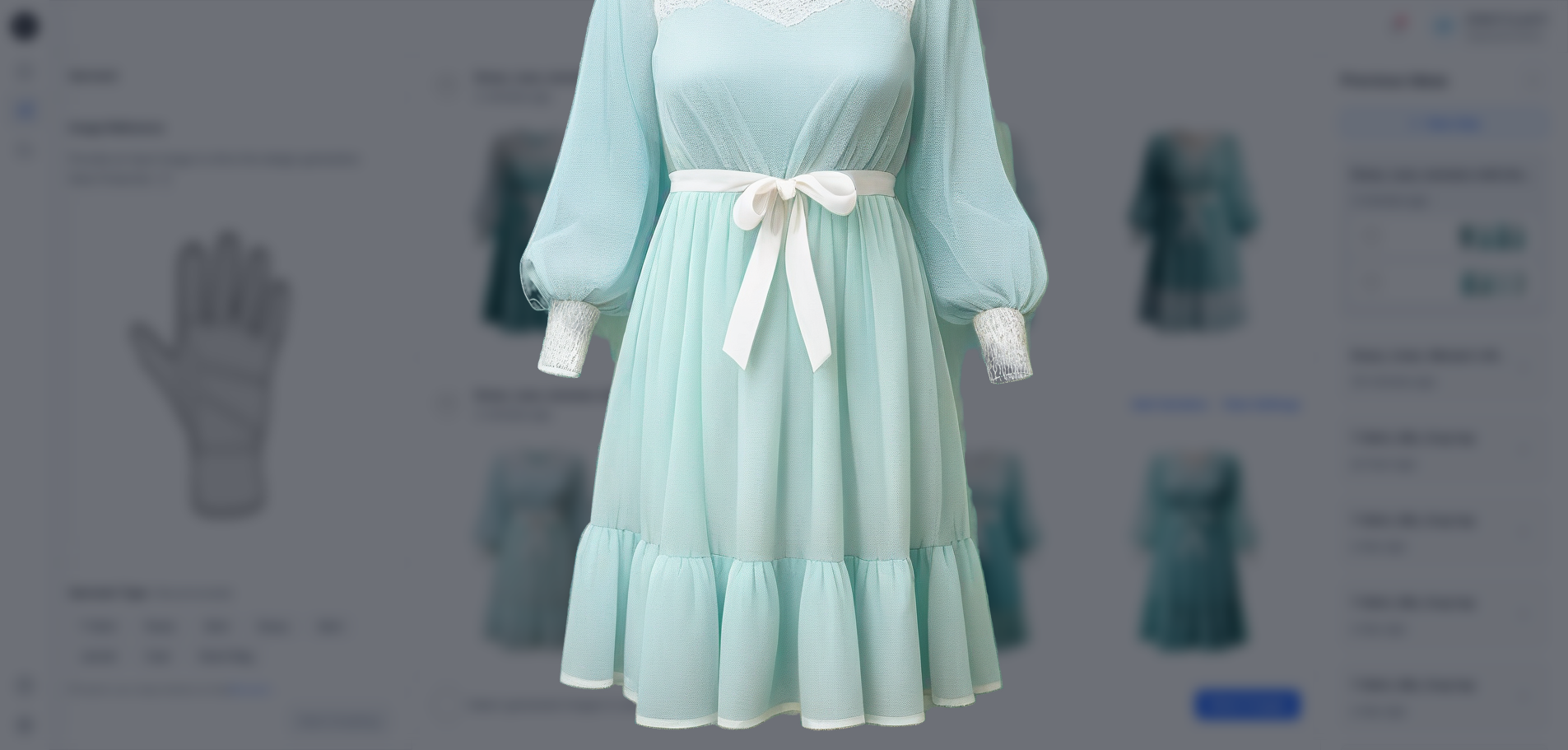 scroll, scrollTop: 0, scrollLeft: 0, axis: both 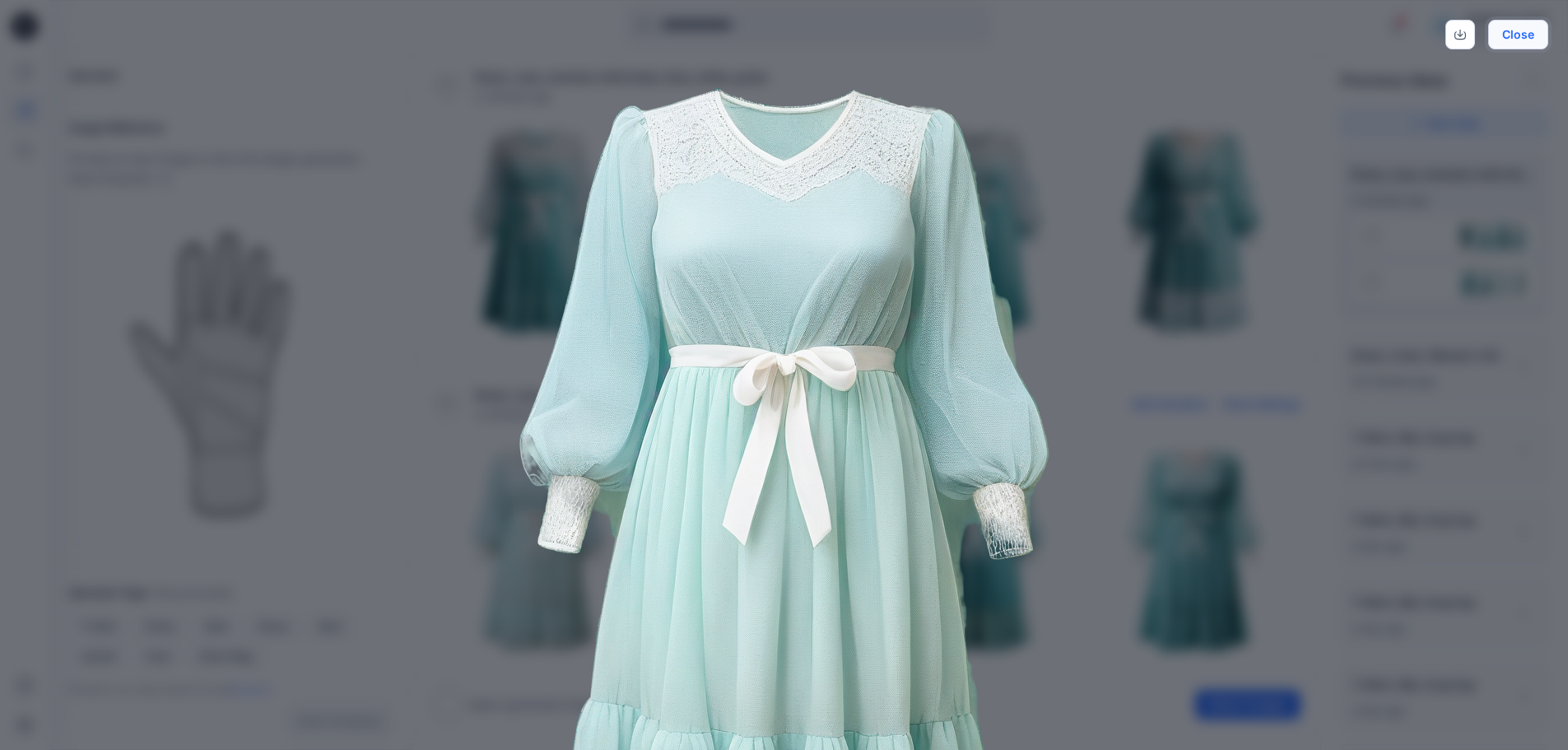 click on "Close" at bounding box center (1518, 35) 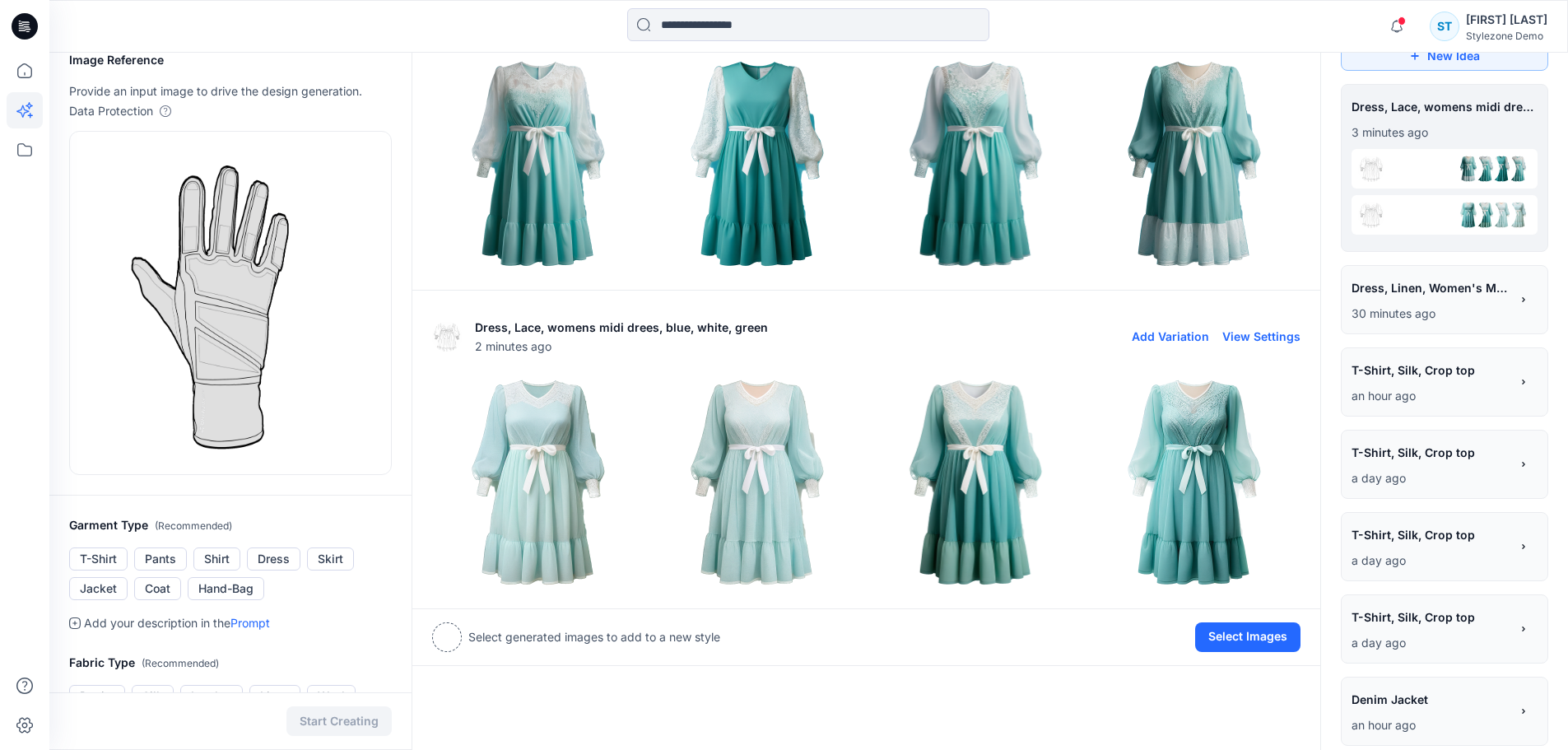 scroll, scrollTop: 165, scrollLeft: 0, axis: vertical 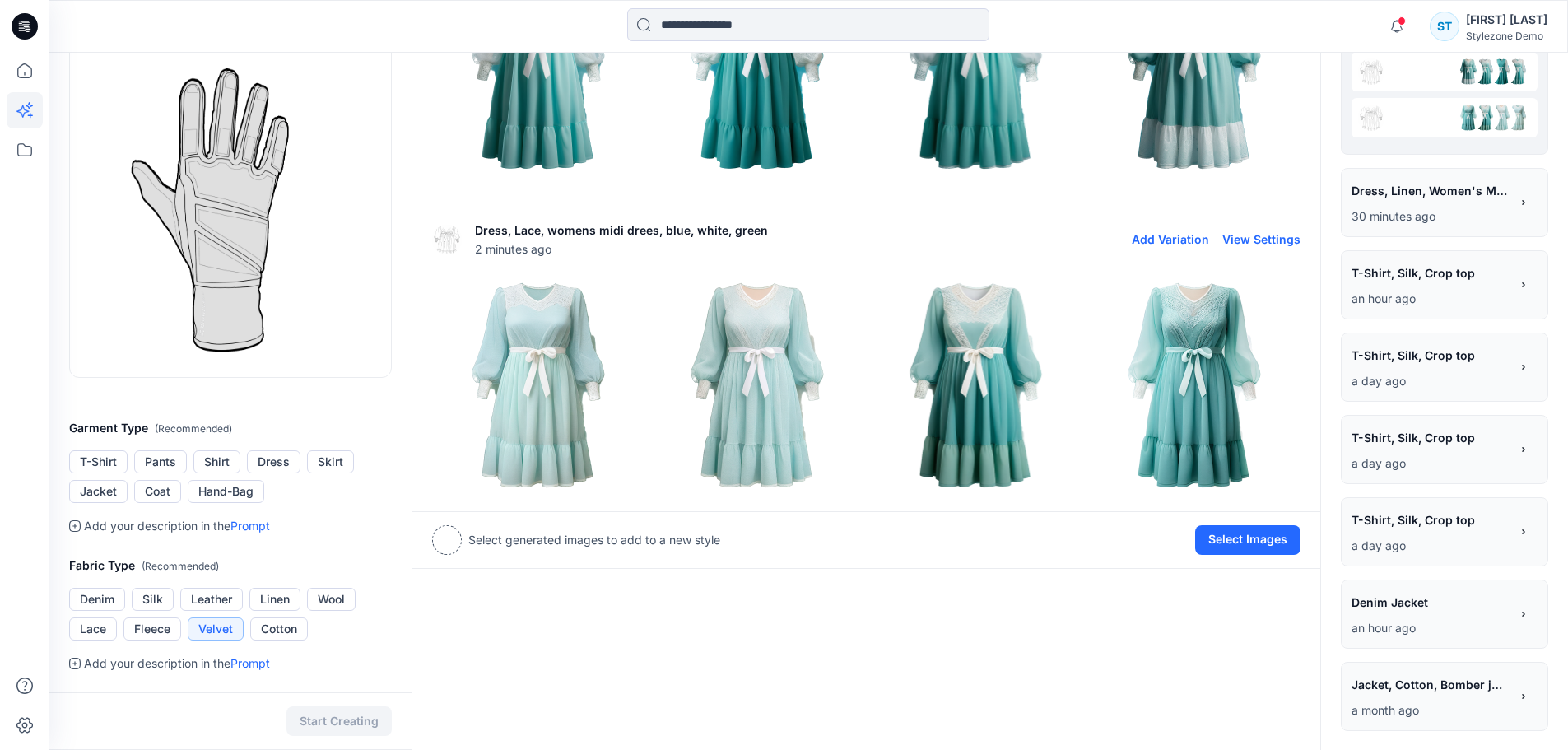 click at bounding box center (976, 385) 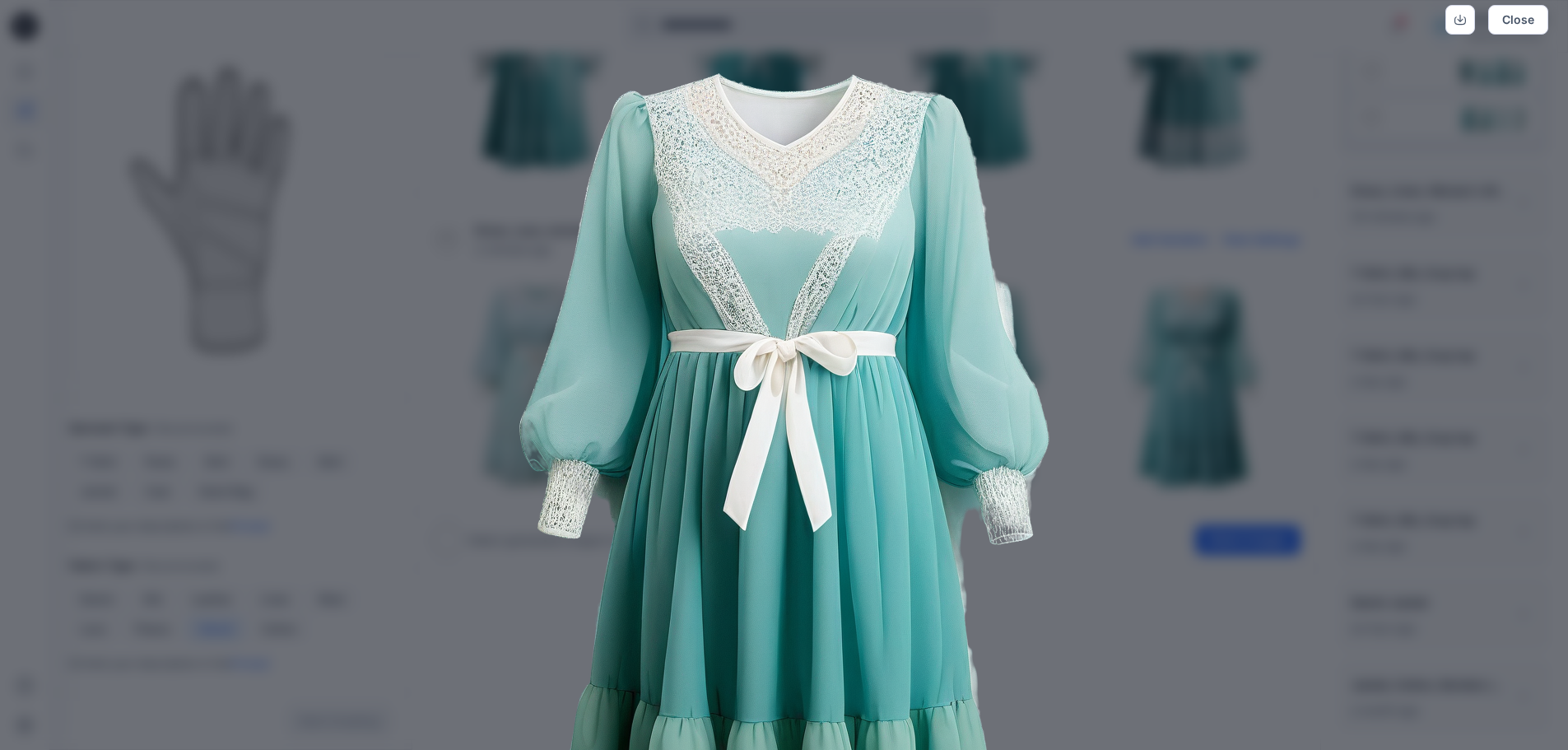 scroll, scrollTop: 0, scrollLeft: 0, axis: both 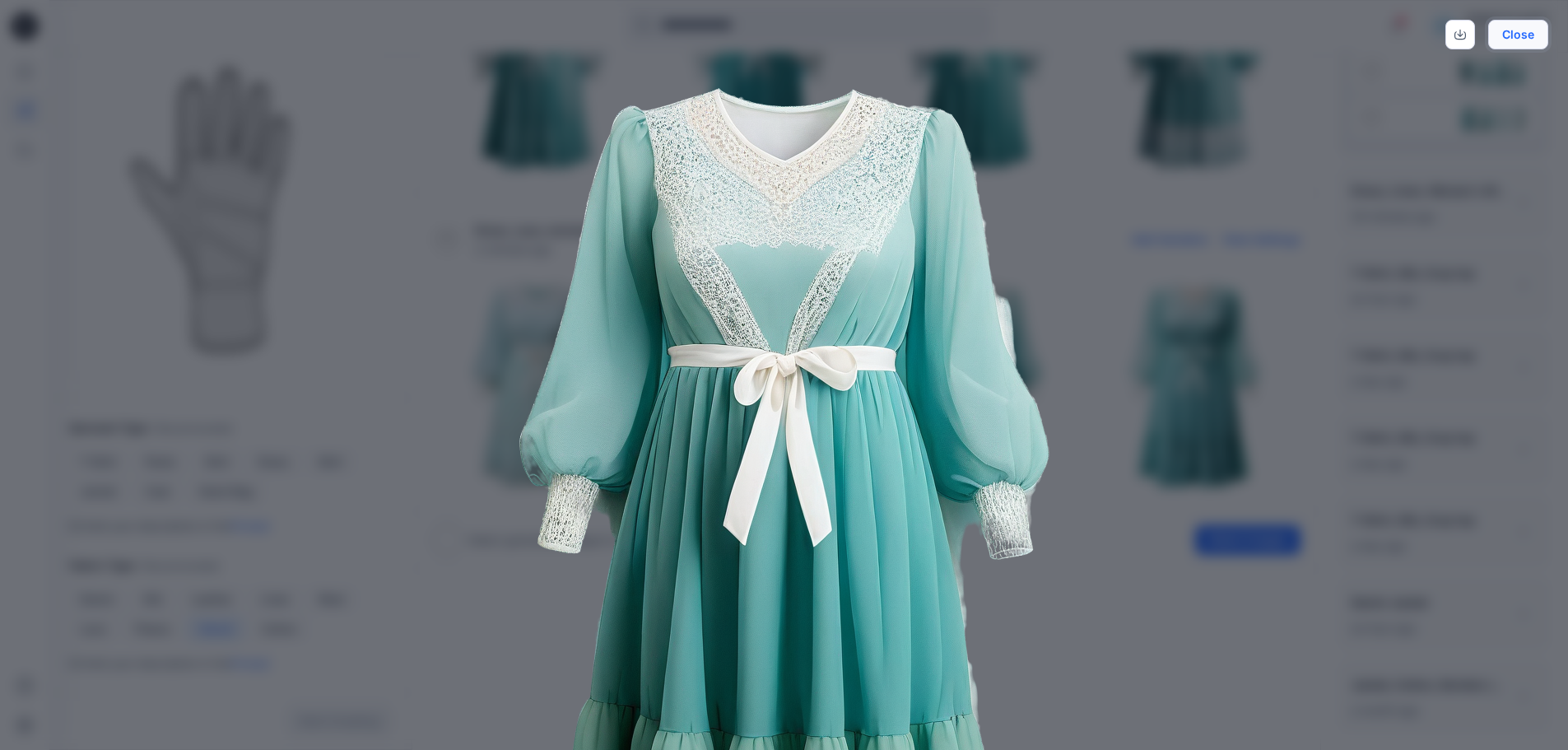 click on "Close" at bounding box center (1518, 35) 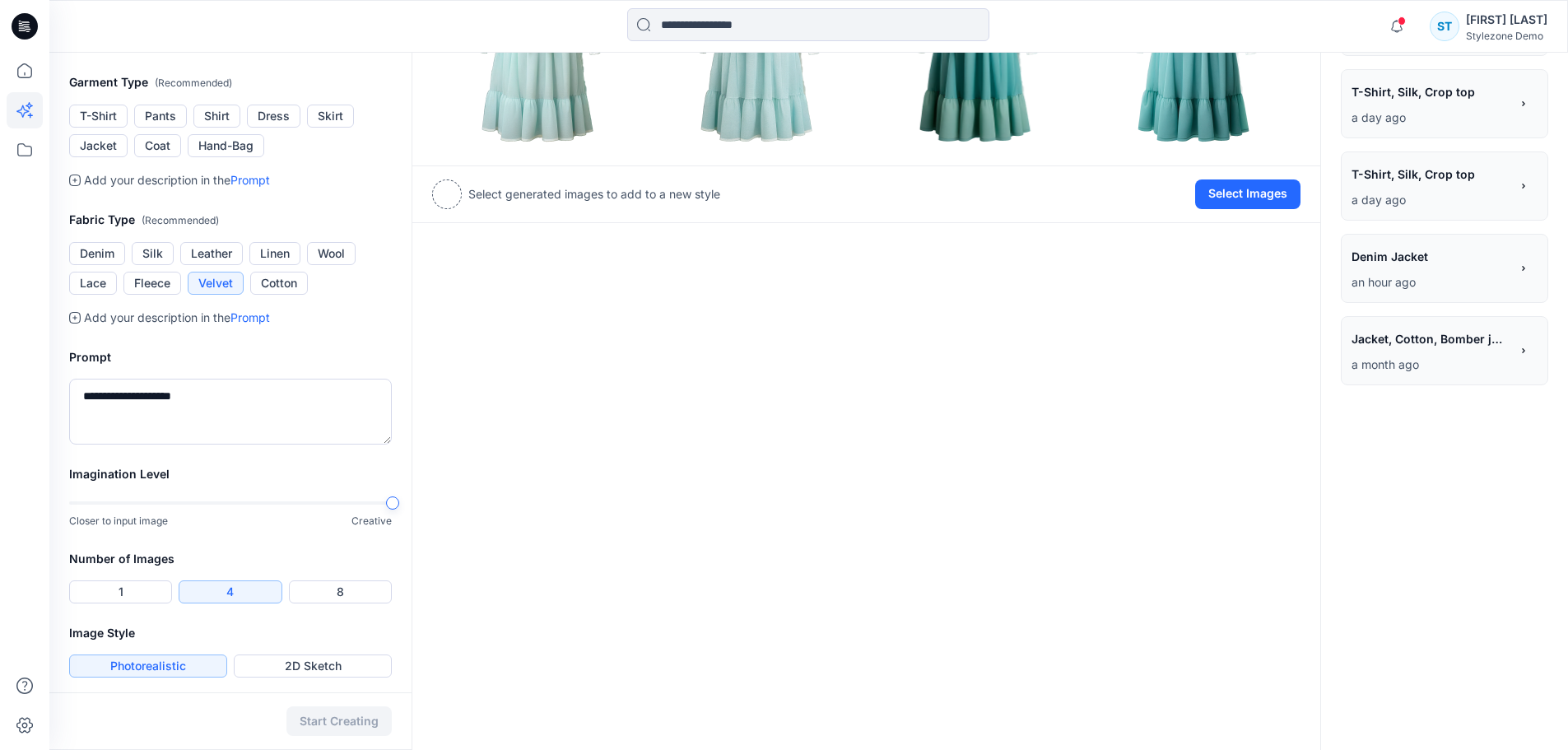 scroll, scrollTop: 515, scrollLeft: 0, axis: vertical 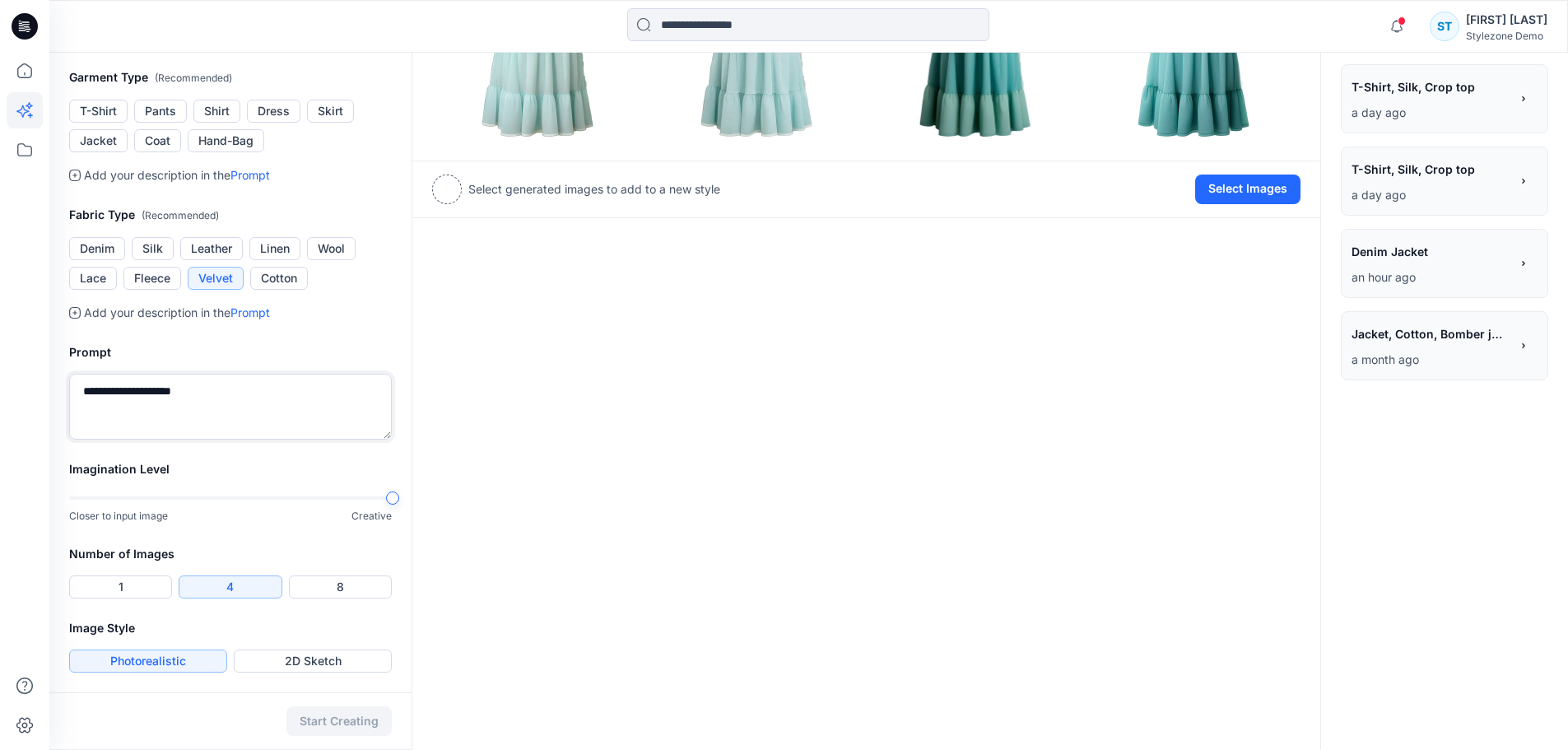 click on "**********" at bounding box center (230, 407) 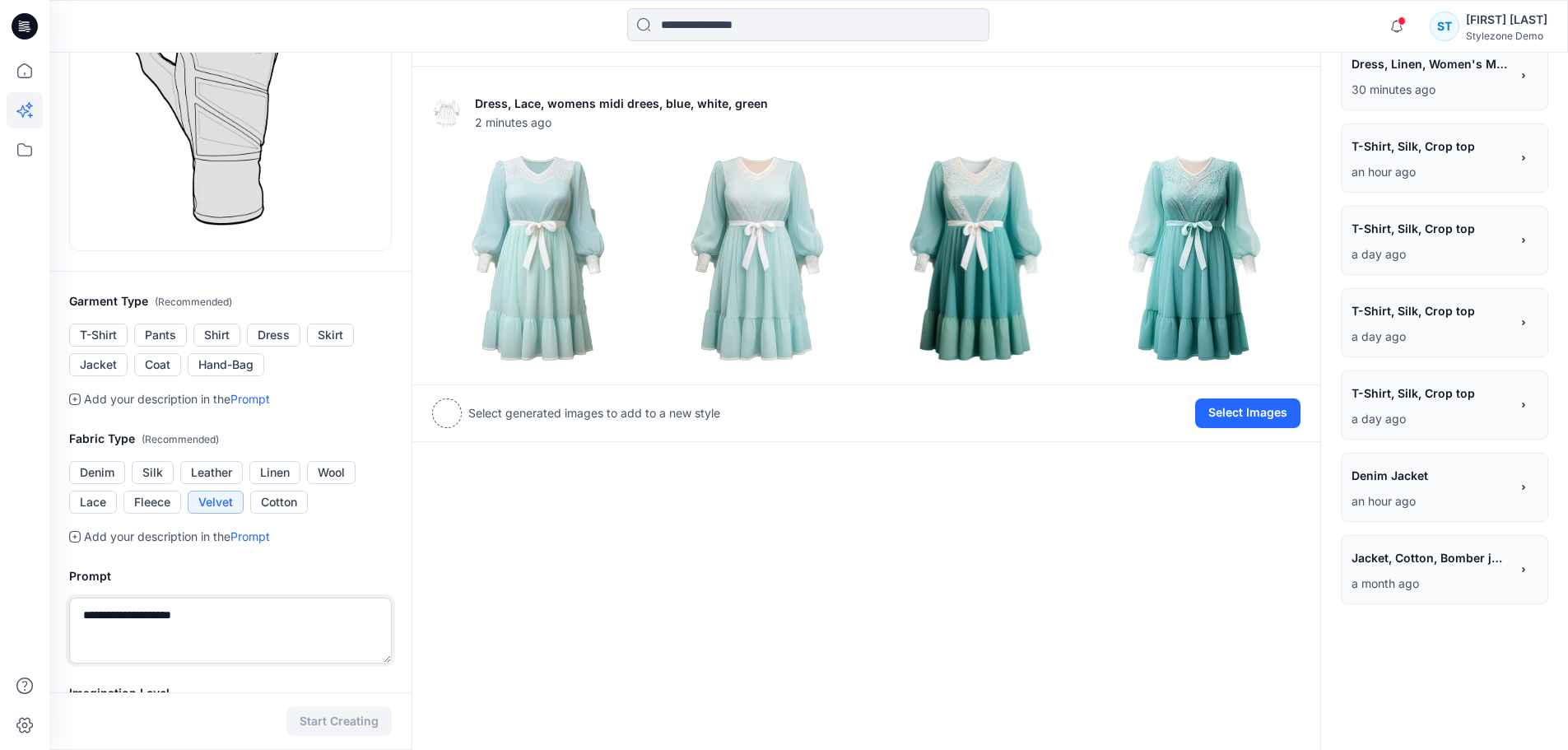 scroll, scrollTop: 268, scrollLeft: 0, axis: vertical 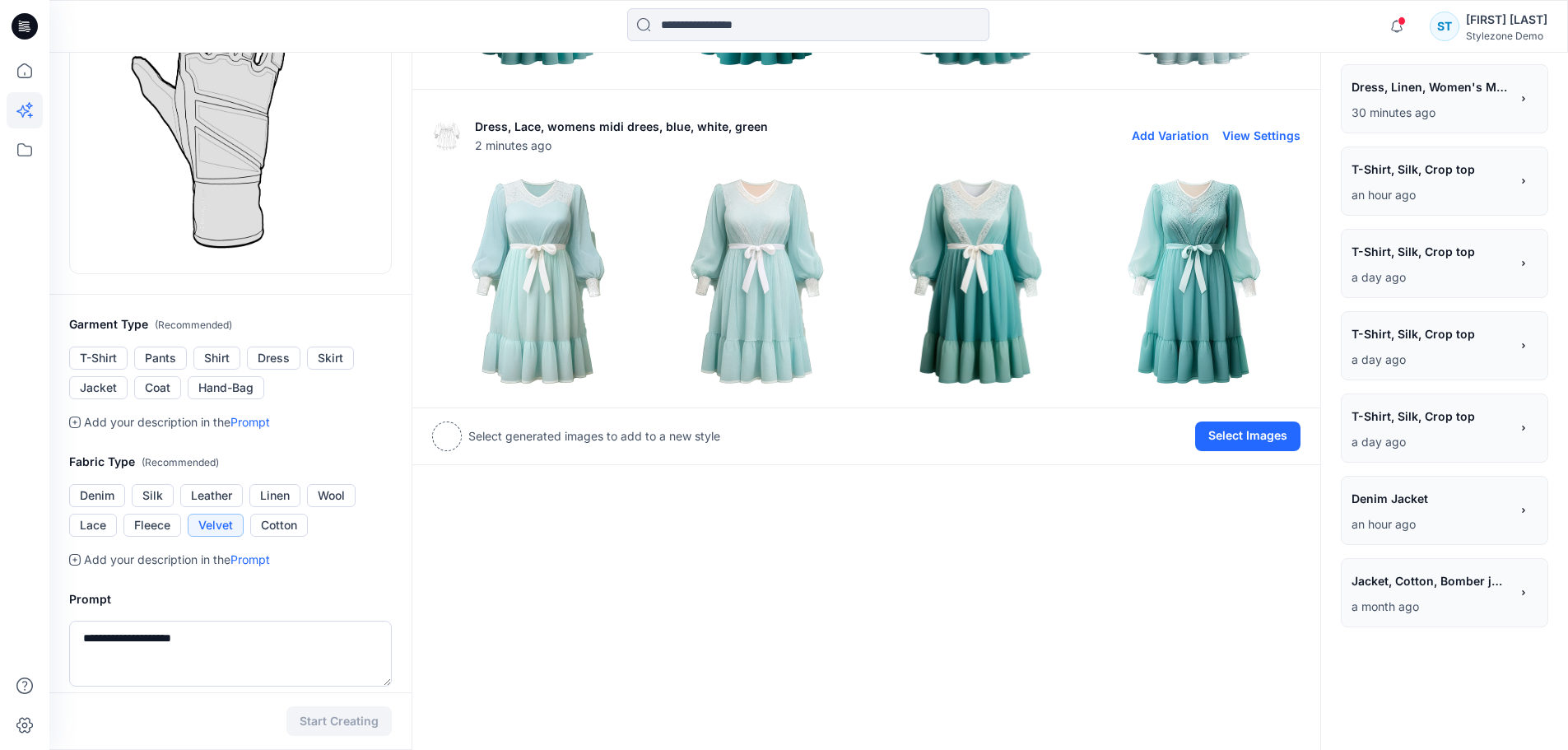click at bounding box center (538, 282) 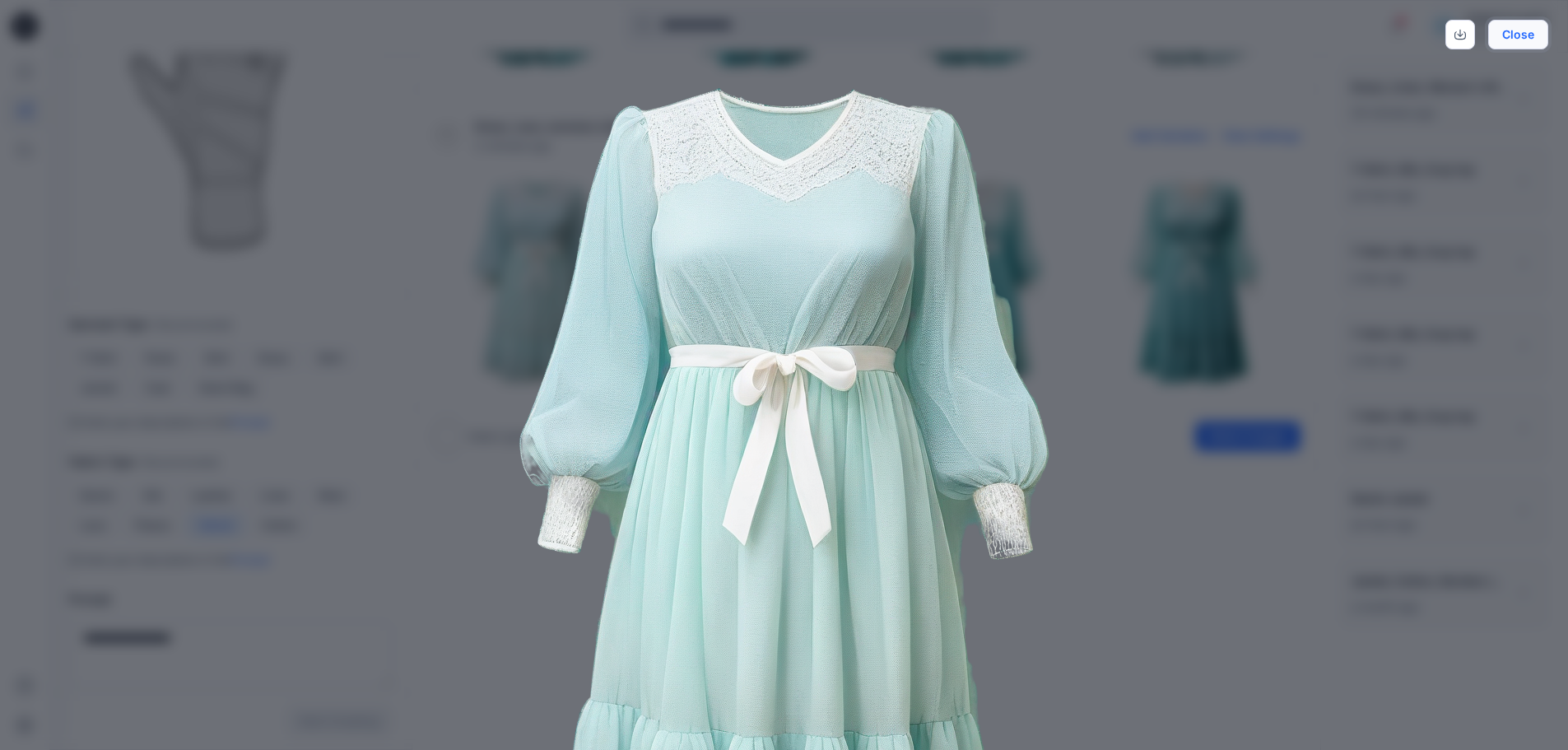 click on "Close" at bounding box center (1518, 35) 